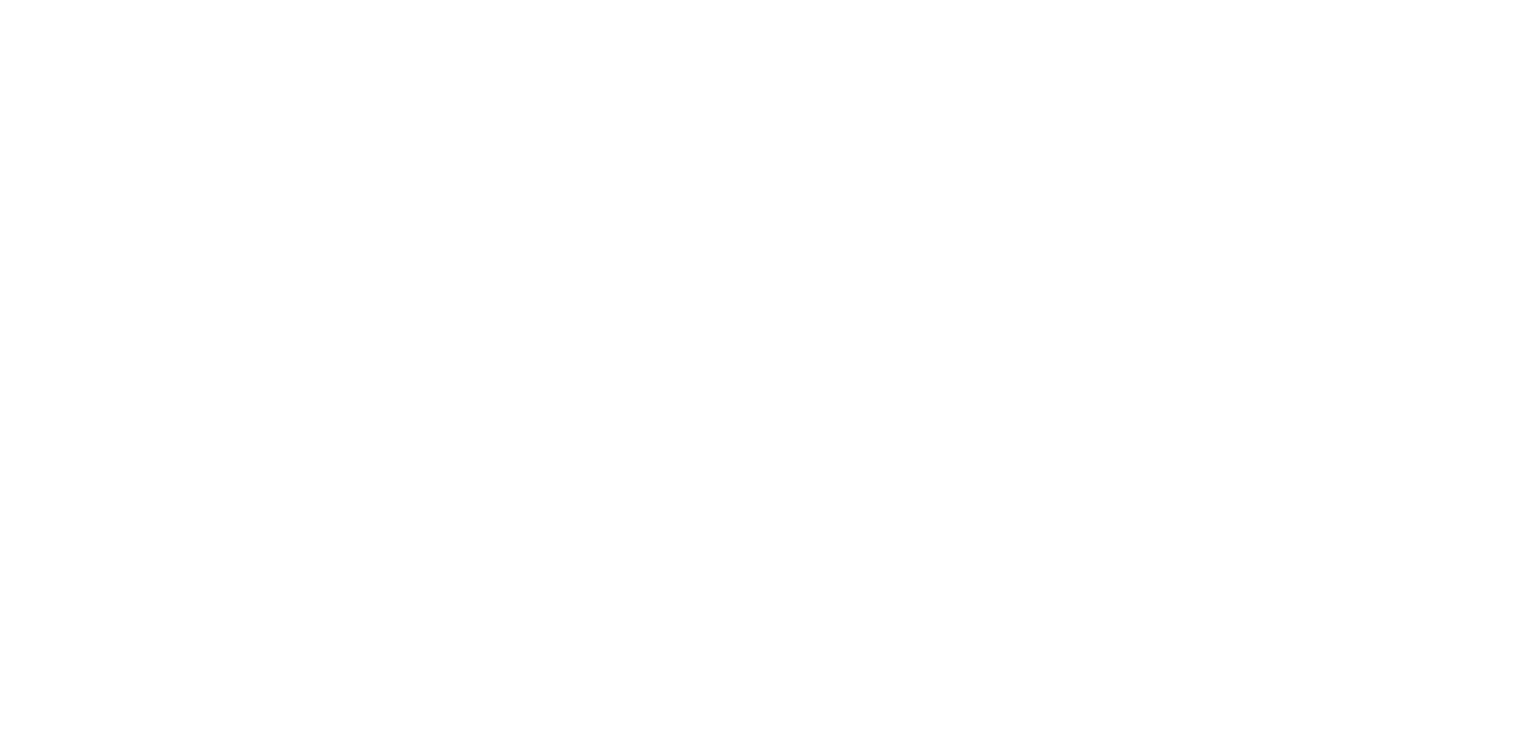 scroll, scrollTop: 0, scrollLeft: 0, axis: both 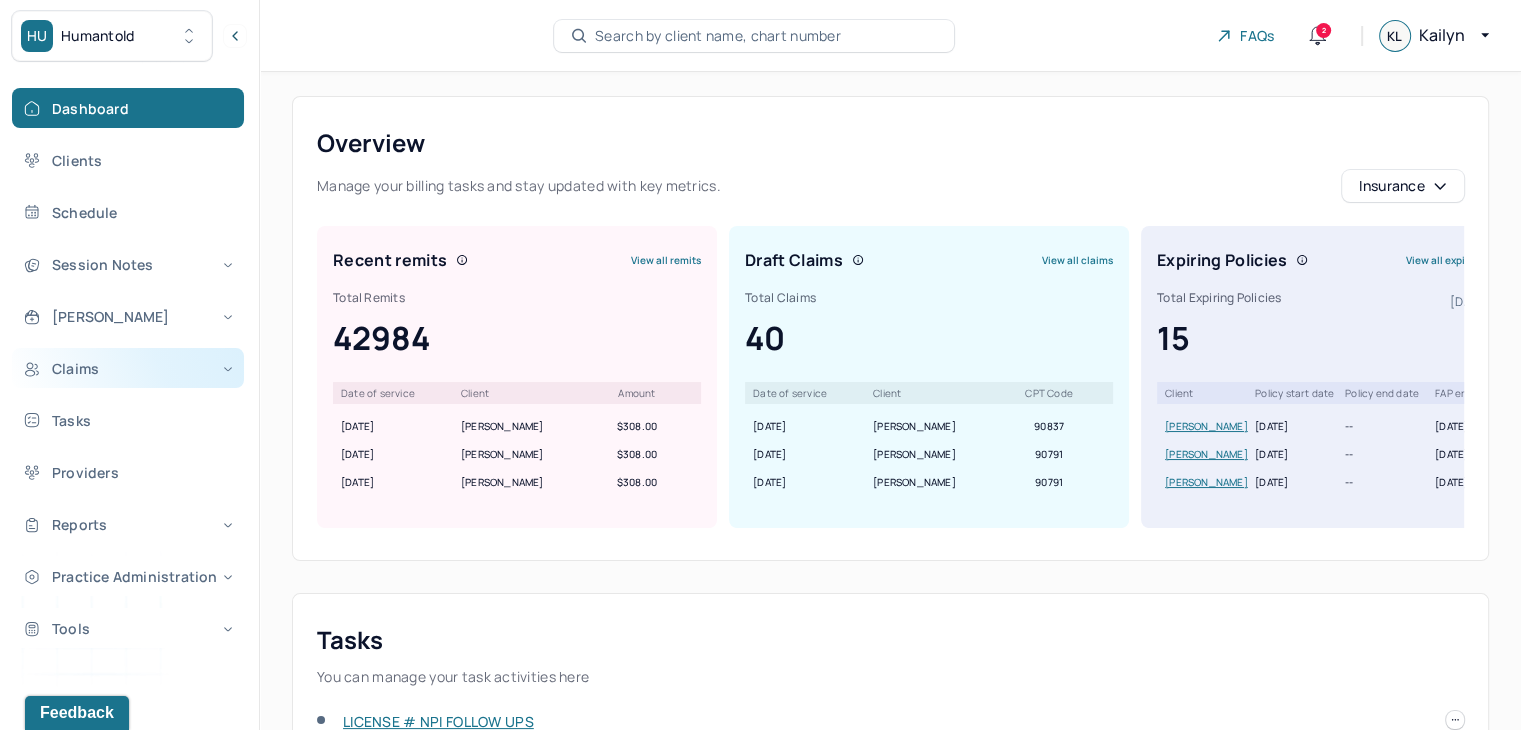 click on "Claims" at bounding box center (128, 368) 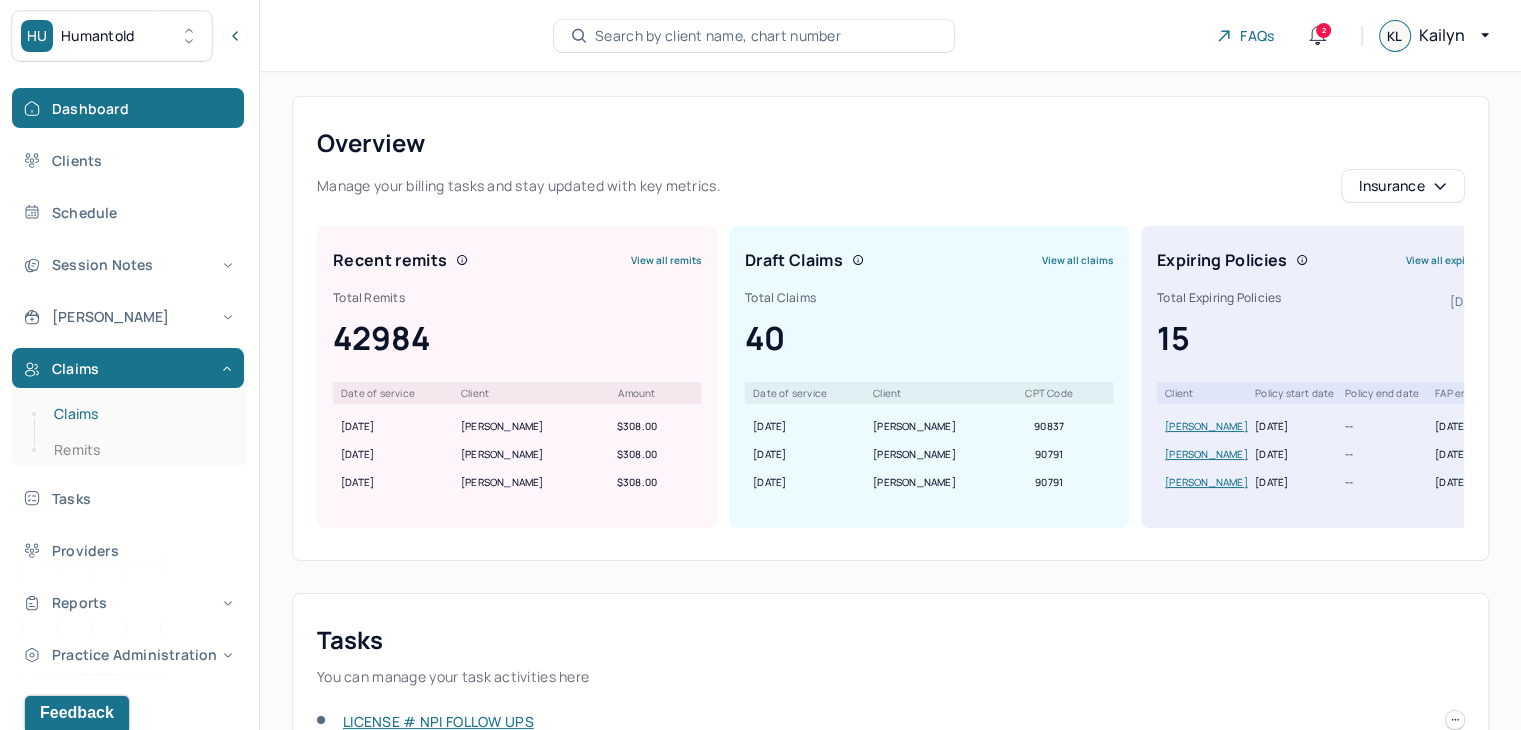 click on "Claims" at bounding box center (139, 414) 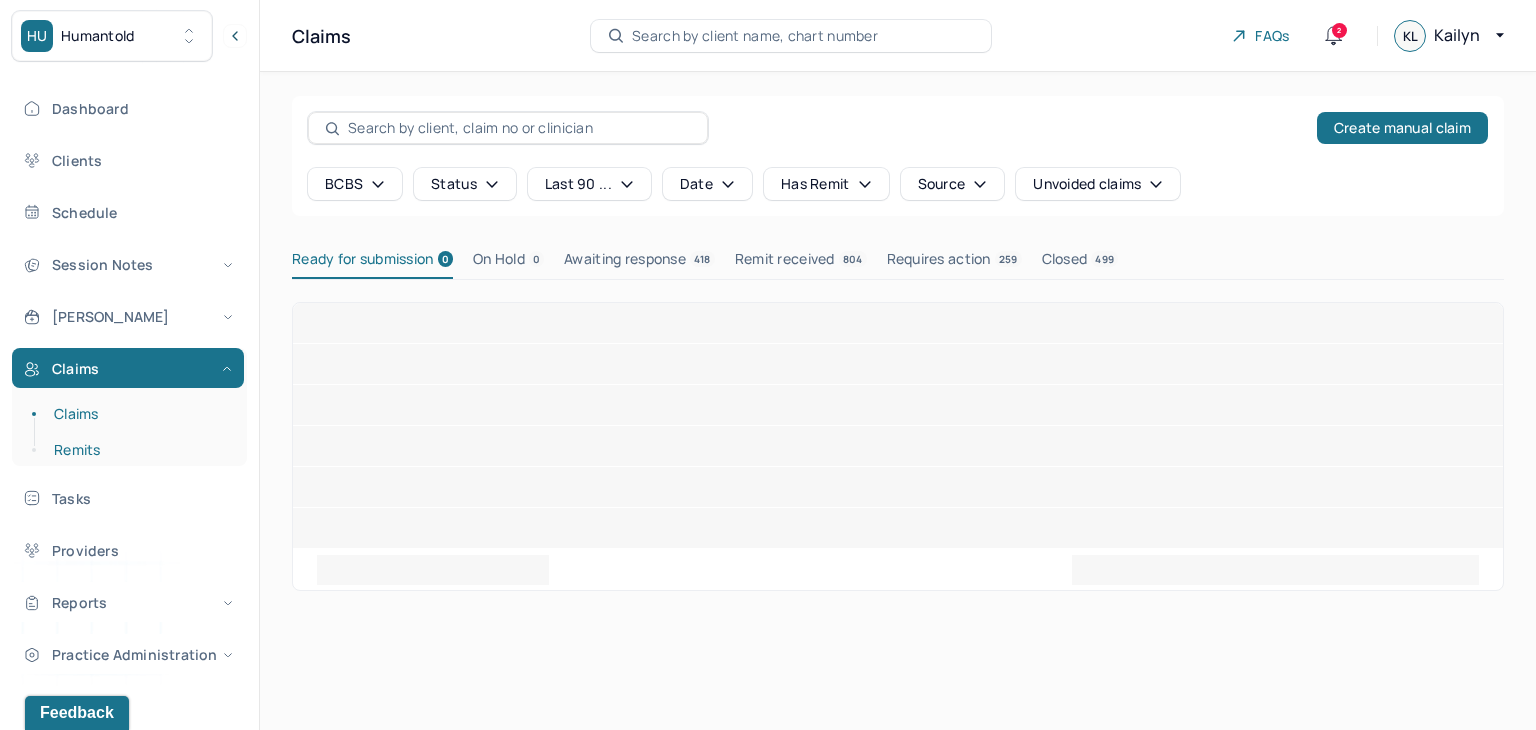 click on "Remits" at bounding box center [139, 450] 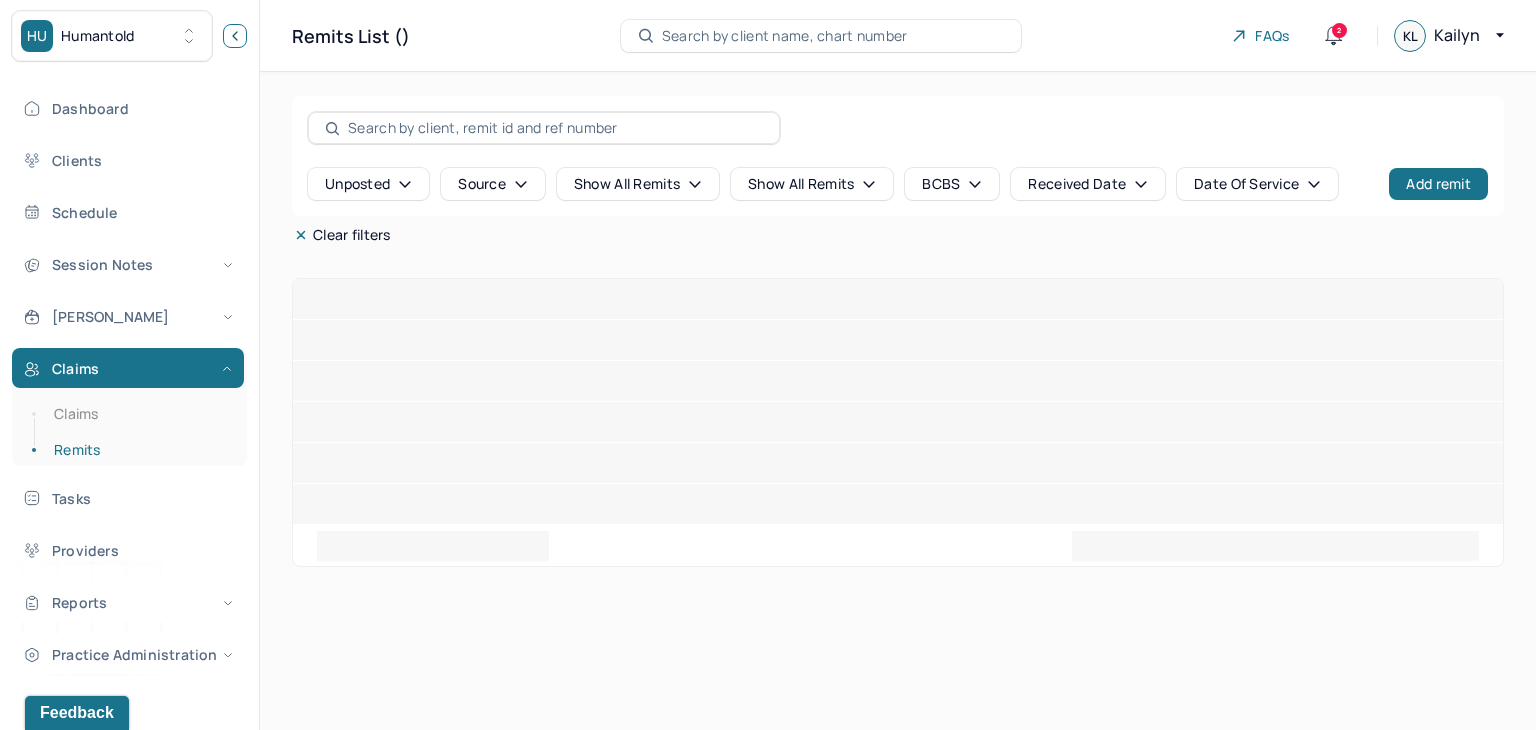 click at bounding box center (235, 36) 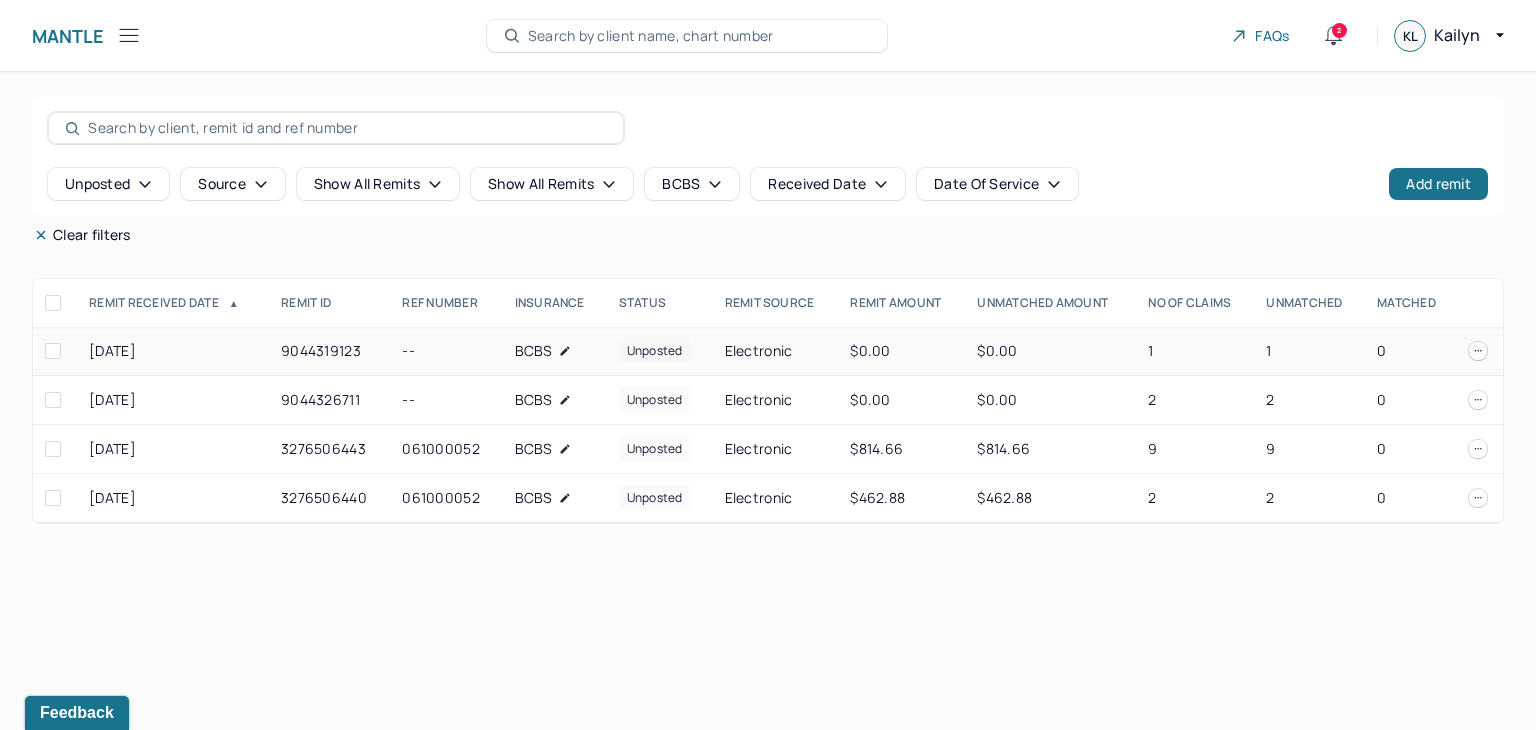 click on "1" at bounding box center [1309, 351] 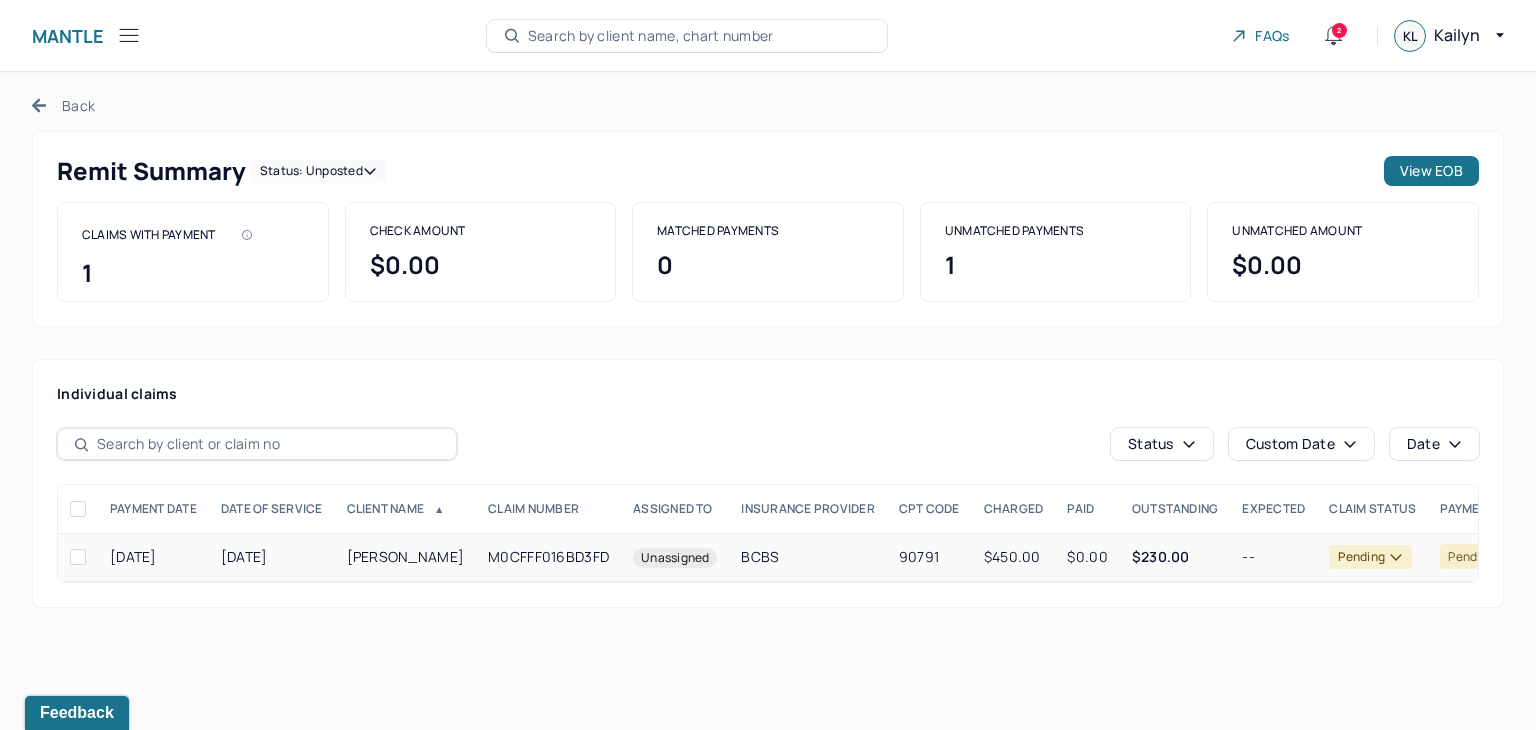 click on "$230.00" at bounding box center [1175, 557] 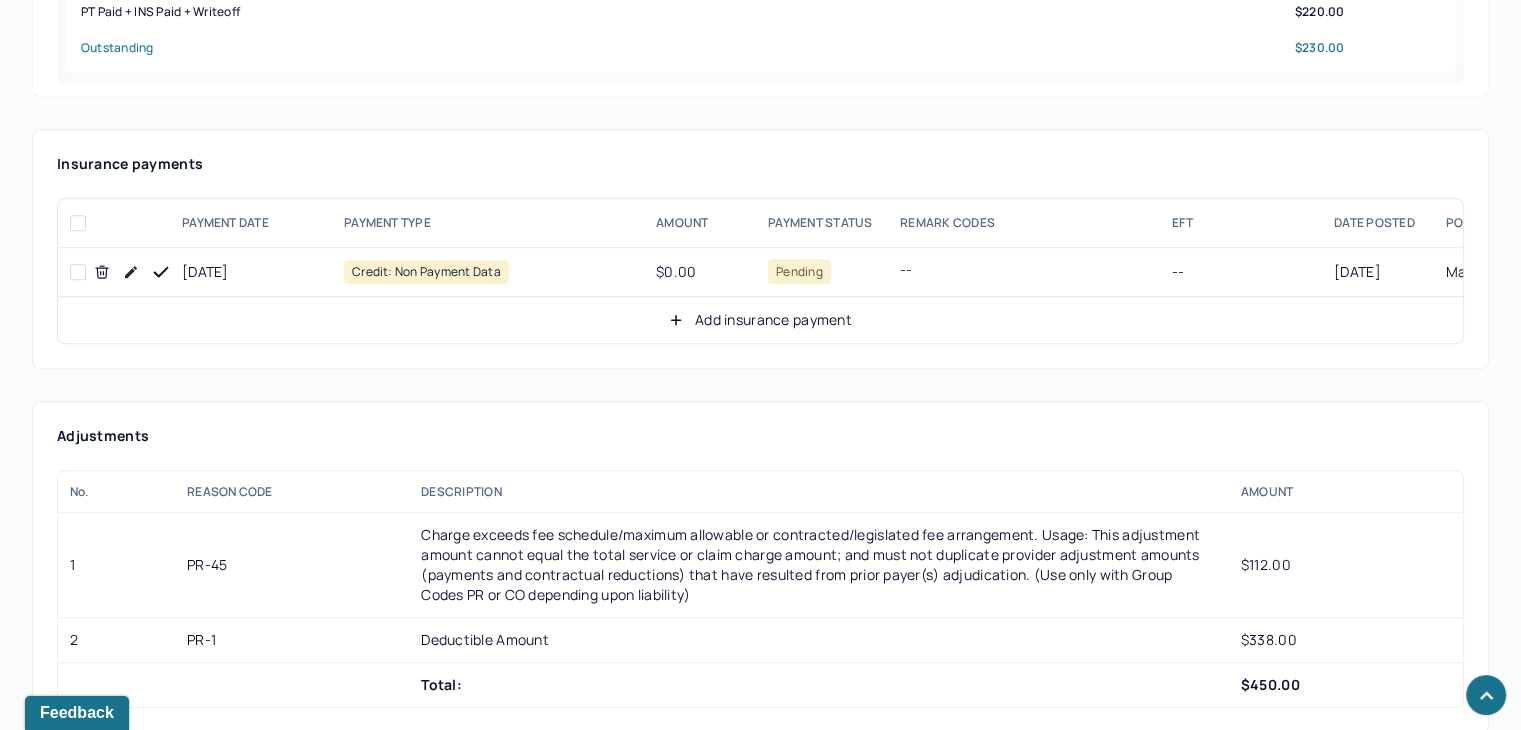 scroll, scrollTop: 1300, scrollLeft: 0, axis: vertical 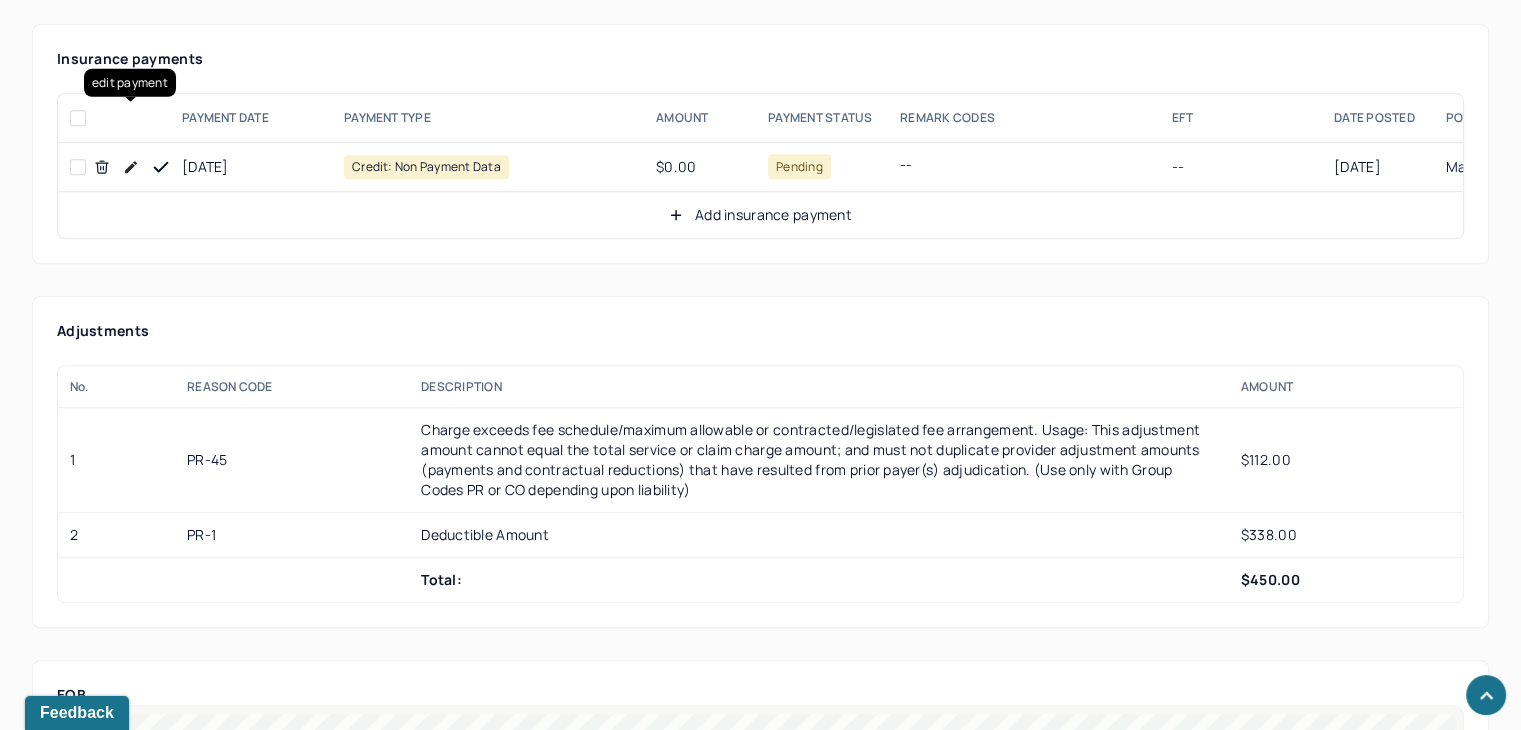 click 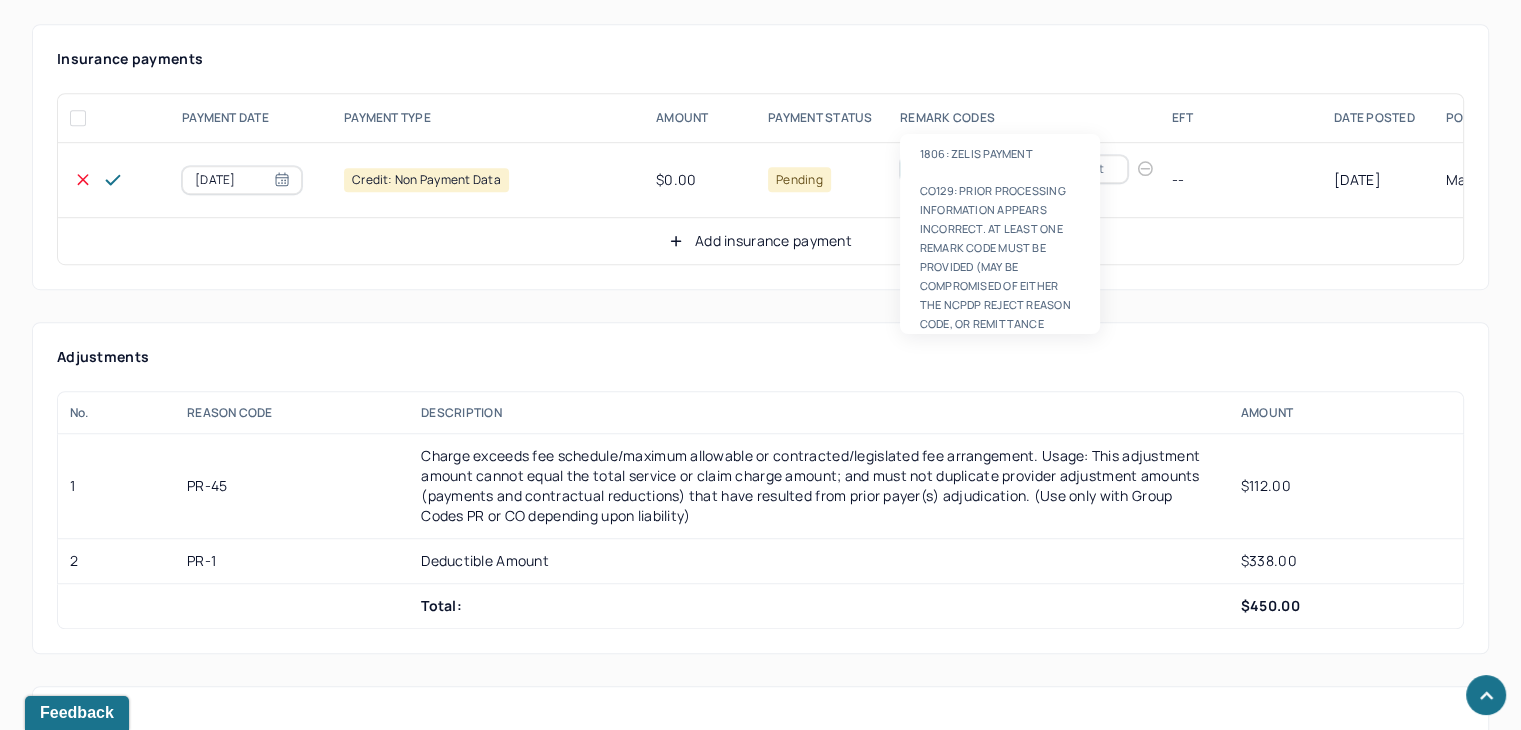 click on "Remark code" at bounding box center [950, 169] 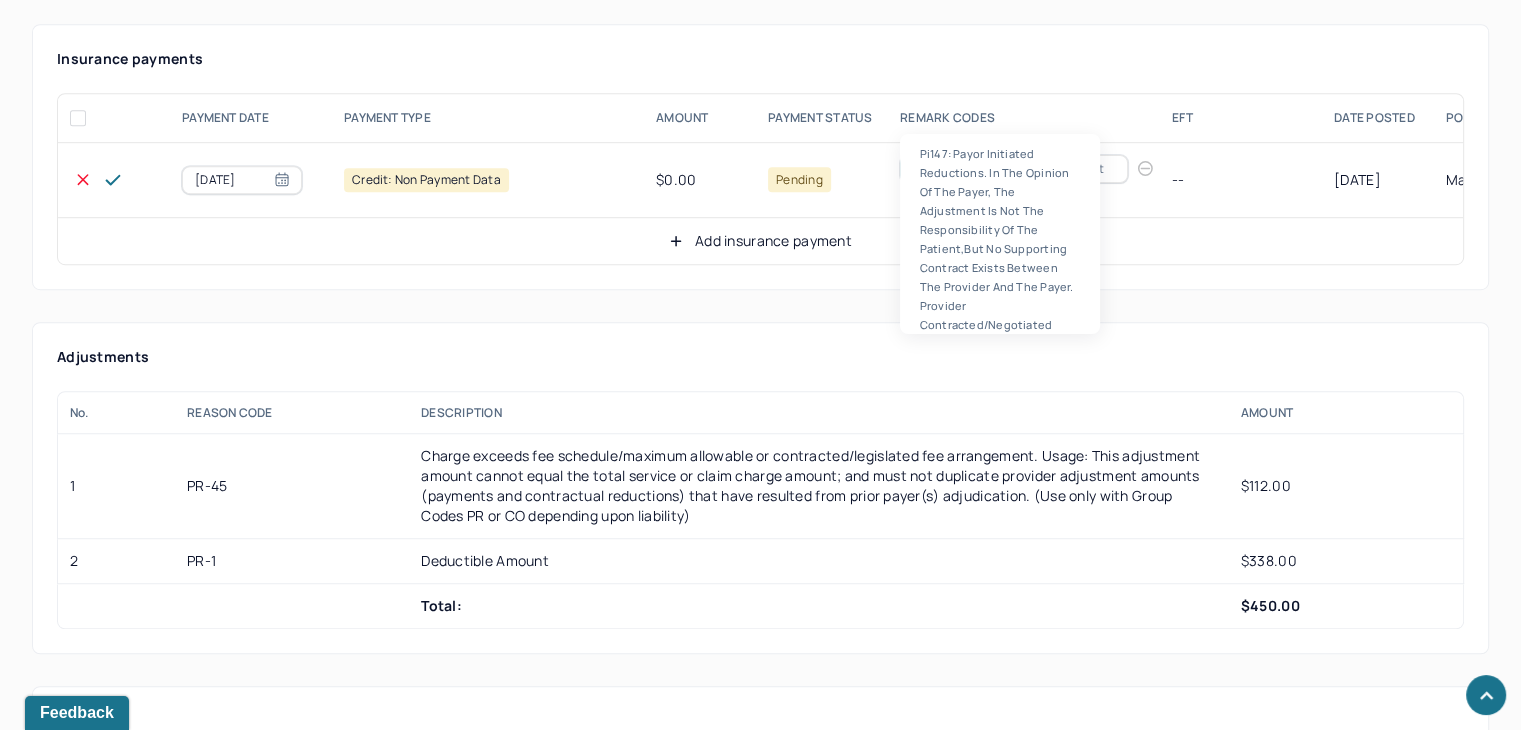 scroll, scrollTop: 124, scrollLeft: 0, axis: vertical 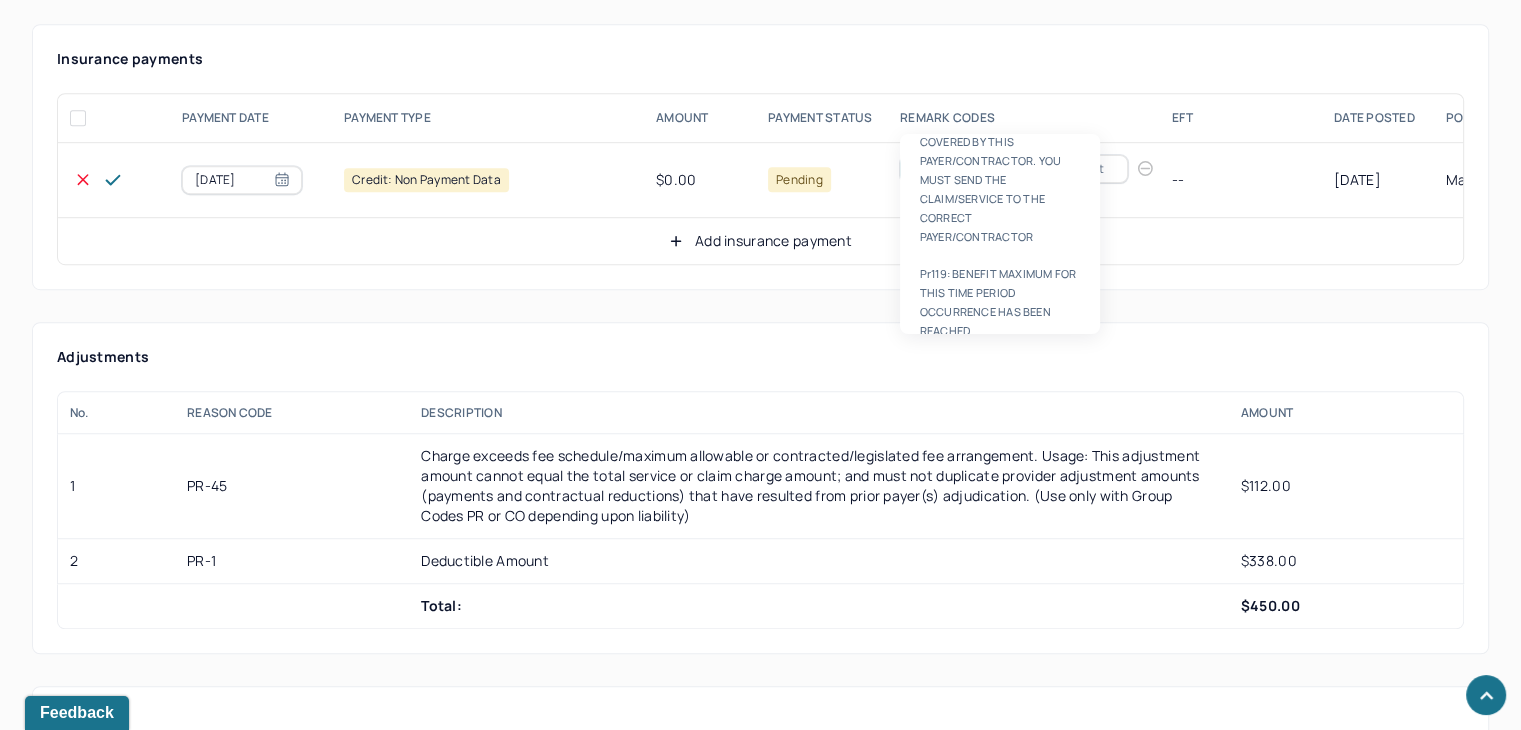 type on "pr1" 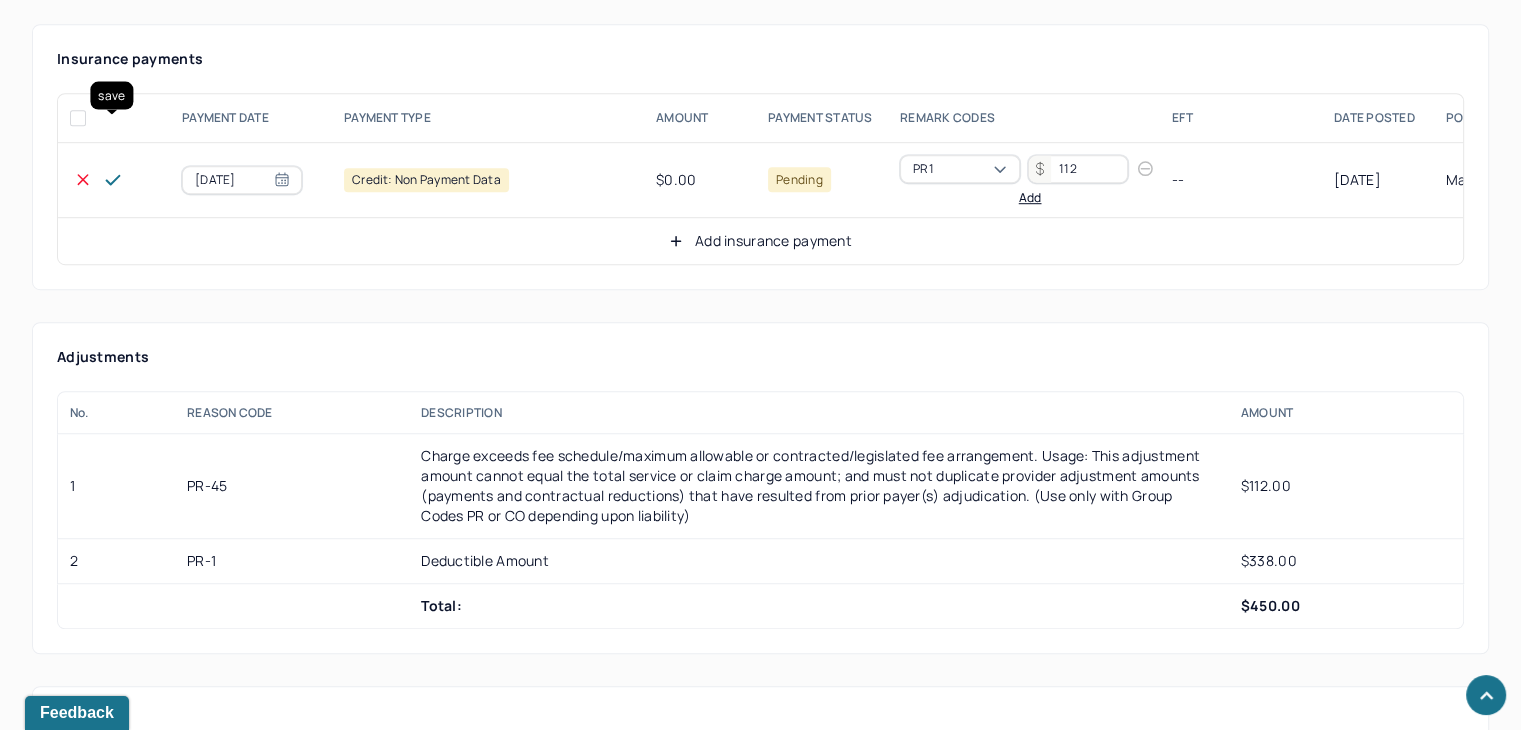 click 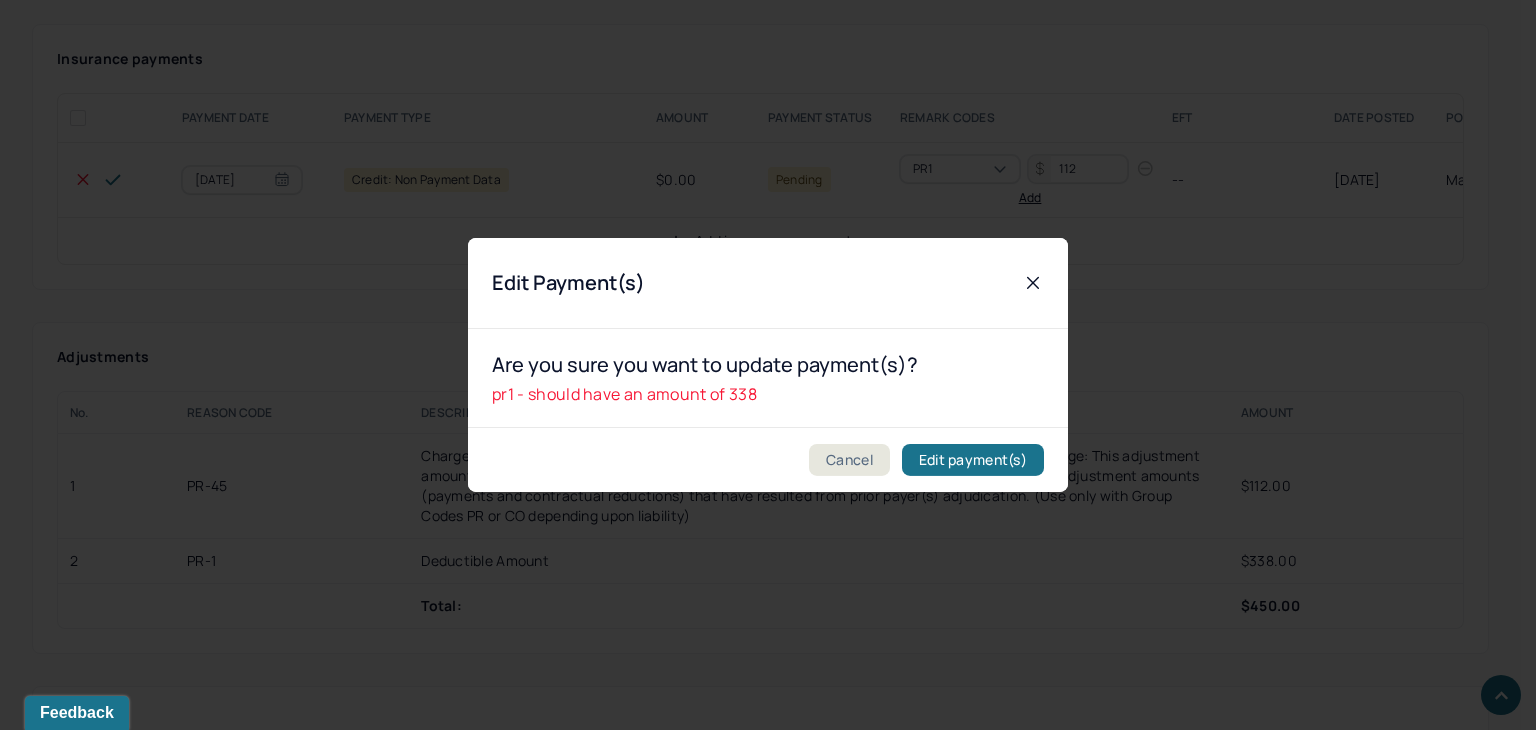 click 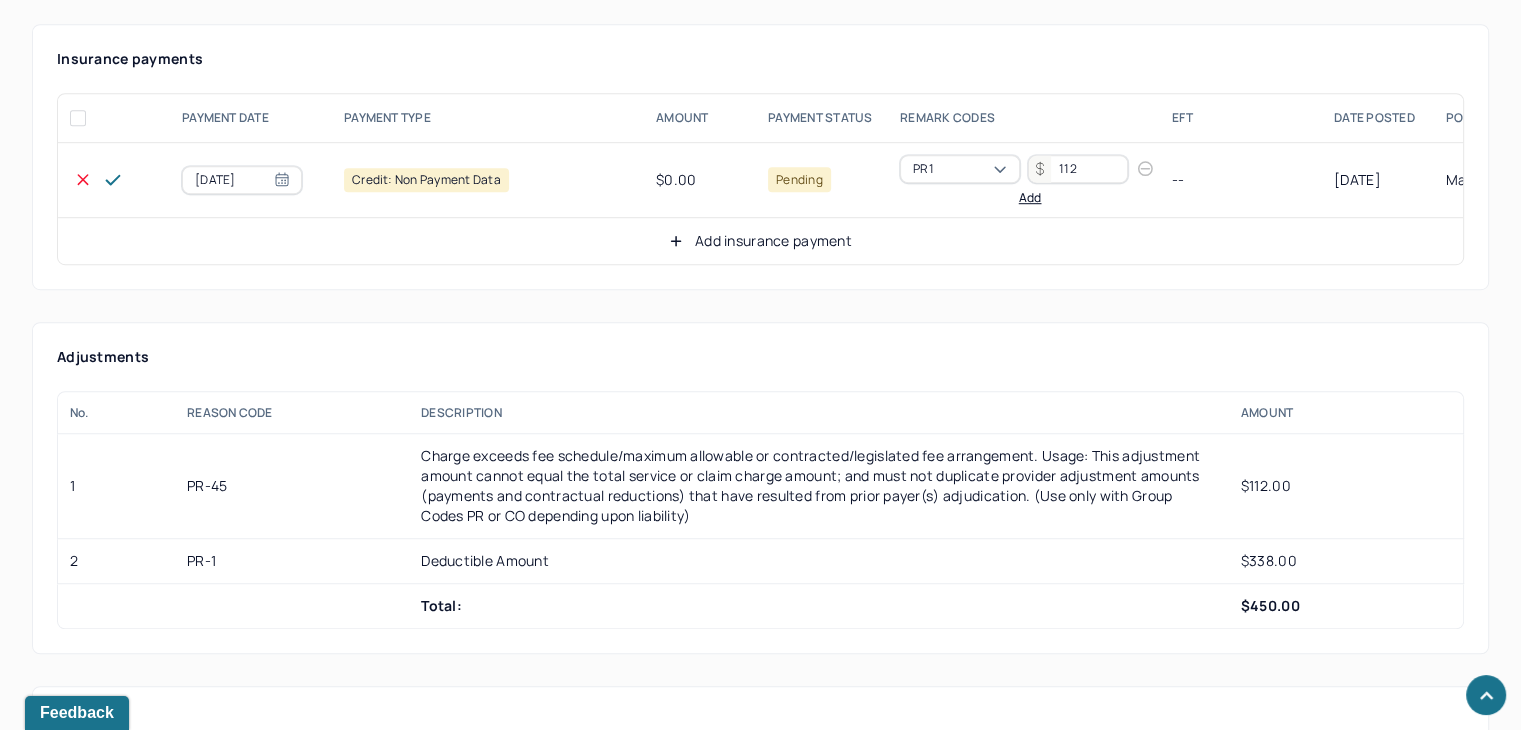 click on "112" at bounding box center (1078, 169) 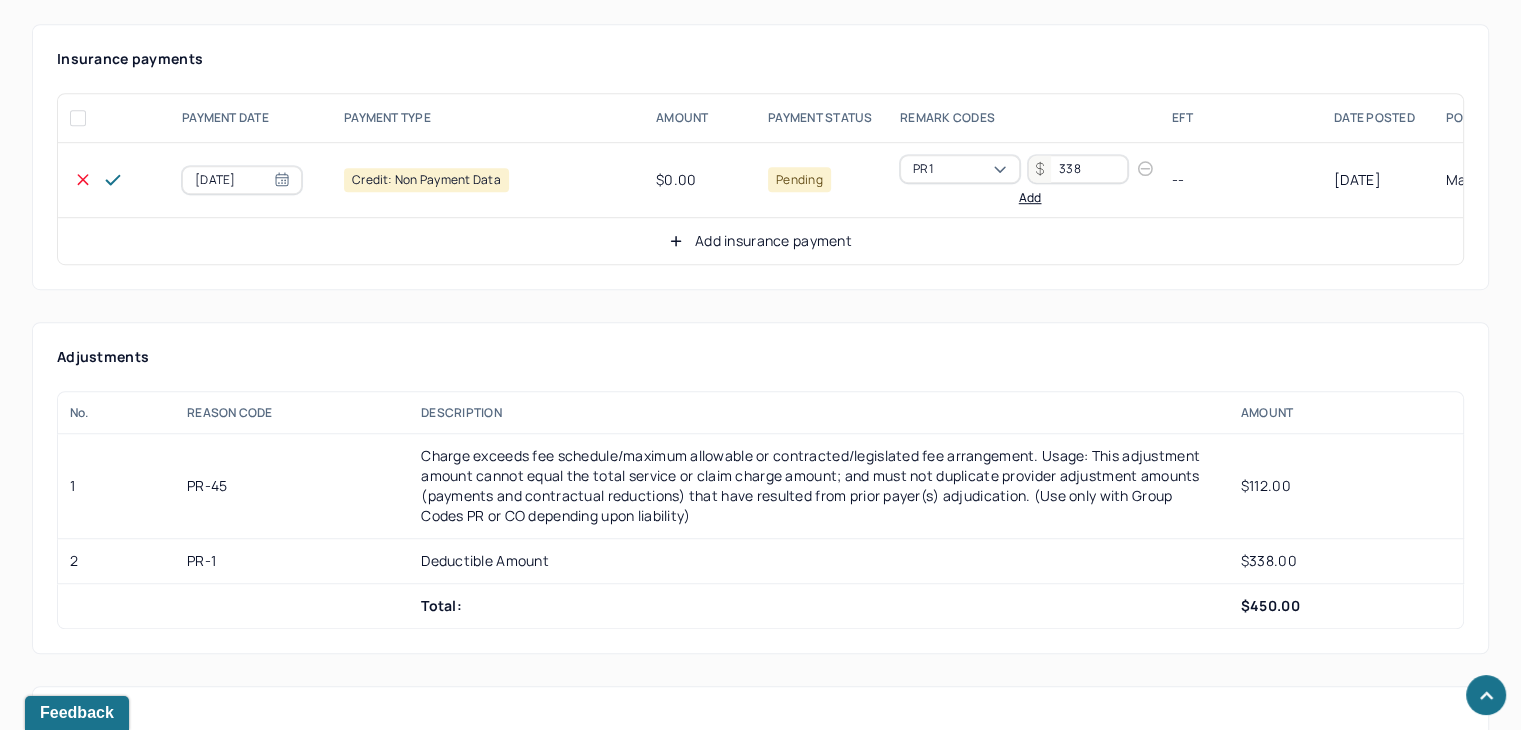 type on "338" 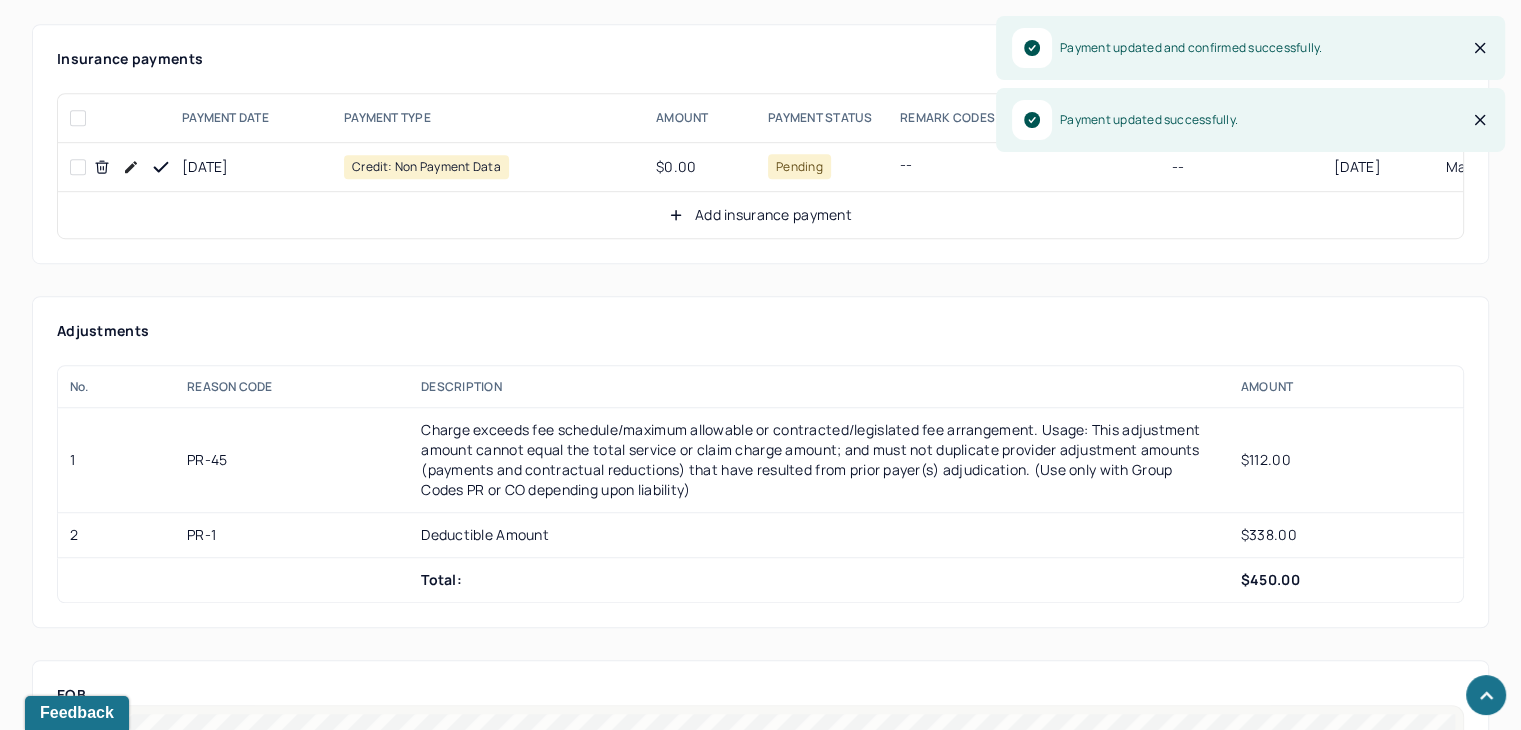 click on "Add insurance payment" at bounding box center [760, 215] 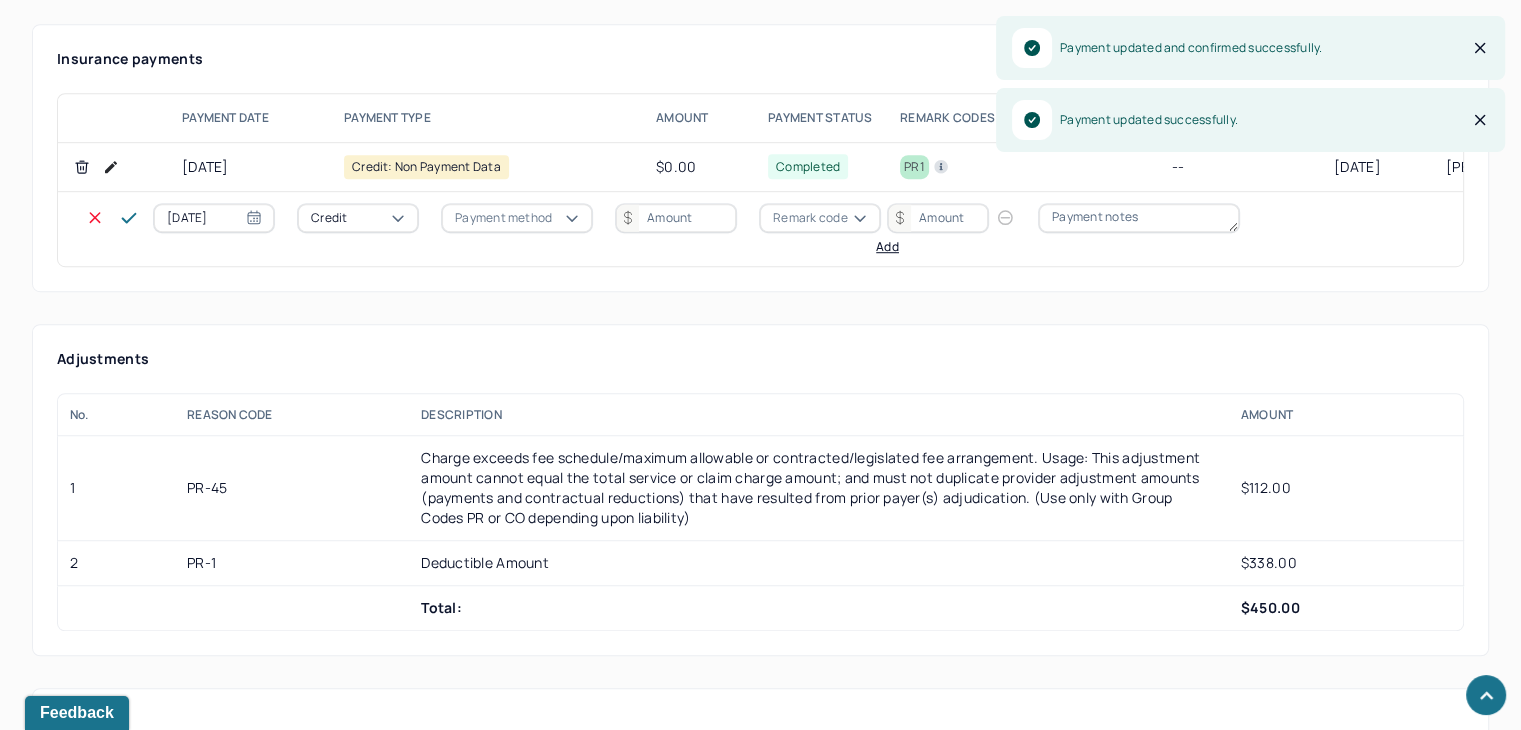 click on "Credit" at bounding box center [358, 218] 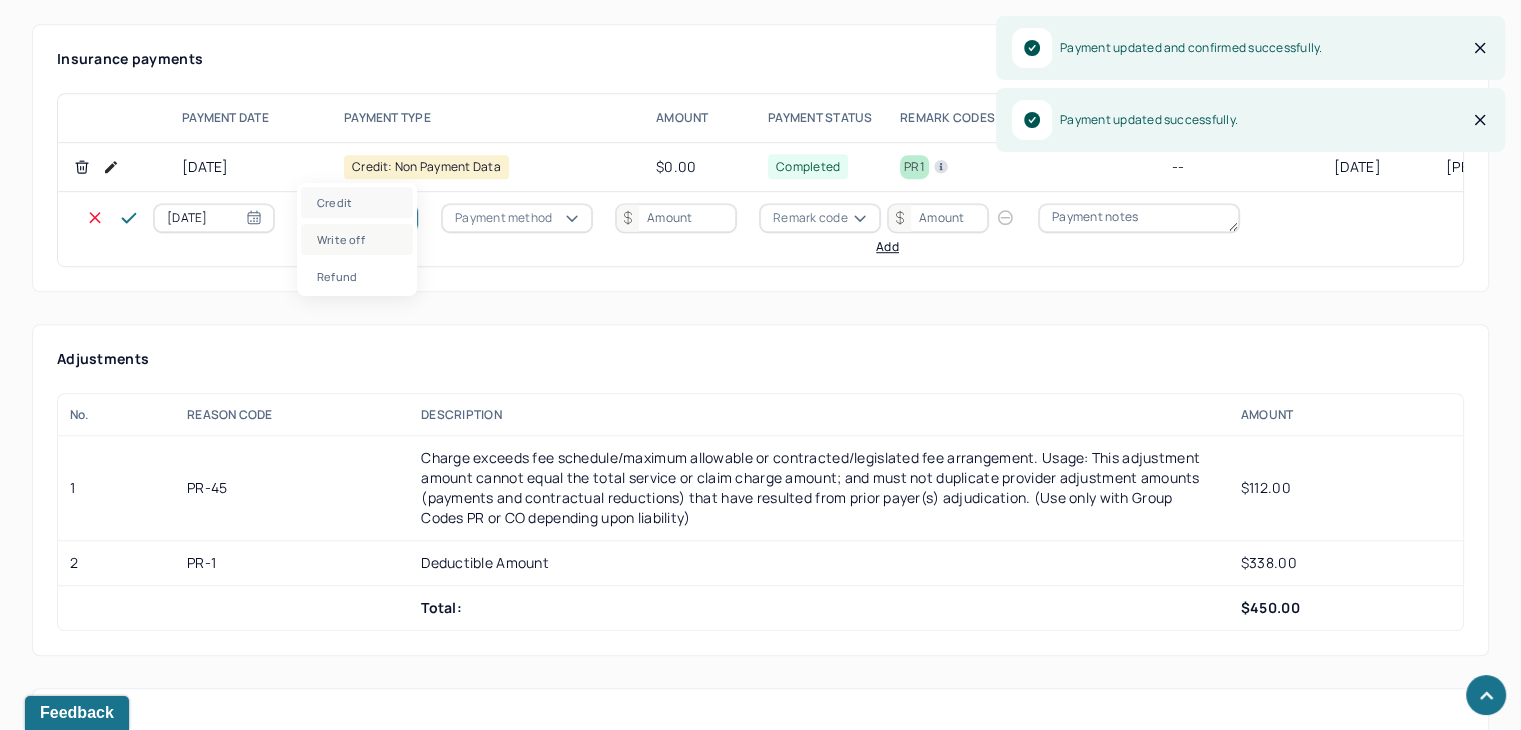 click on "Write off" at bounding box center [357, 239] 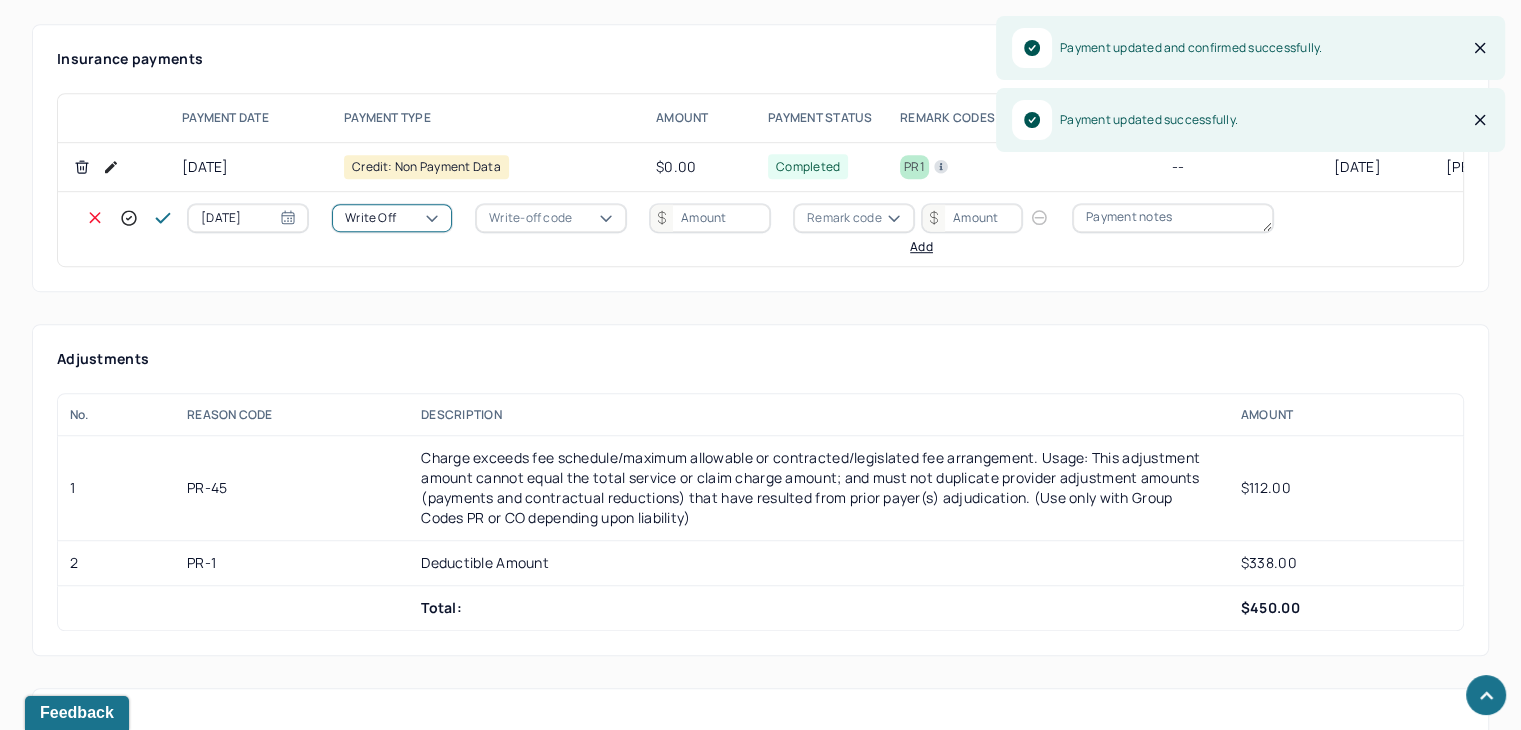 click on "Write-off code" at bounding box center (530, 218) 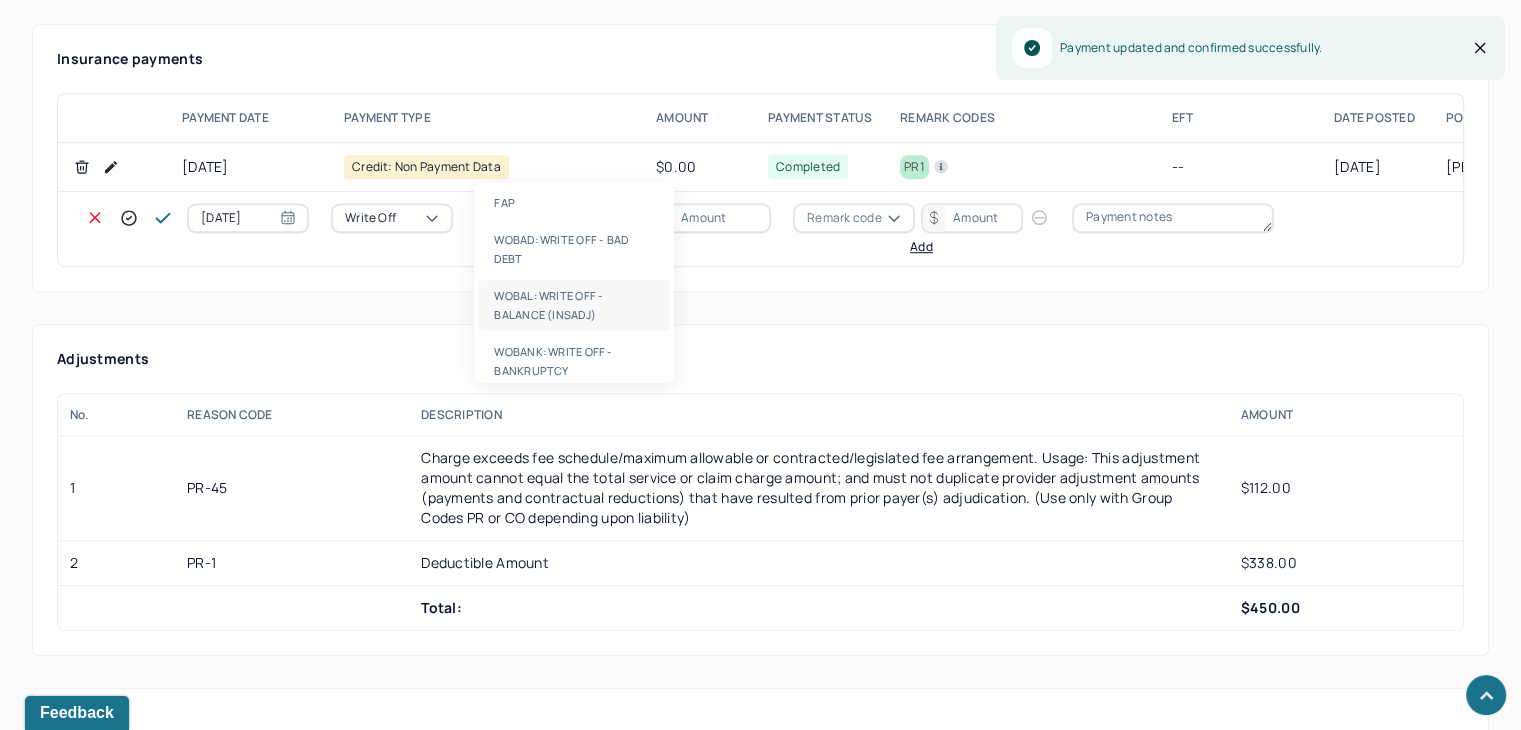 click on "WOBAL: WRITE OFF - BALANCE (INSADJ)" at bounding box center [574, 305] 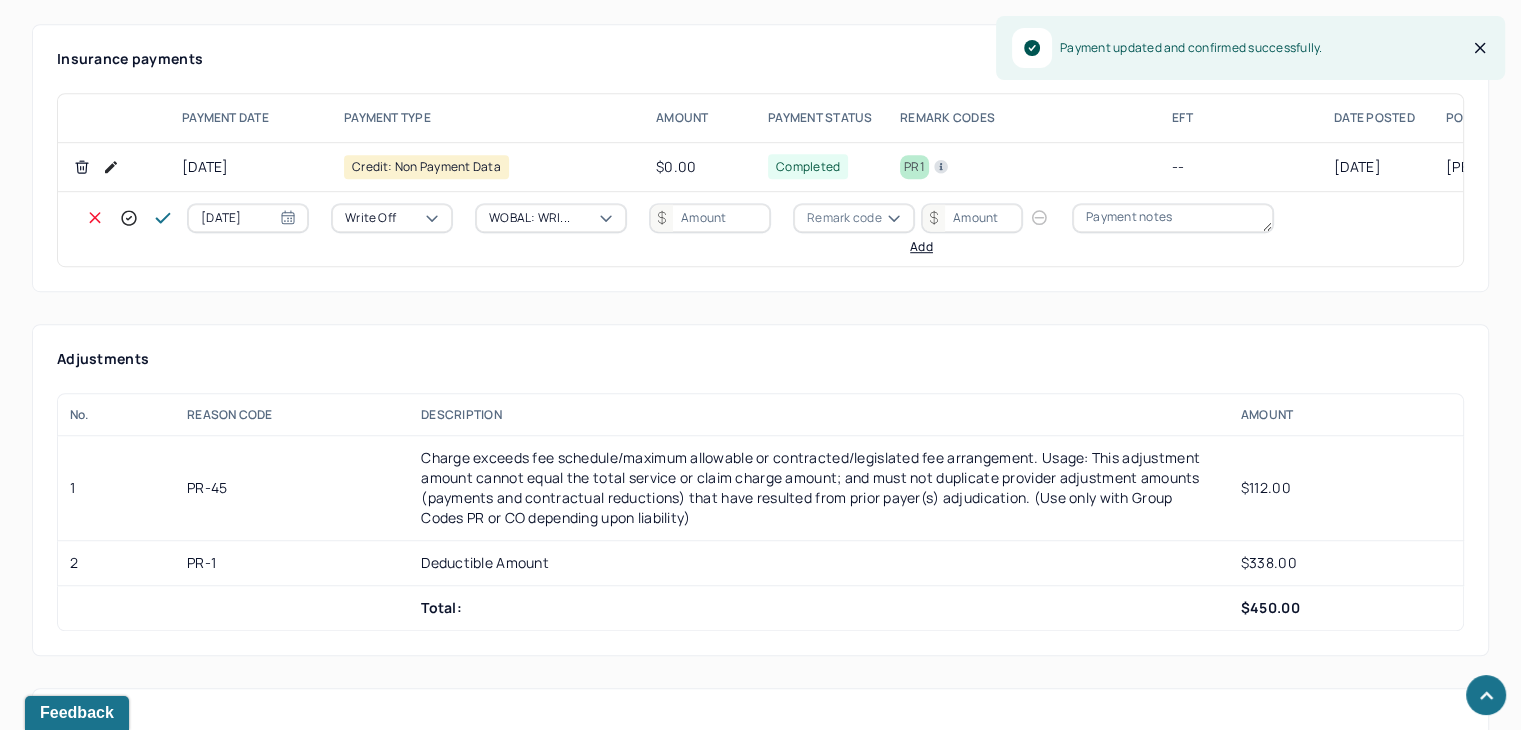 click at bounding box center (710, 218) 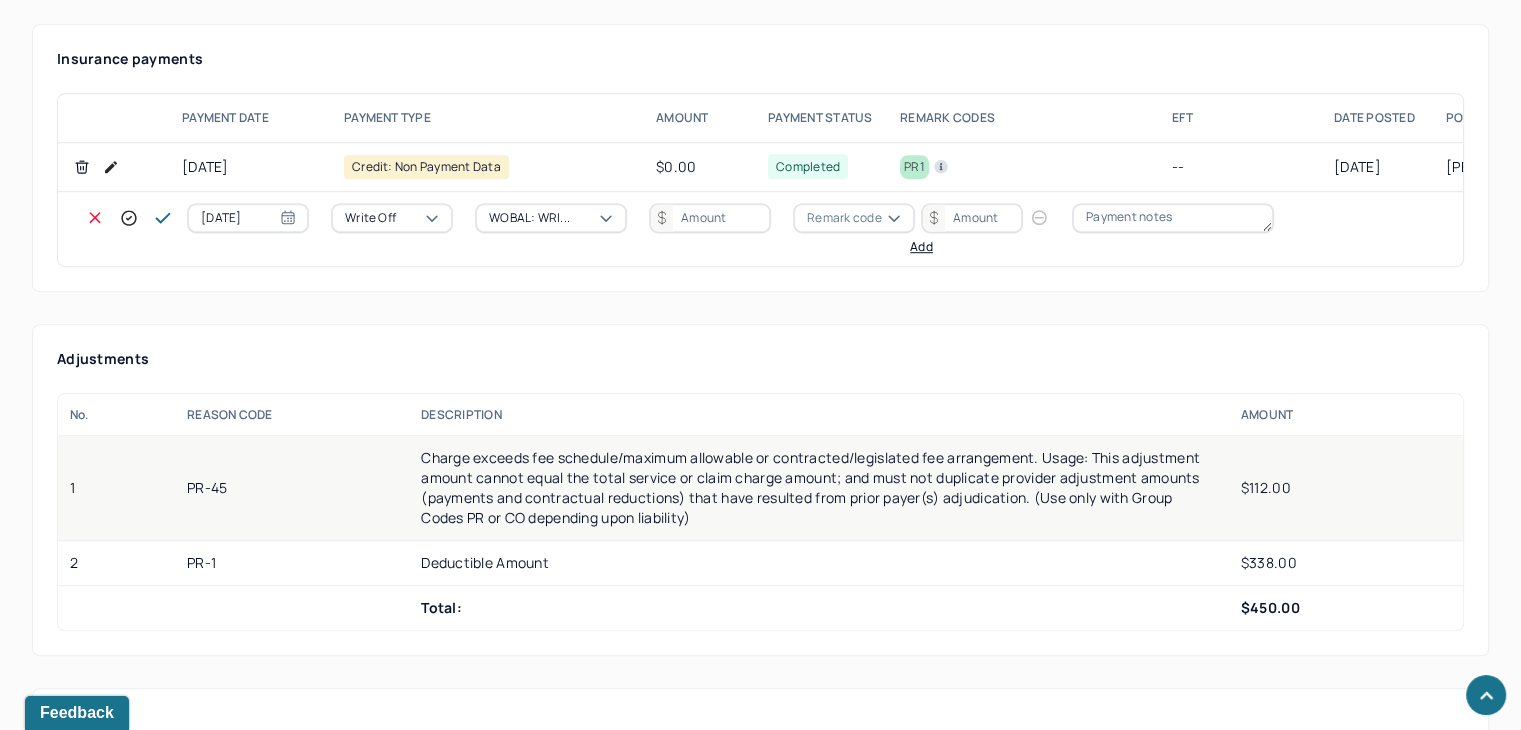 scroll, scrollTop: 1100, scrollLeft: 0, axis: vertical 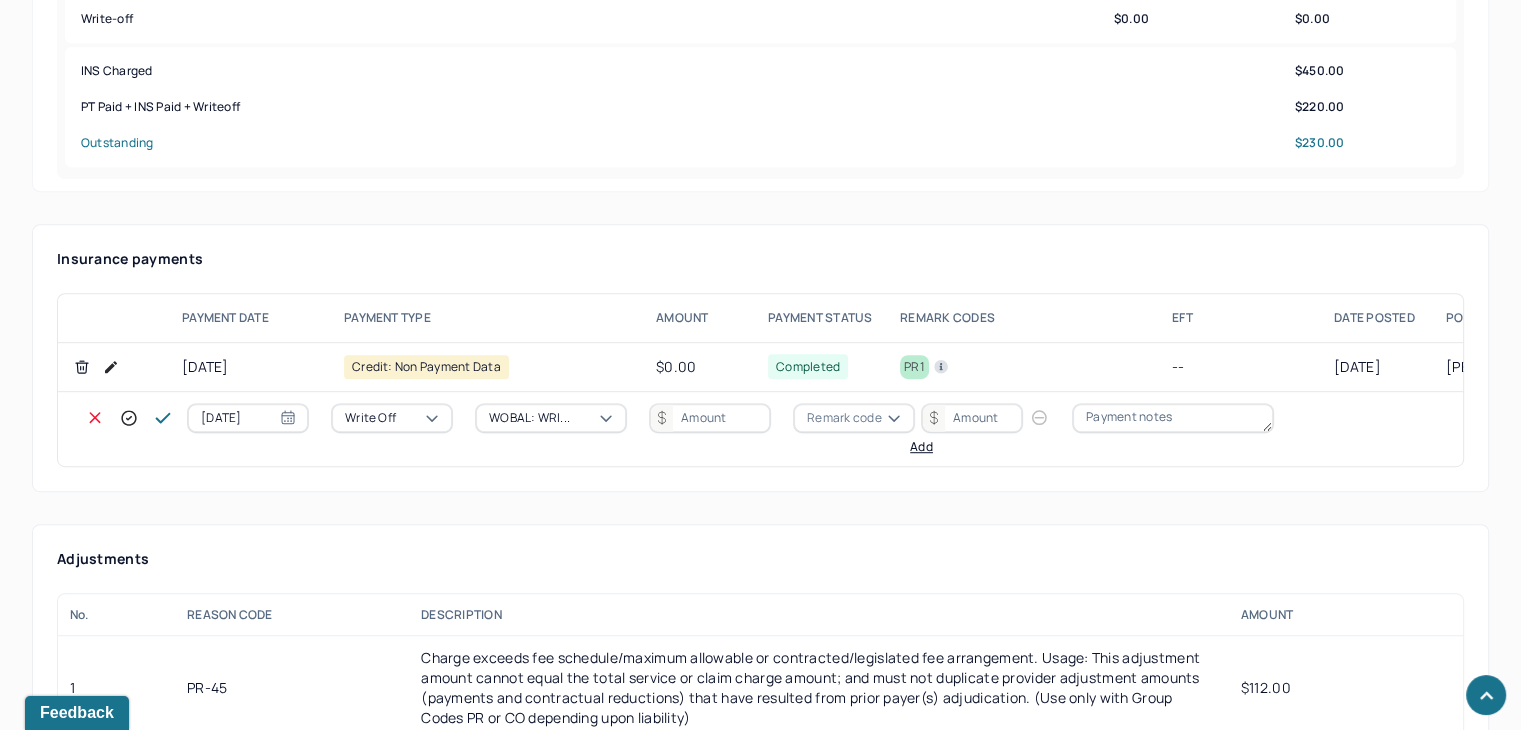 click at bounding box center [710, 418] 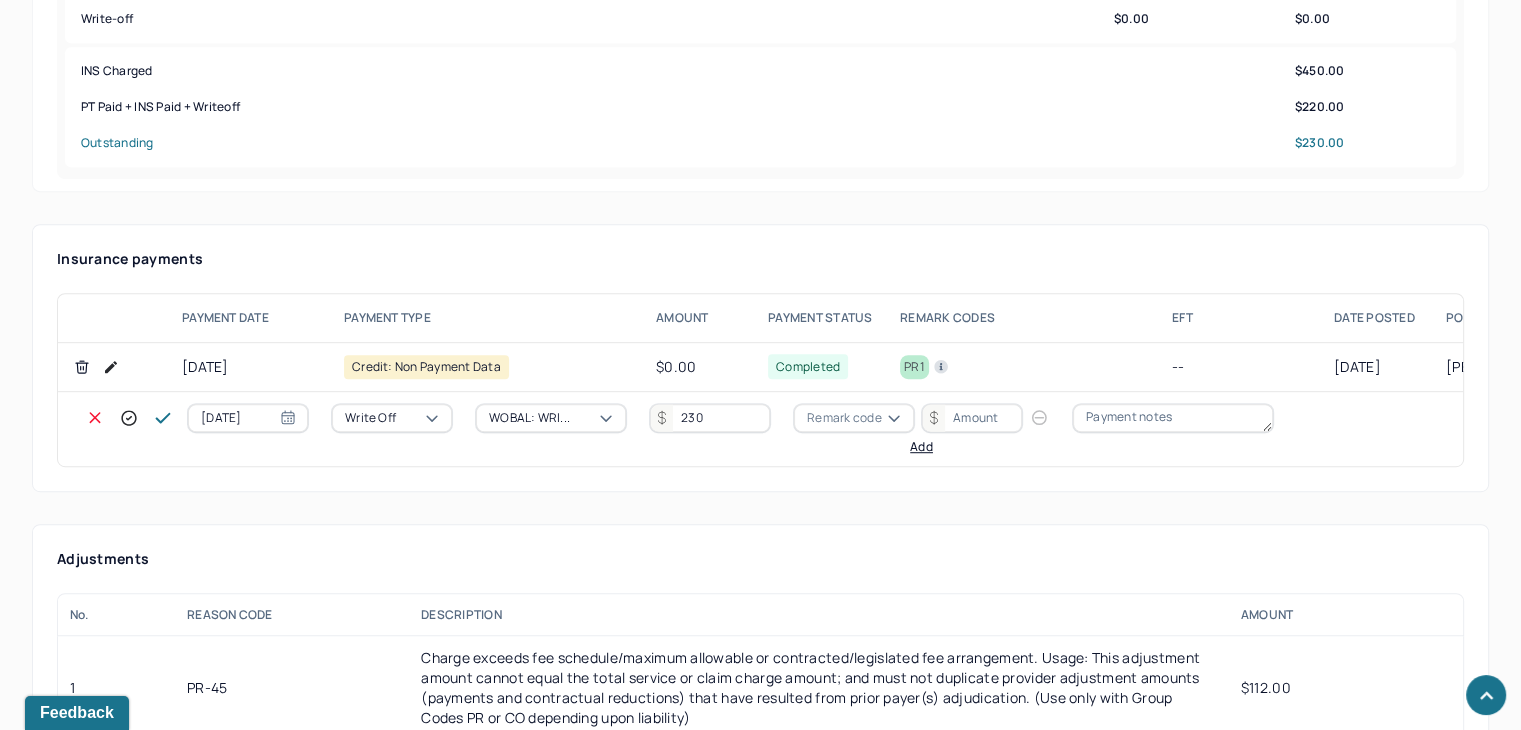 type on "230" 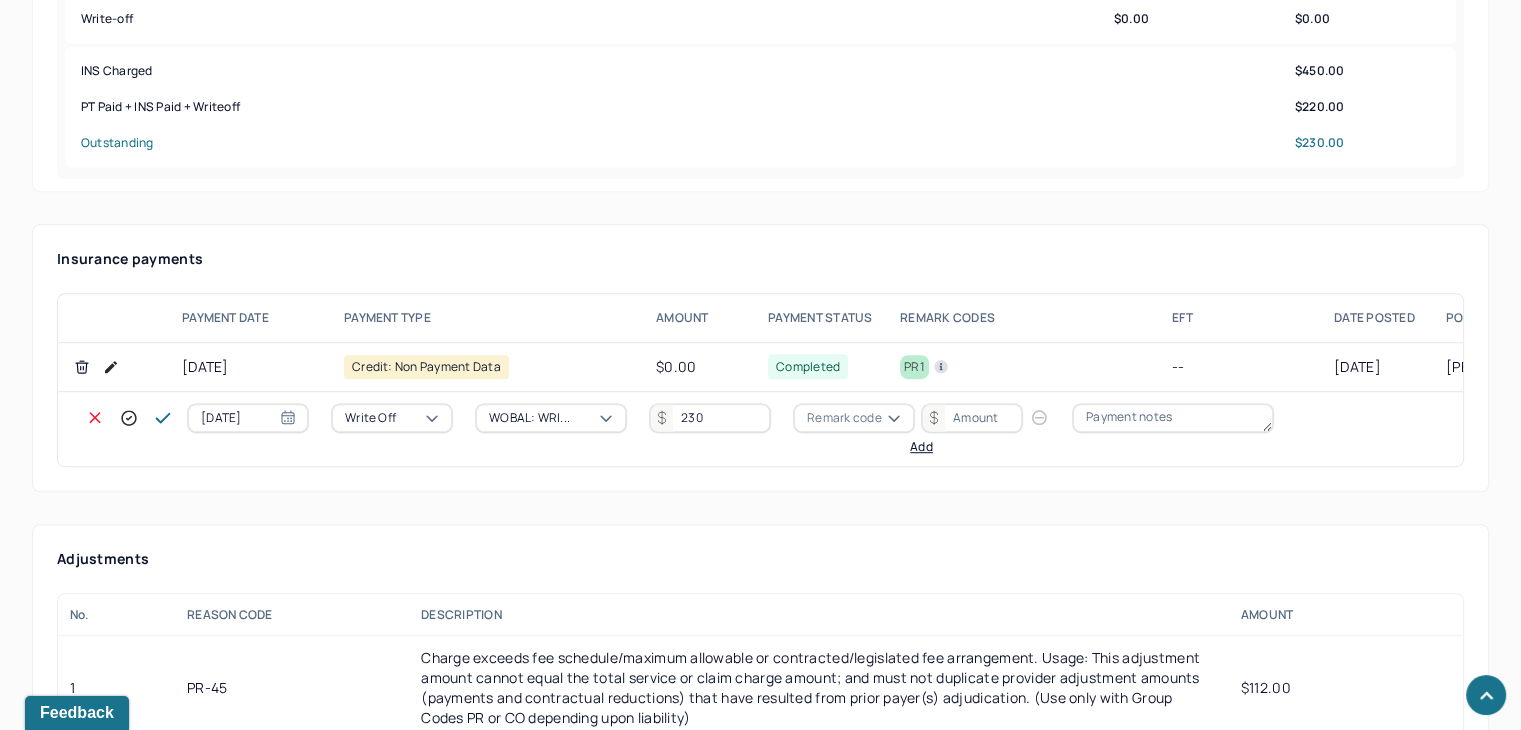 click on "Remark code" at bounding box center (844, 418) 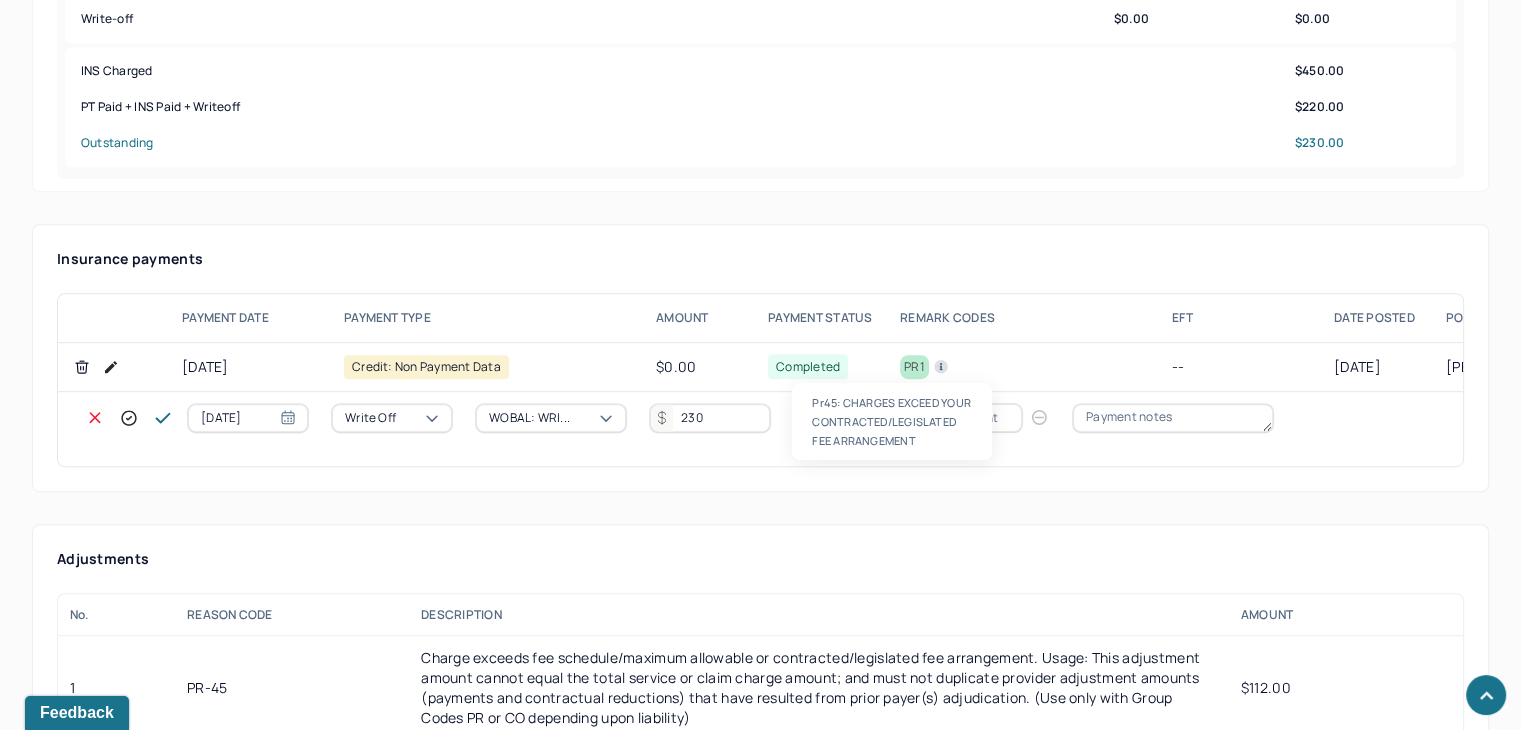 scroll, scrollTop: 0, scrollLeft: 0, axis: both 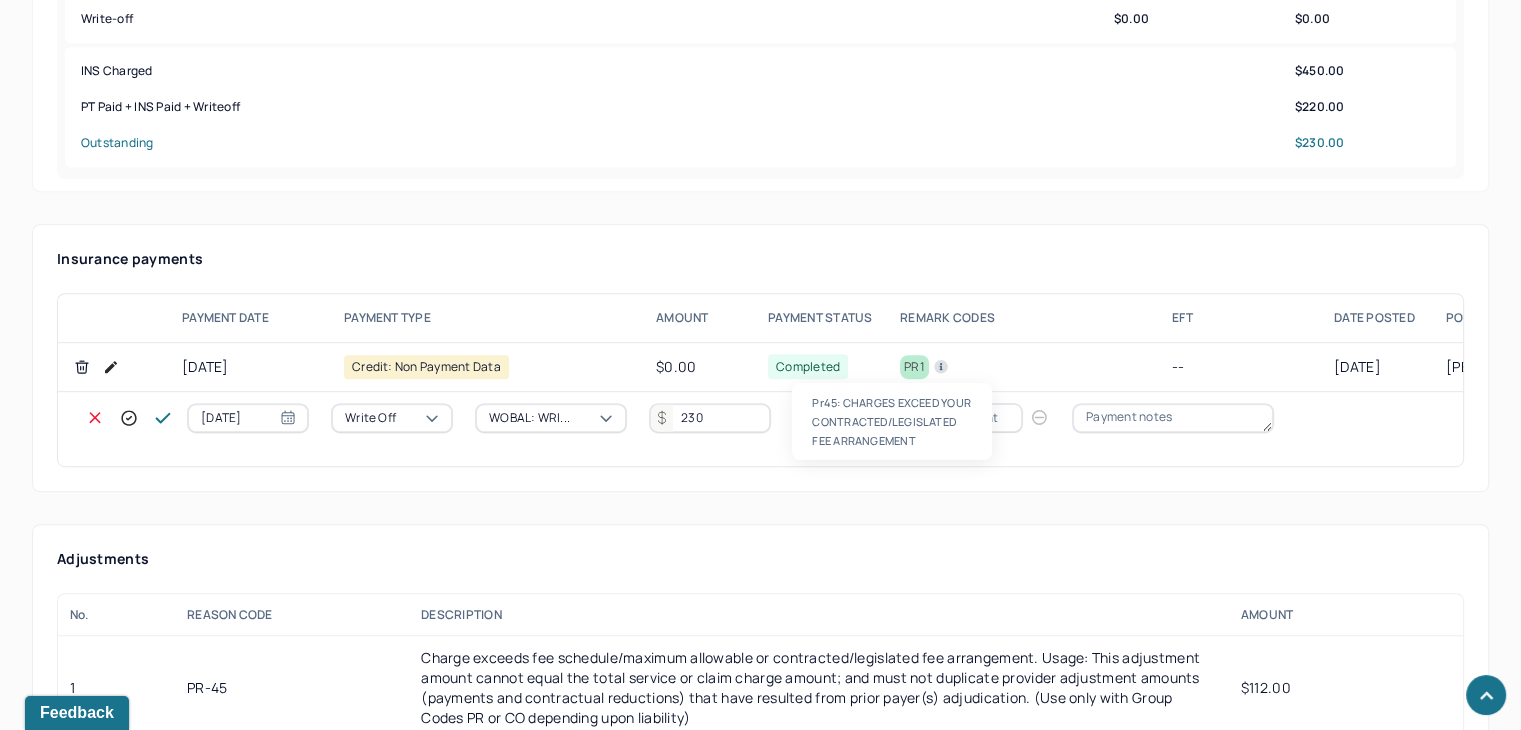 type on "pr45" 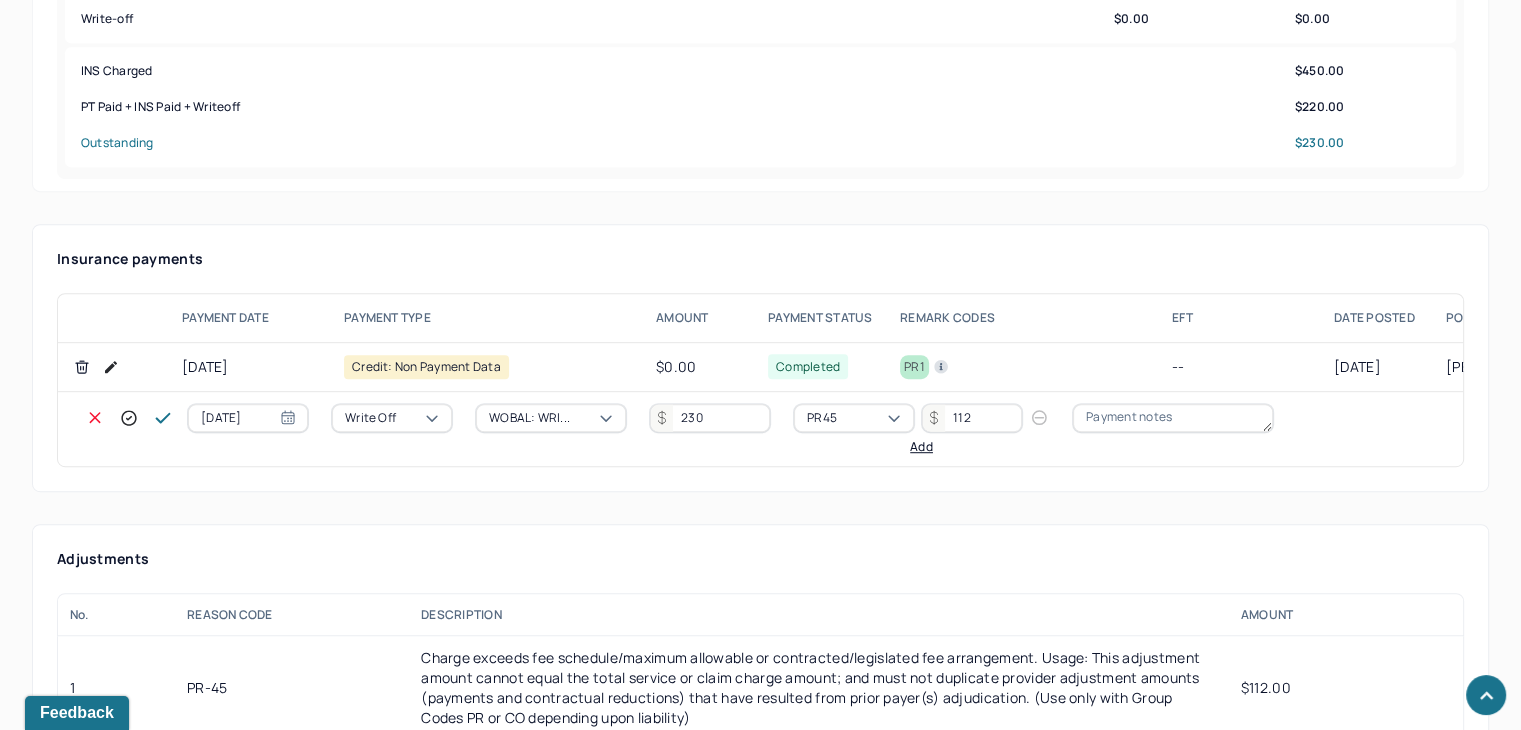 type on "112" 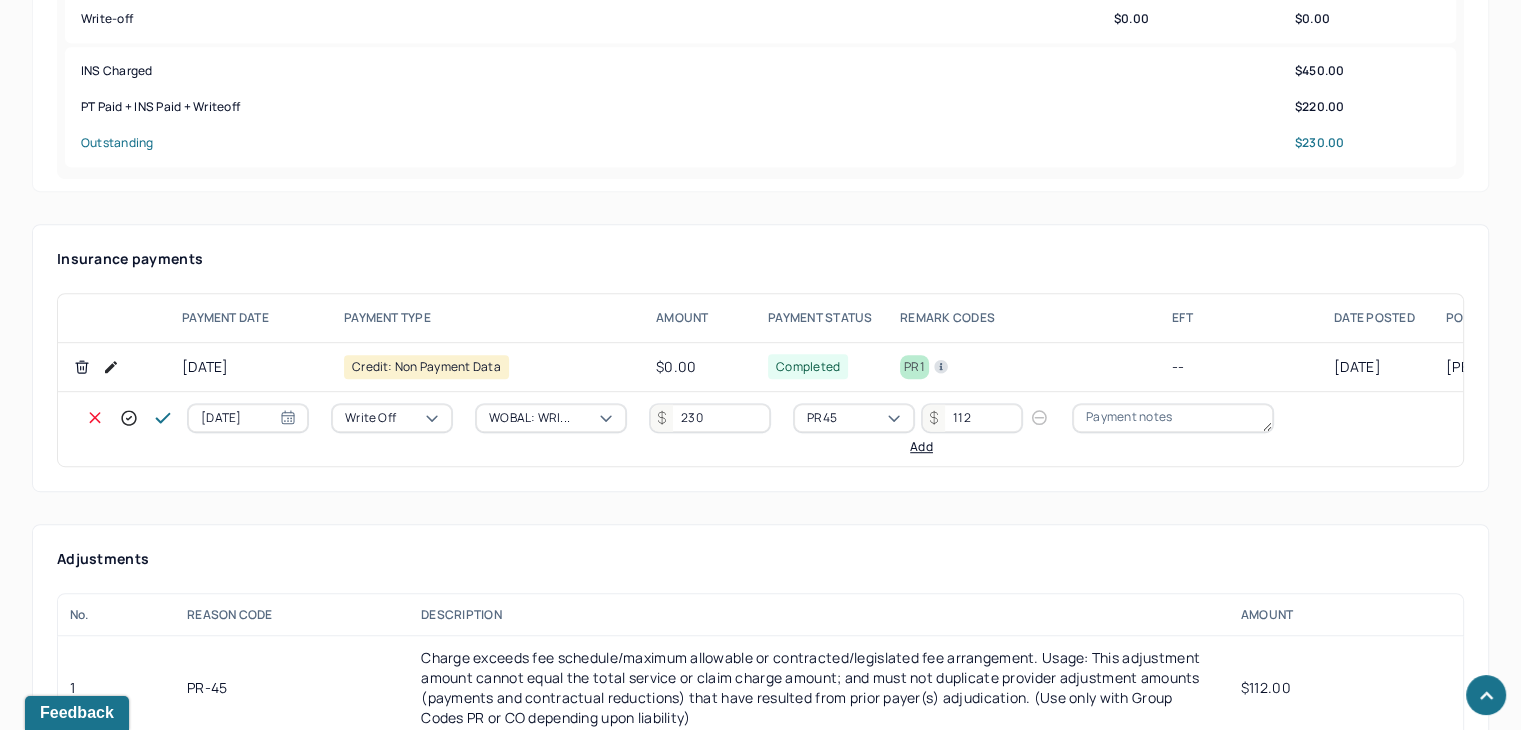type 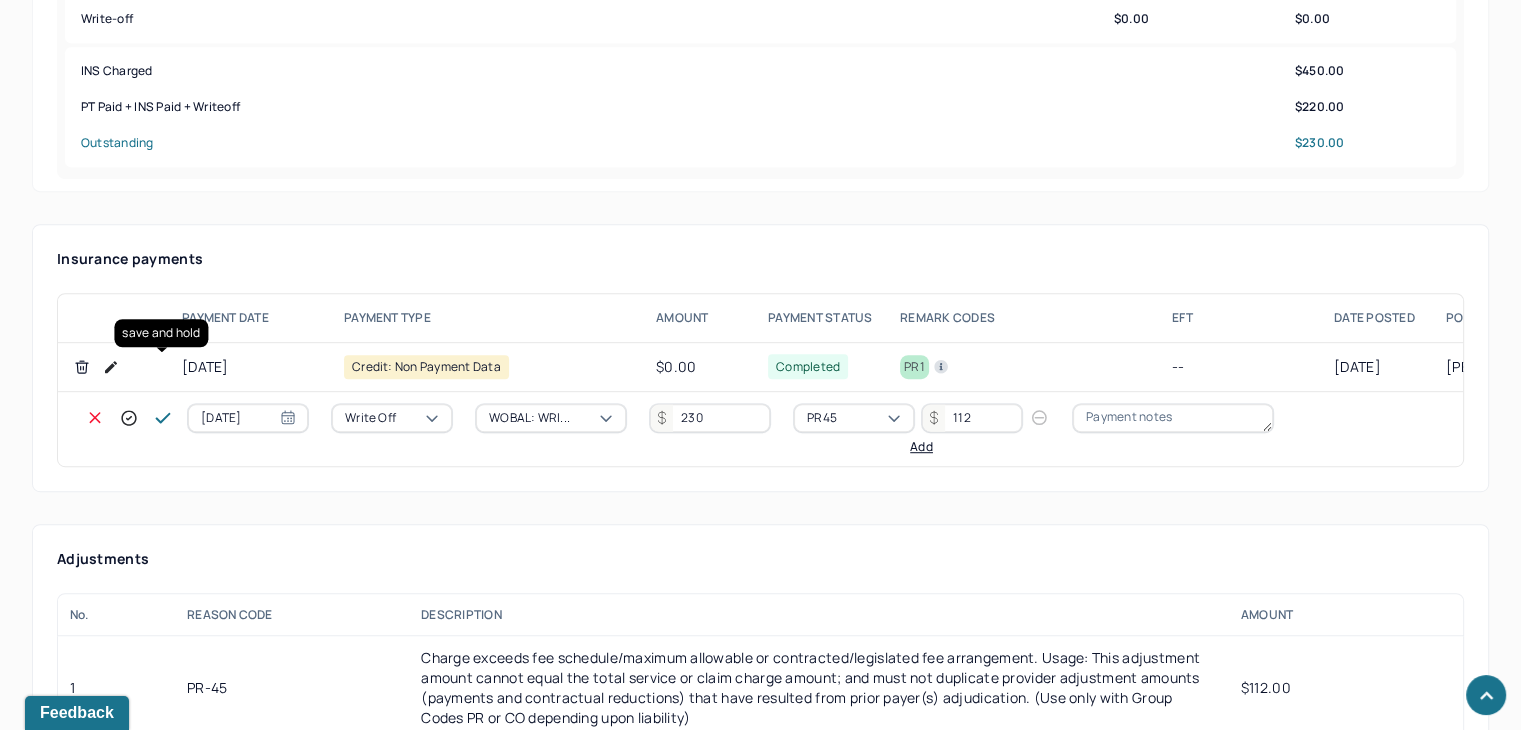 click 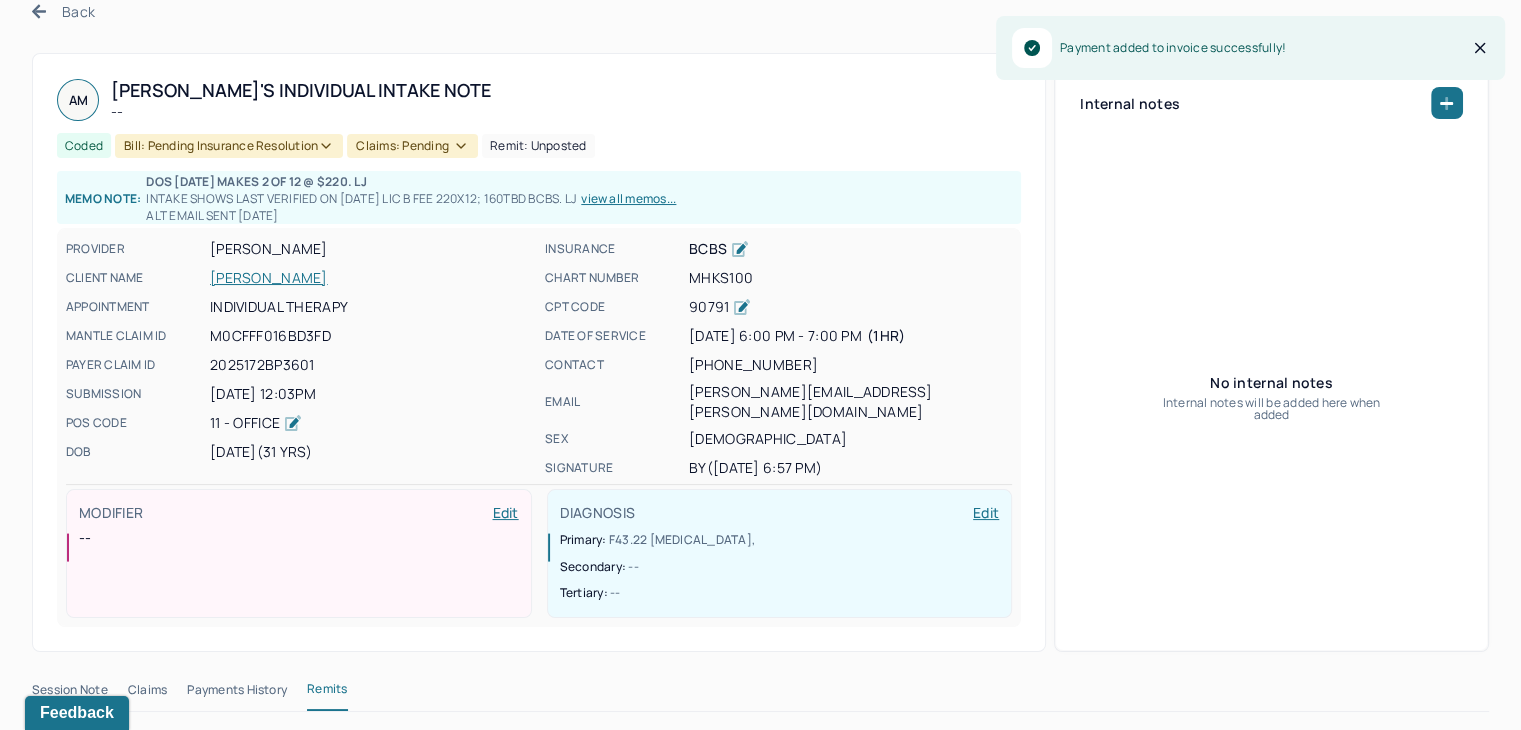 scroll, scrollTop: 0, scrollLeft: 0, axis: both 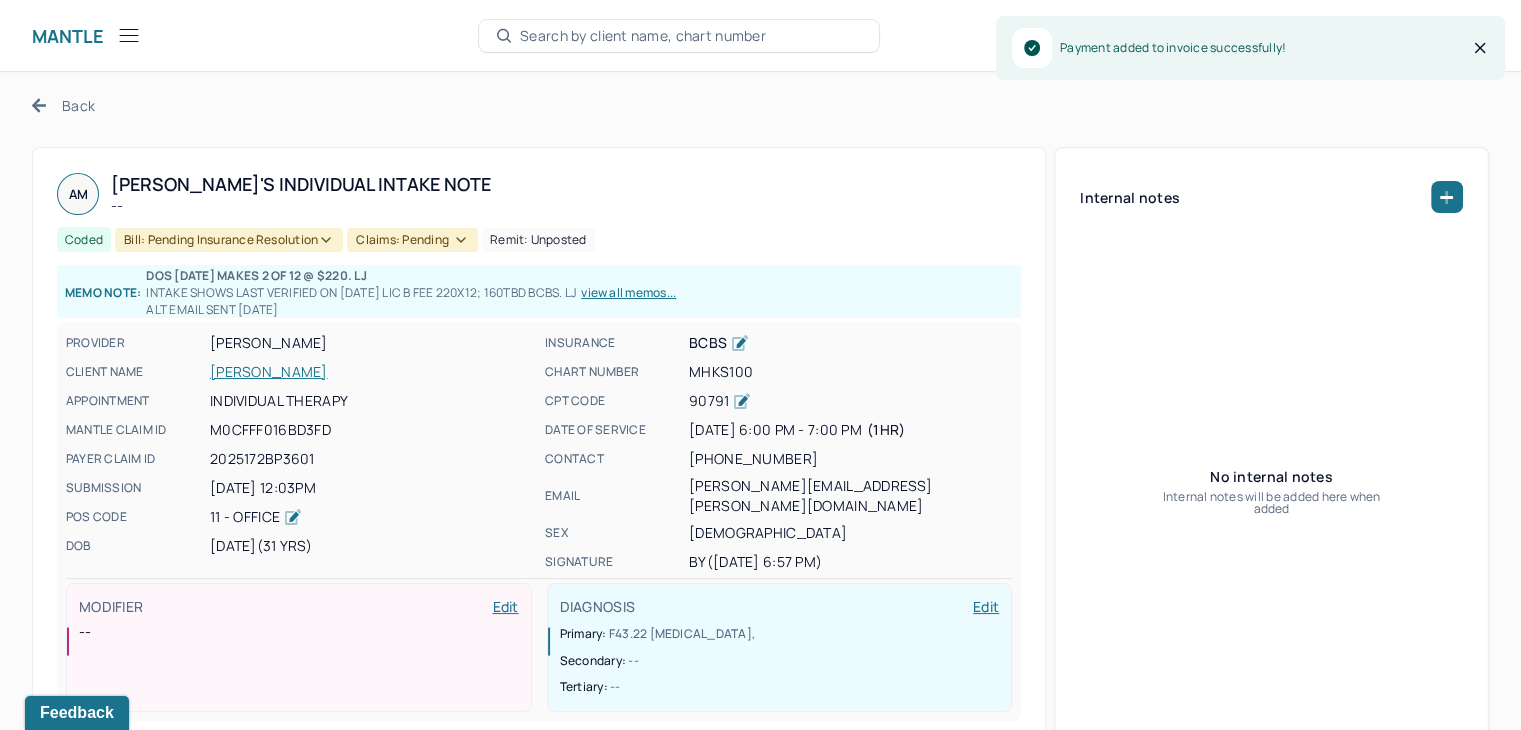 click on "Claims: pending" at bounding box center (412, 240) 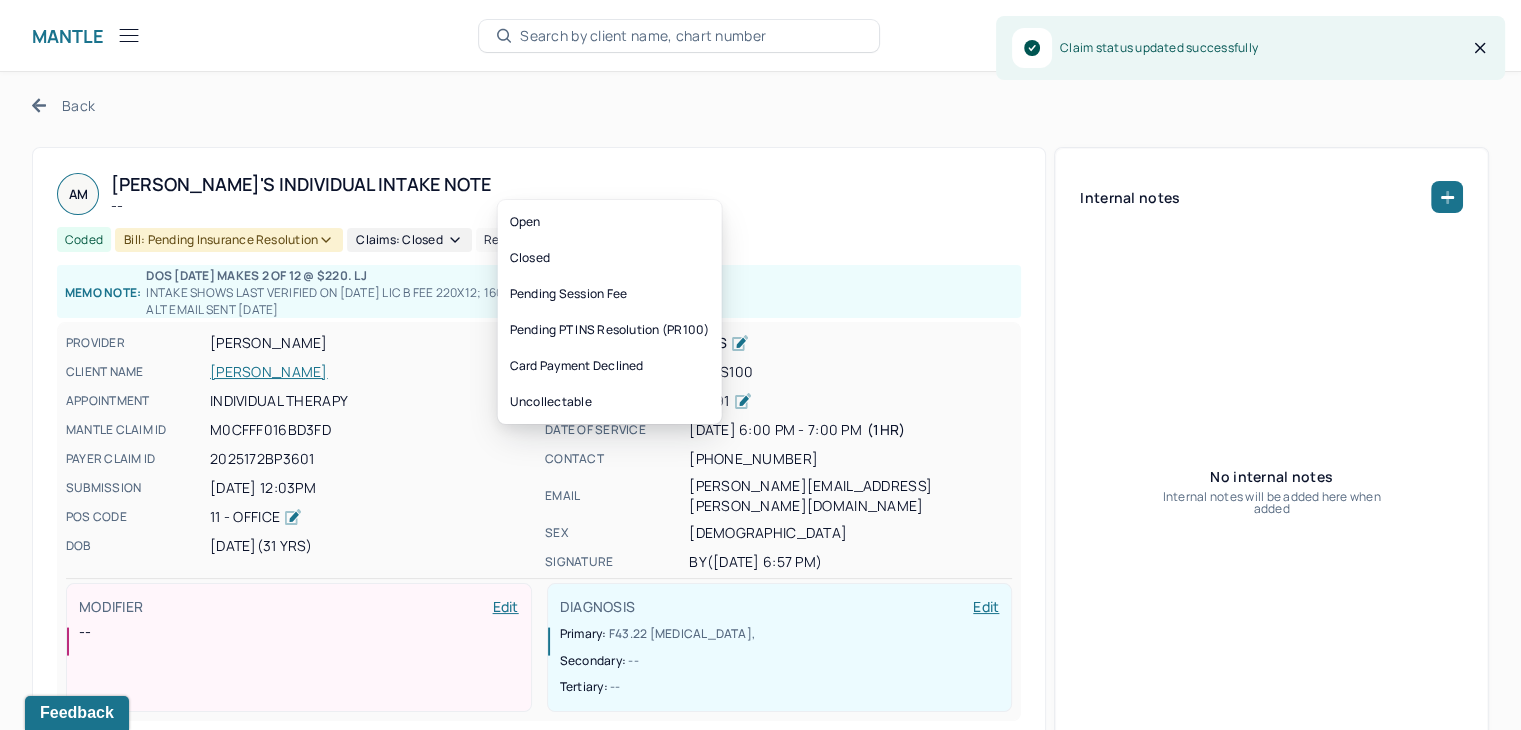 click on "Bill: Pending Insurance Resolution" at bounding box center (229, 240) 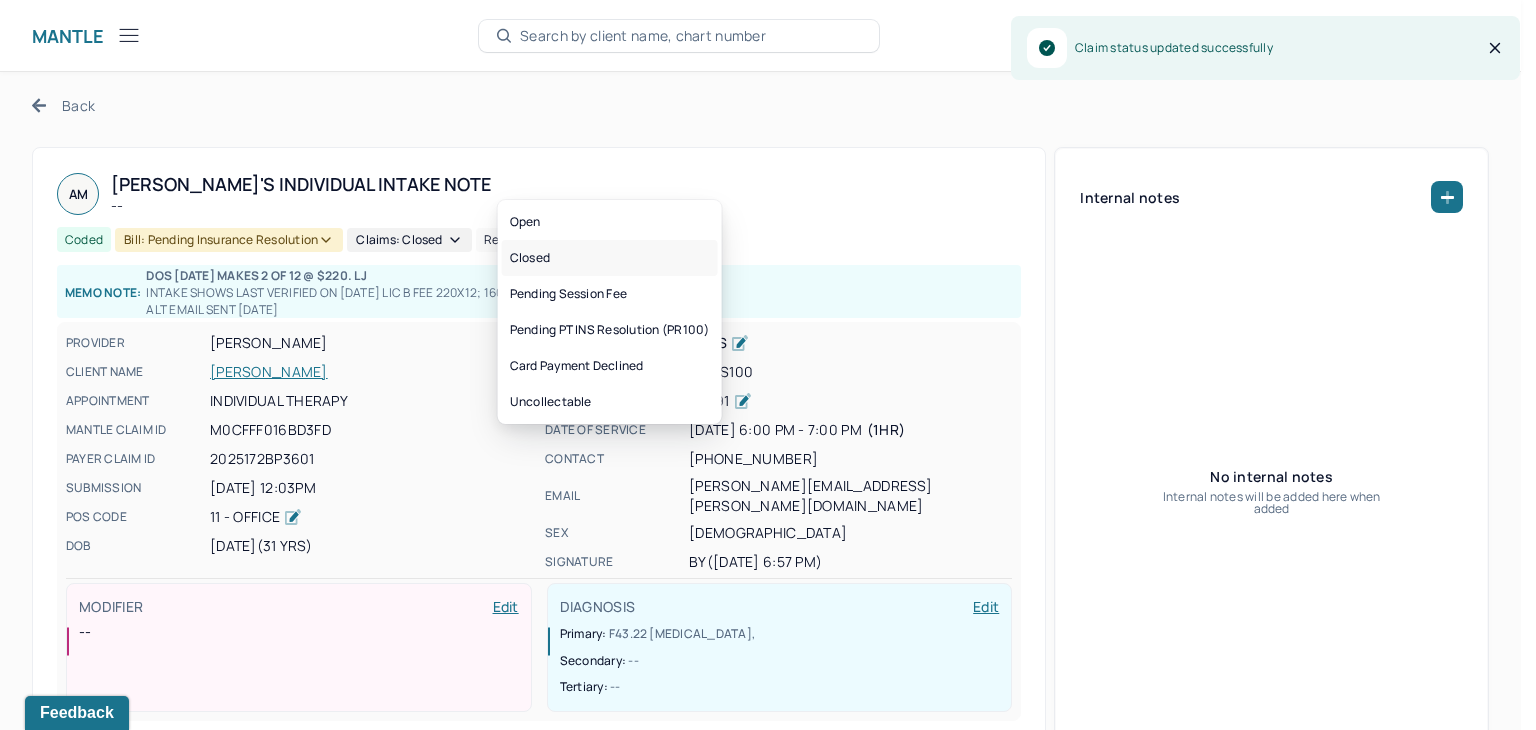 drag, startPoint x: 660, startPoint y: 264, endPoint x: 647, endPoint y: 245, distance: 23.021729 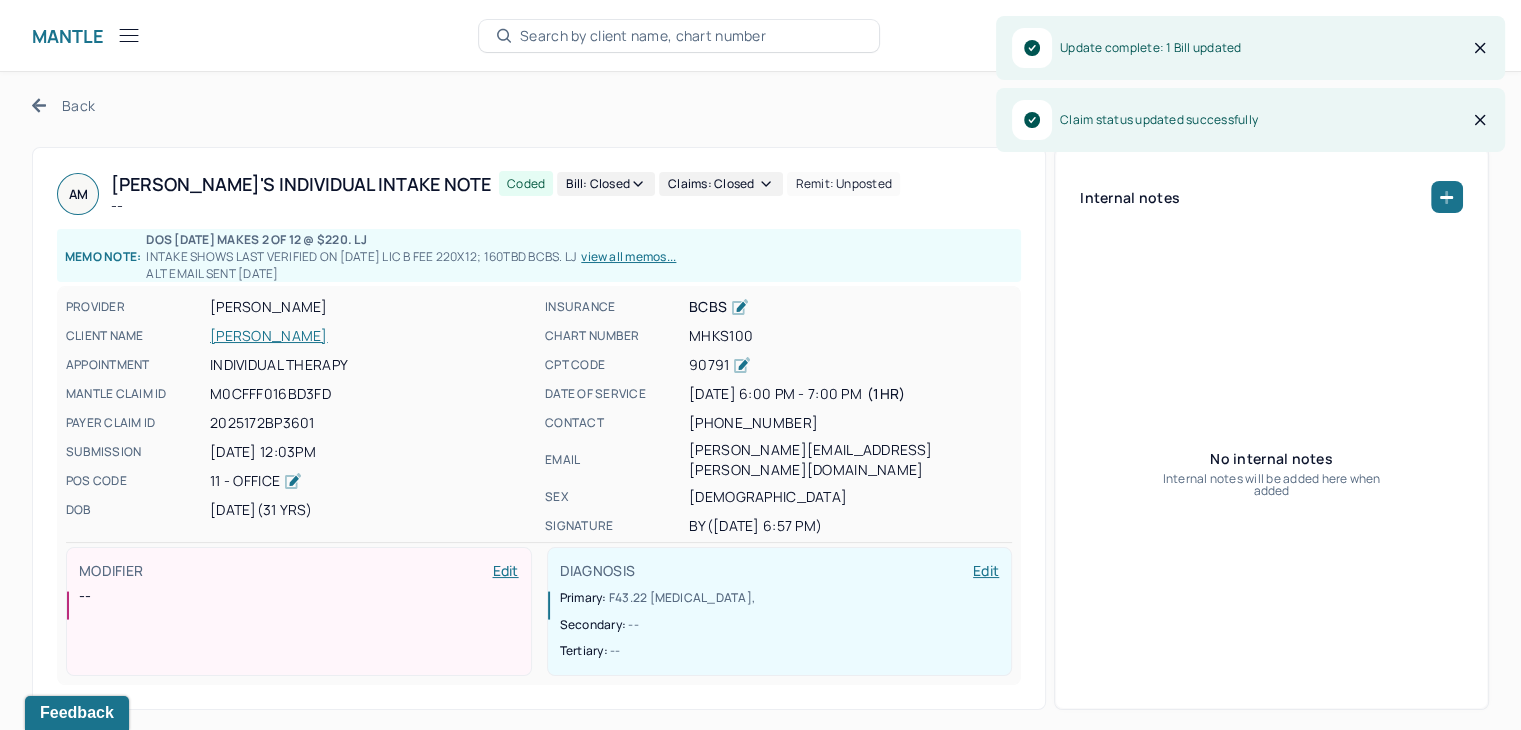 click on "Back" at bounding box center (63, 105) 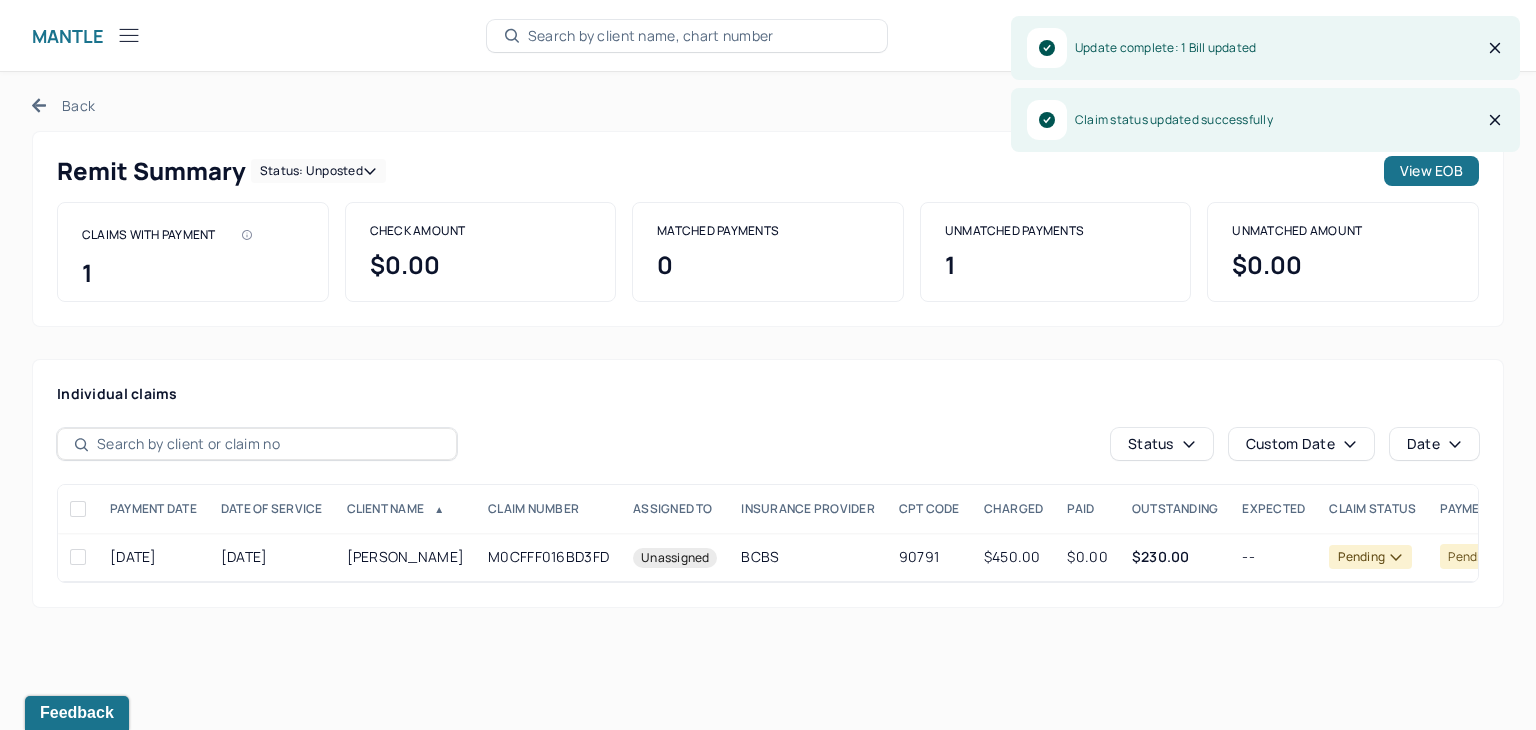 click on "Remit Summary   Status: unposted   View EOB" at bounding box center [768, 171] 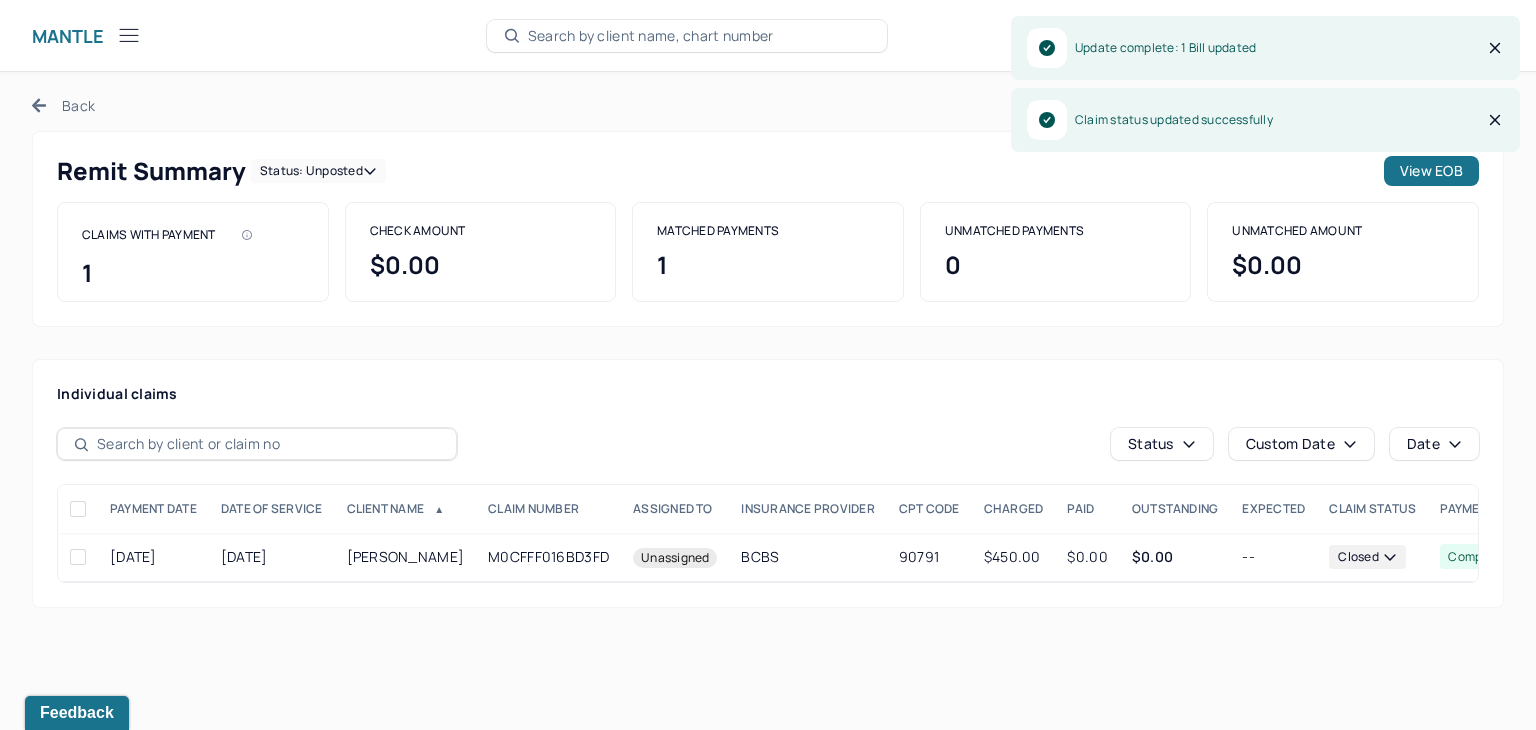 click on "Status: unposted" at bounding box center [318, 171] 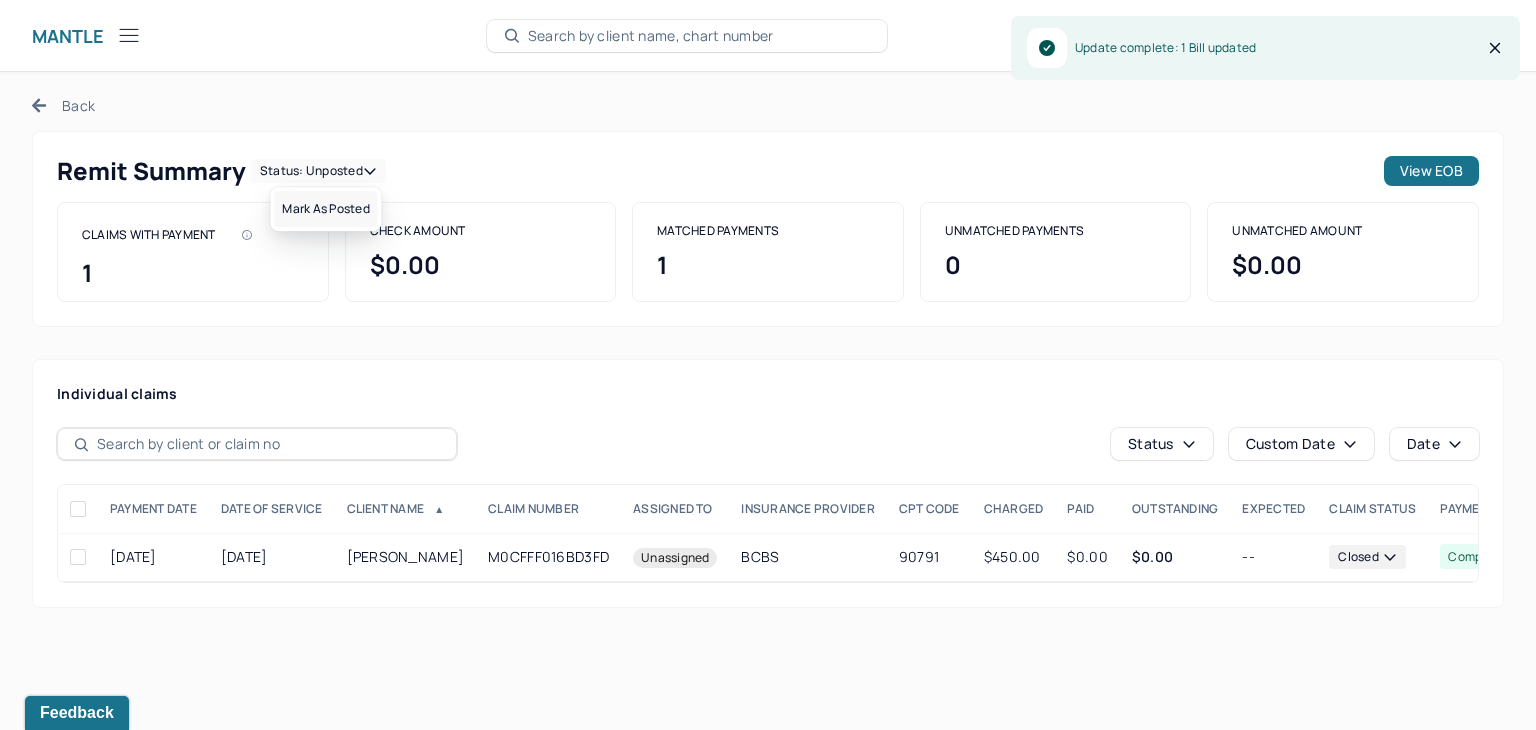 drag, startPoint x: 322, startPoint y: 201, endPoint x: 312, endPoint y: 198, distance: 10.440307 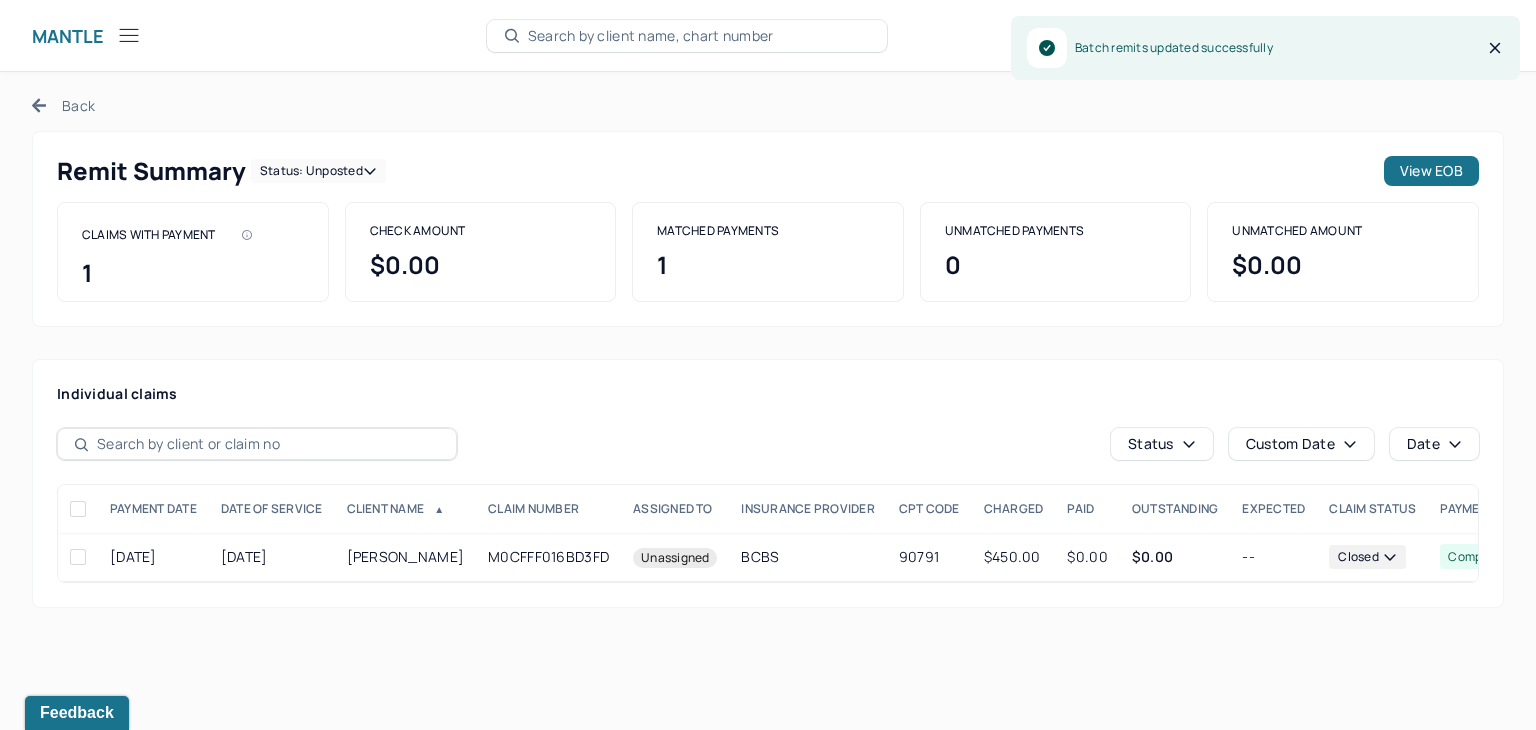 click on "Back" at bounding box center (63, 105) 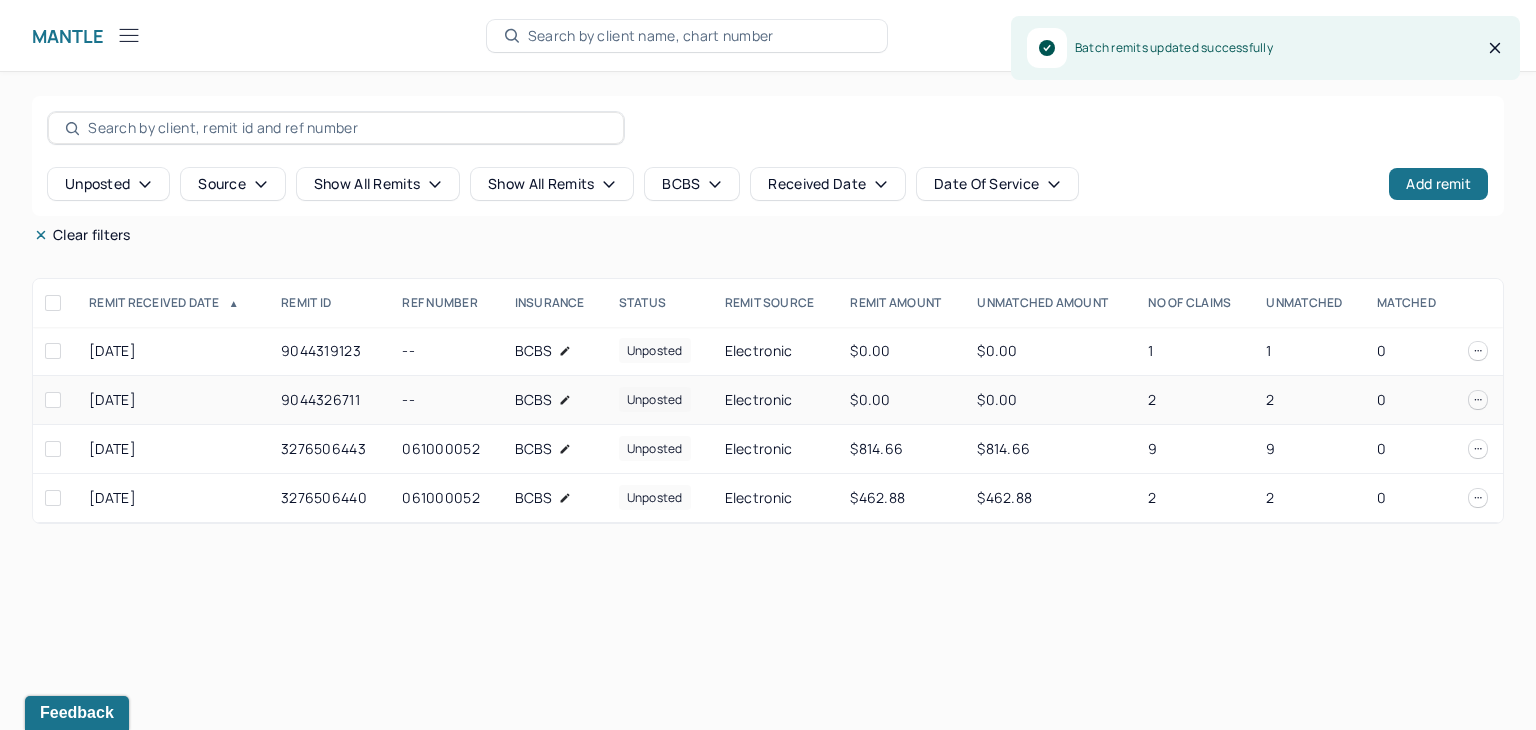 click on "2" at bounding box center [1309, 400] 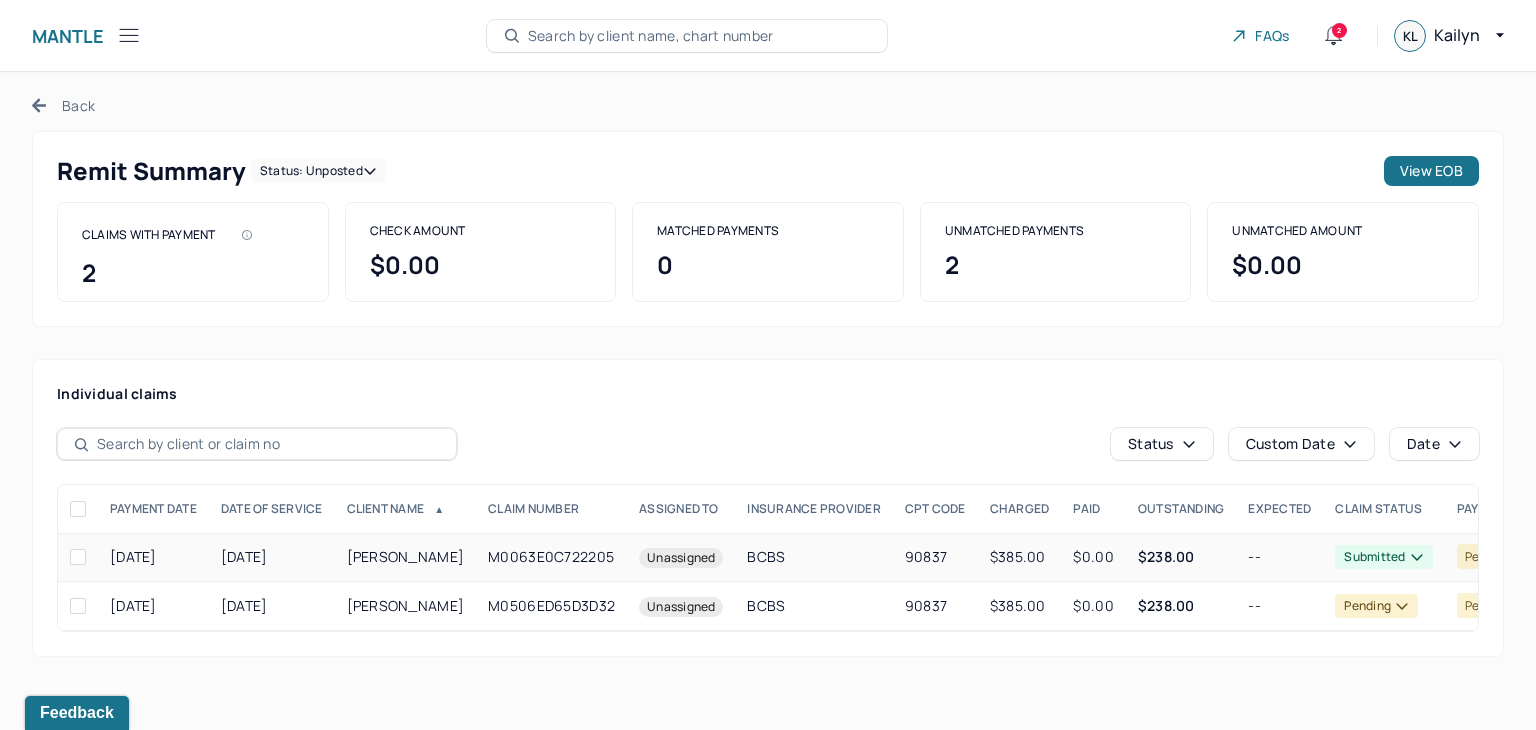 click on "$385.00" at bounding box center (1020, 557) 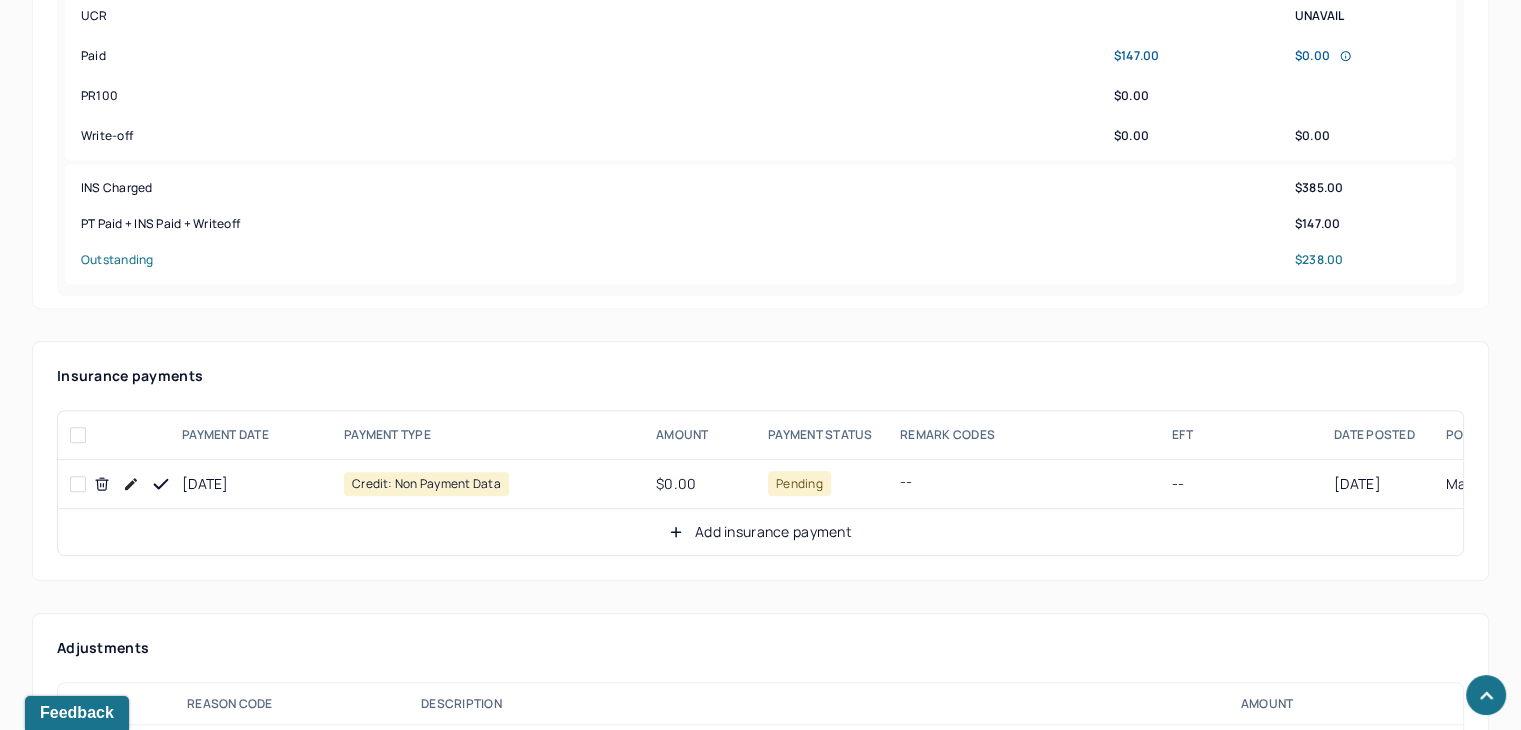 scroll, scrollTop: 1200, scrollLeft: 0, axis: vertical 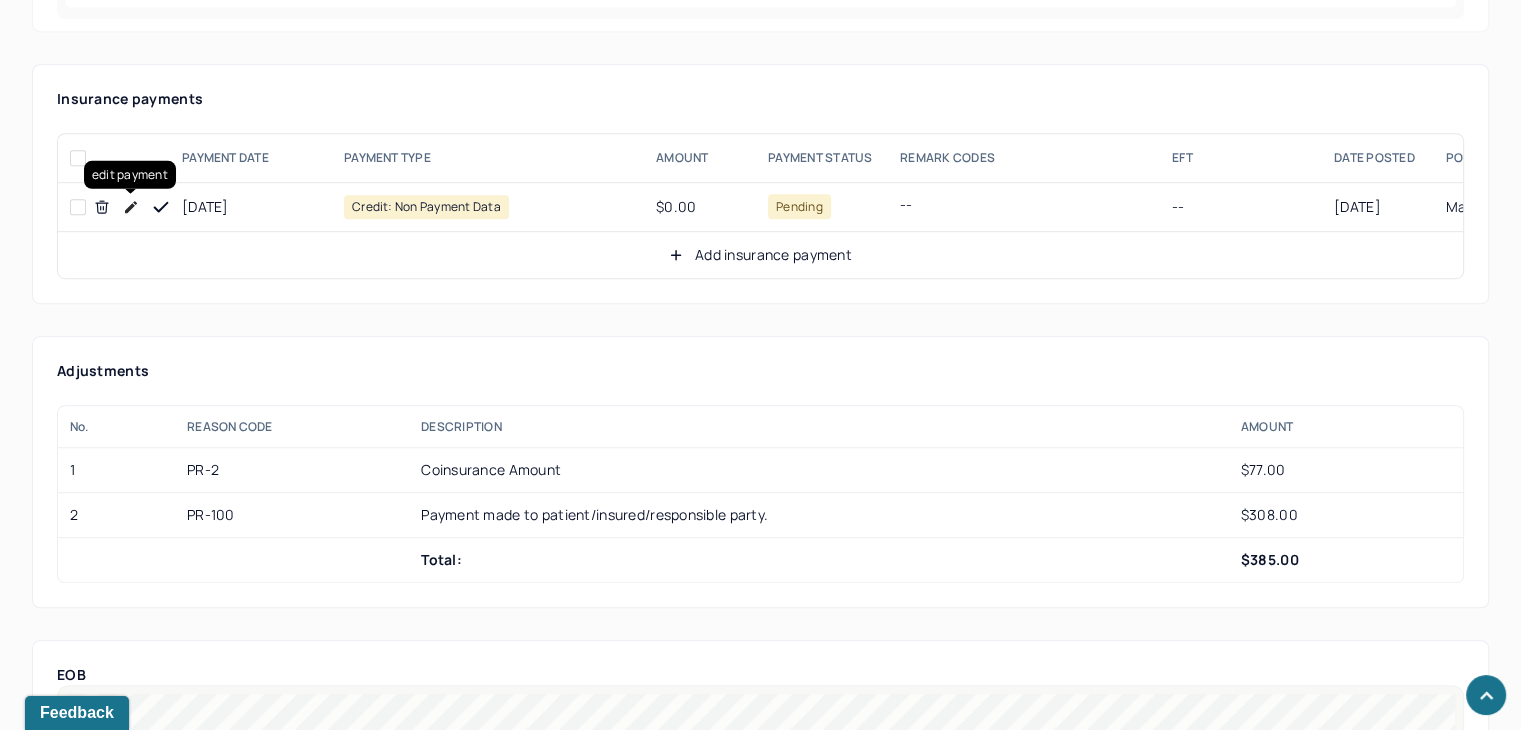 drag, startPoint x: 132, startPoint y: 204, endPoint x: 150, endPoint y: 204, distance: 18 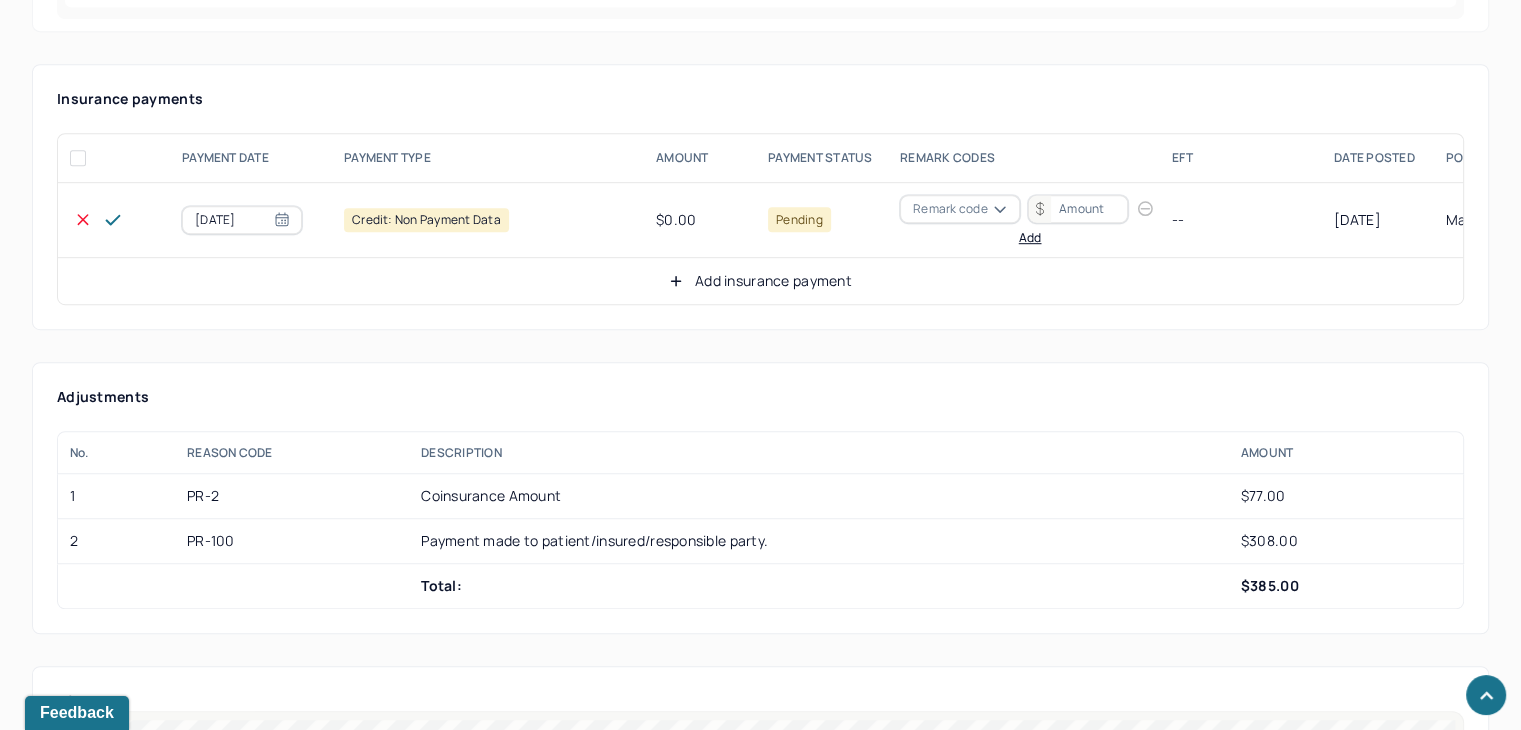 click on "Remark code" at bounding box center (950, 209) 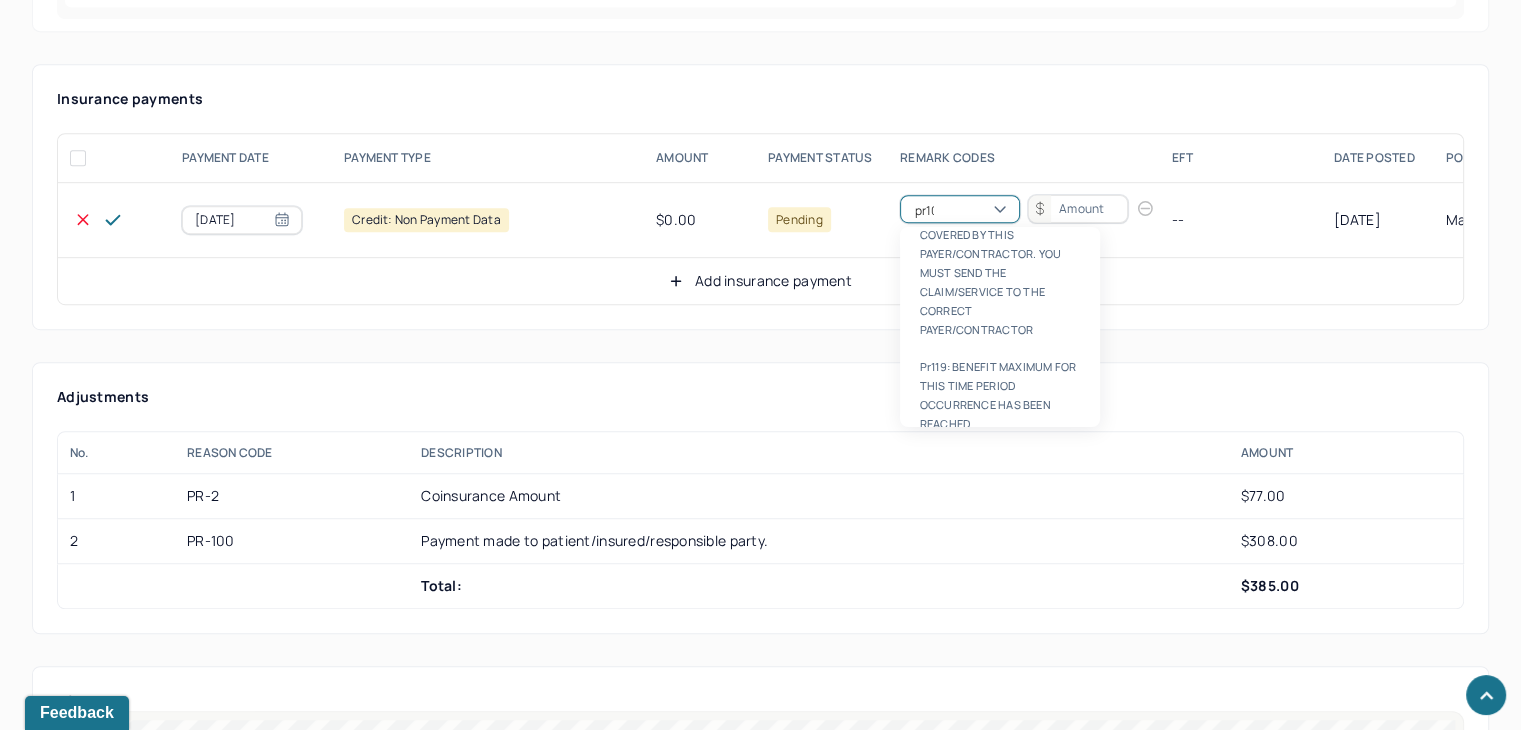 scroll, scrollTop: 8, scrollLeft: 0, axis: vertical 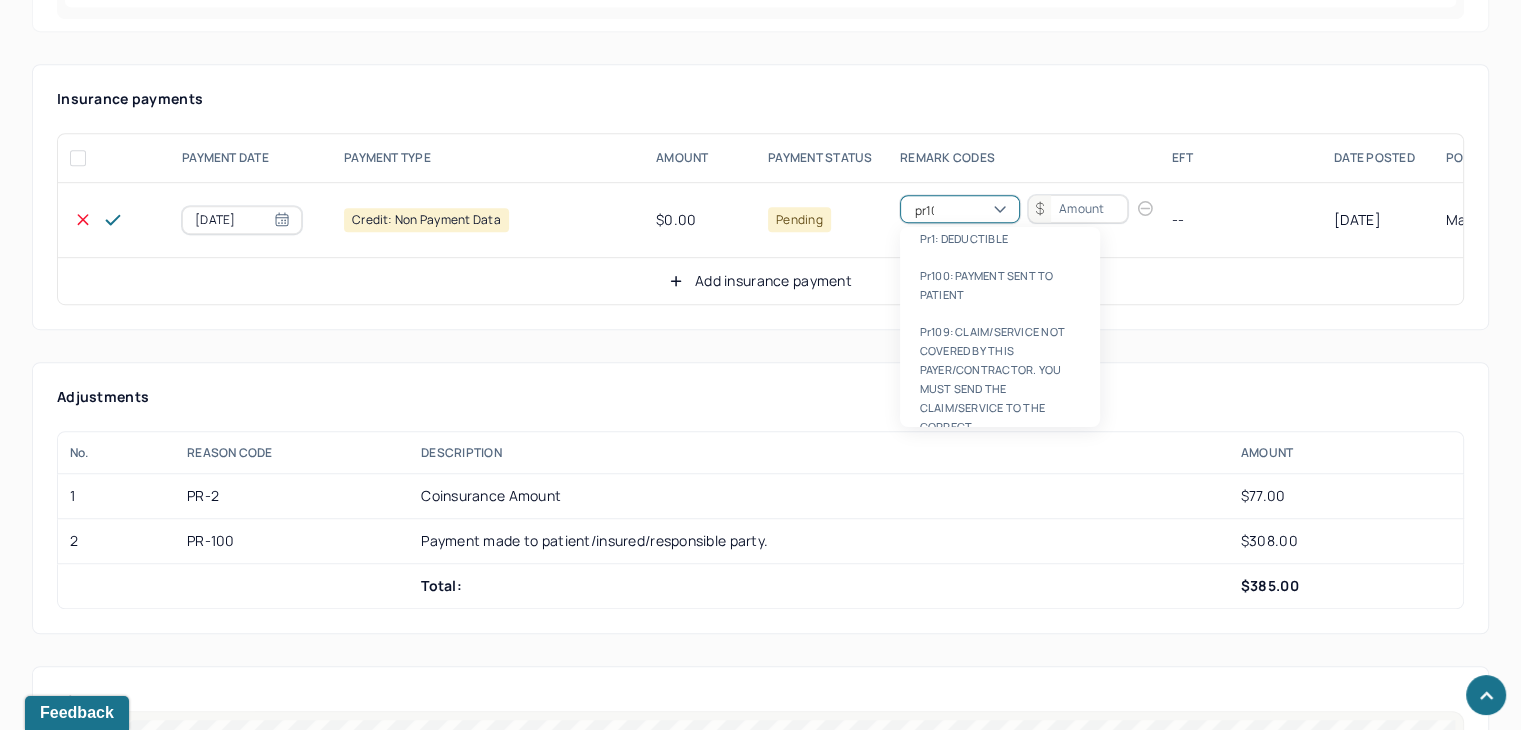 type on "pr100" 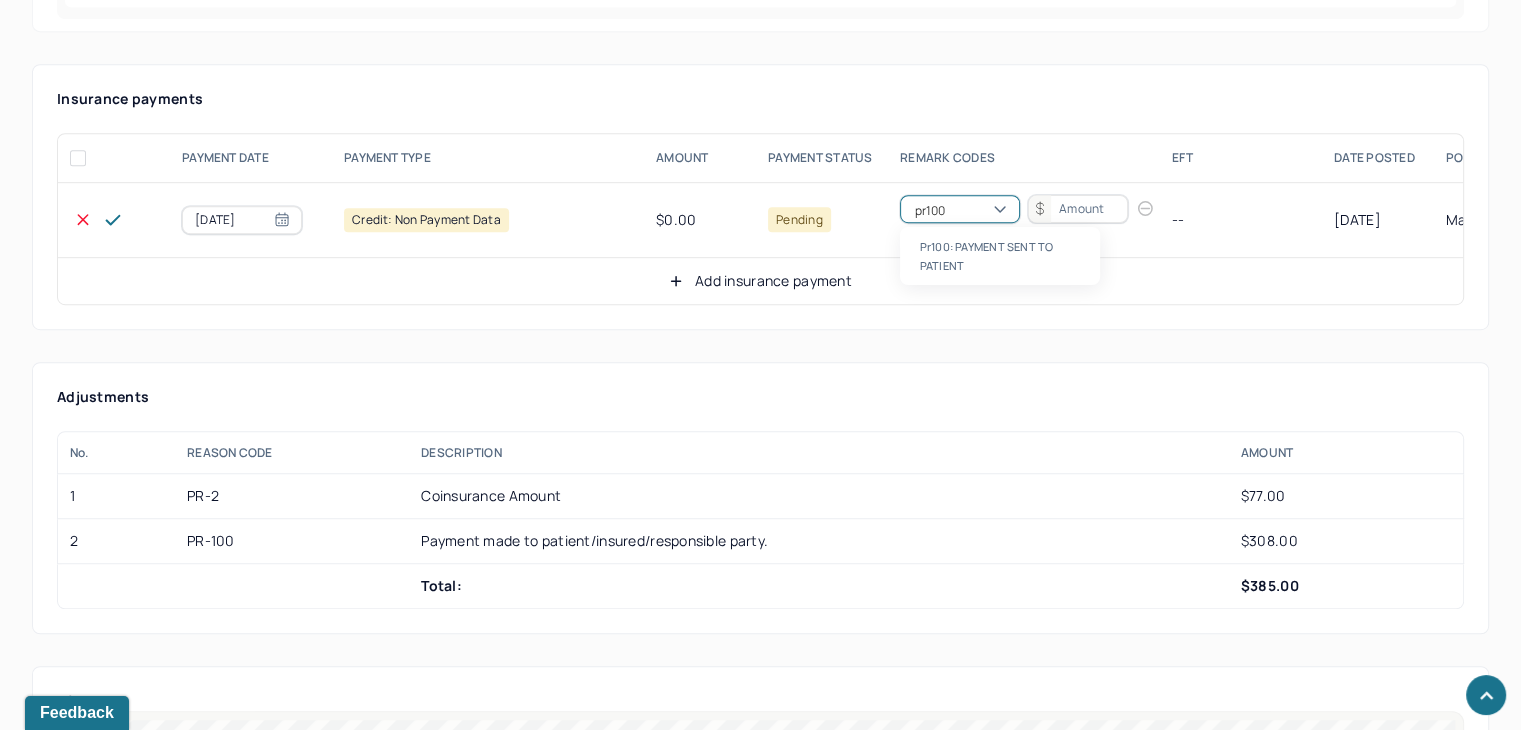 scroll, scrollTop: 0, scrollLeft: 0, axis: both 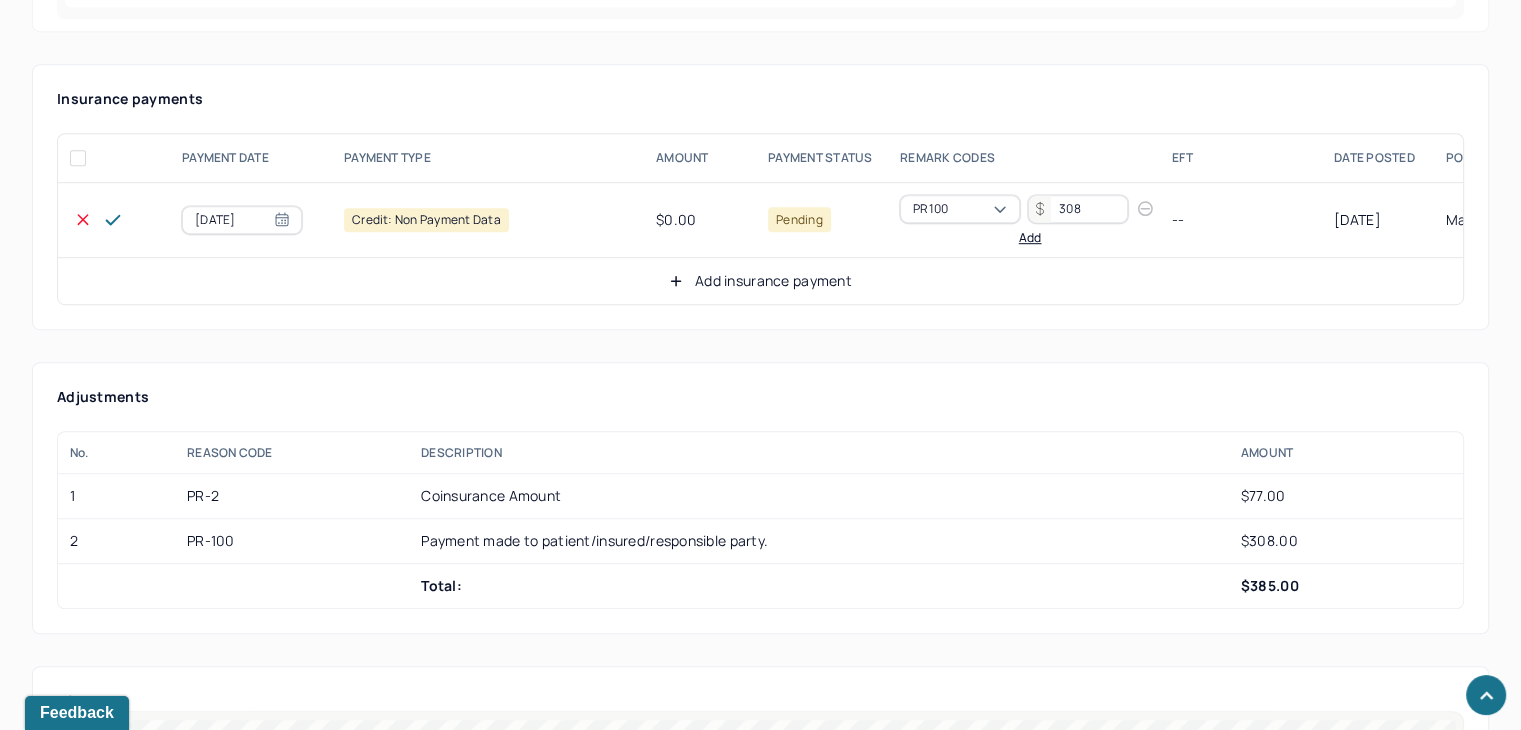 type on "308" 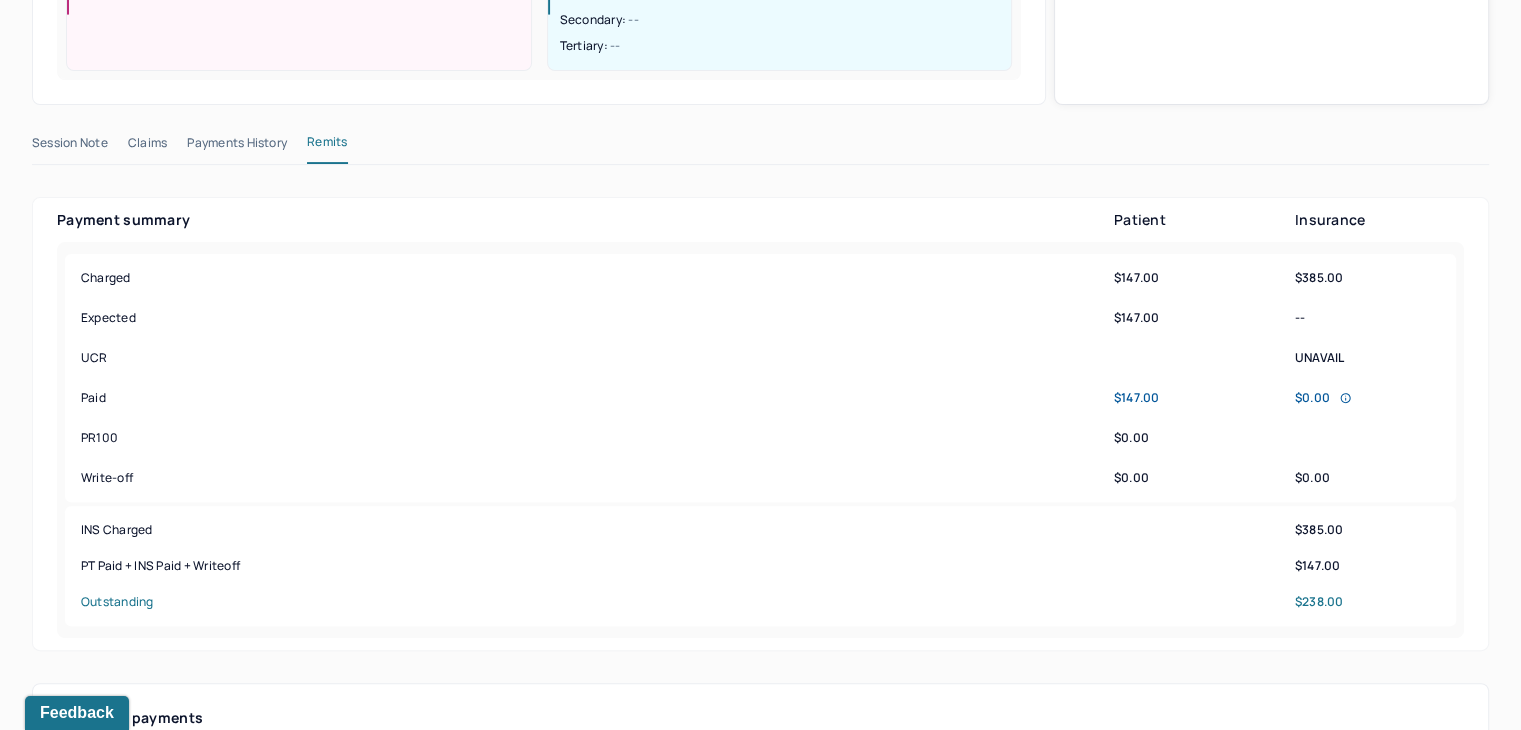 scroll, scrollTop: 600, scrollLeft: 0, axis: vertical 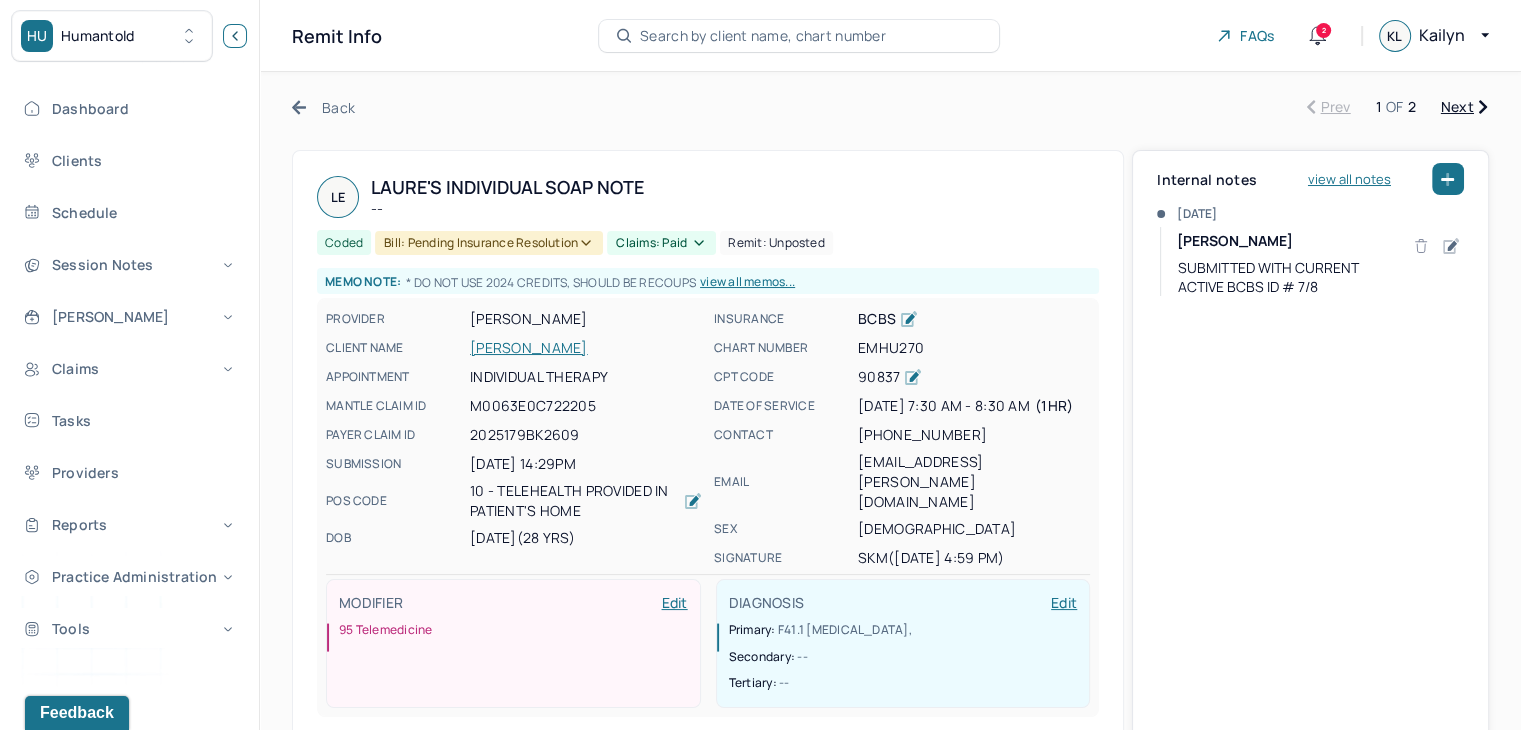 click 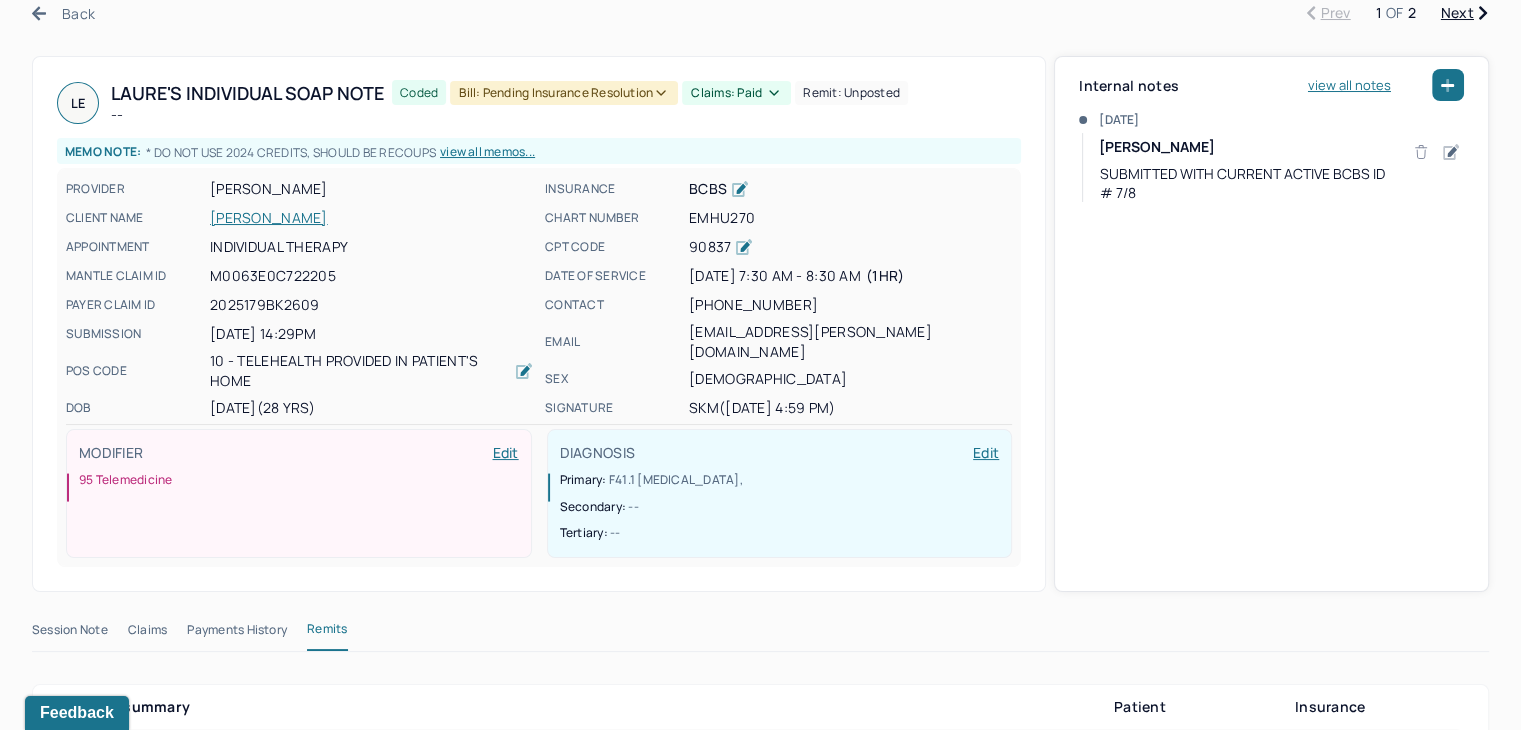 scroll, scrollTop: 0, scrollLeft: 0, axis: both 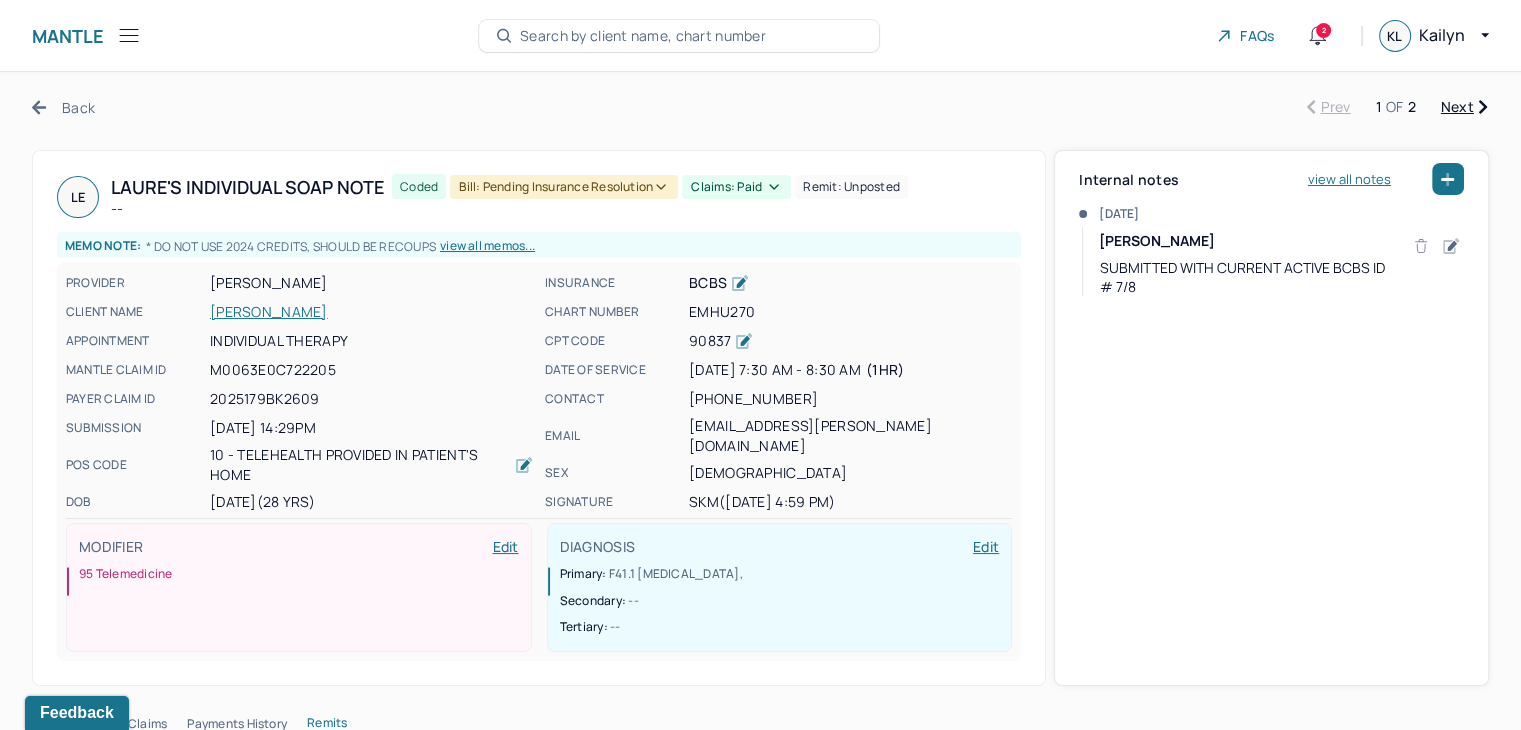 click on "Back    Prev   1 OF 2   Next" at bounding box center (760, 107) 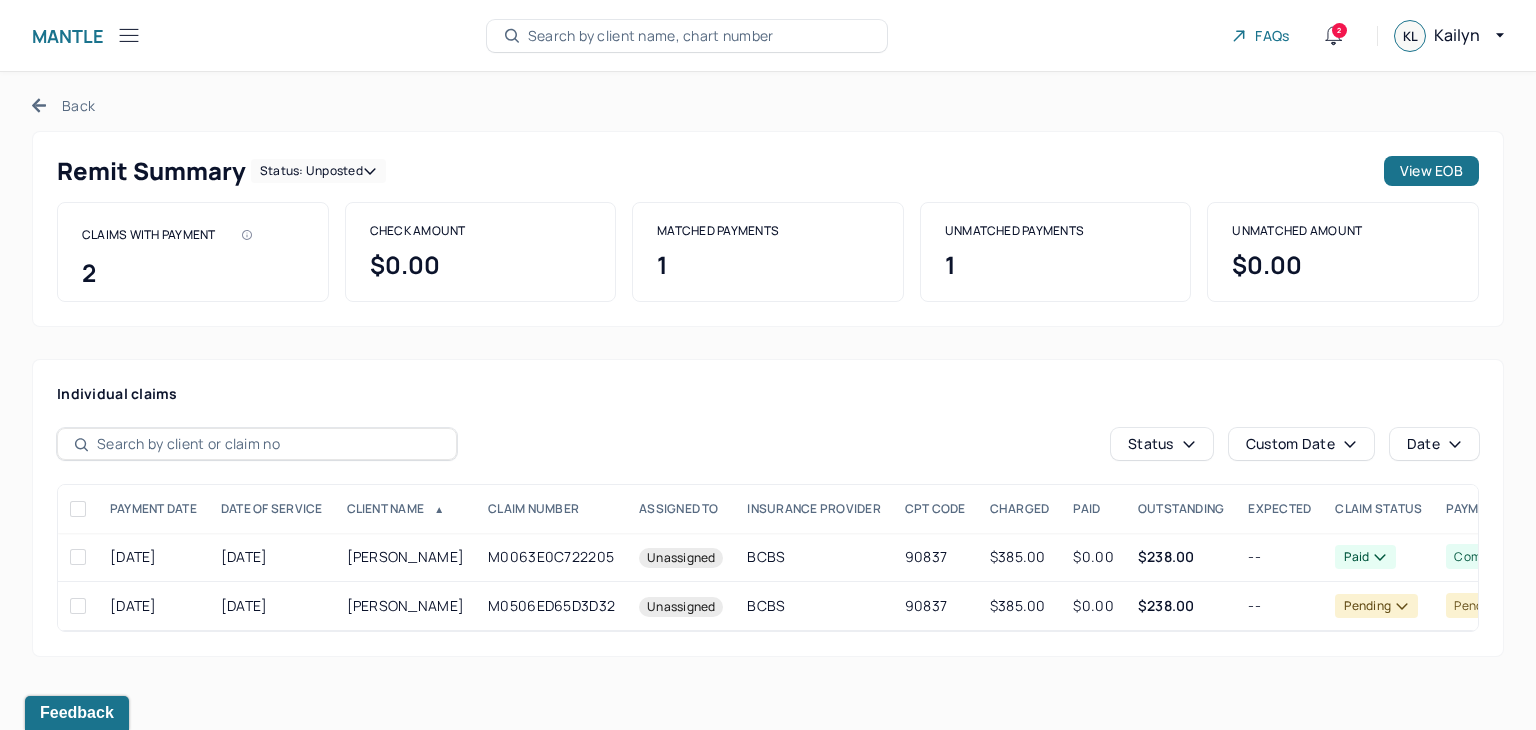 click on "Back" at bounding box center (63, 105) 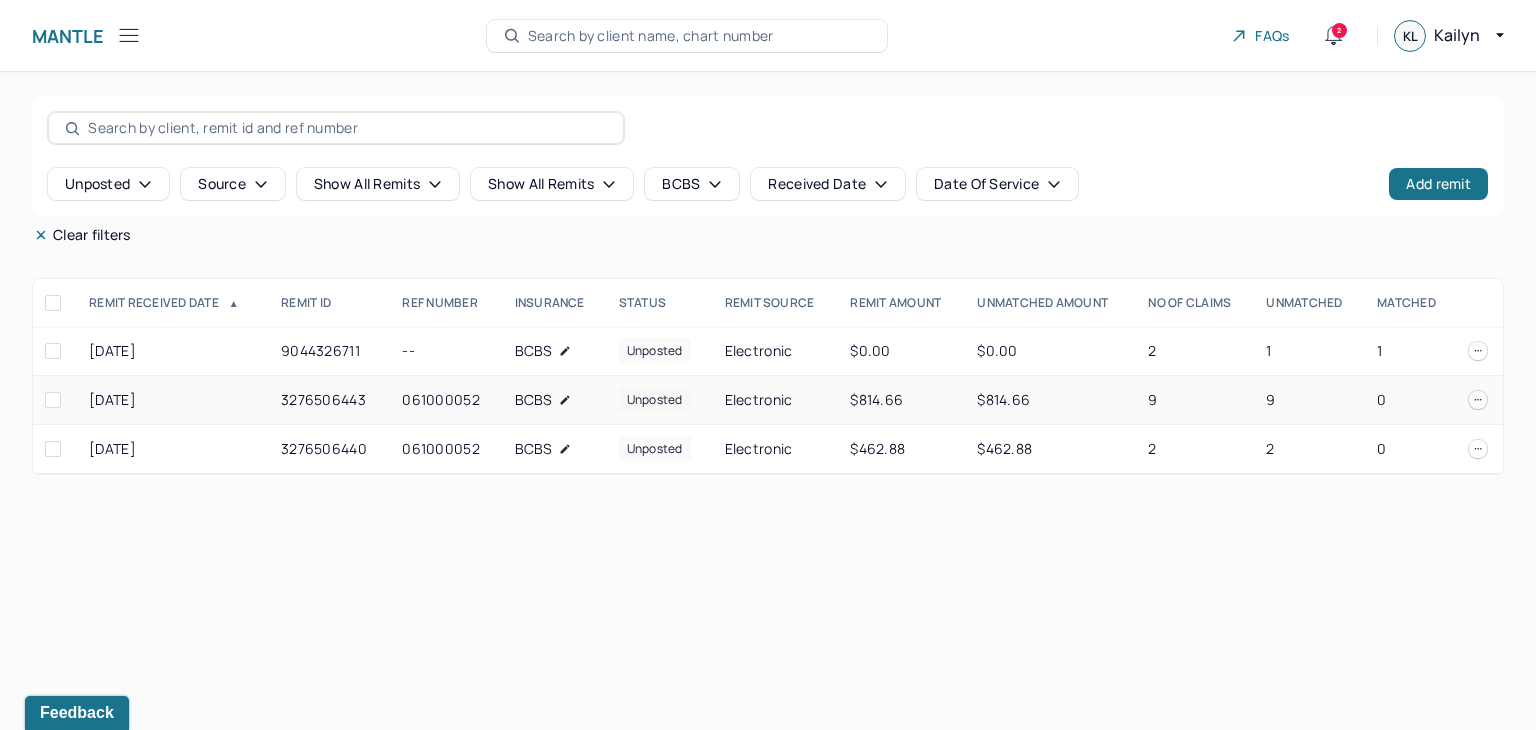 click on "9" at bounding box center [1309, 400] 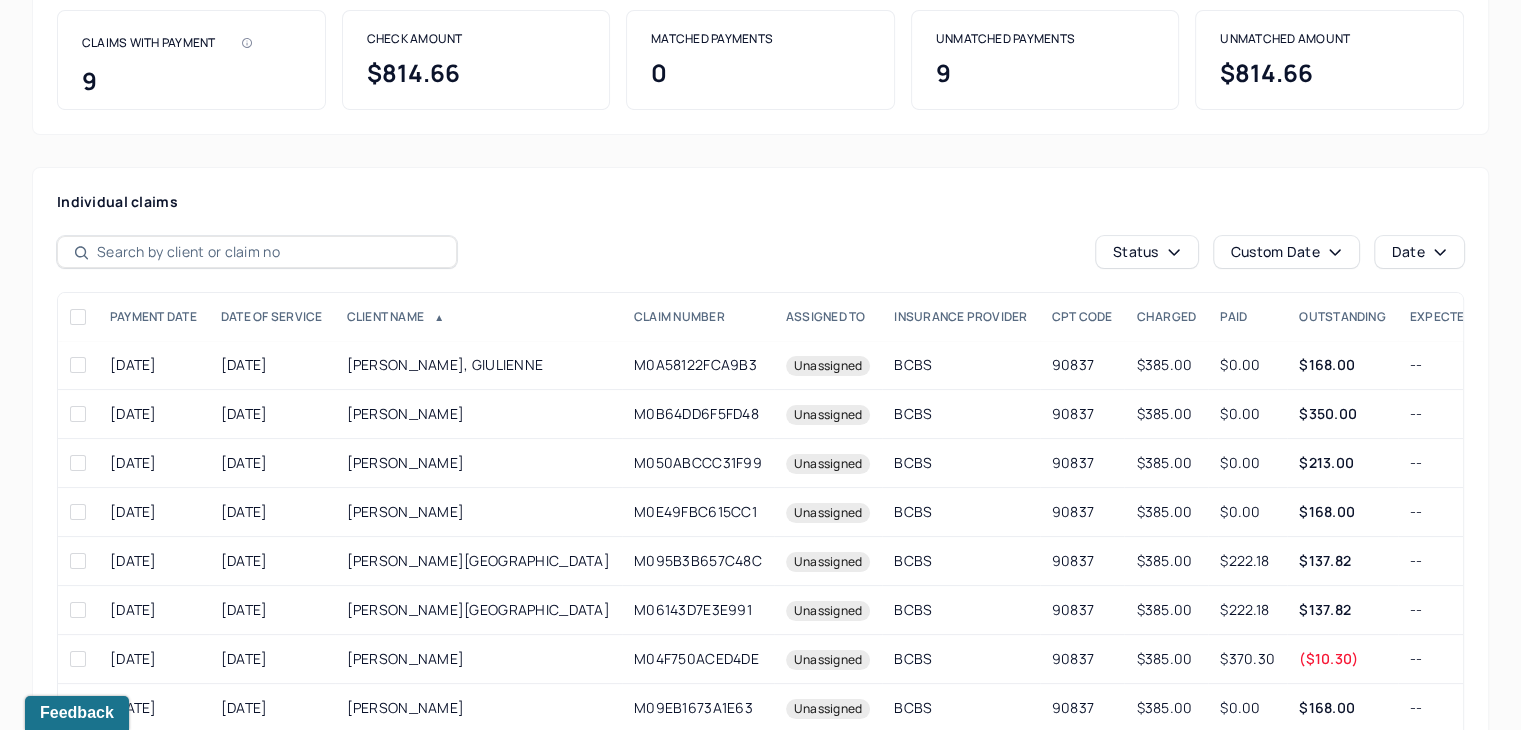 scroll, scrollTop: 307, scrollLeft: 0, axis: vertical 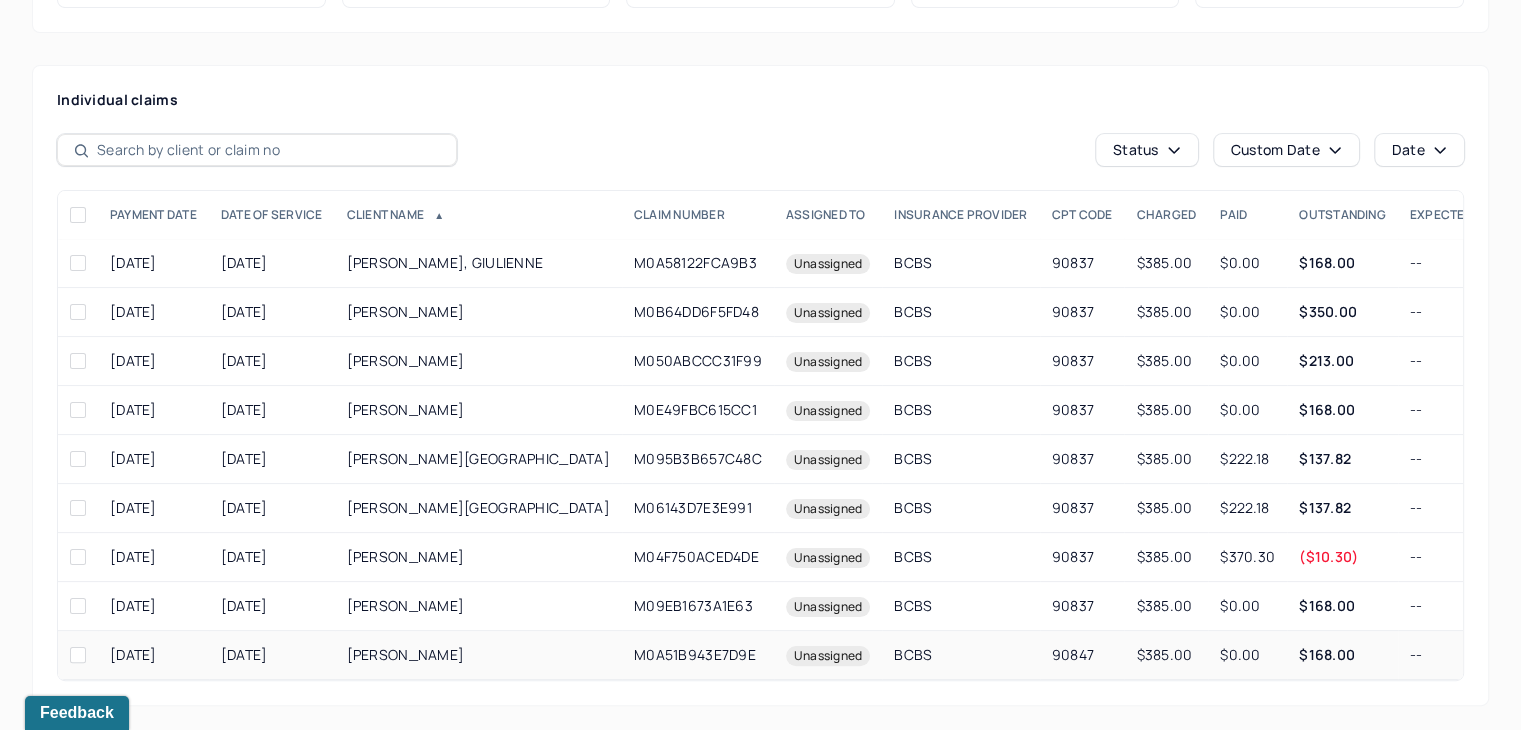 click on "BCBS" at bounding box center [960, 655] 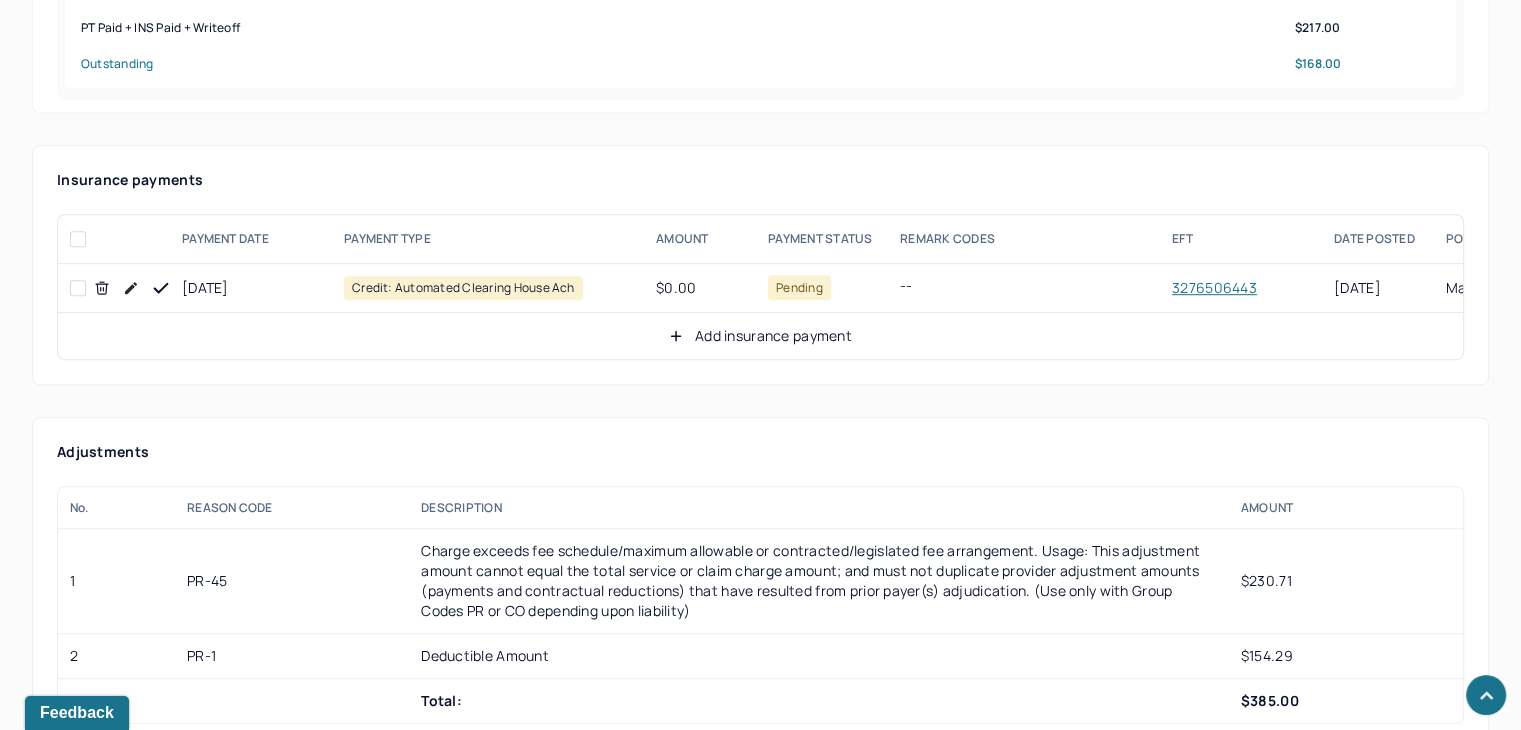 scroll, scrollTop: 1209, scrollLeft: 0, axis: vertical 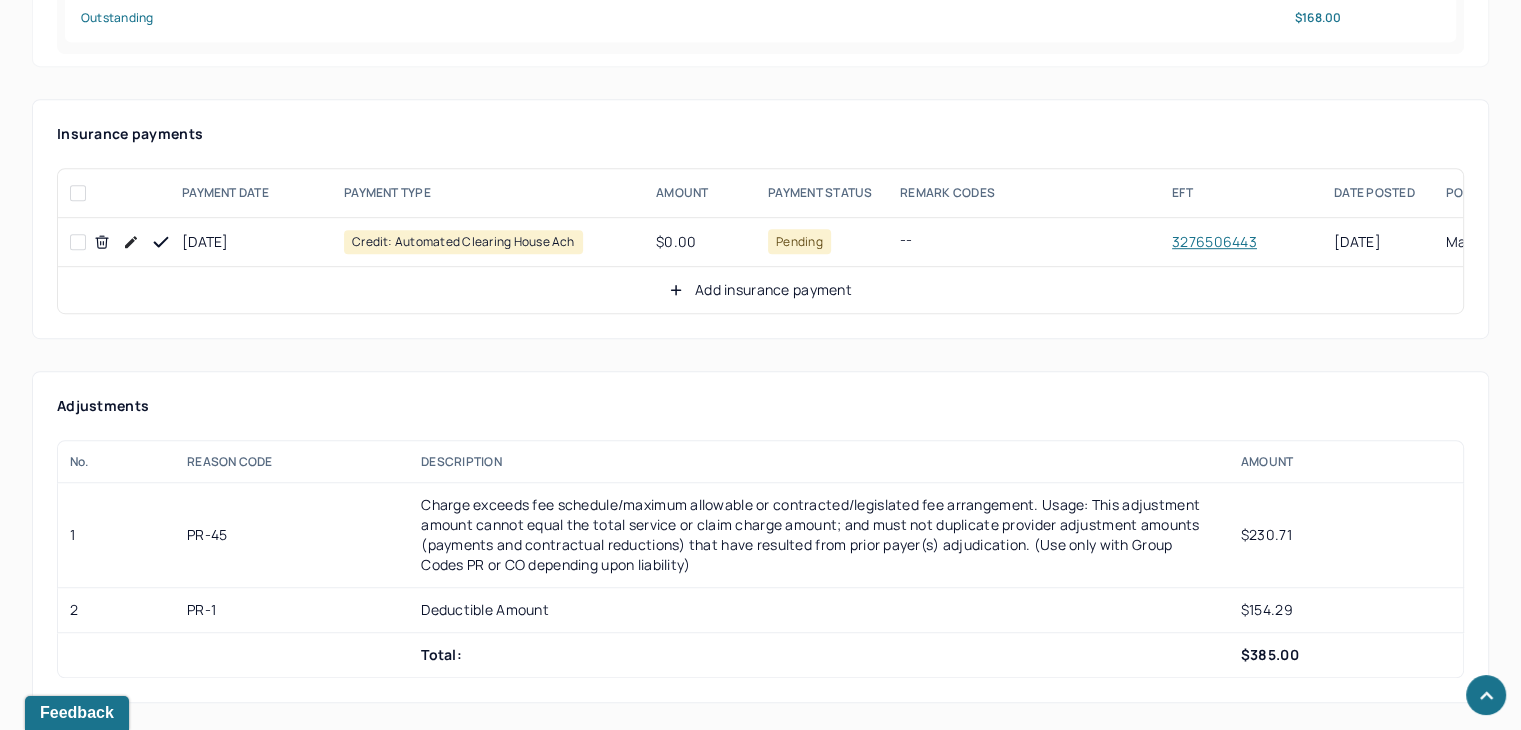 click 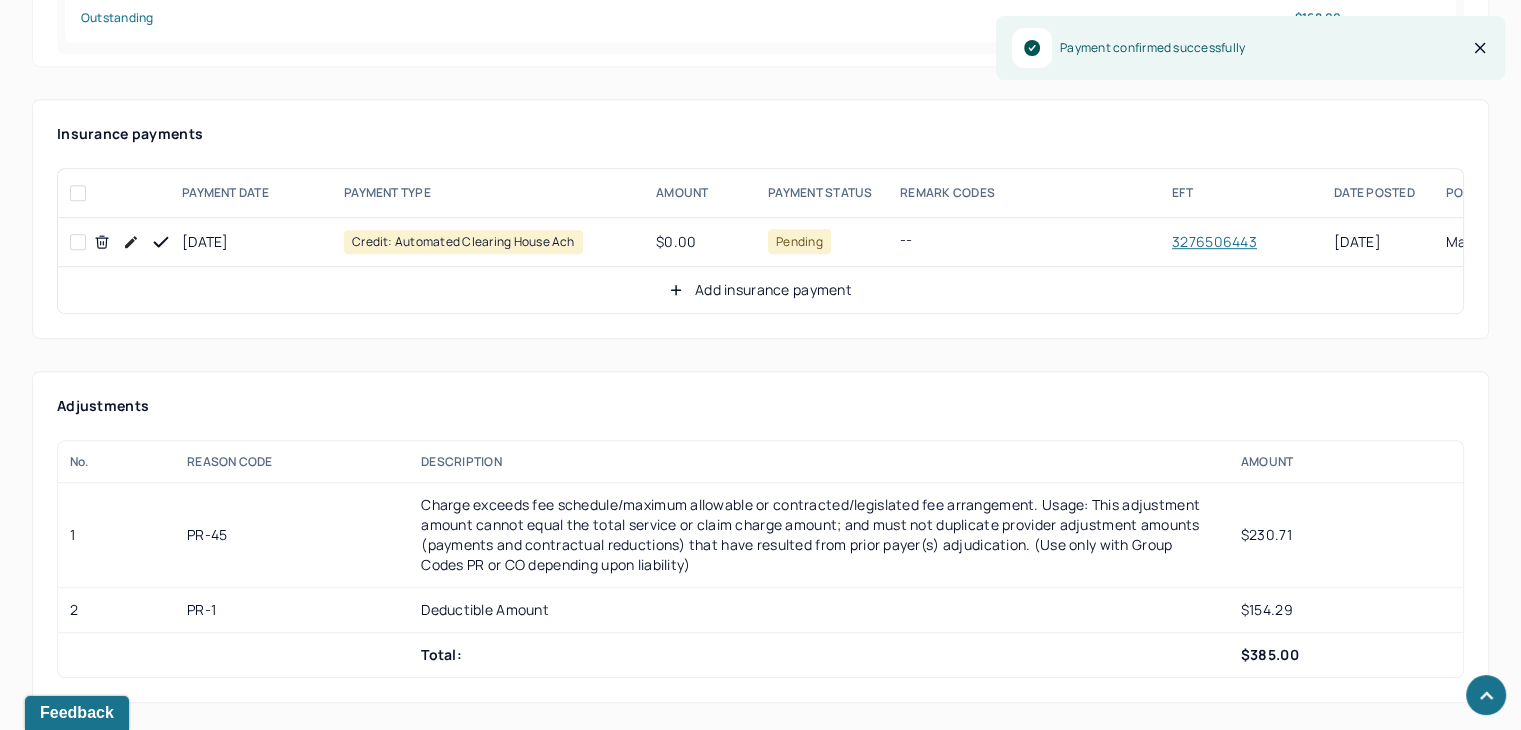 click on "Add insurance payment" at bounding box center (760, 290) 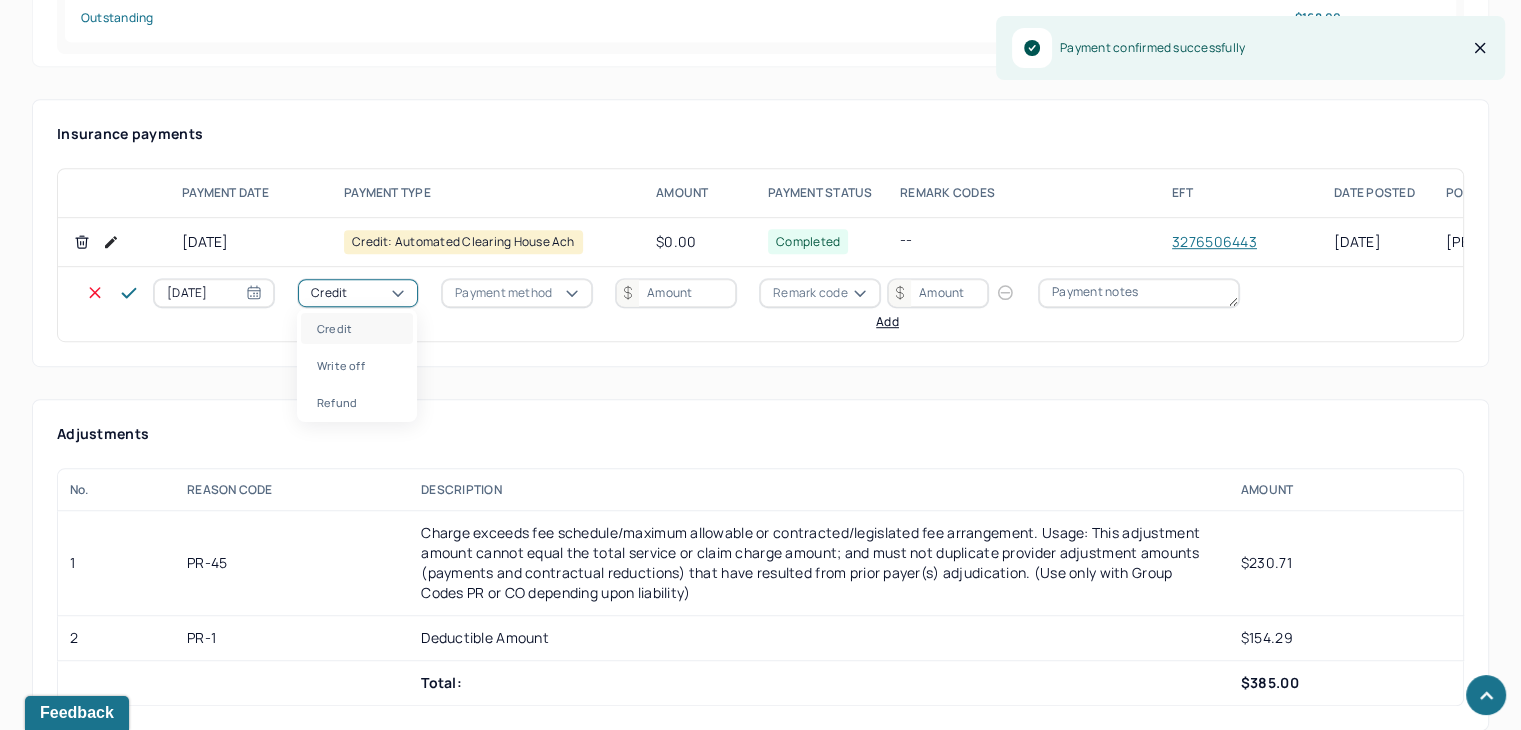click on "Credit" at bounding box center [358, 293] 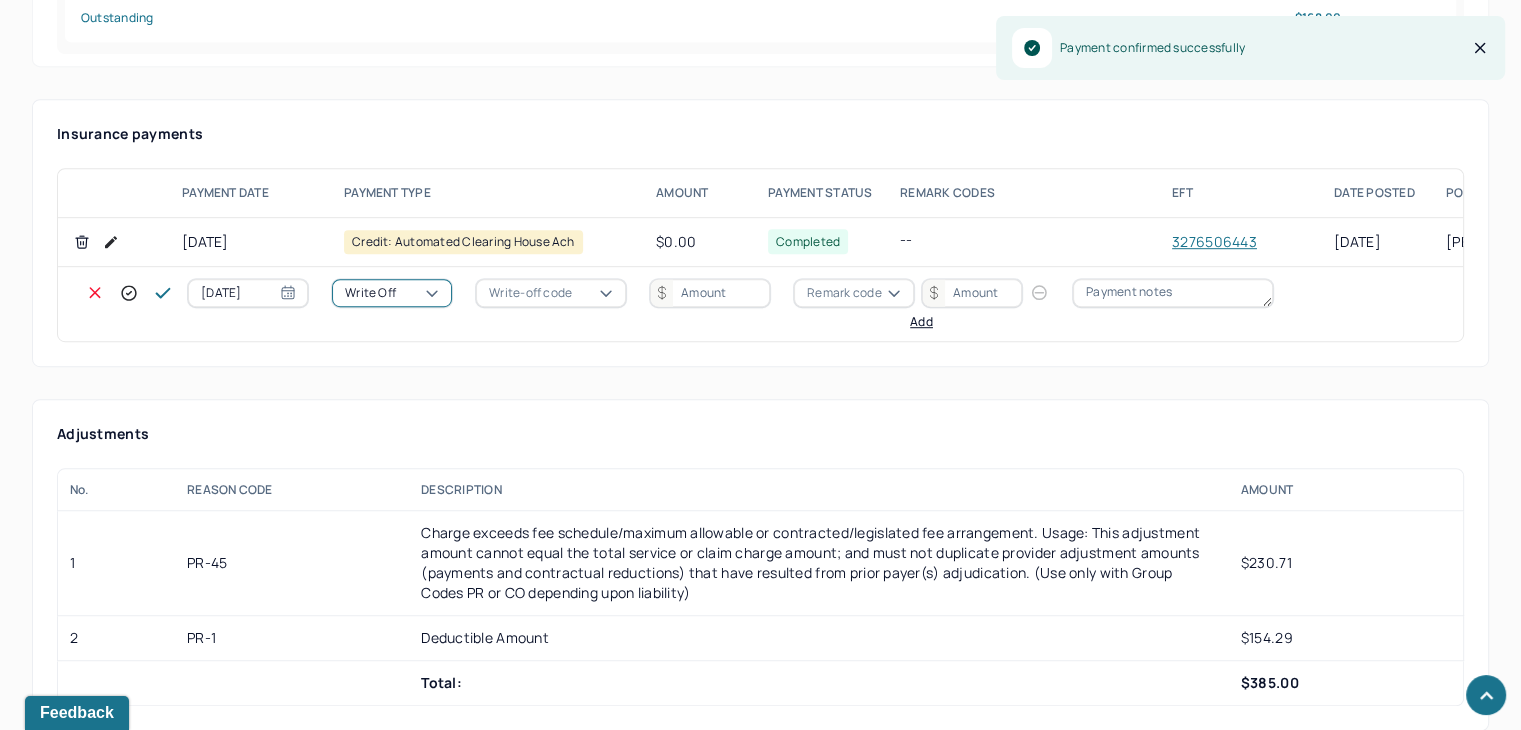 click on "Write-off code" at bounding box center (530, 293) 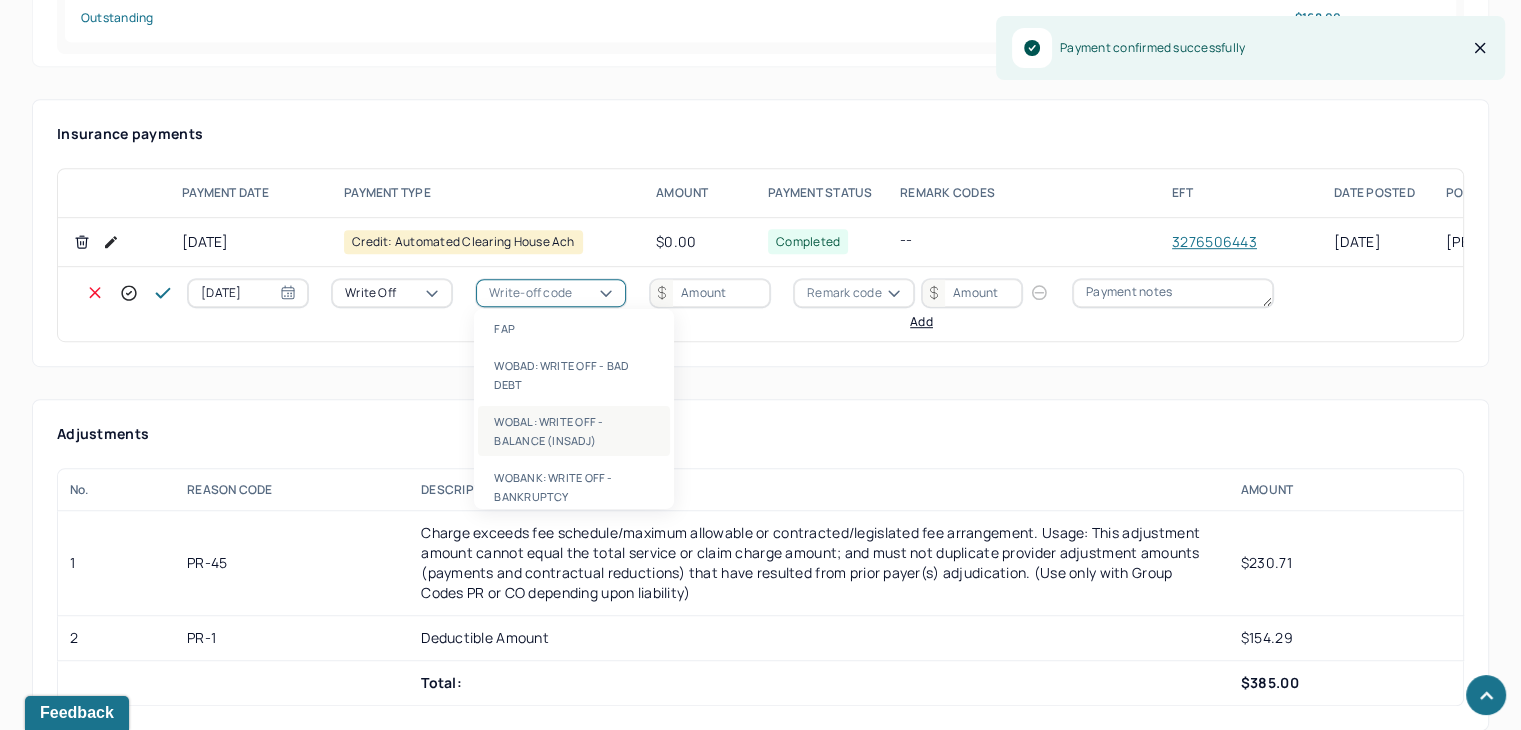 drag, startPoint x: 553, startPoint y: 425, endPoint x: 659, endPoint y: 308, distance: 157.87654 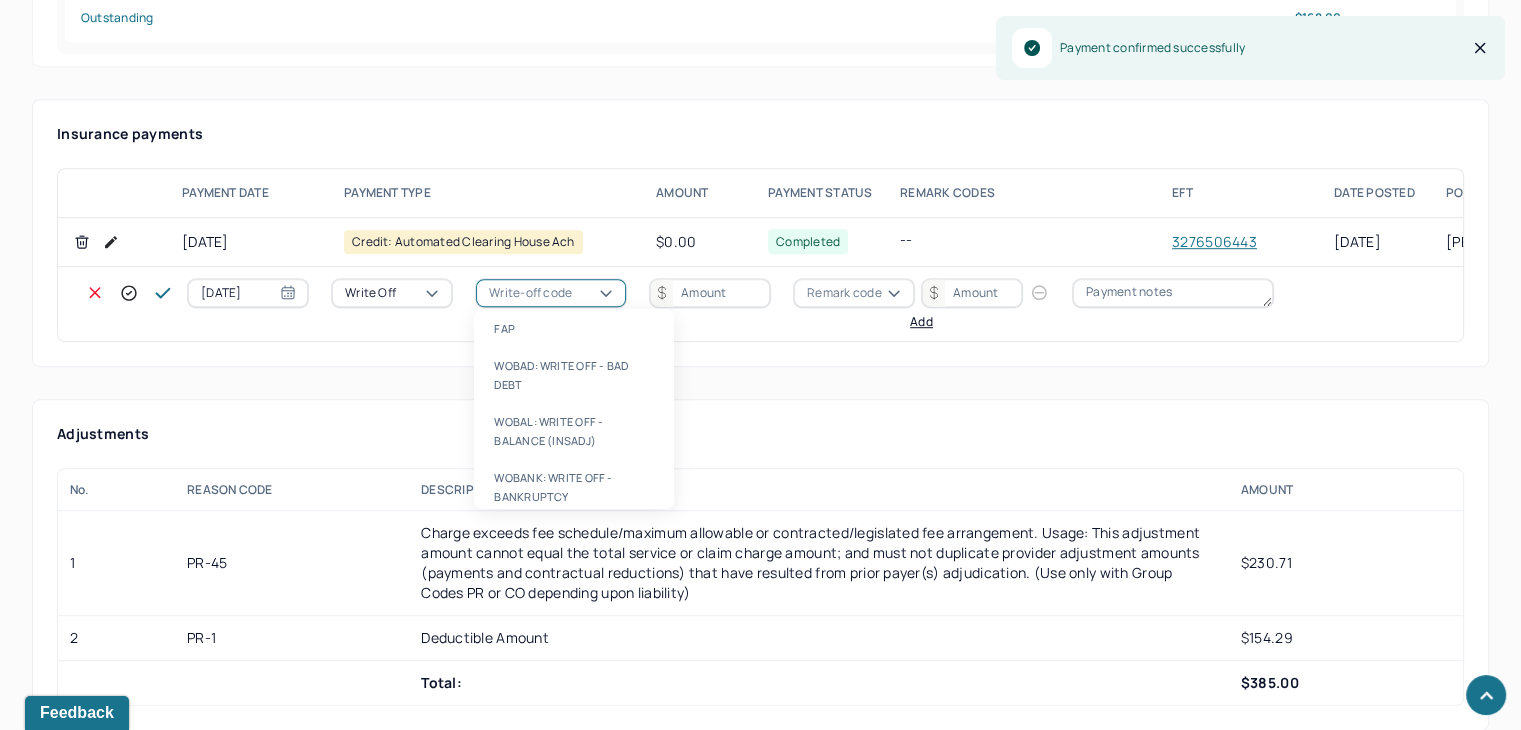 click on "WOBAL: WRITE OFF - BALANCE (INSADJ)" at bounding box center (574, 431) 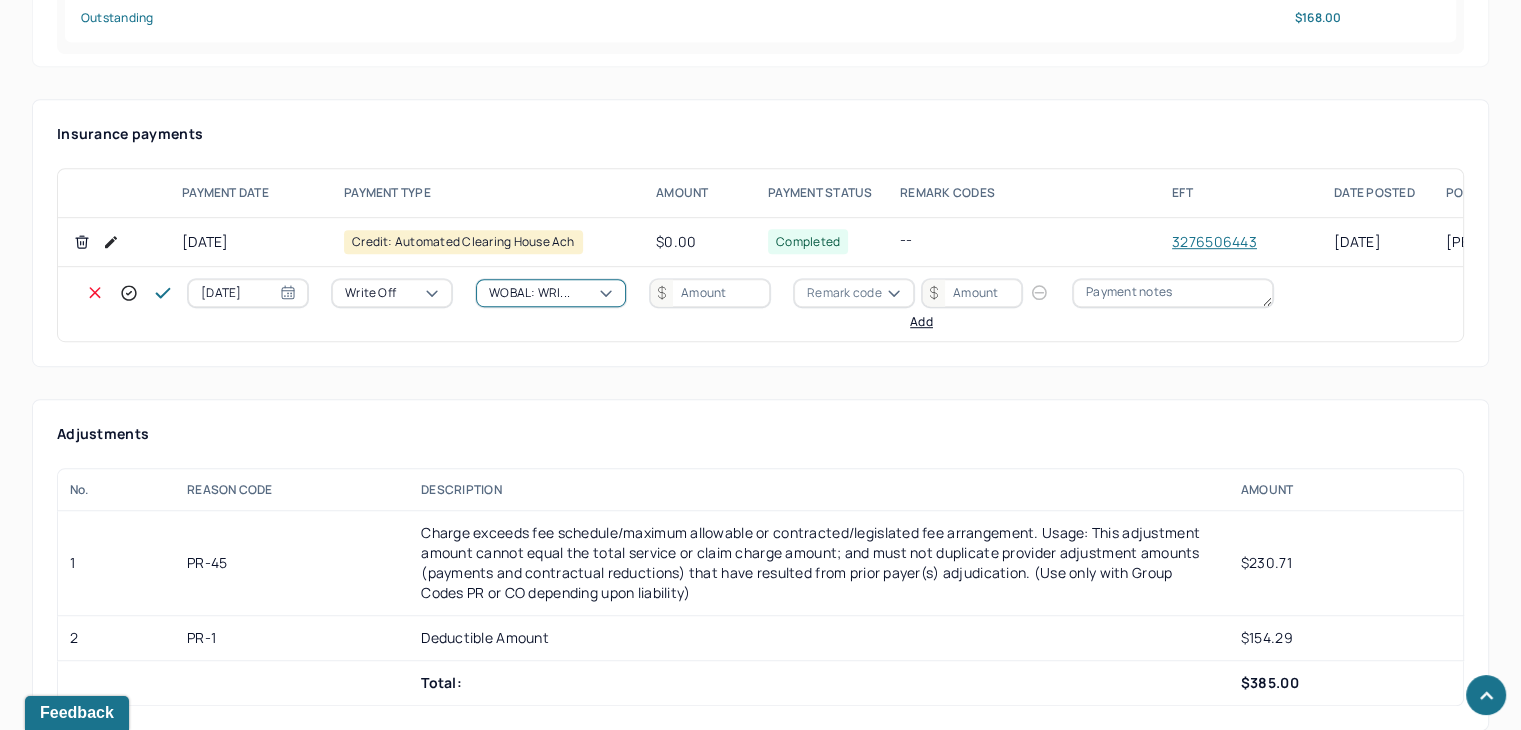click at bounding box center (710, 293) 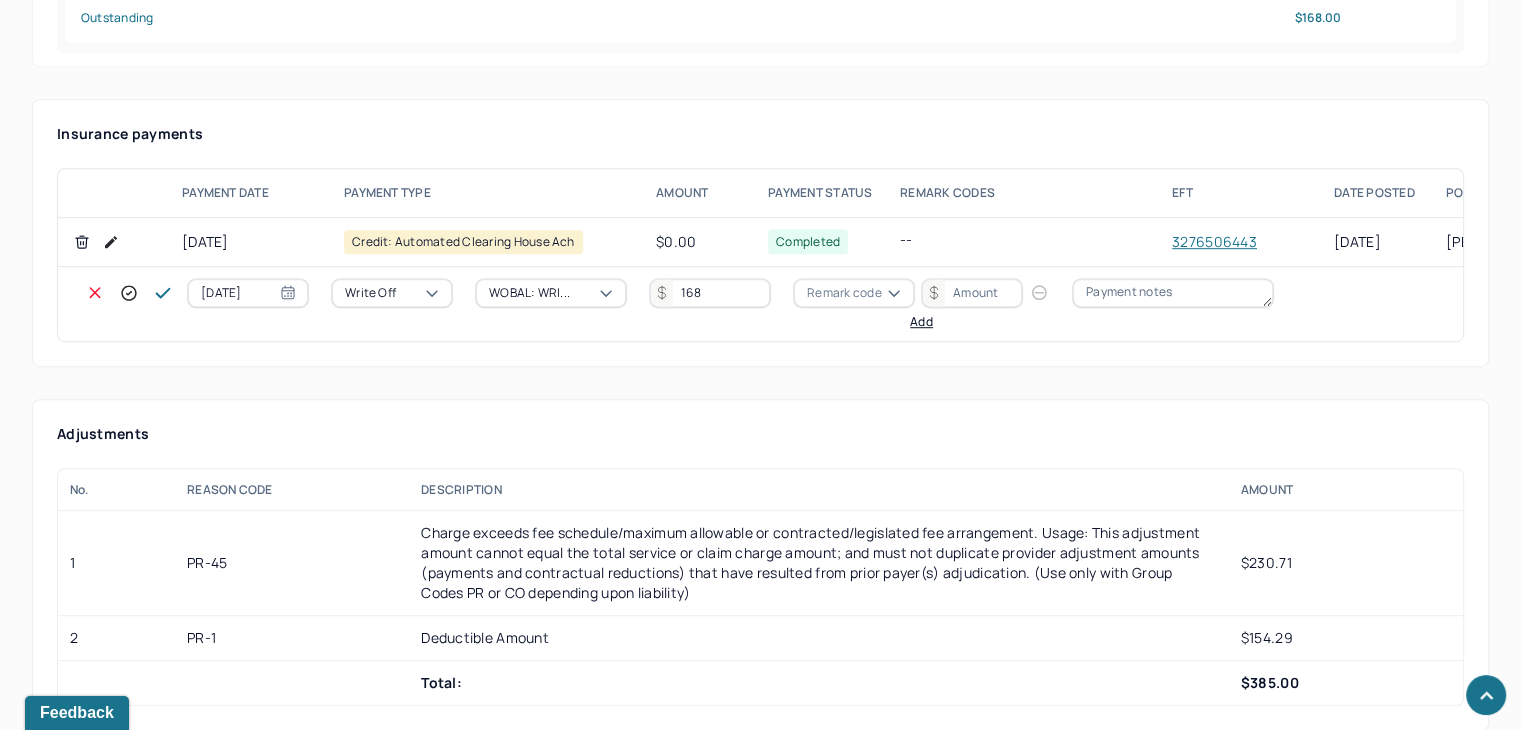 type on "168" 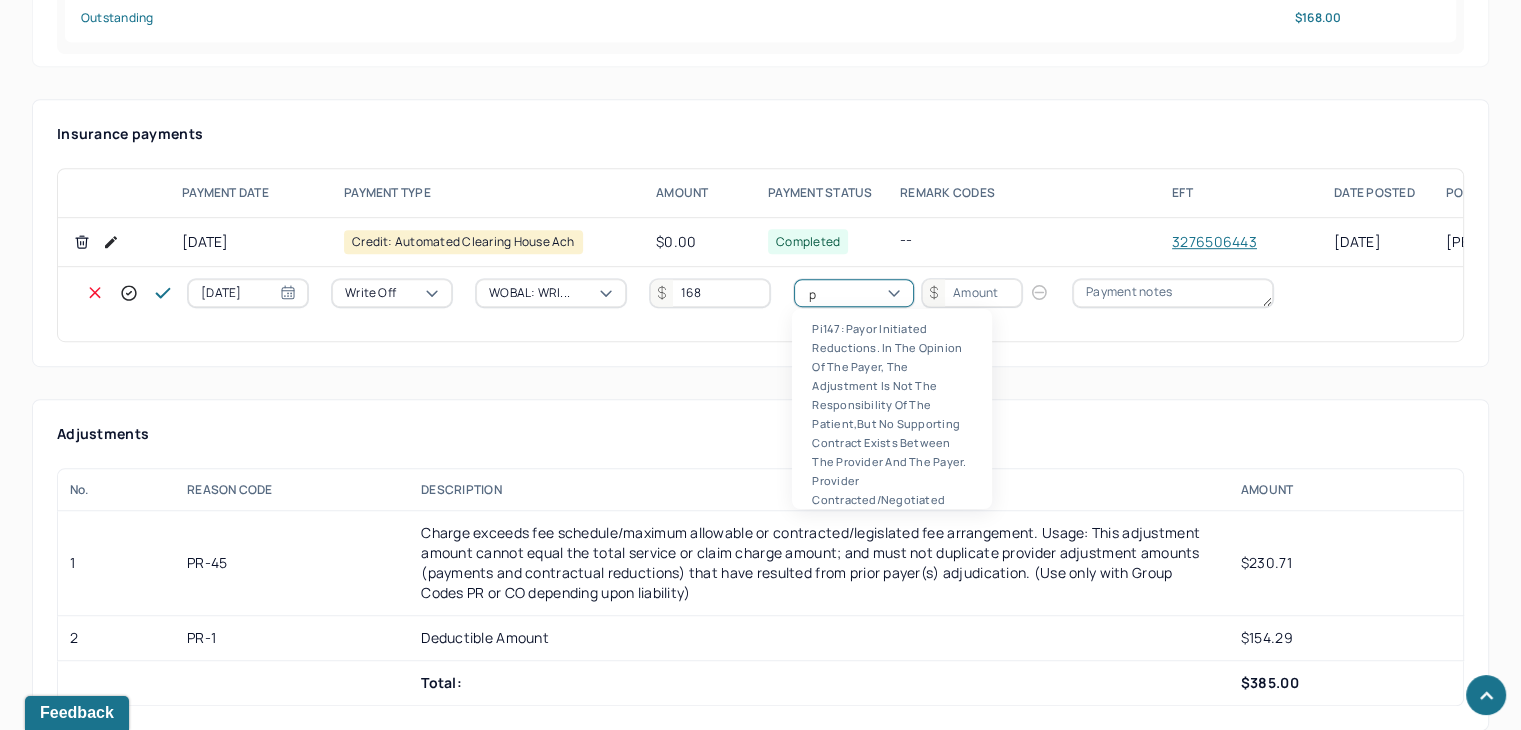 scroll, scrollTop: 124, scrollLeft: 0, axis: vertical 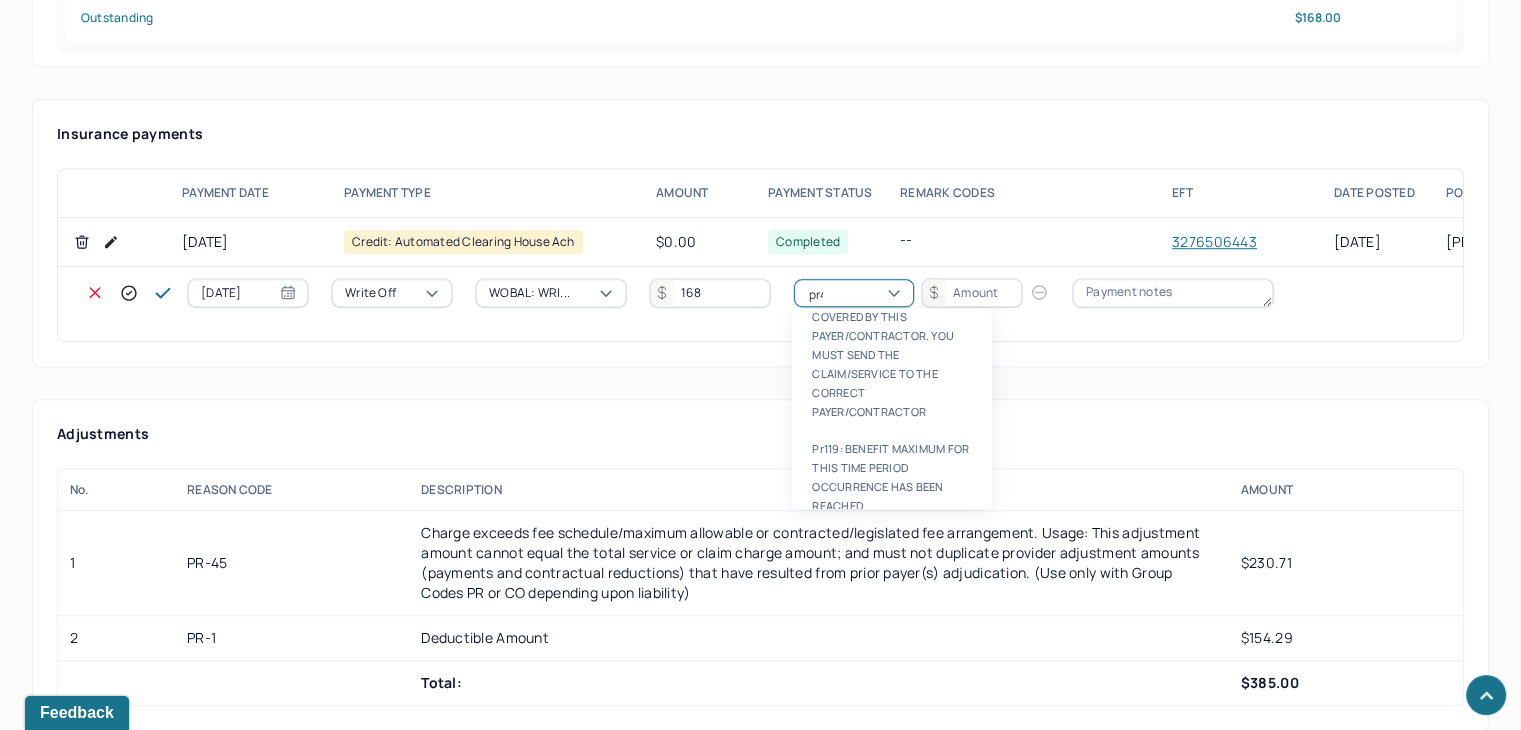 type on "pr45" 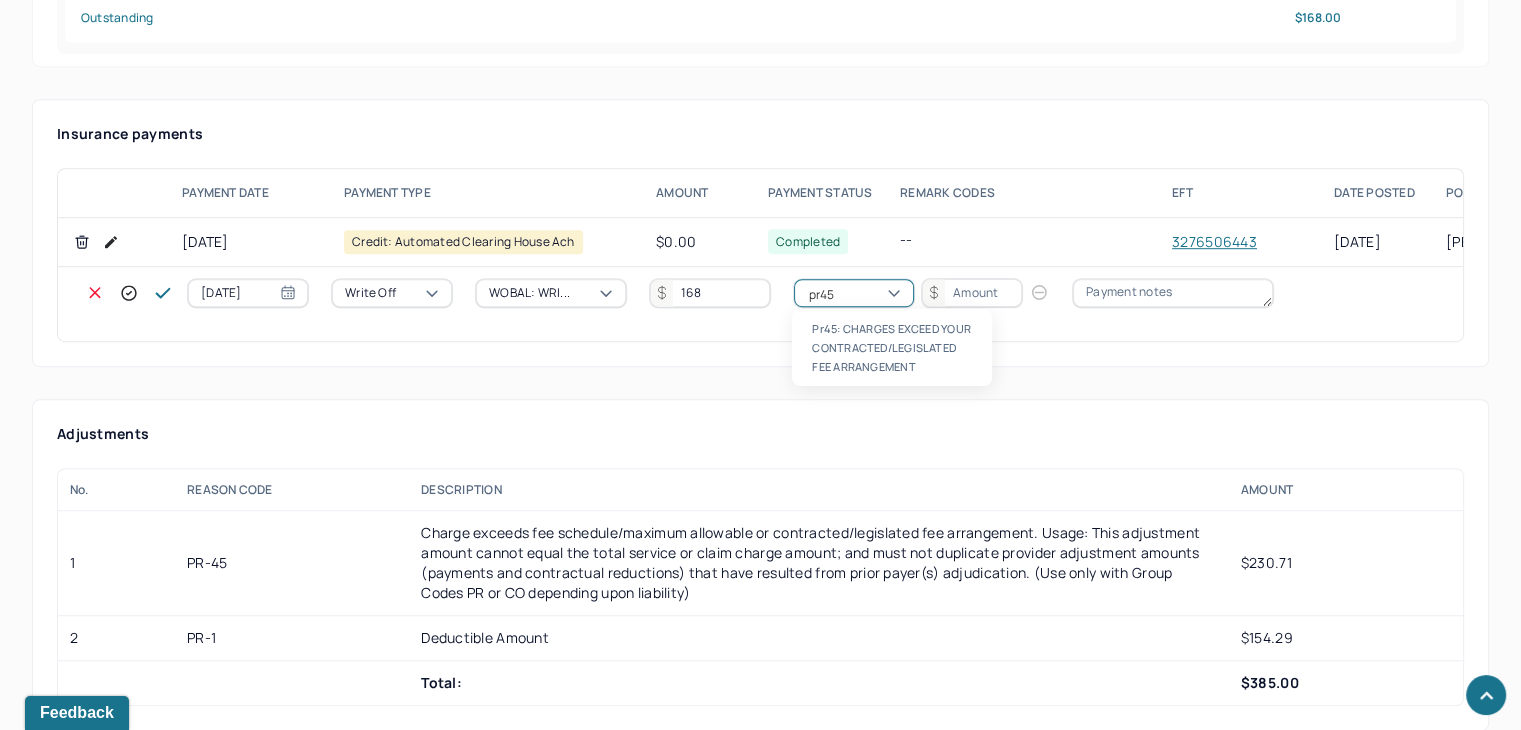 type 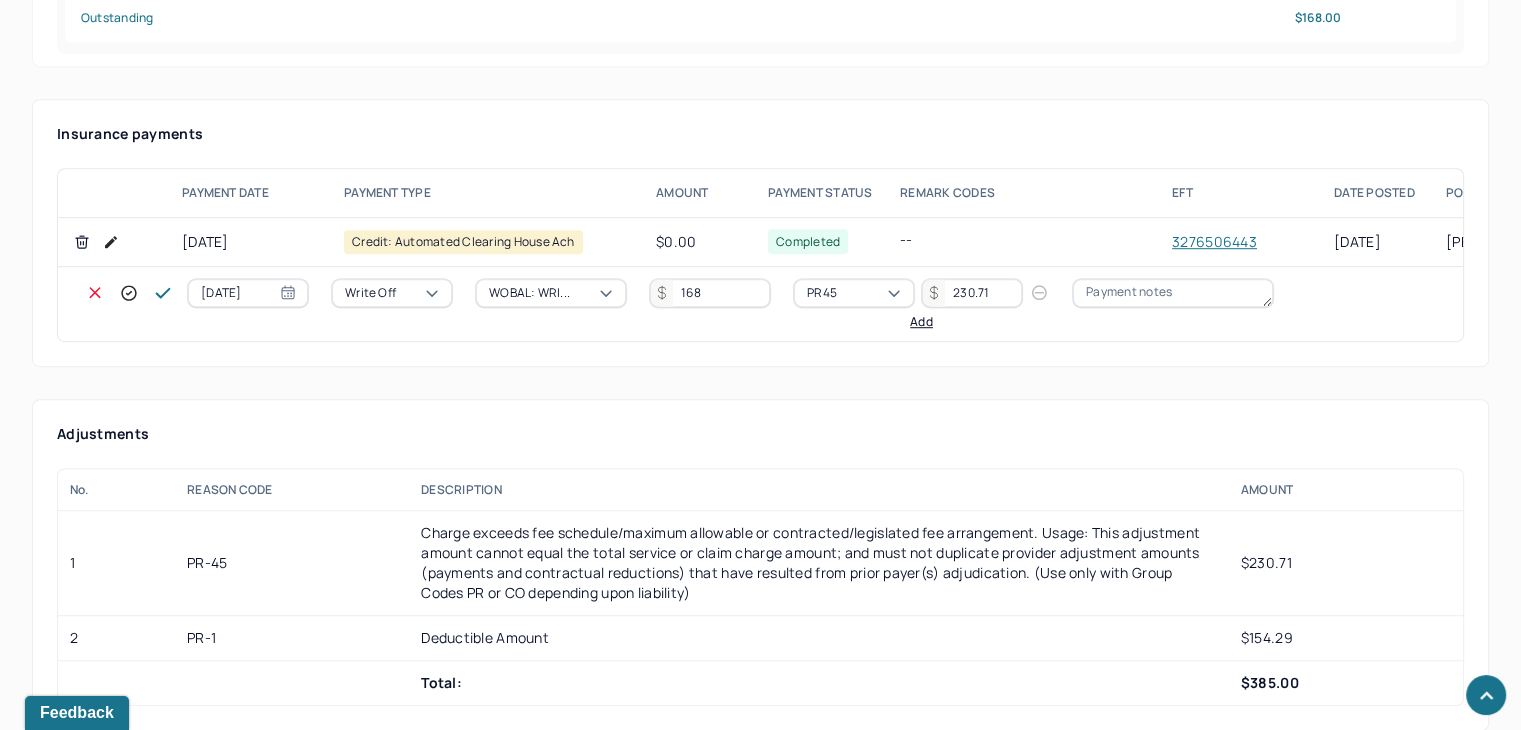 type on "230.71" 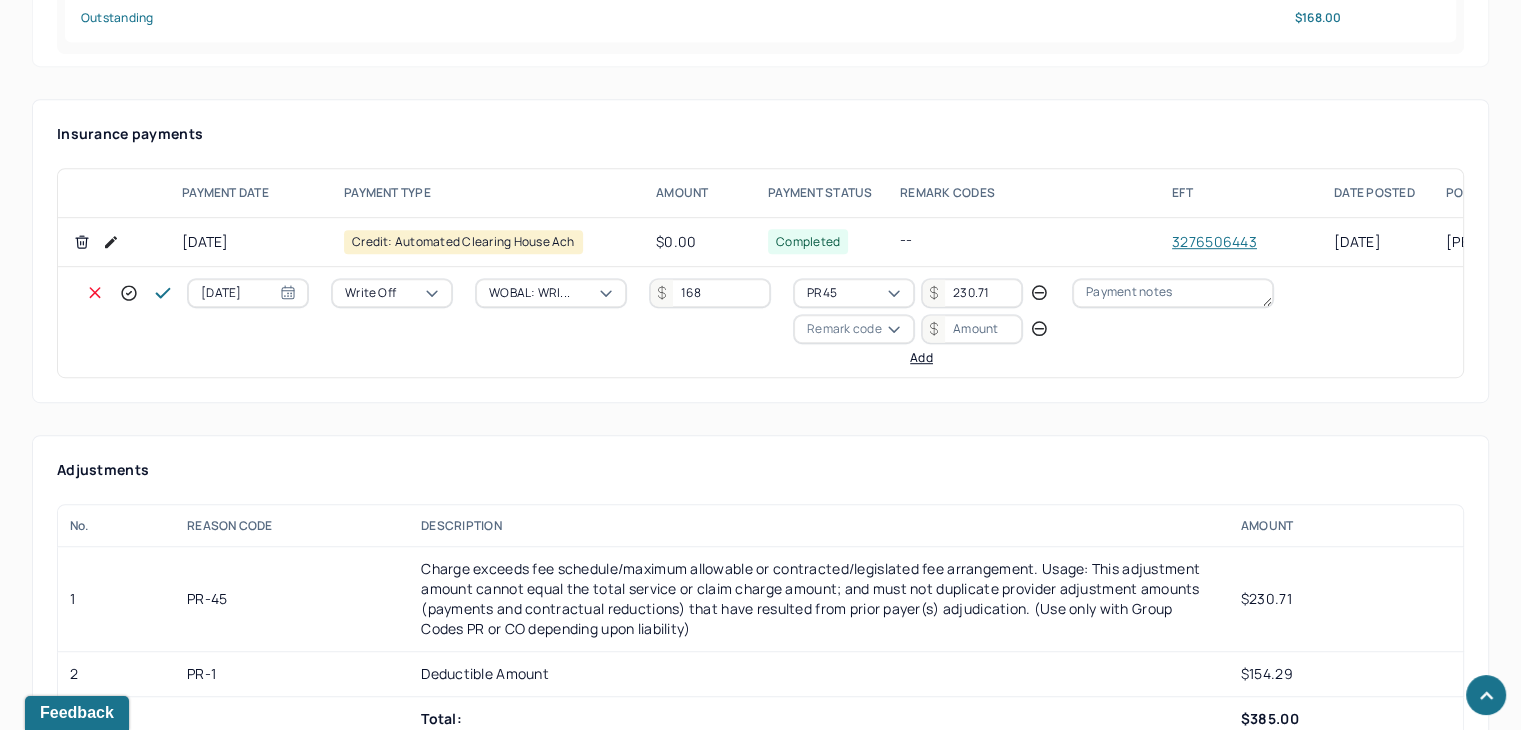 click on "Remark code" at bounding box center (844, 329) 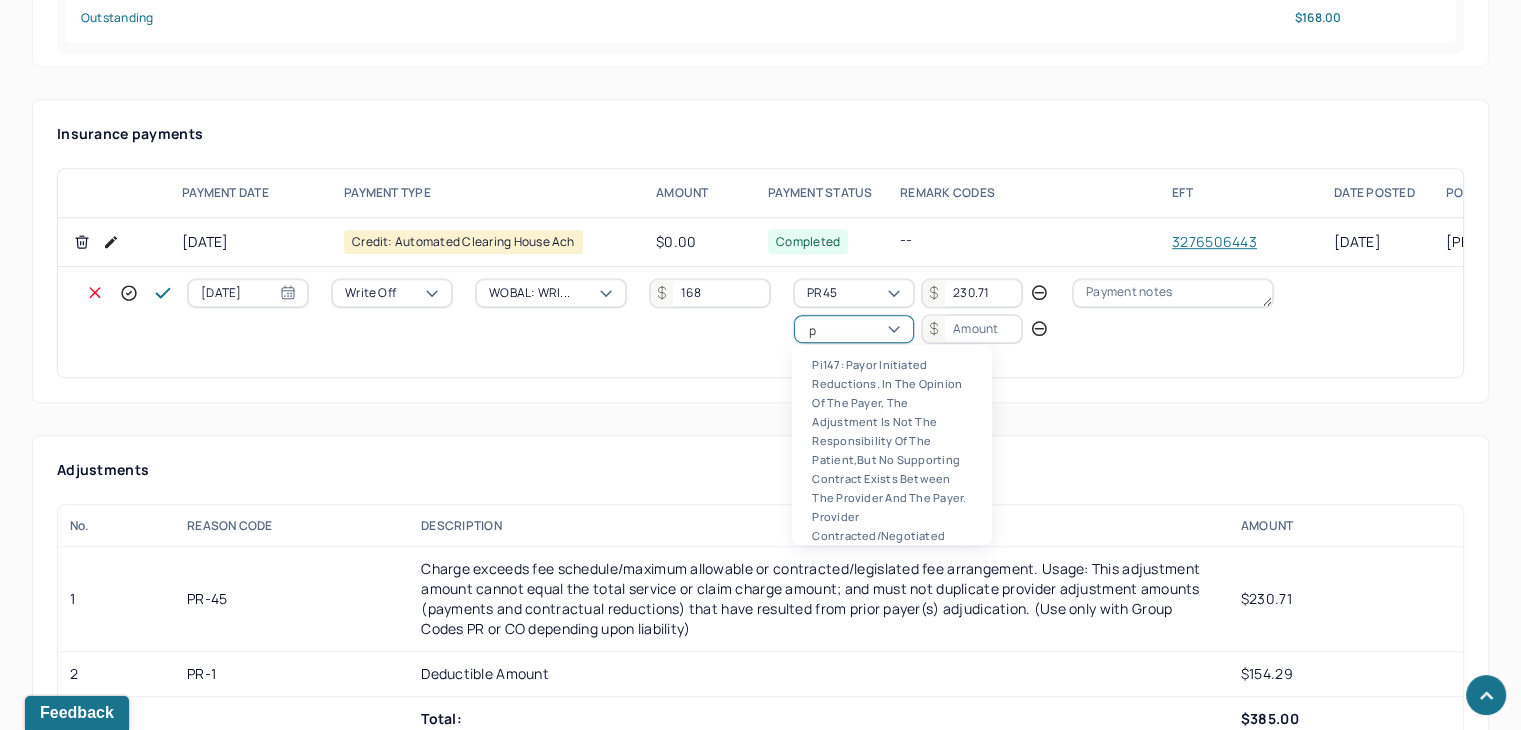 scroll, scrollTop: 124, scrollLeft: 0, axis: vertical 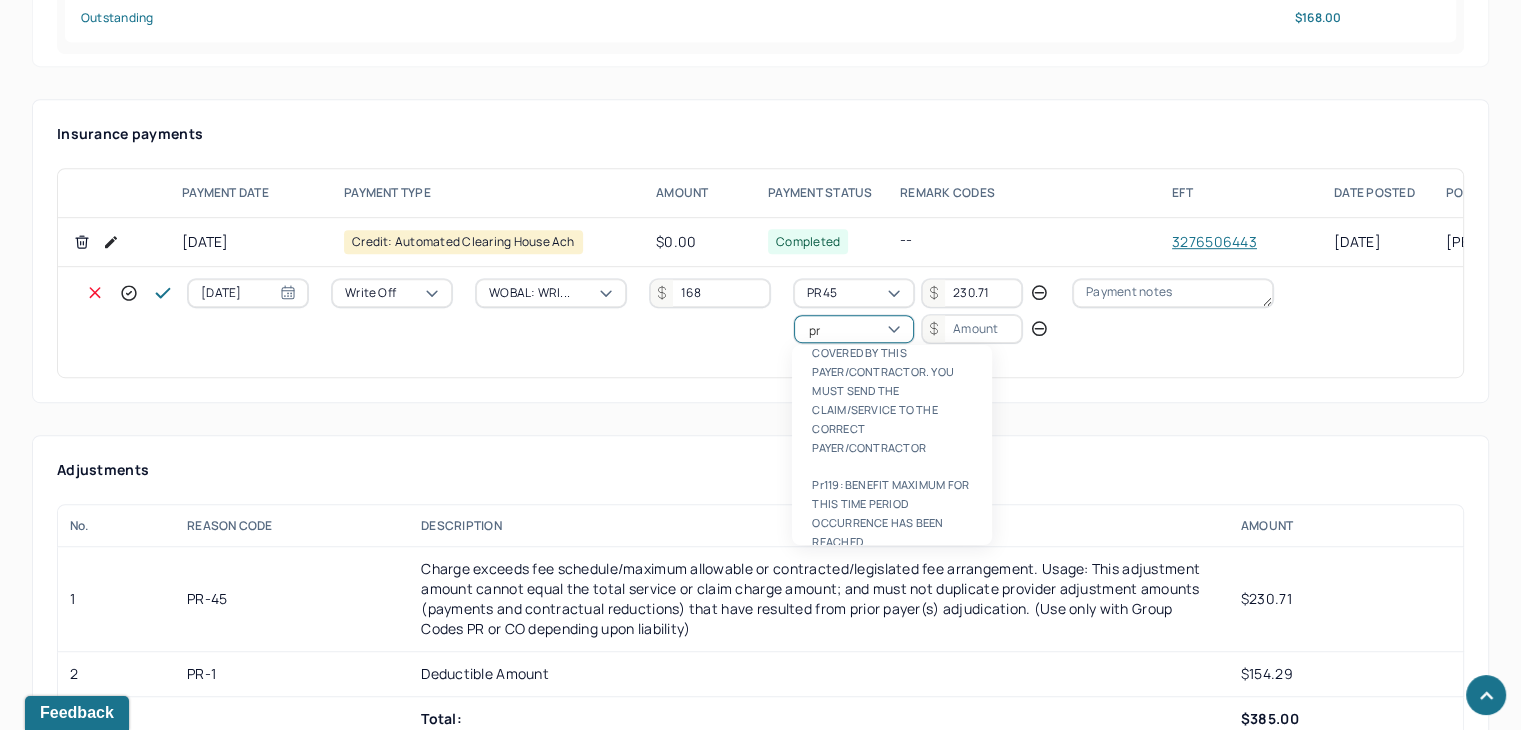 type on "pr1" 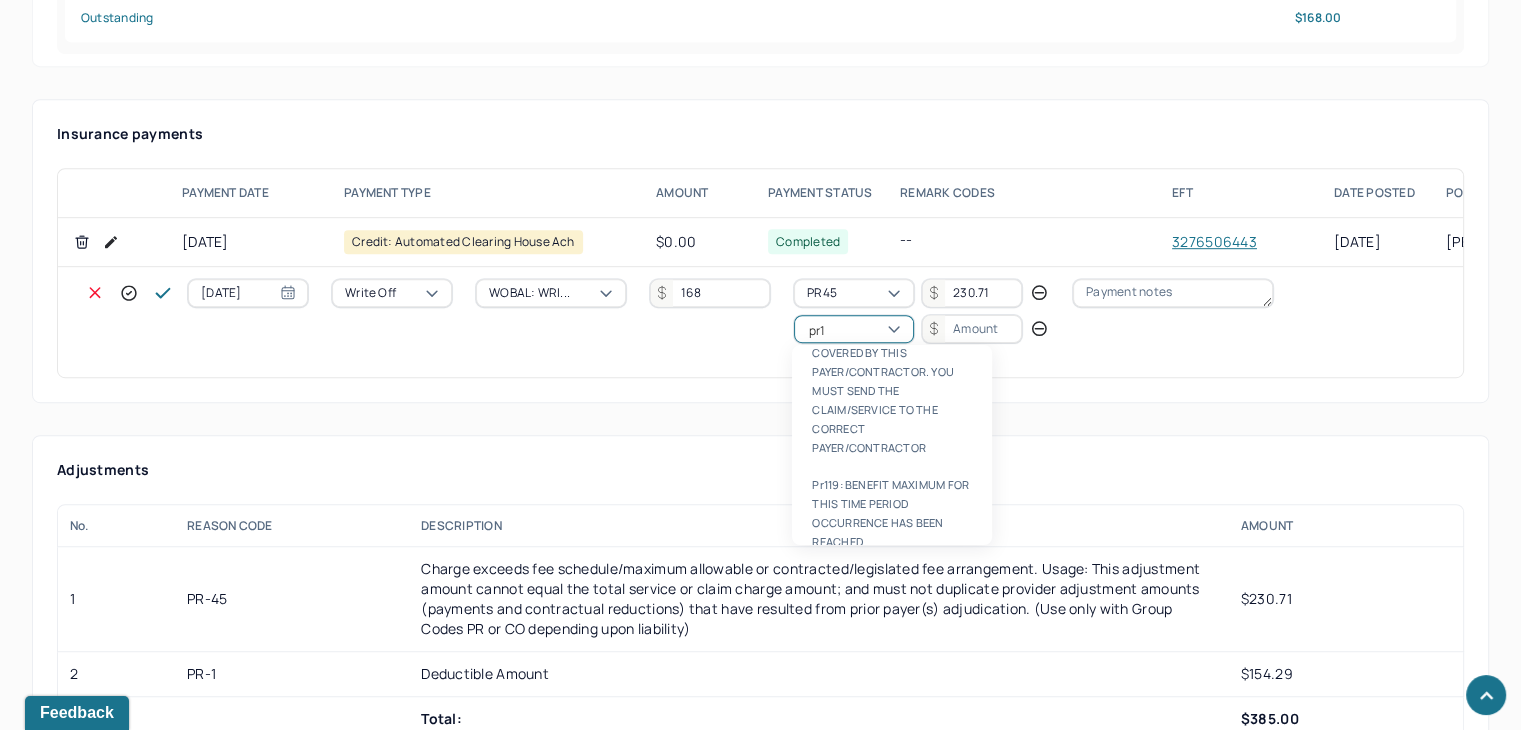 type 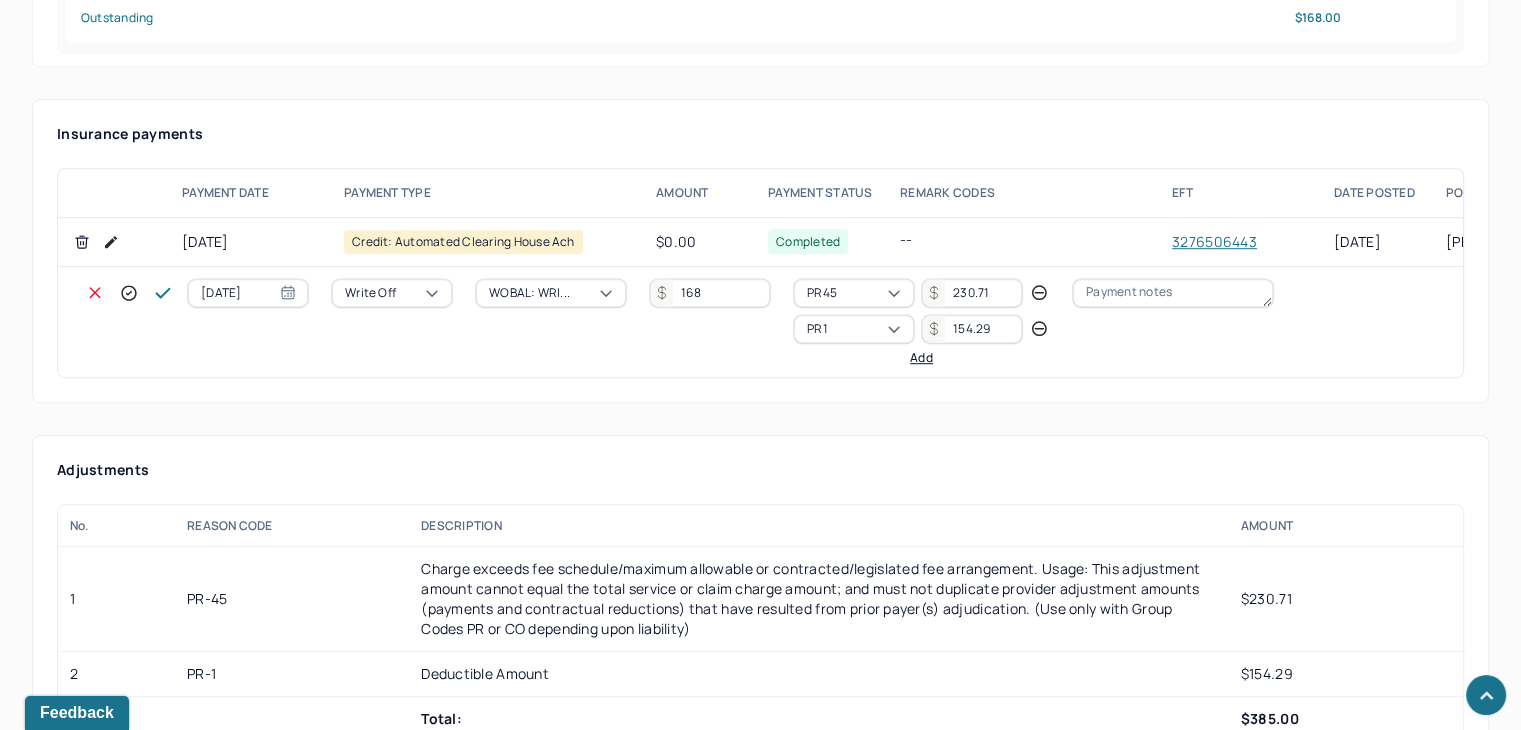 type on "154.29" 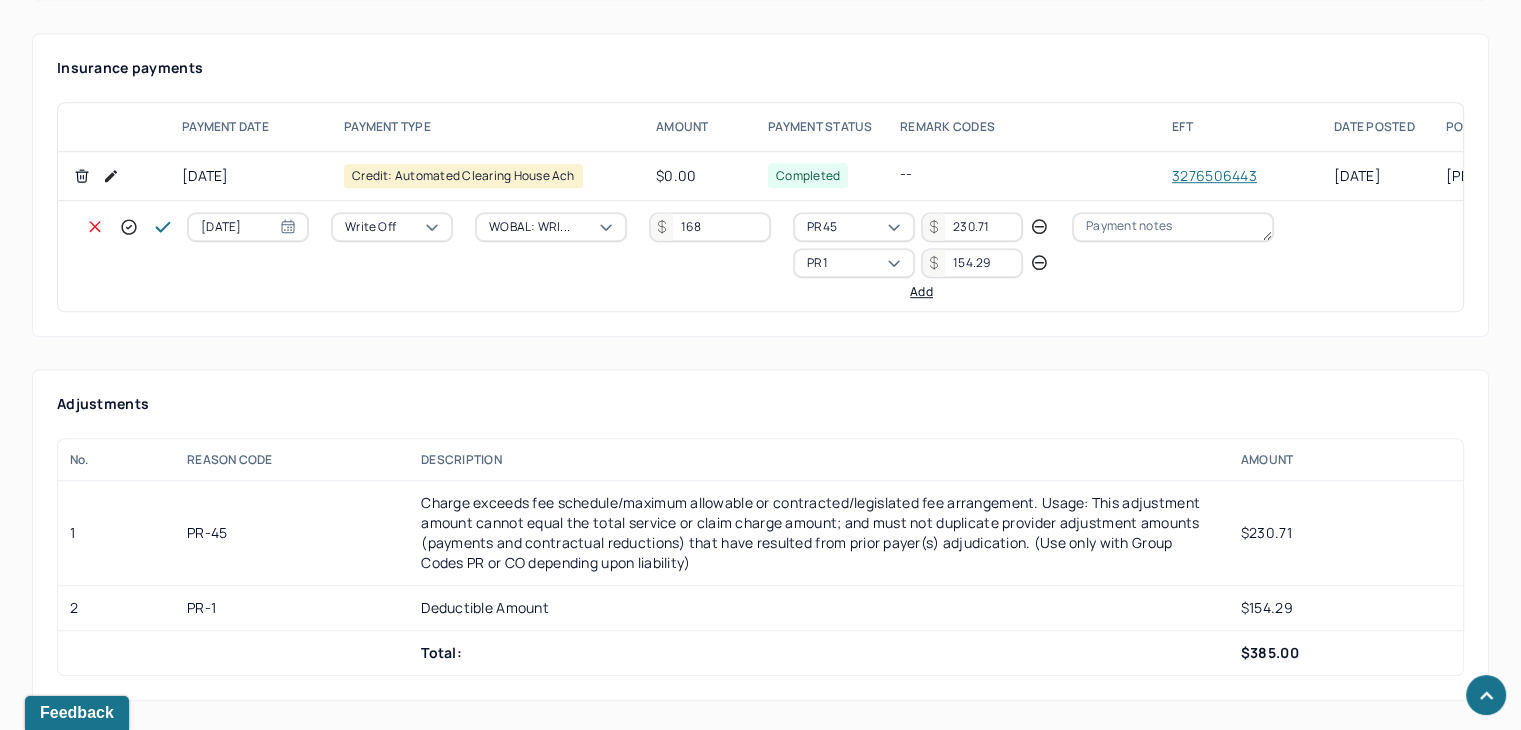 scroll, scrollTop: 1309, scrollLeft: 0, axis: vertical 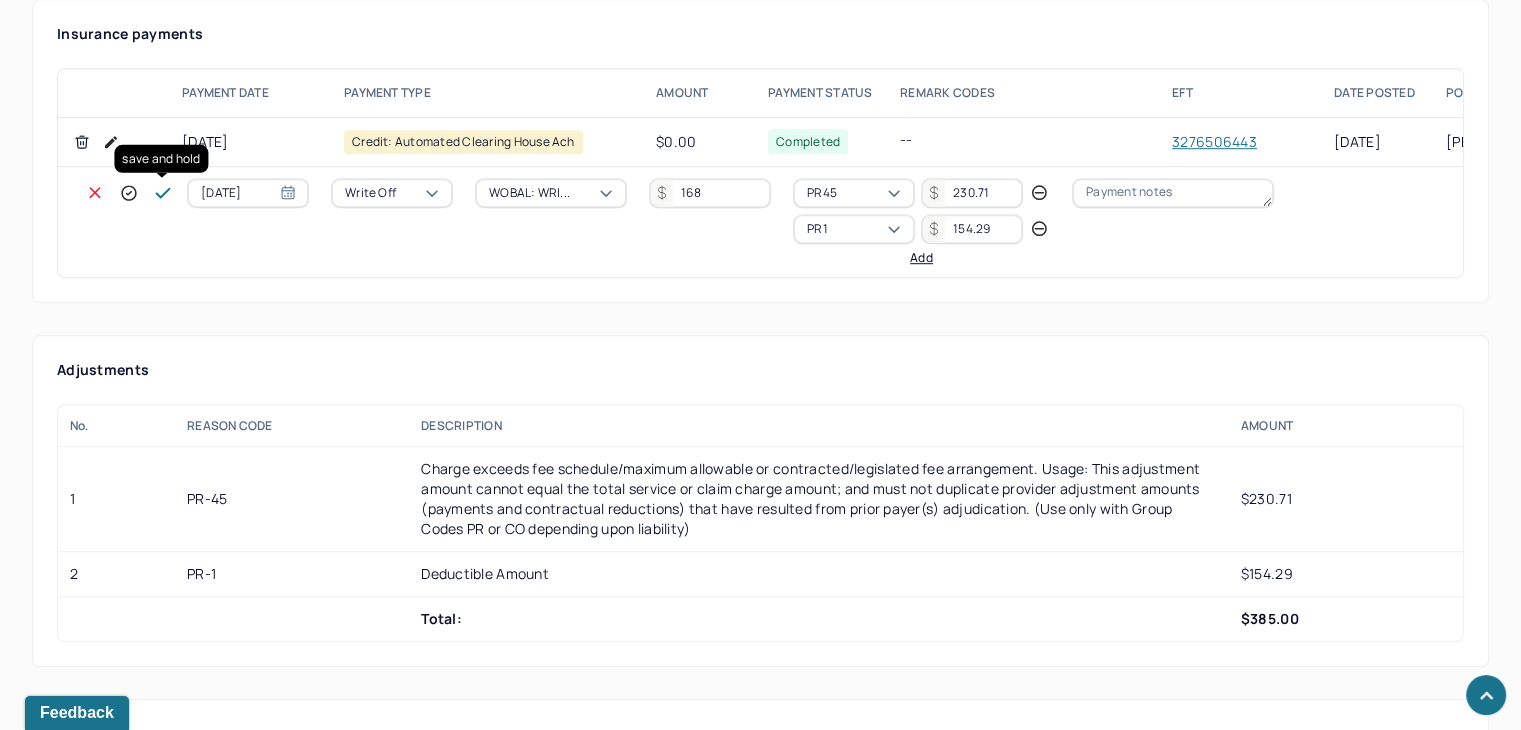 click at bounding box center [163, 193] 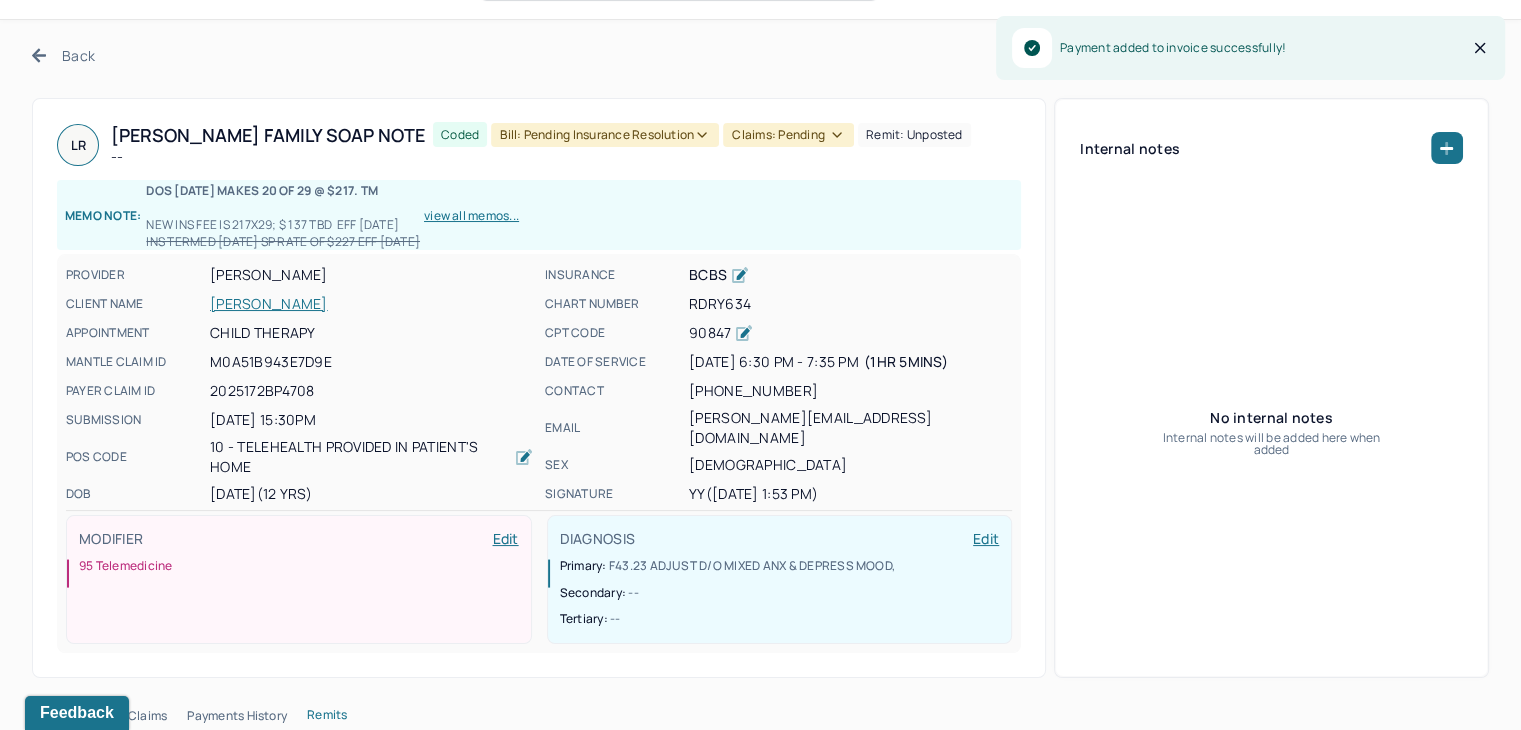 scroll, scrollTop: 0, scrollLeft: 0, axis: both 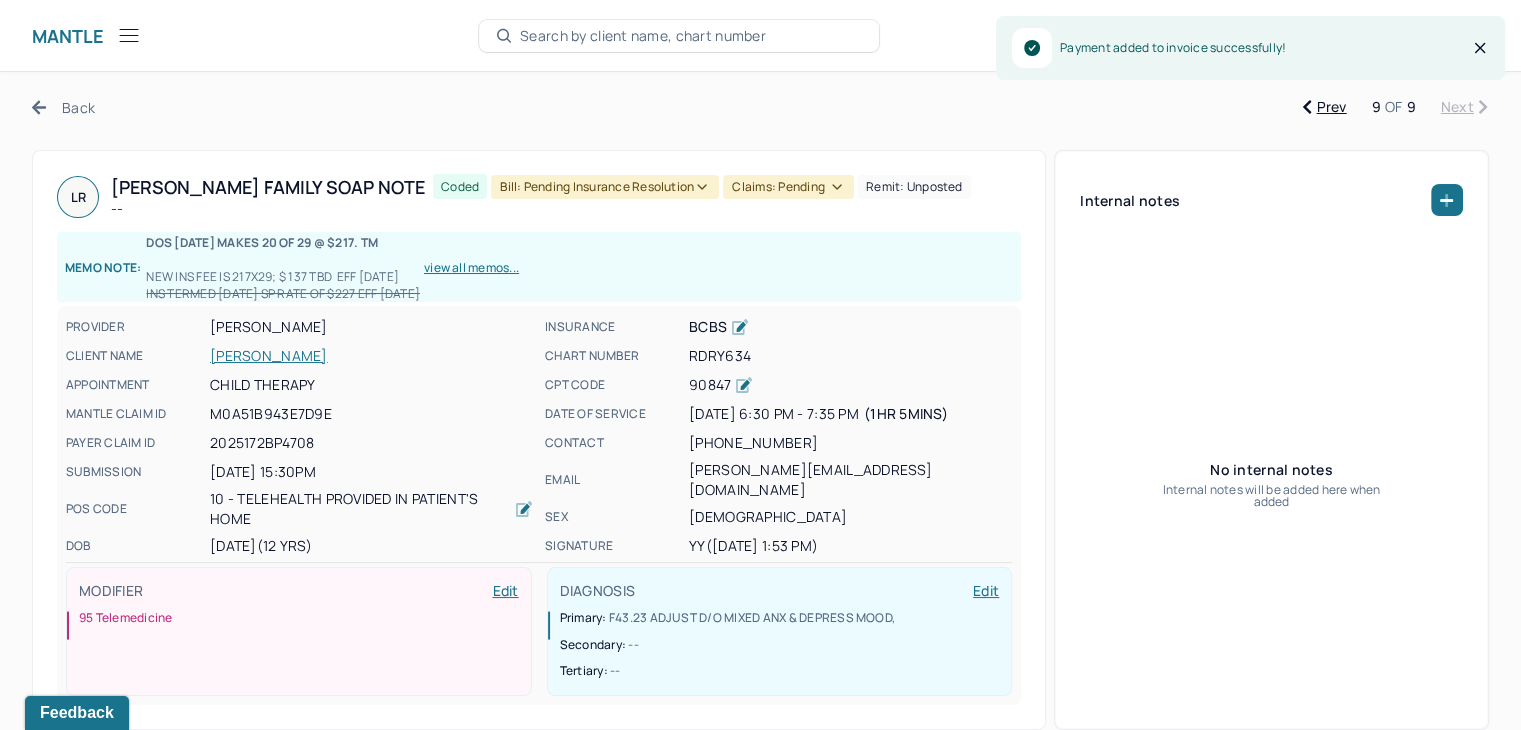 click on "Claims: pending" at bounding box center [788, 187] 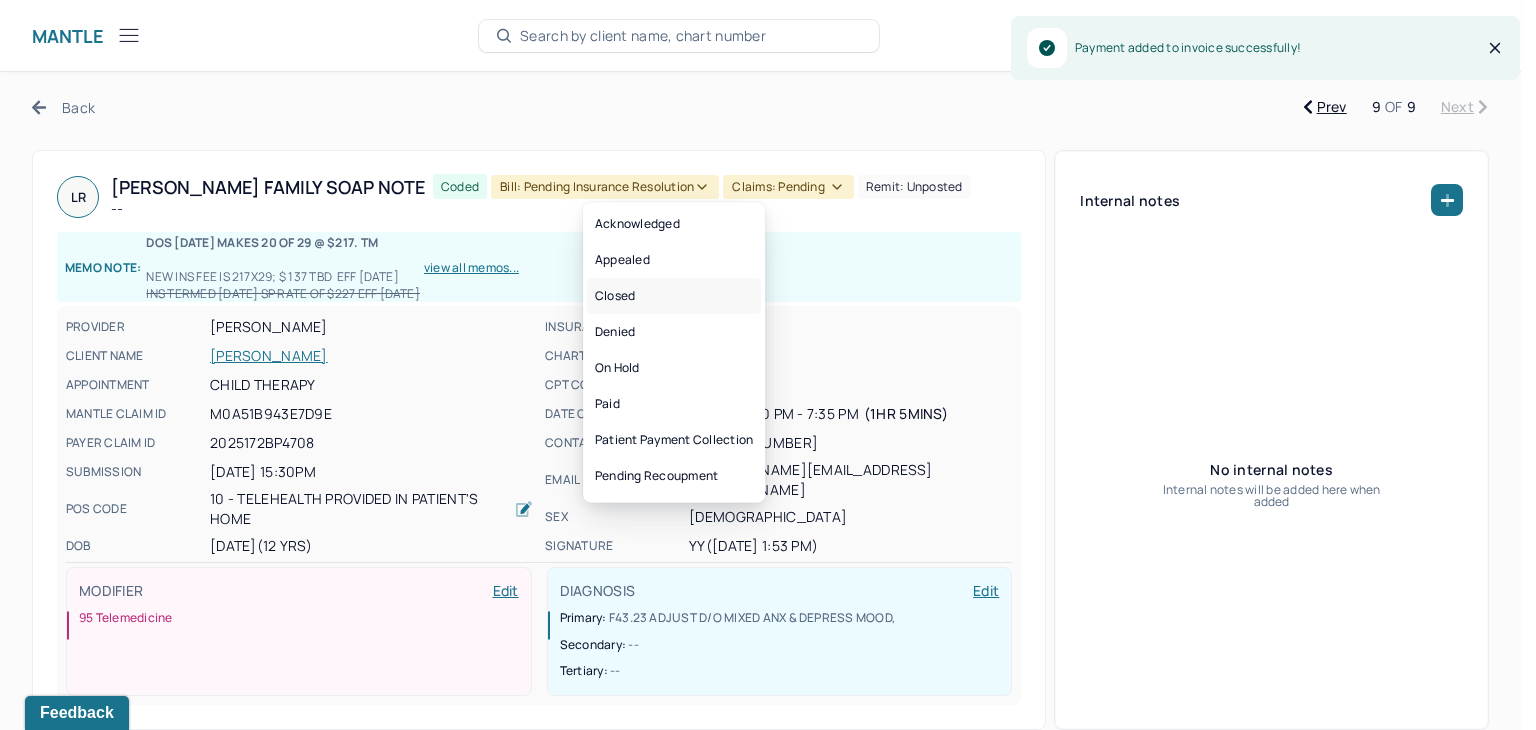 click on "Closed" at bounding box center (674, 296) 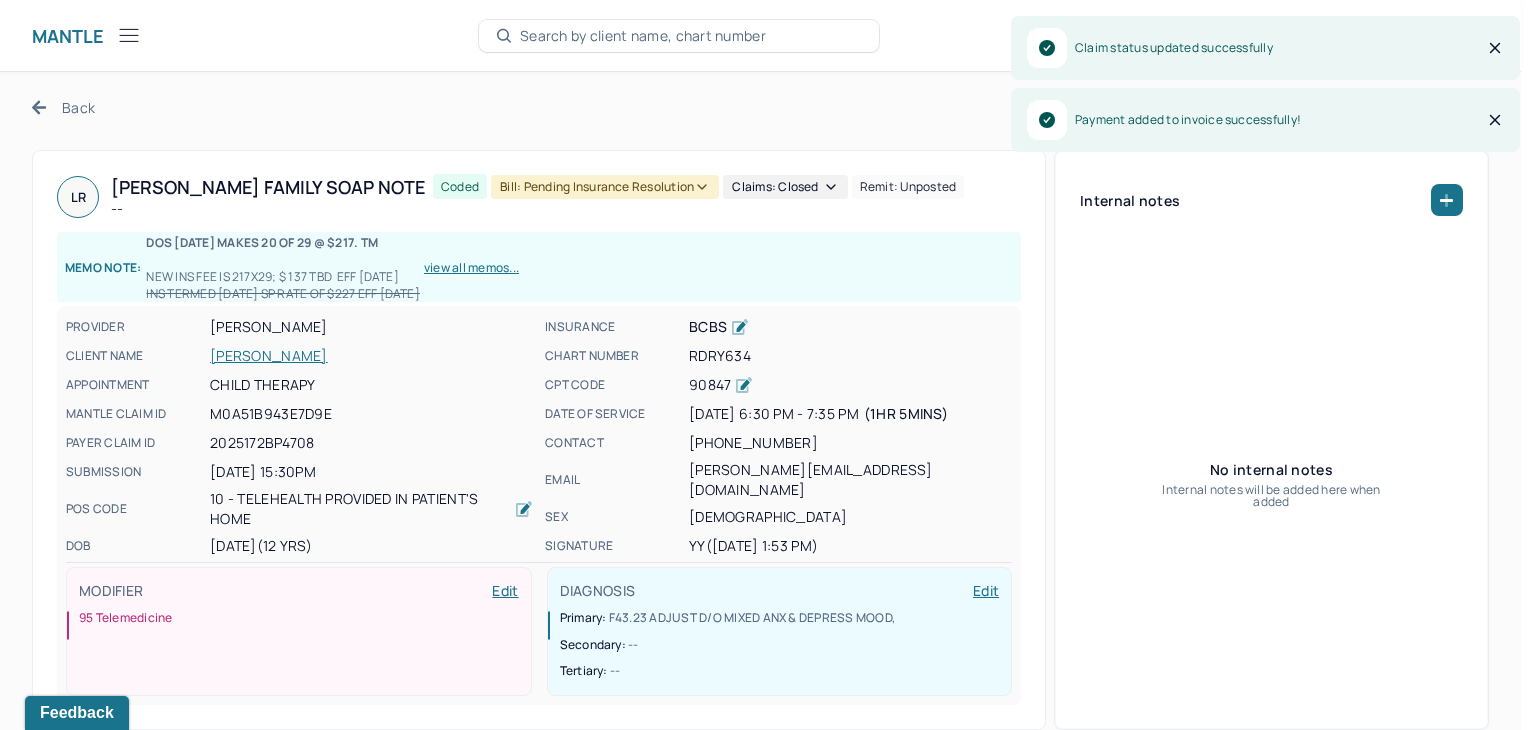 click on "Bill: Pending Insurance Resolution" at bounding box center [605, 187] 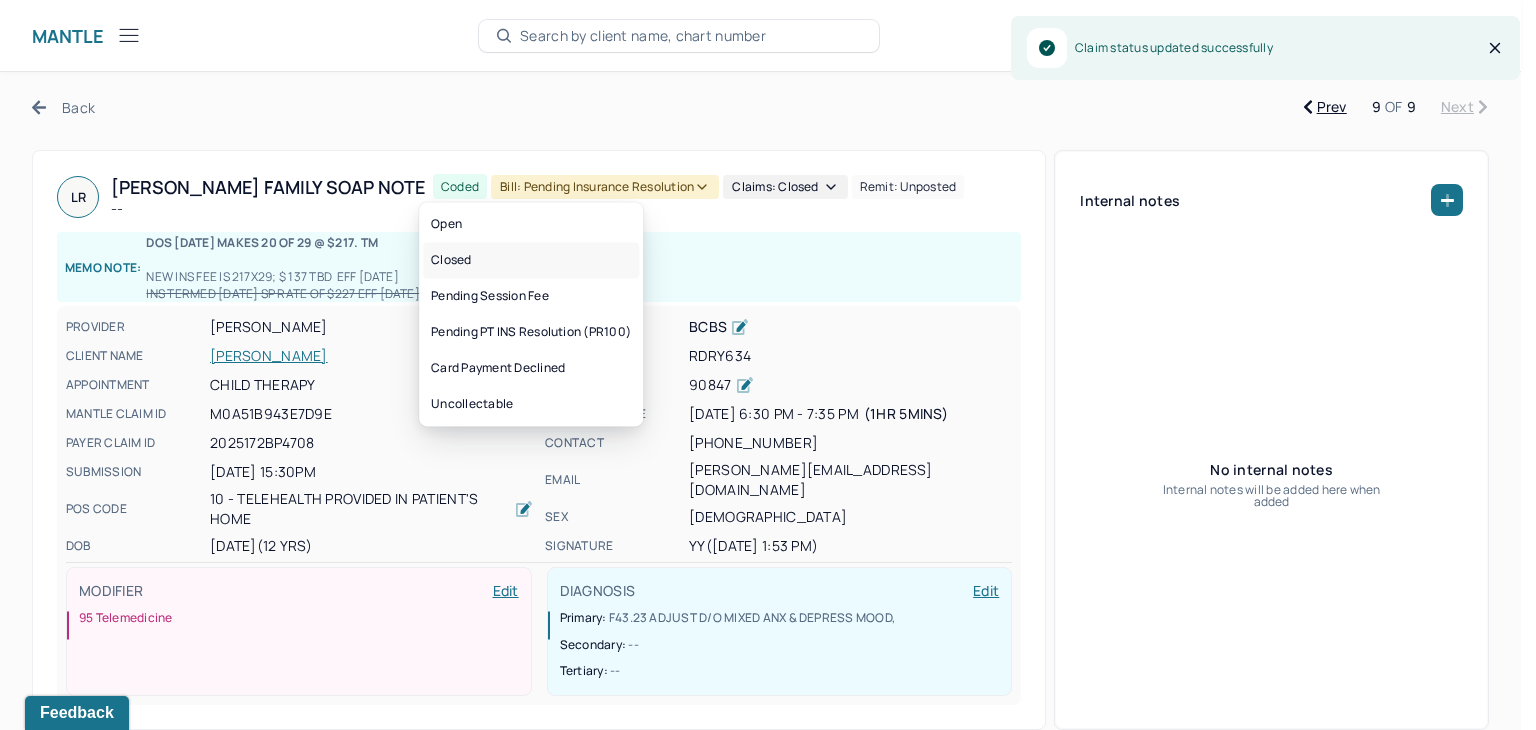 drag, startPoint x: 546, startPoint y: 269, endPoint x: 369, endPoint y: 193, distance: 192.62659 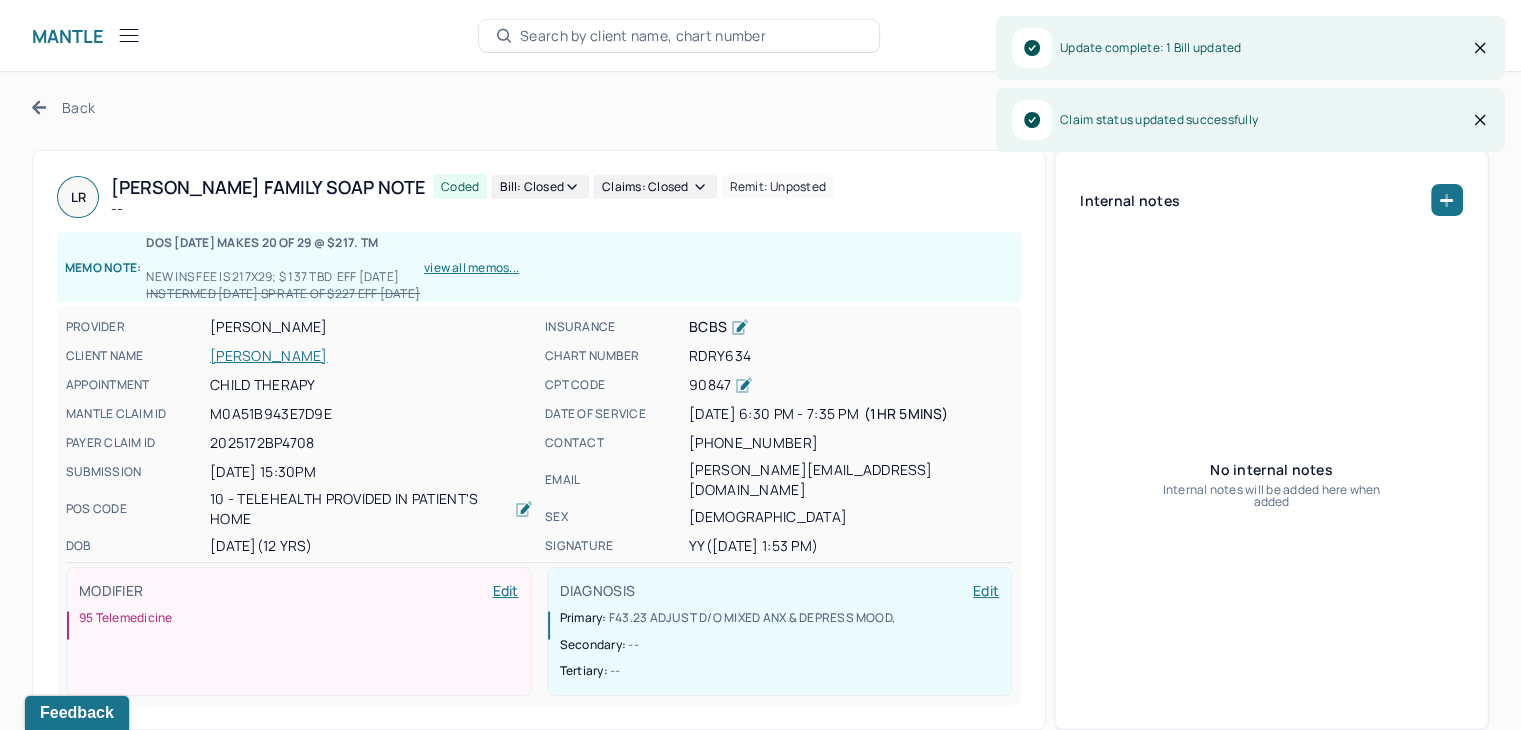 click on "Back" at bounding box center [63, 107] 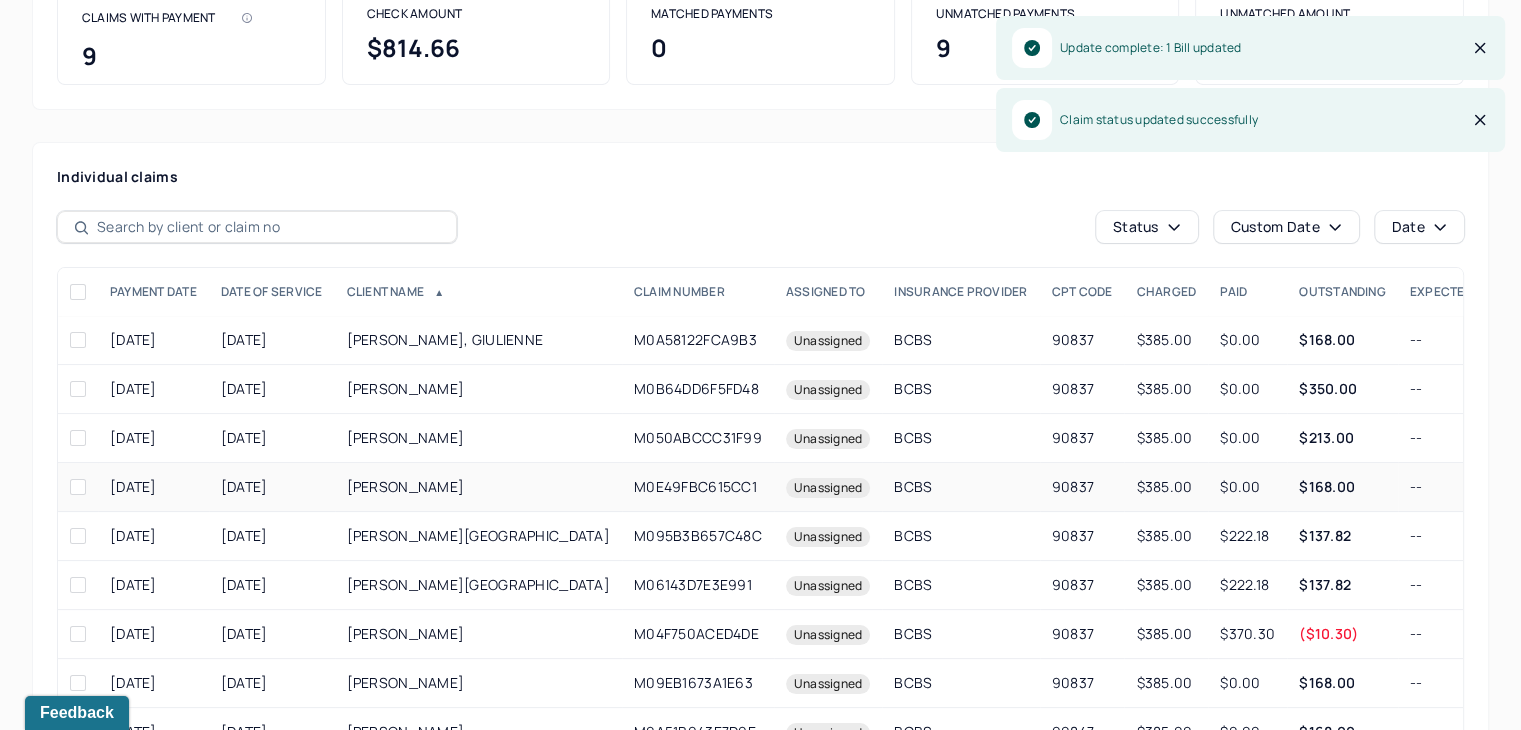 scroll, scrollTop: 307, scrollLeft: 0, axis: vertical 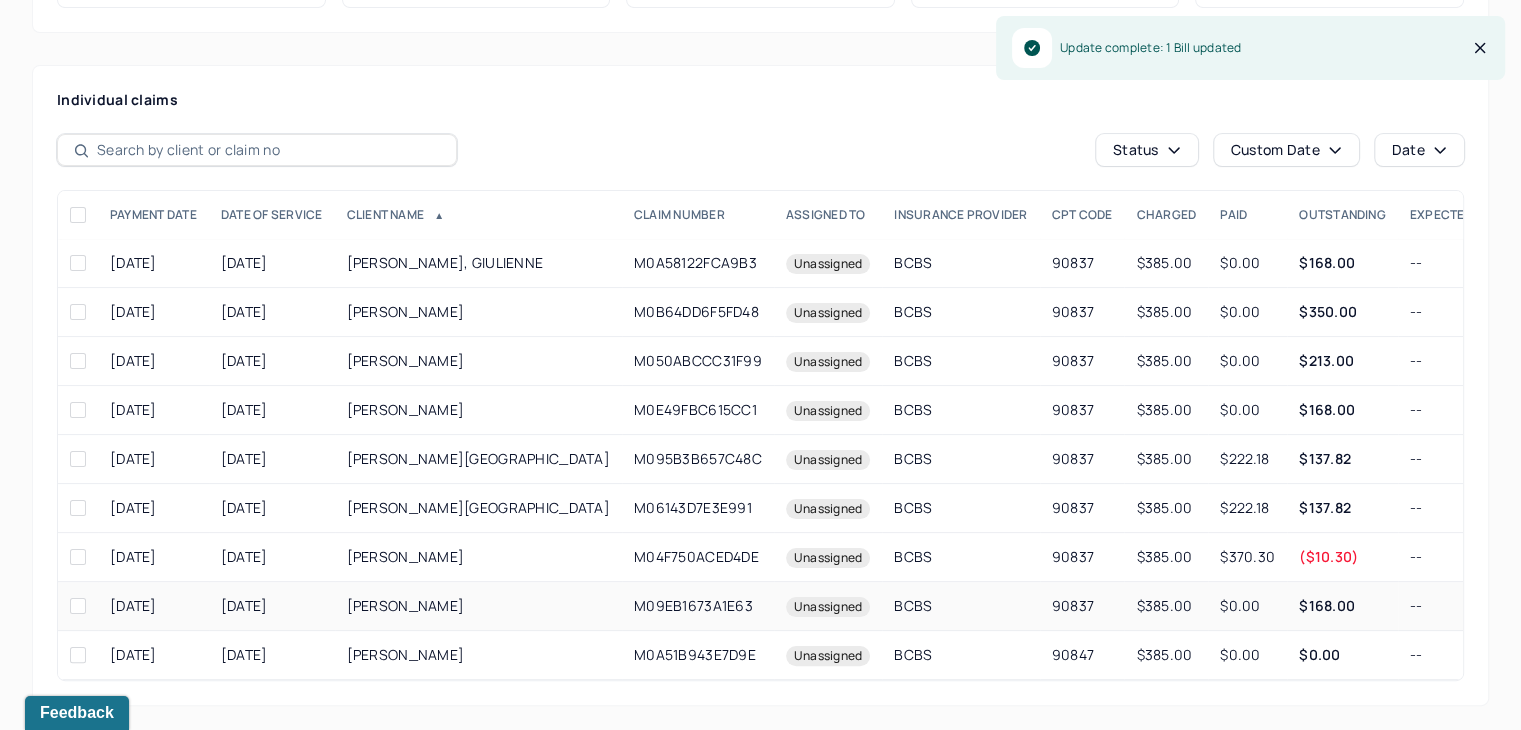 click on "$168.00" at bounding box center [1342, 606] 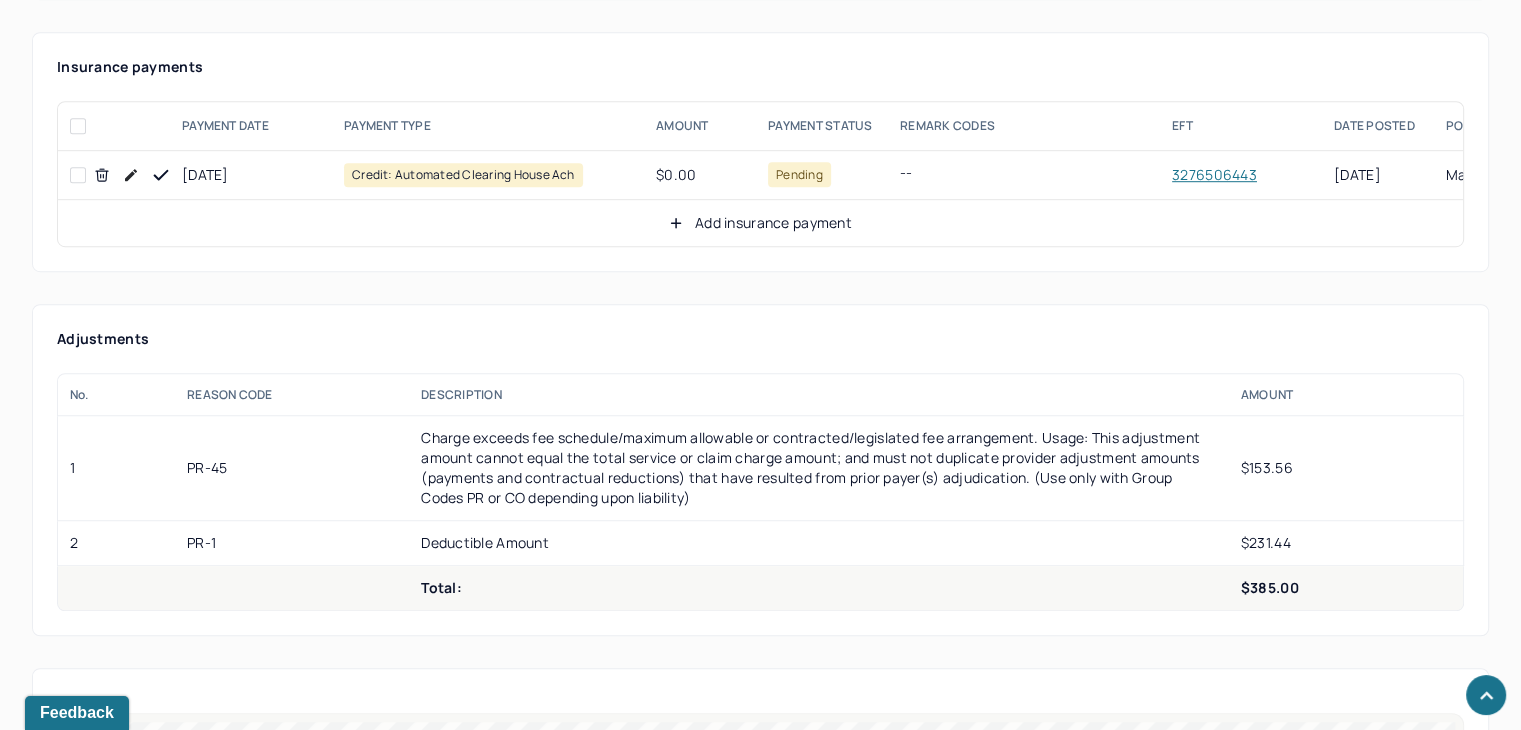 scroll, scrollTop: 1307, scrollLeft: 0, axis: vertical 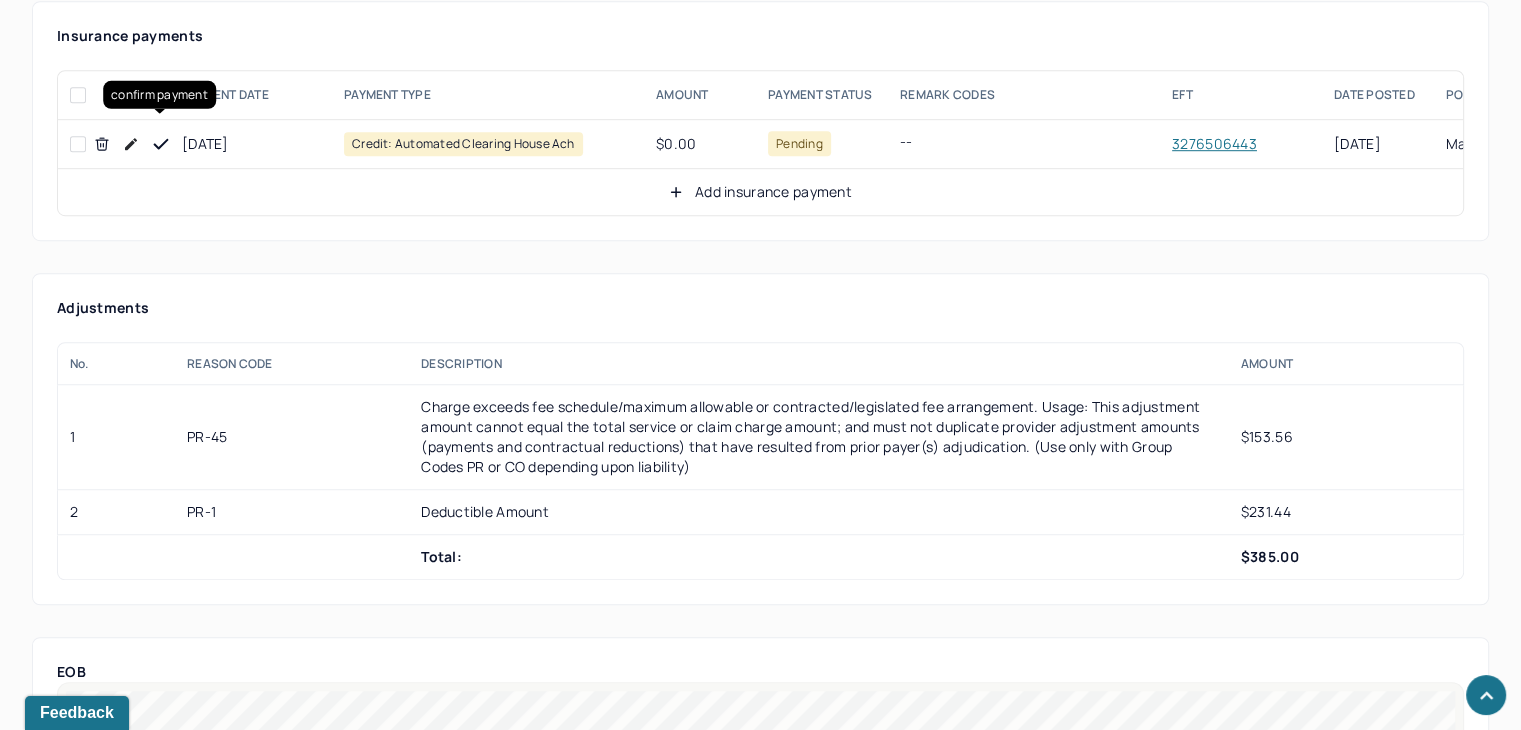 click 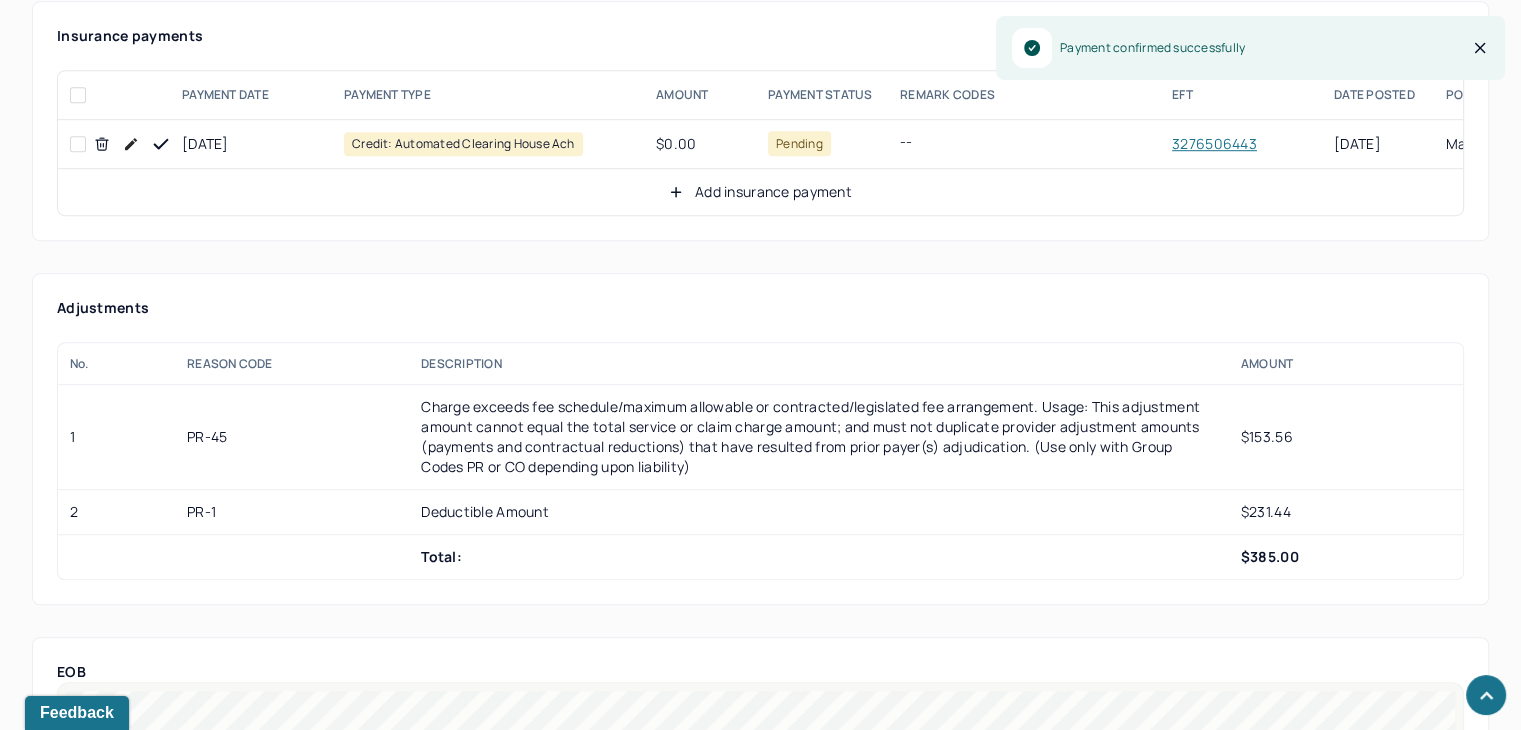 click on "Add insurance payment" at bounding box center (760, 192) 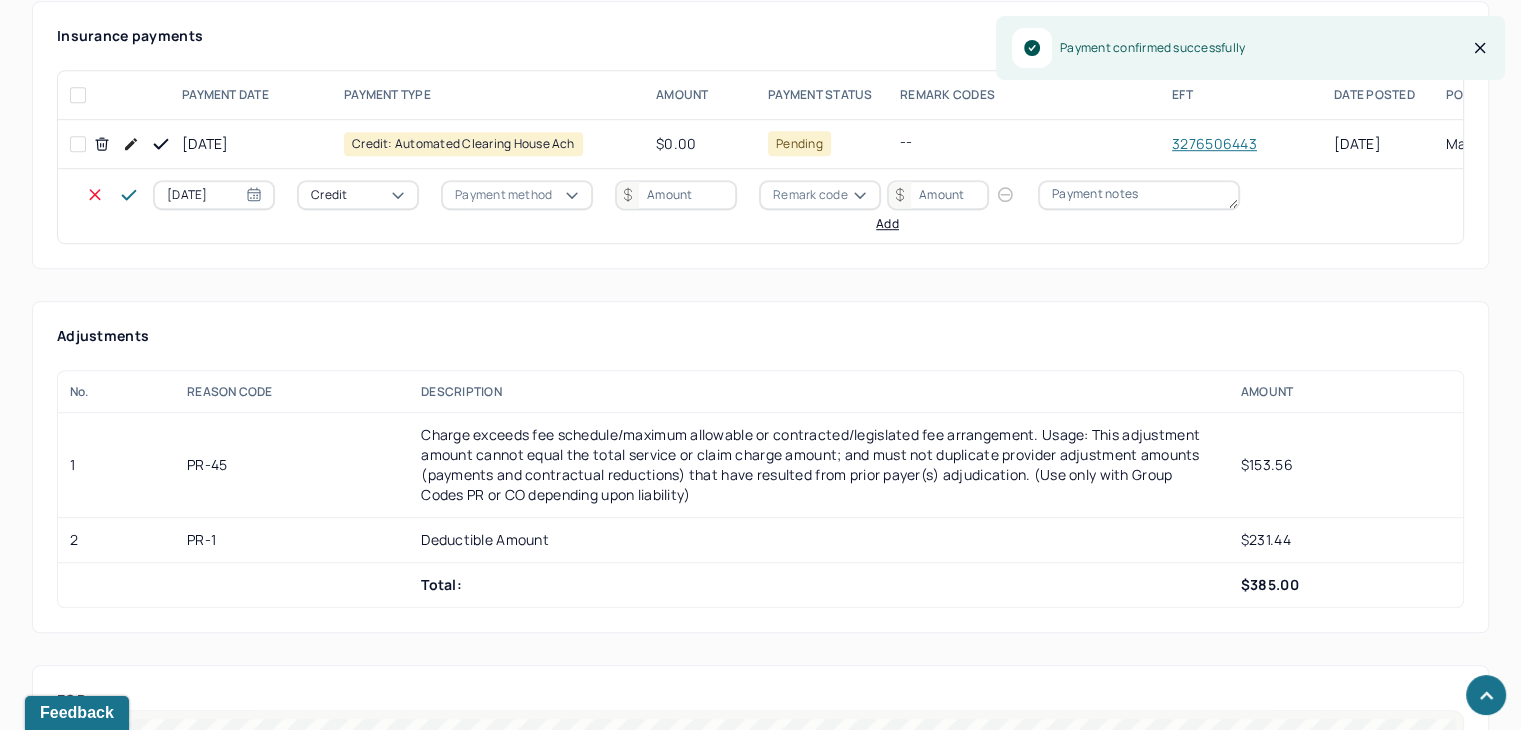 click on "Credit" at bounding box center (358, 195) 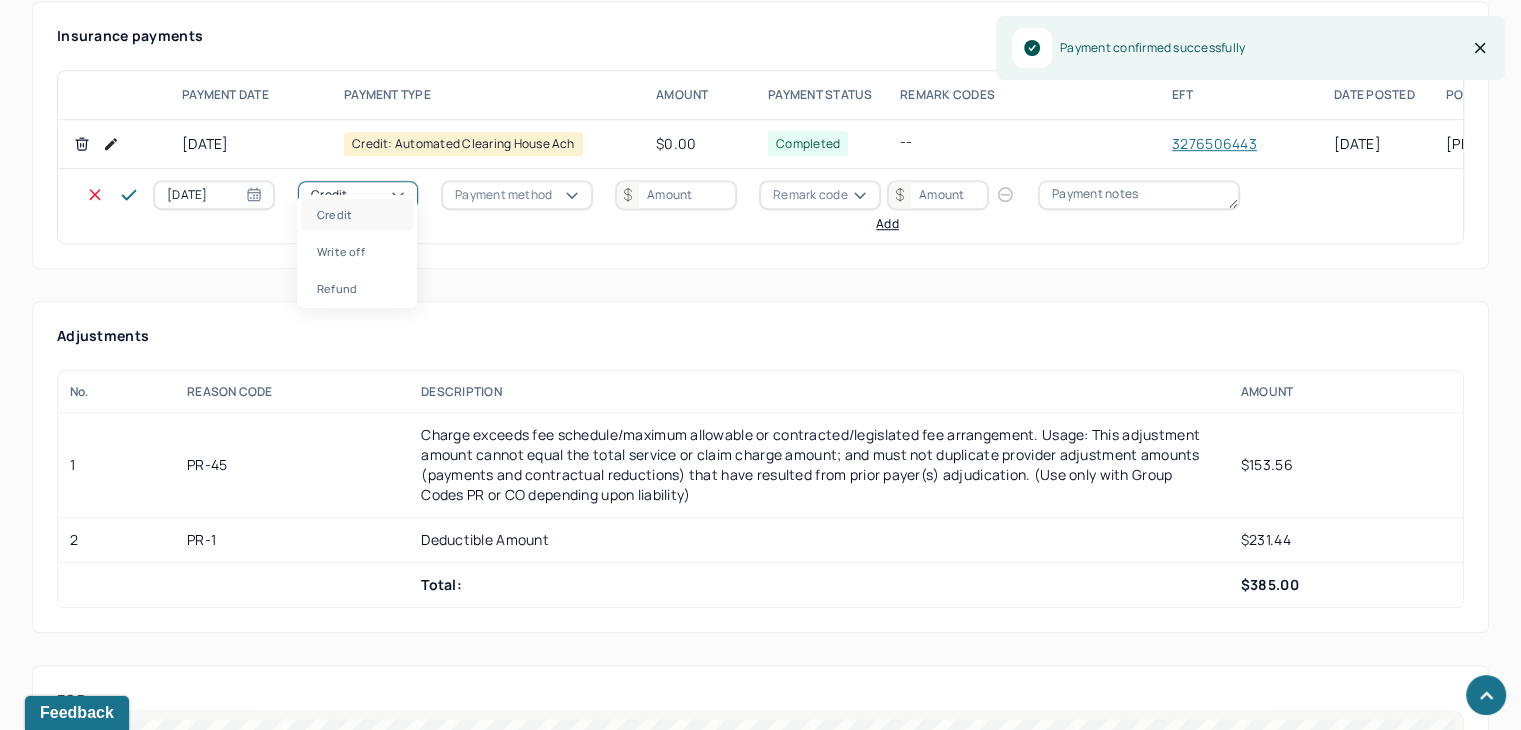 click on "Write off" at bounding box center [357, 251] 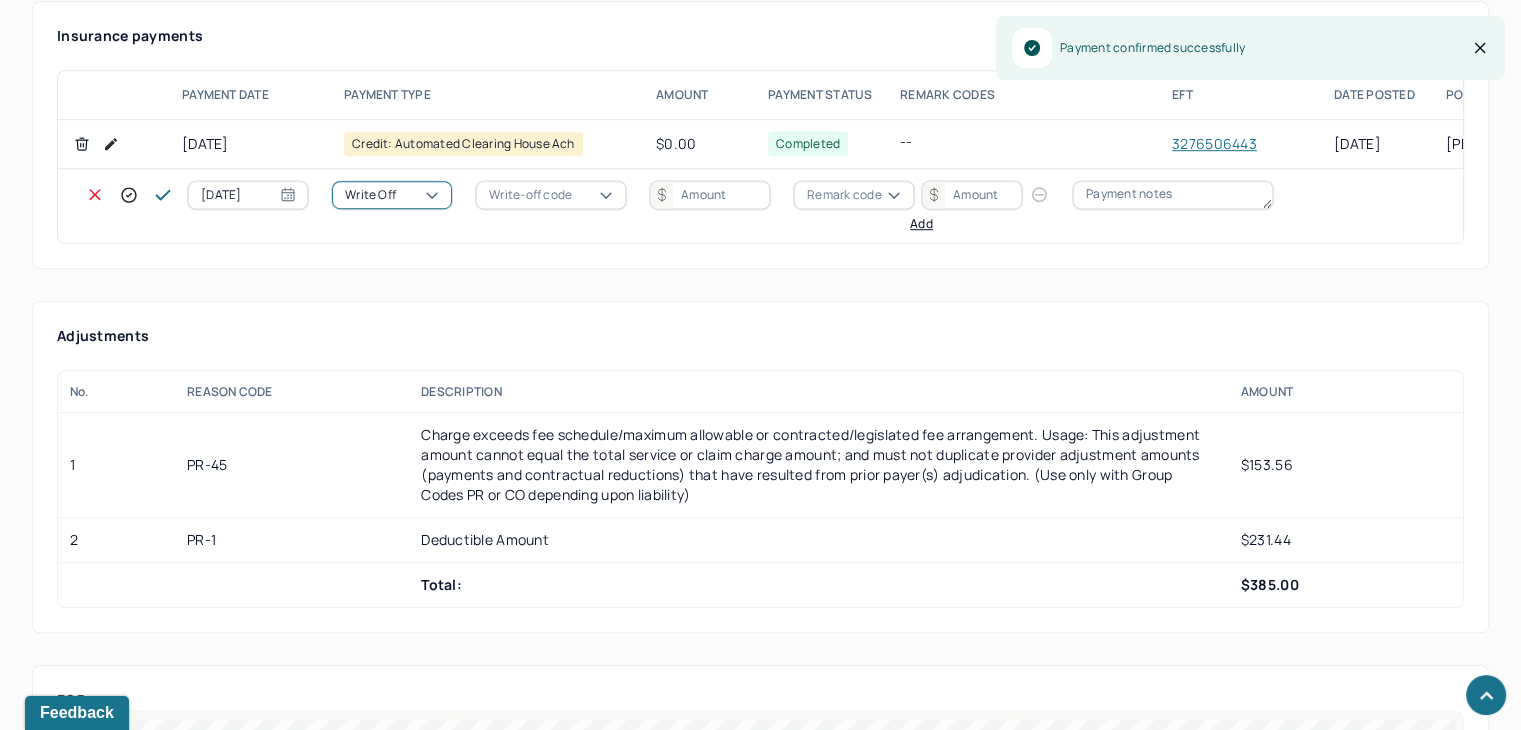 click on "Write-off code" at bounding box center [530, 195] 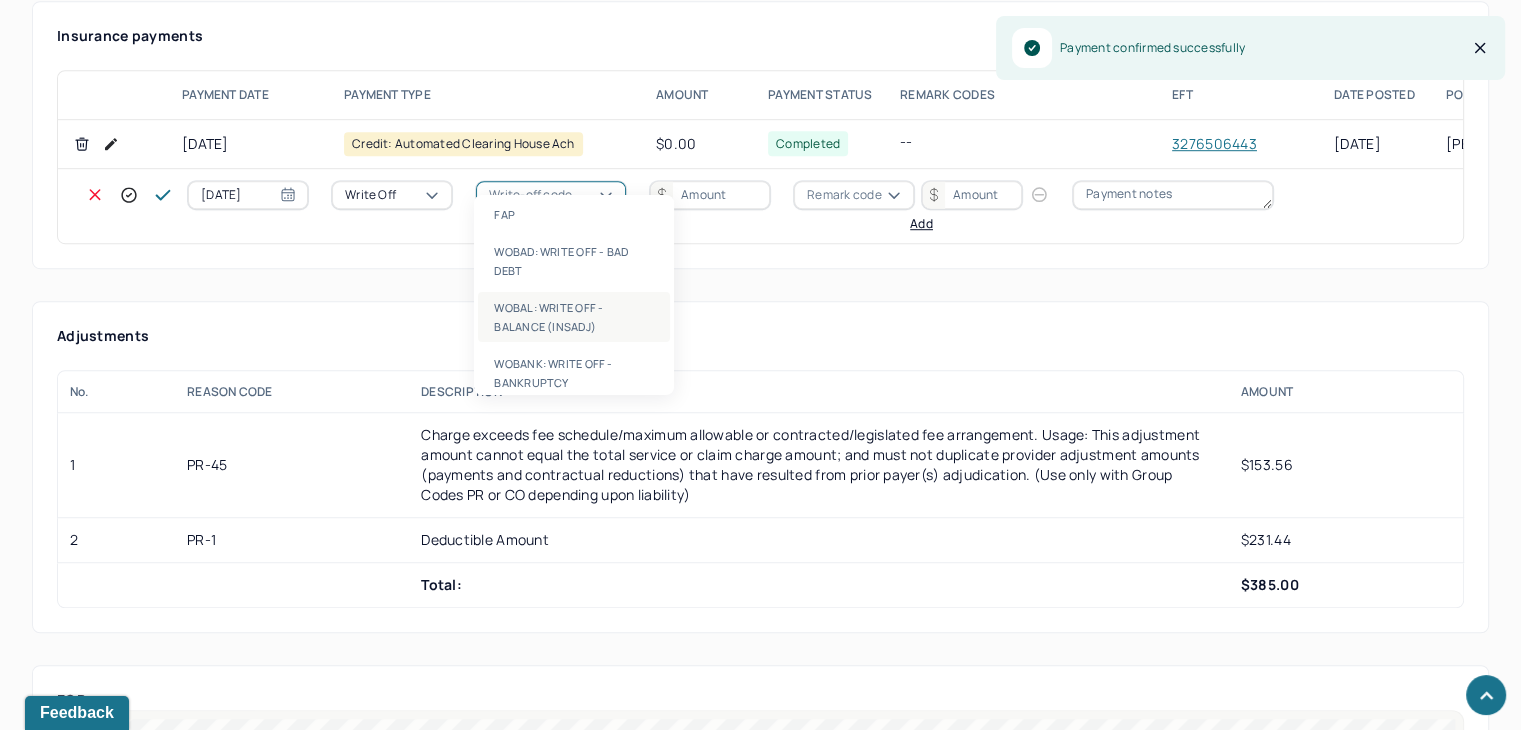 click on "WOBAL: WRITE OFF - BALANCE (INSADJ)" at bounding box center (574, 317) 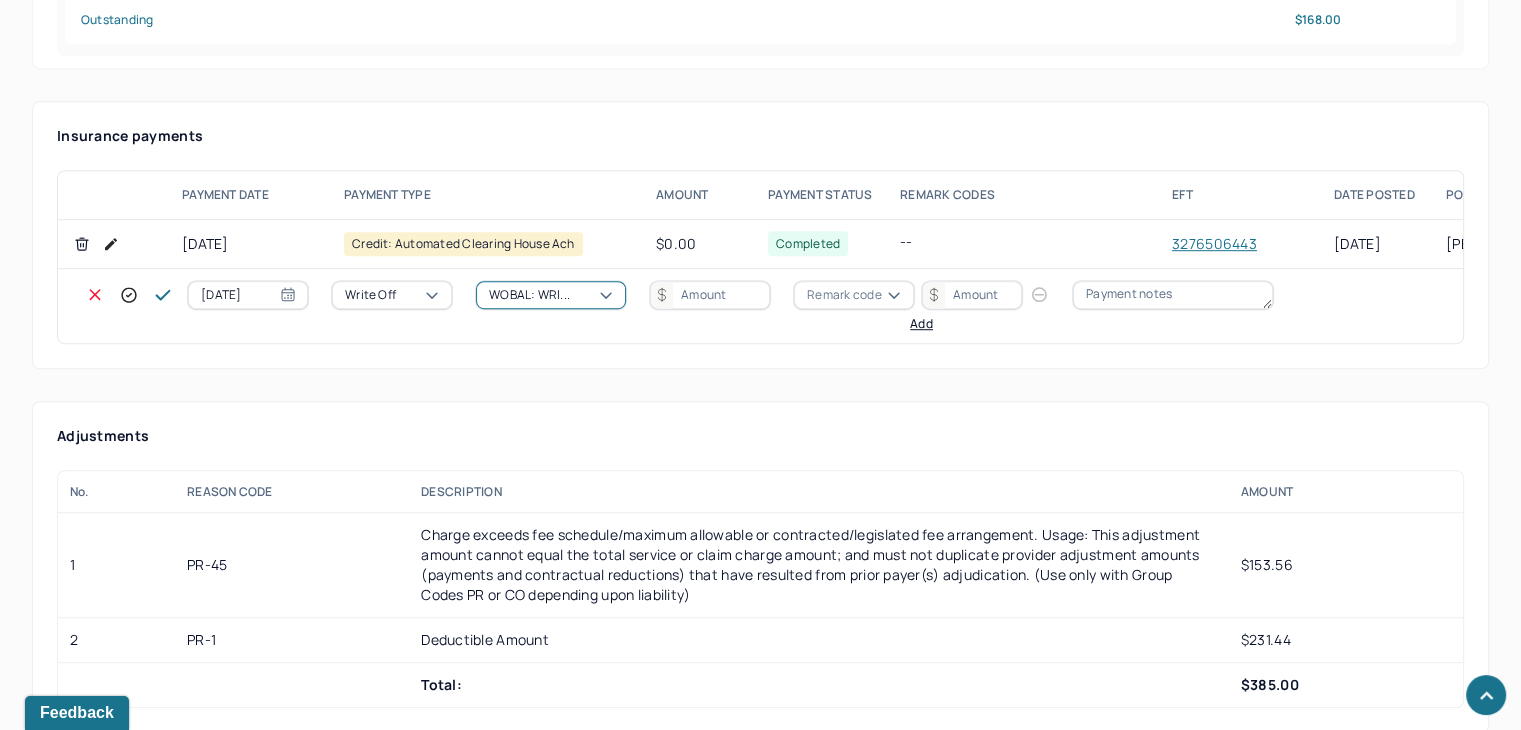 click at bounding box center (710, 295) 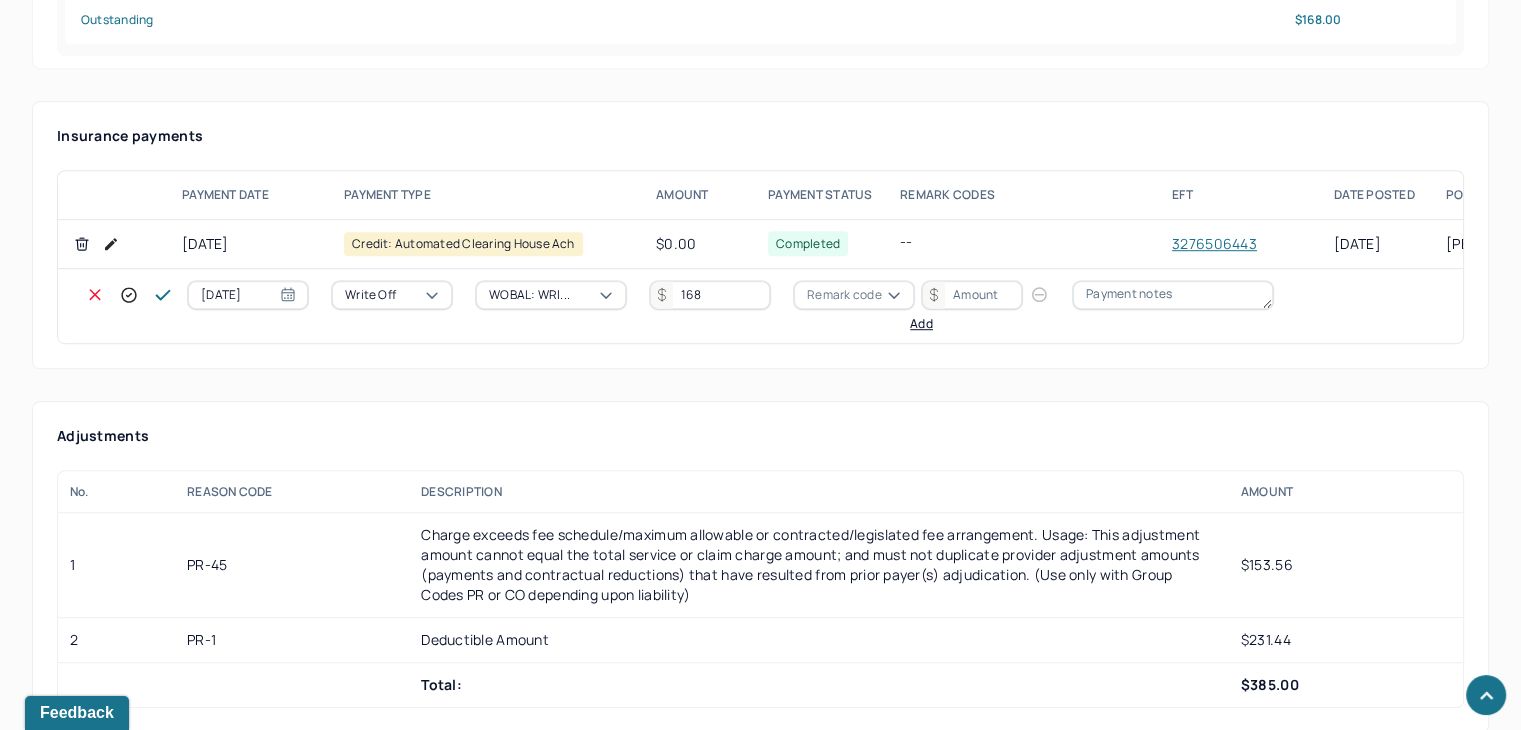 scroll, scrollTop: 1307, scrollLeft: 0, axis: vertical 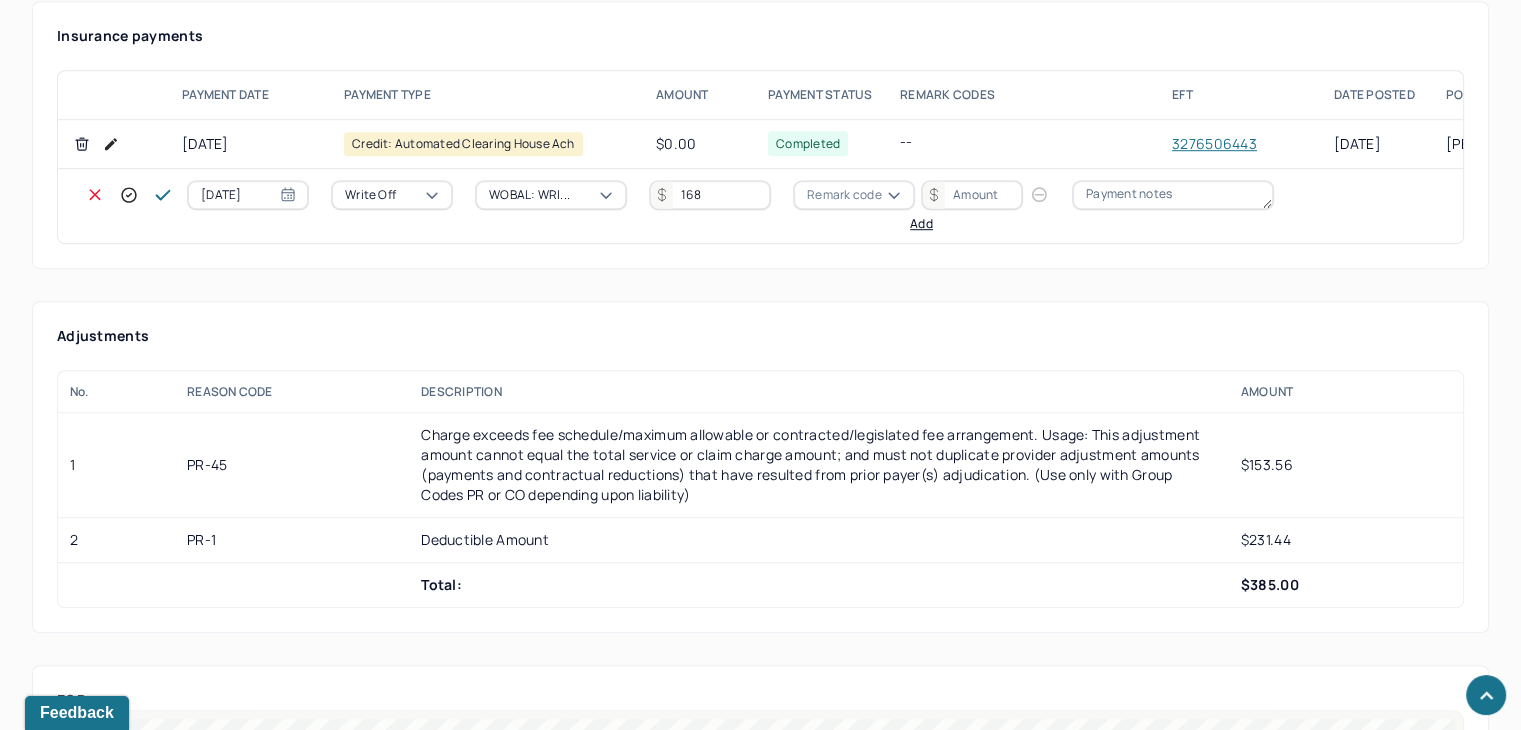 type on "168" 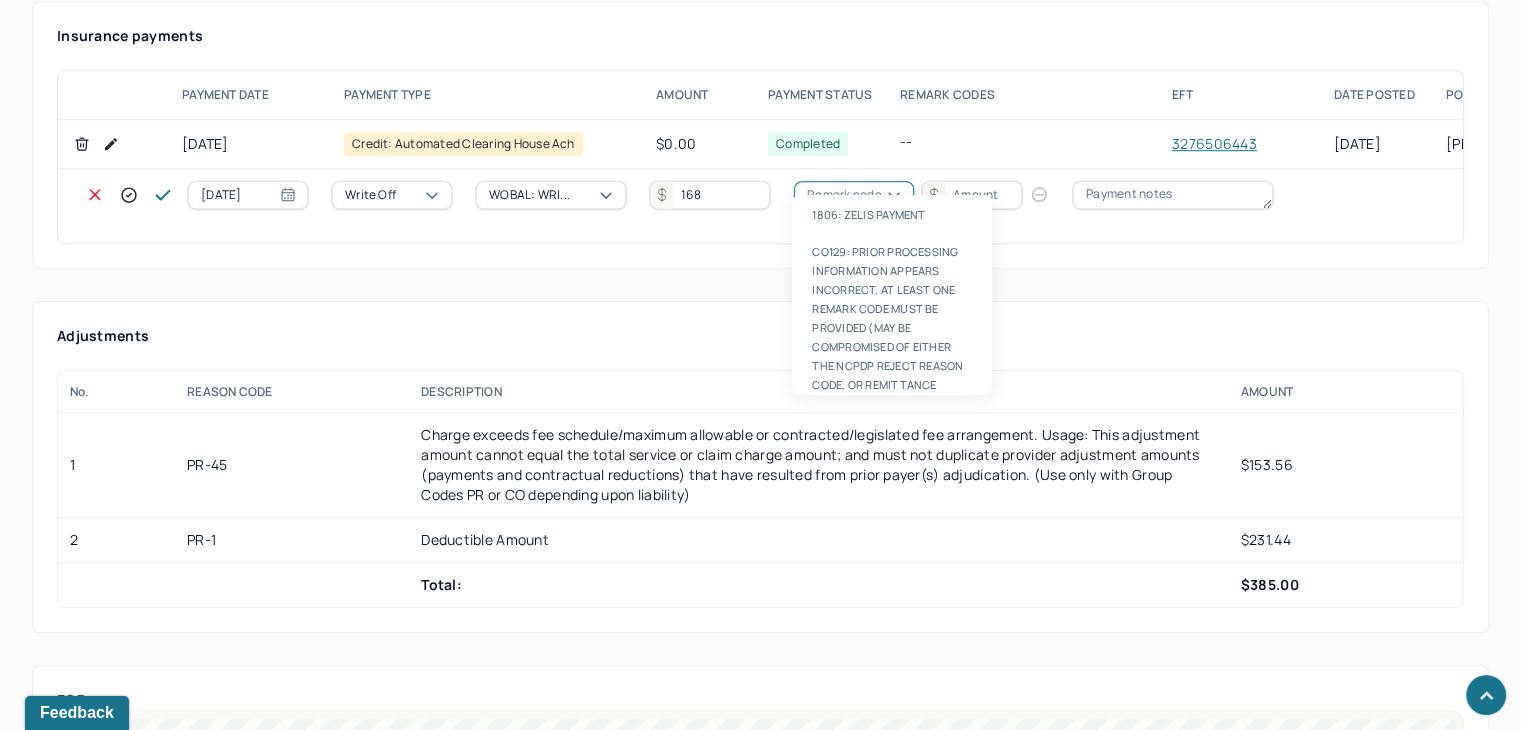 click on "Remark code" at bounding box center [844, 195] 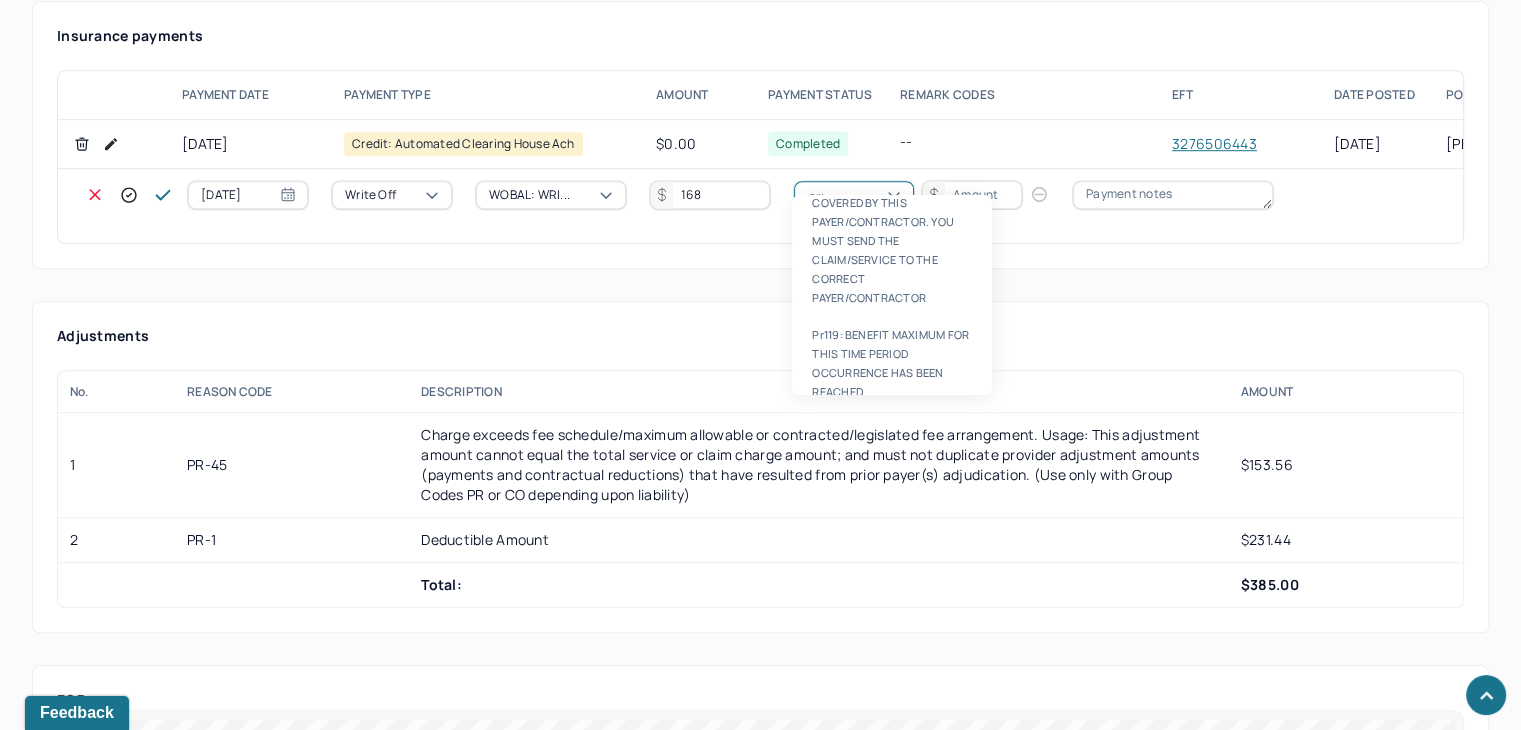 scroll, scrollTop: 0, scrollLeft: 0, axis: both 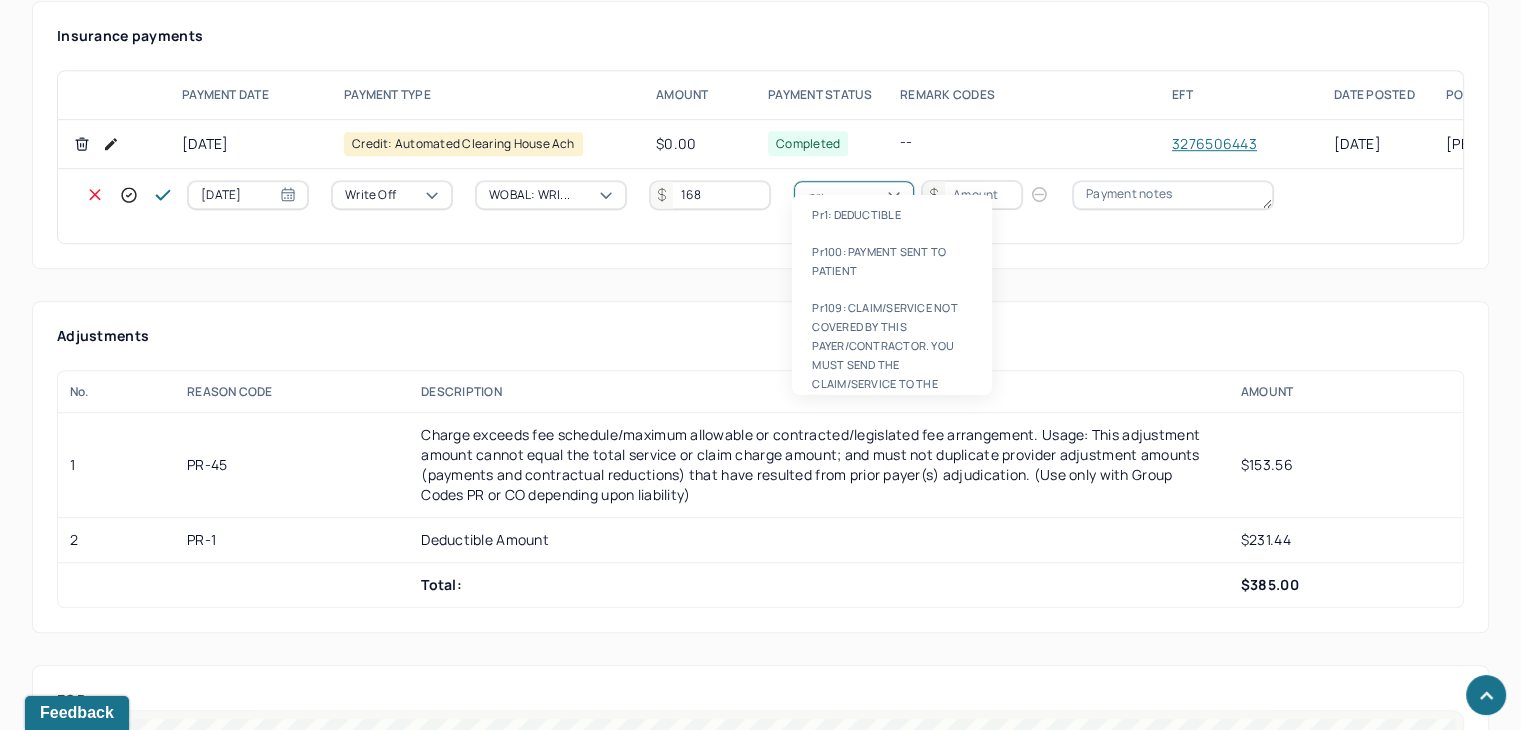 type on "pr45" 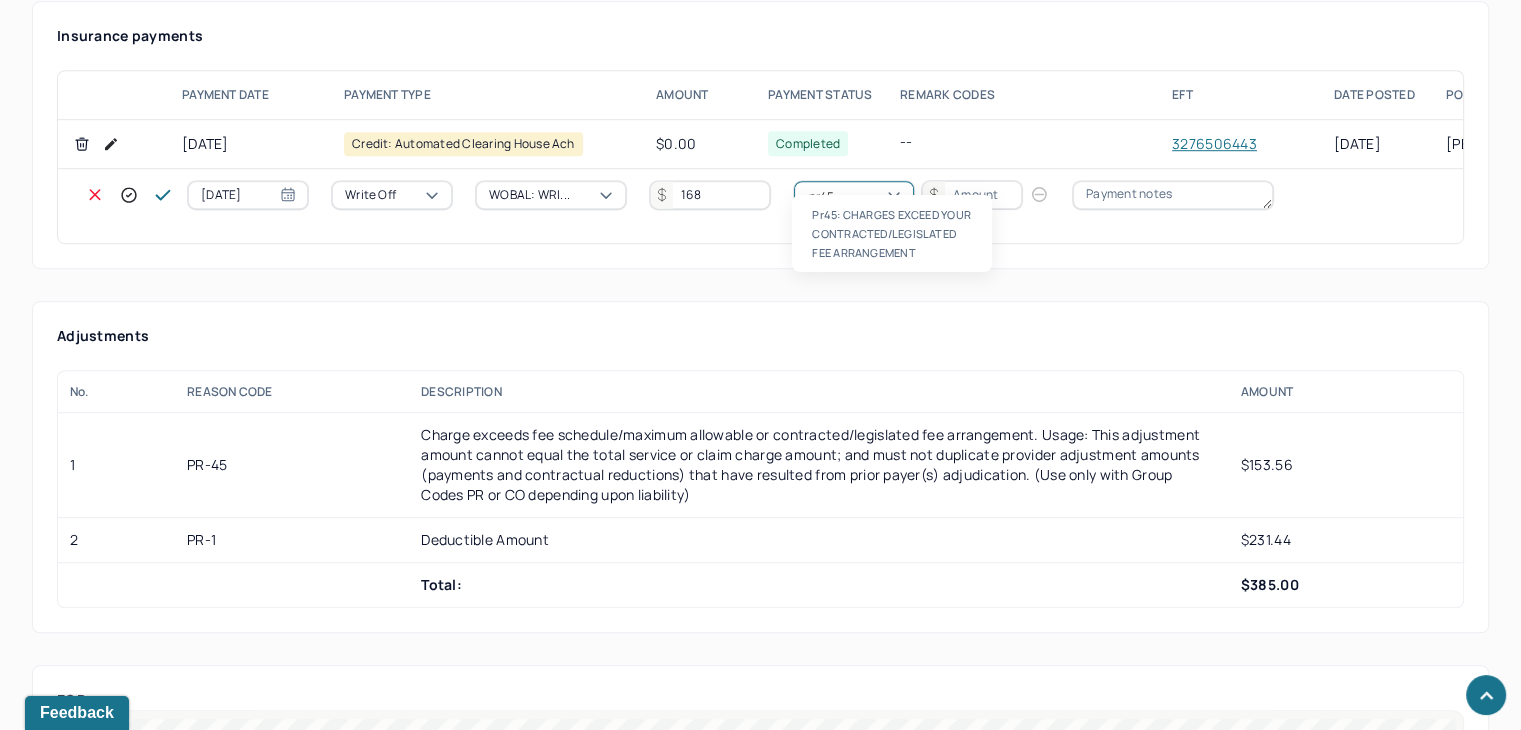 type 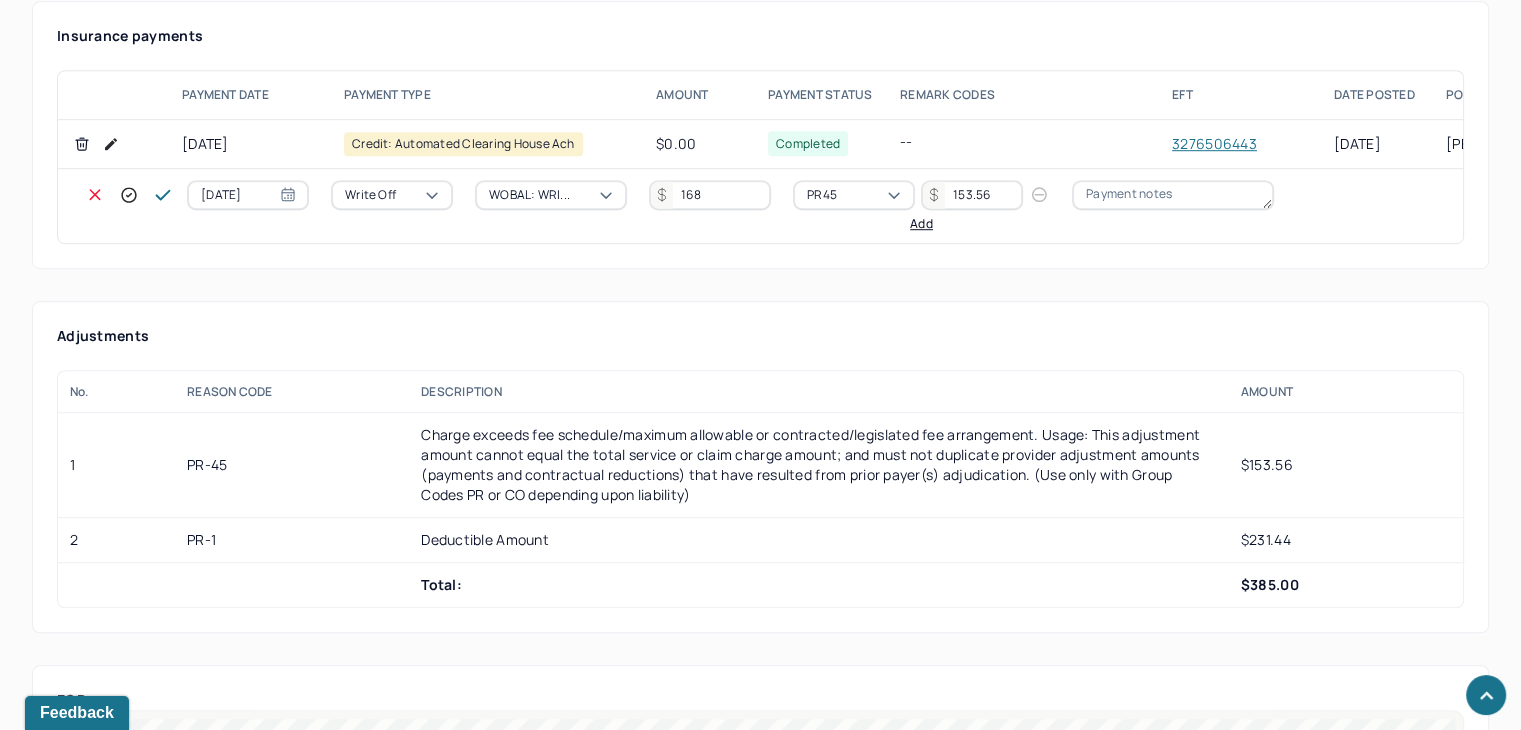 type on "153.56" 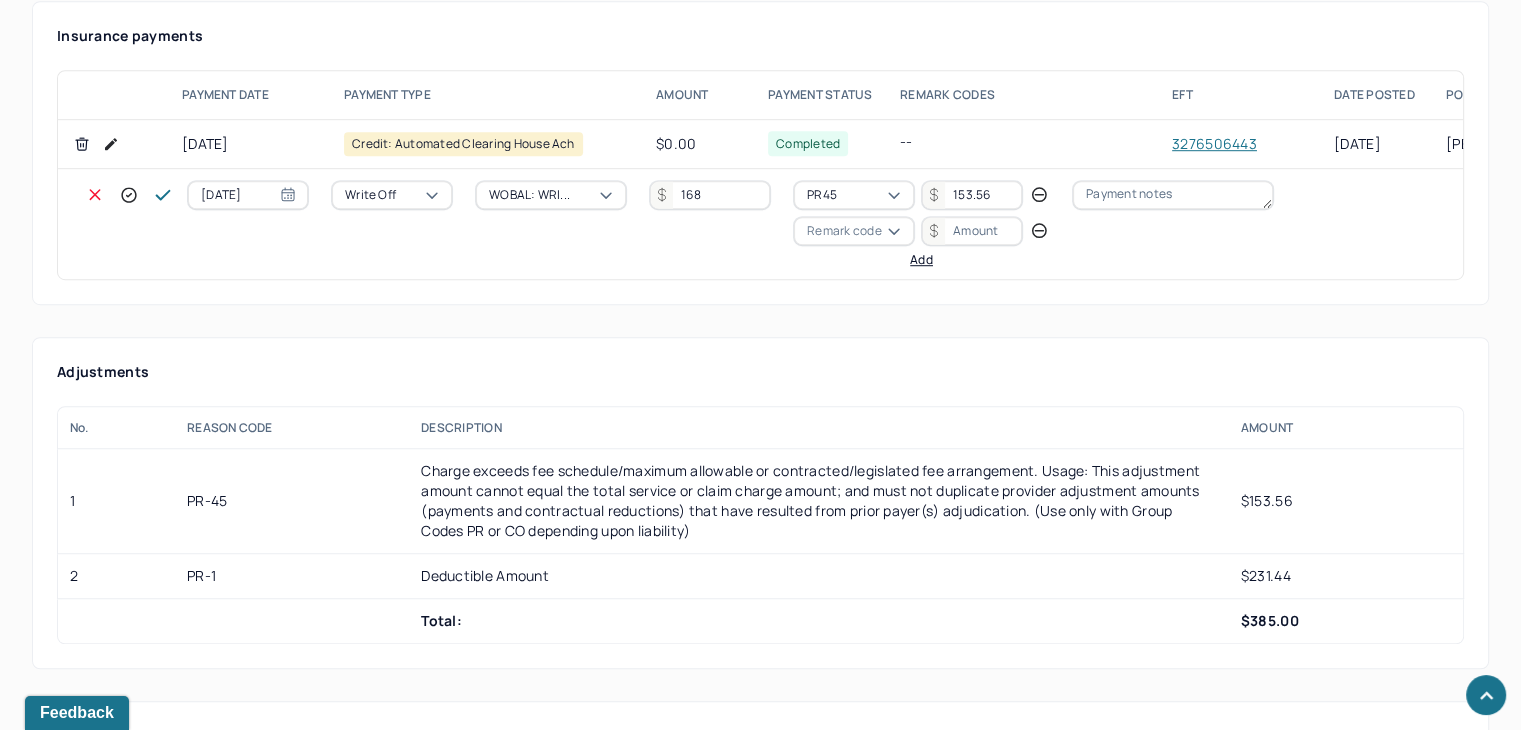 click on "Remark code" at bounding box center [844, 231] 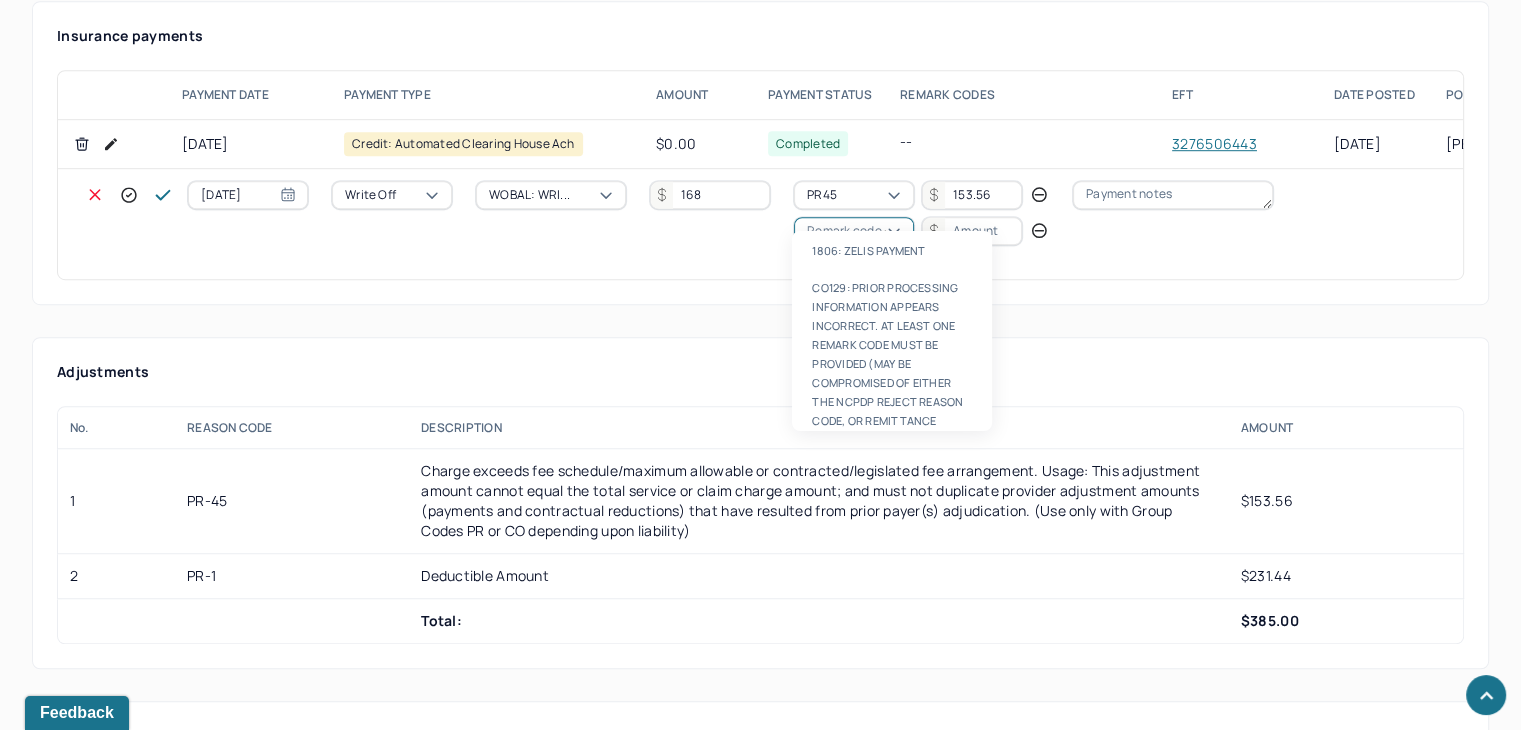 scroll, scrollTop: 124, scrollLeft: 0, axis: vertical 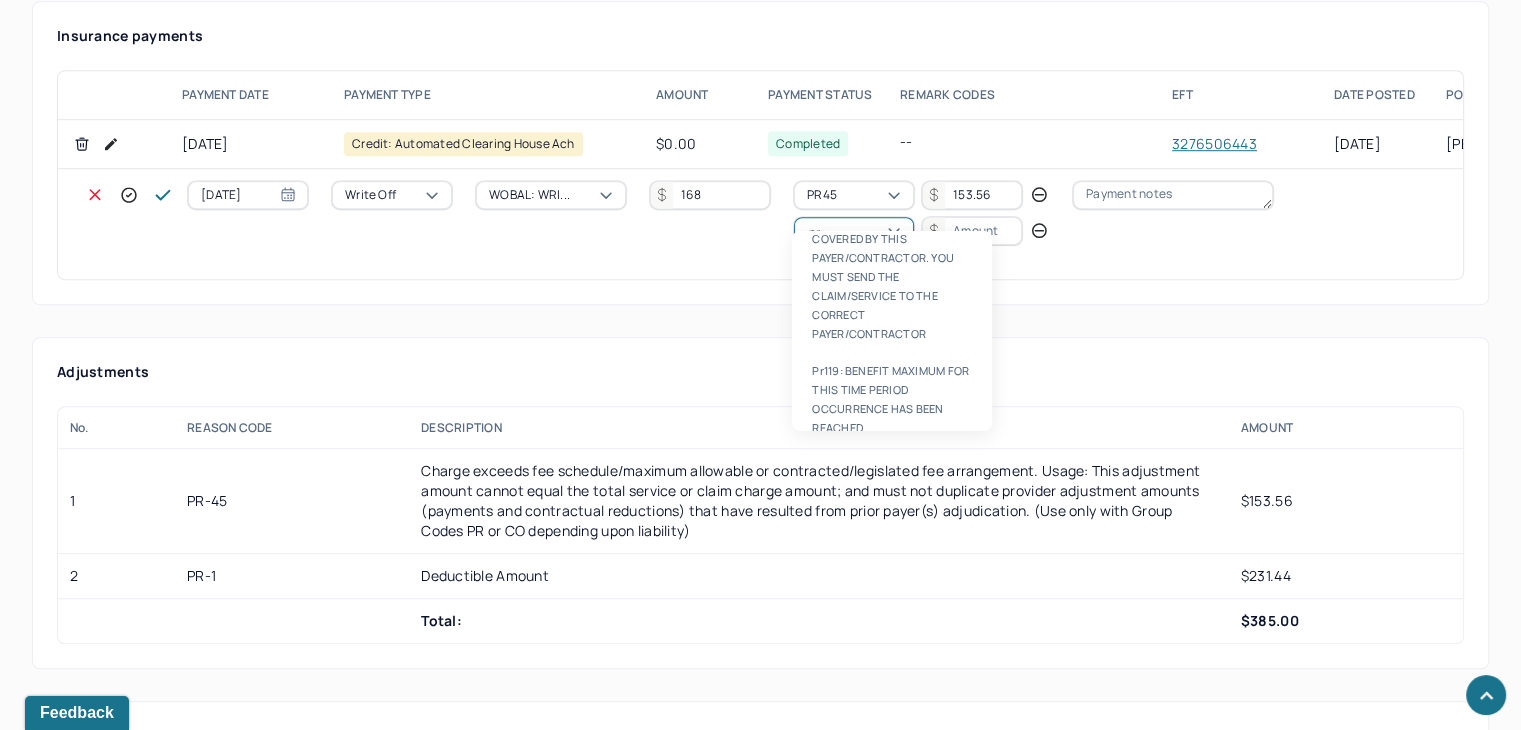 type on "pr1" 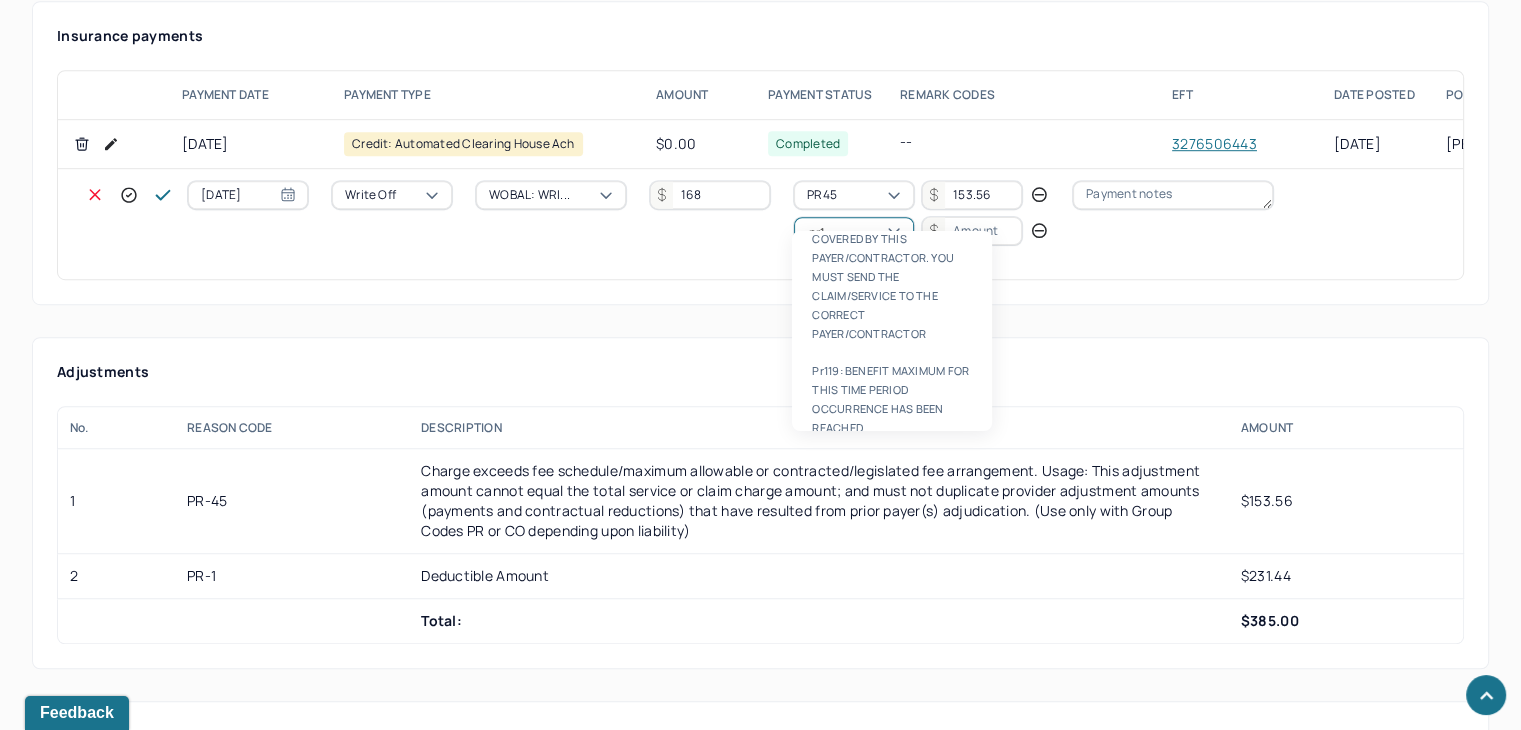 type 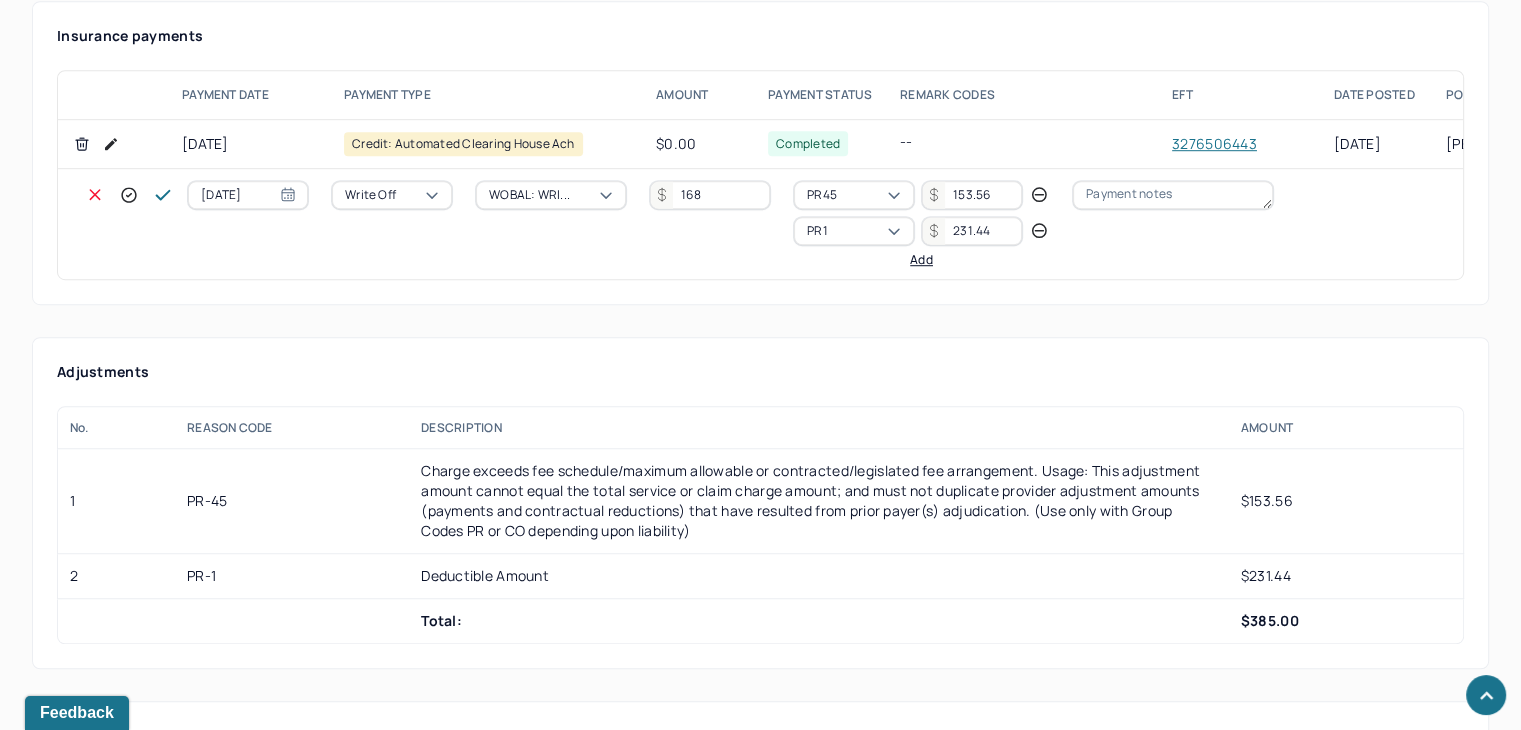 type on "231.44" 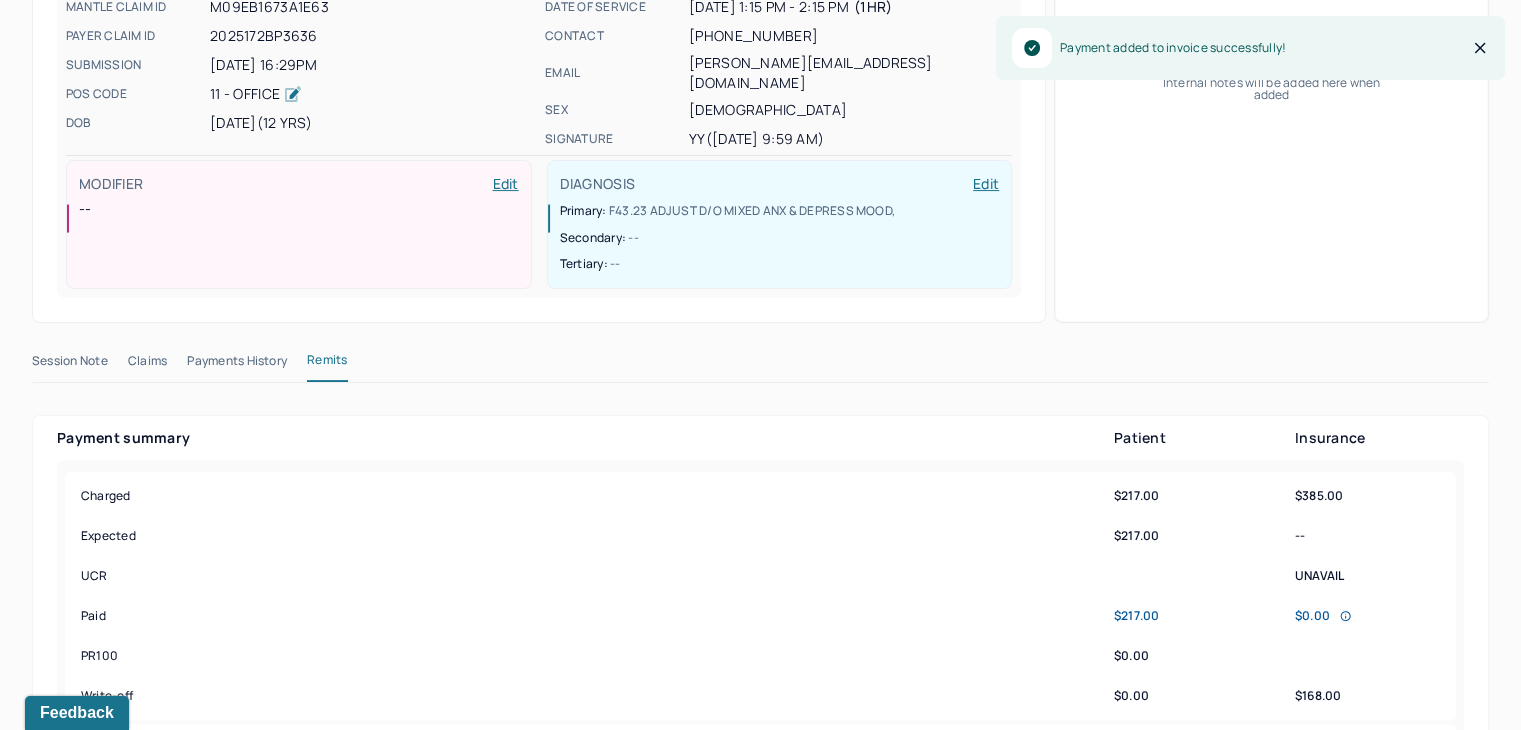 scroll, scrollTop: 0, scrollLeft: 0, axis: both 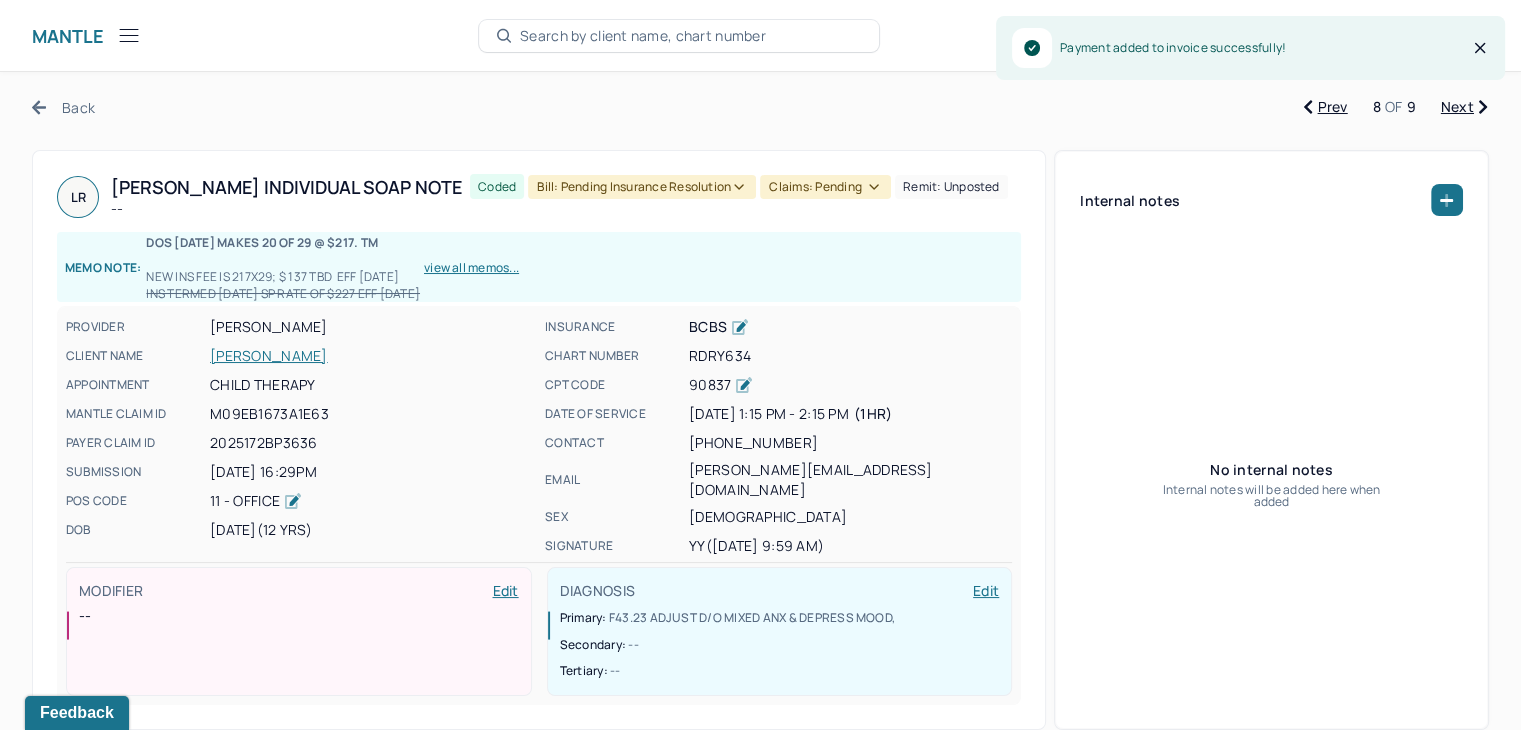 click on "Coded   Bill: Pending Insurance Resolution     Claims: pending   Remit: unposted" at bounding box center (739, 197) 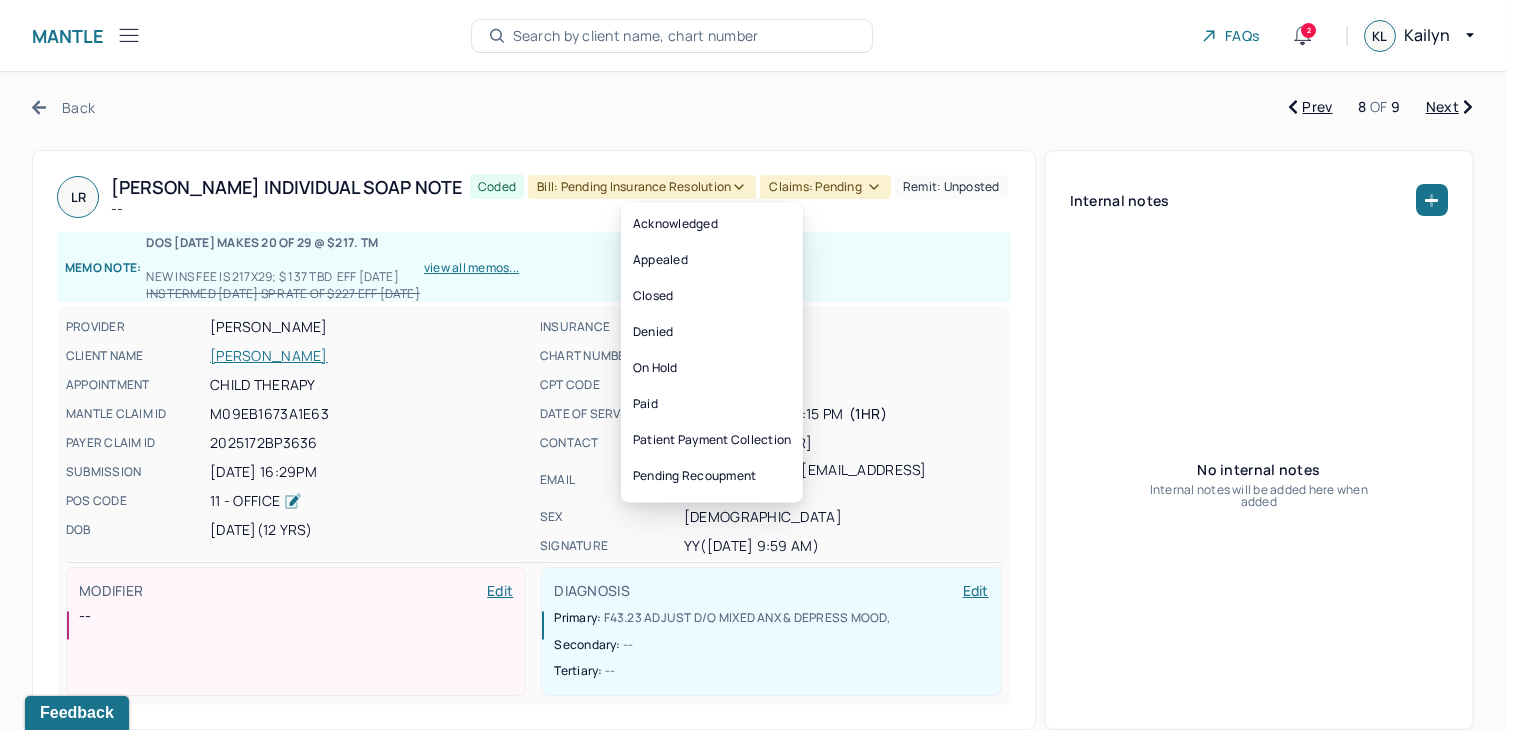 click on "Claims: pending" at bounding box center [825, 187] 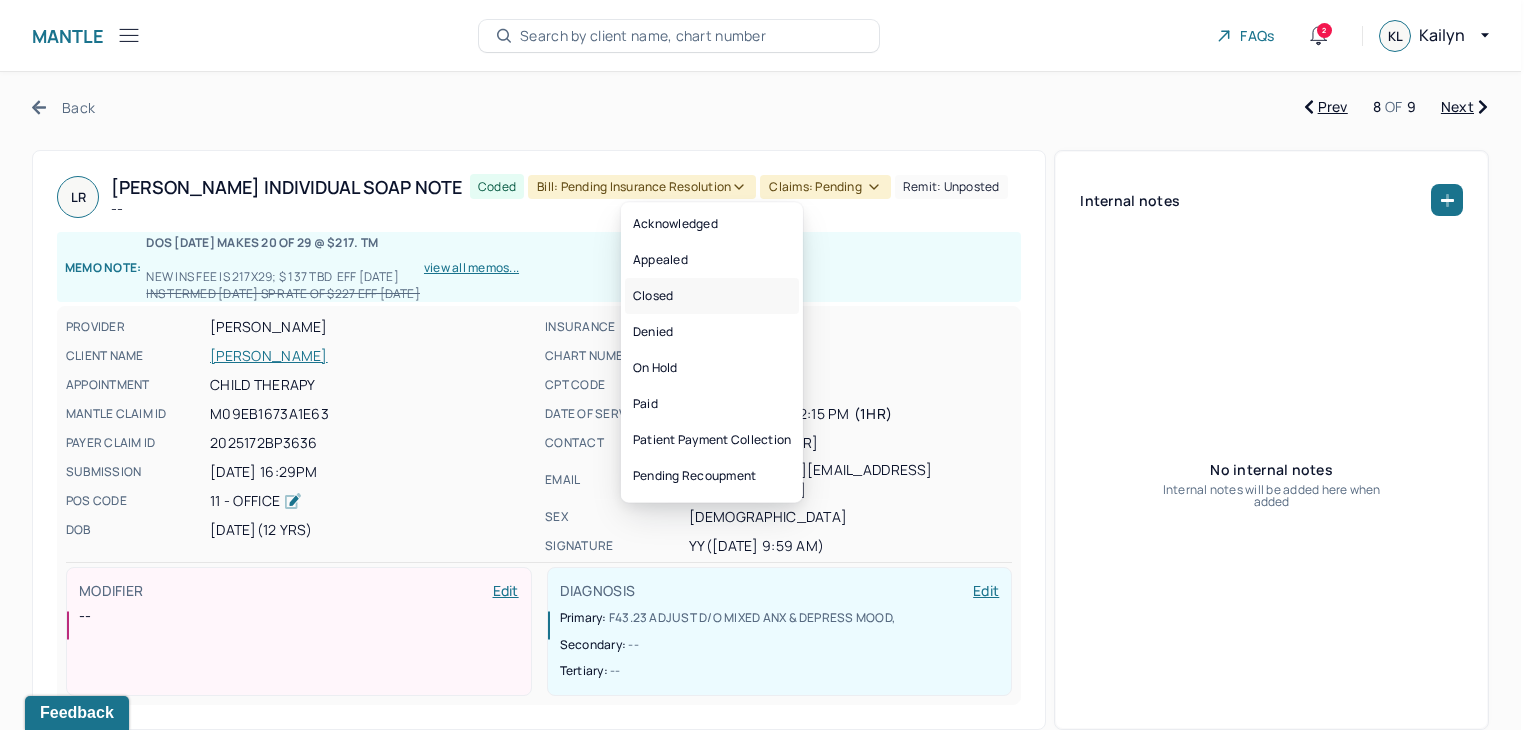 drag, startPoint x: 690, startPoint y: 291, endPoint x: 648, endPoint y: 185, distance: 114.01754 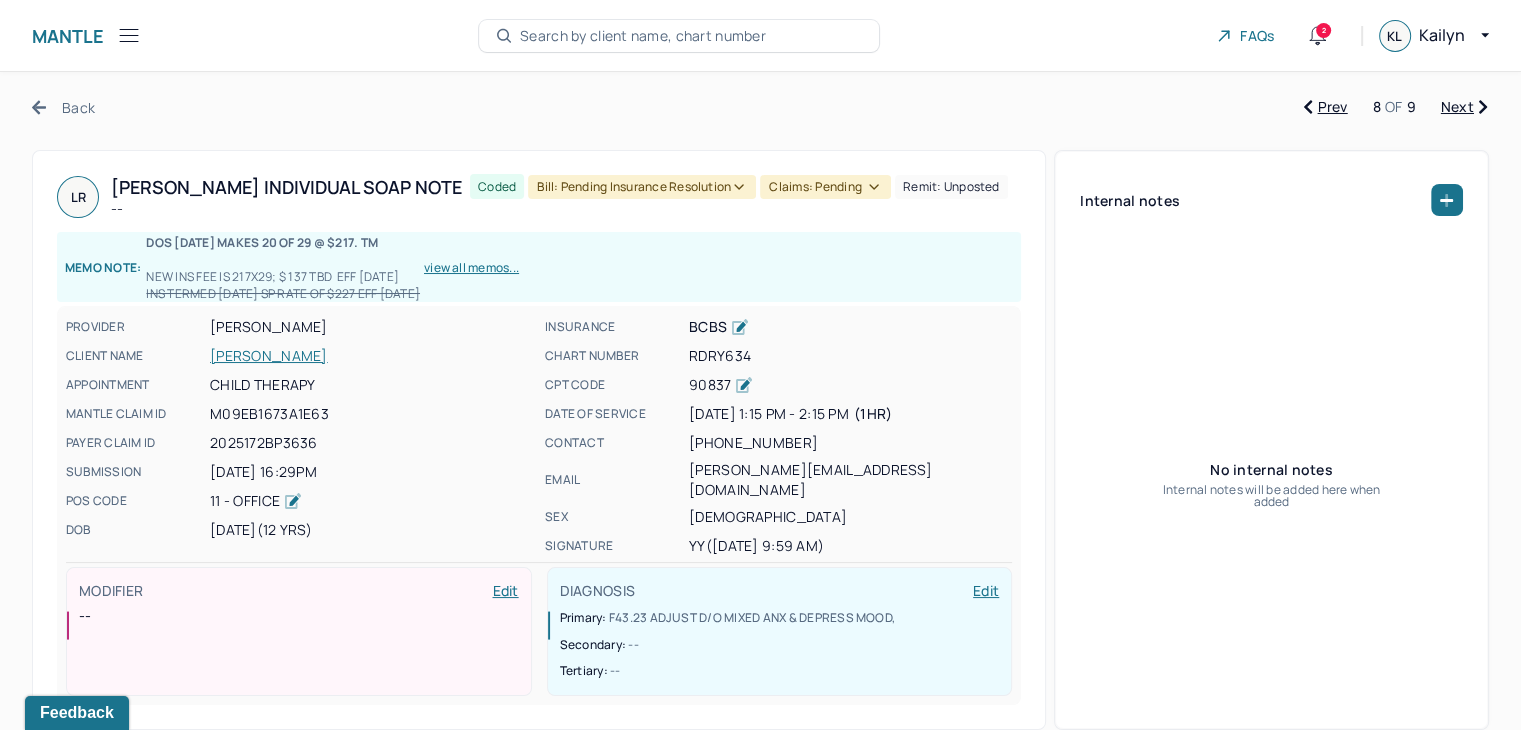 click on "Bill: Pending Insurance Resolution" at bounding box center (642, 187) 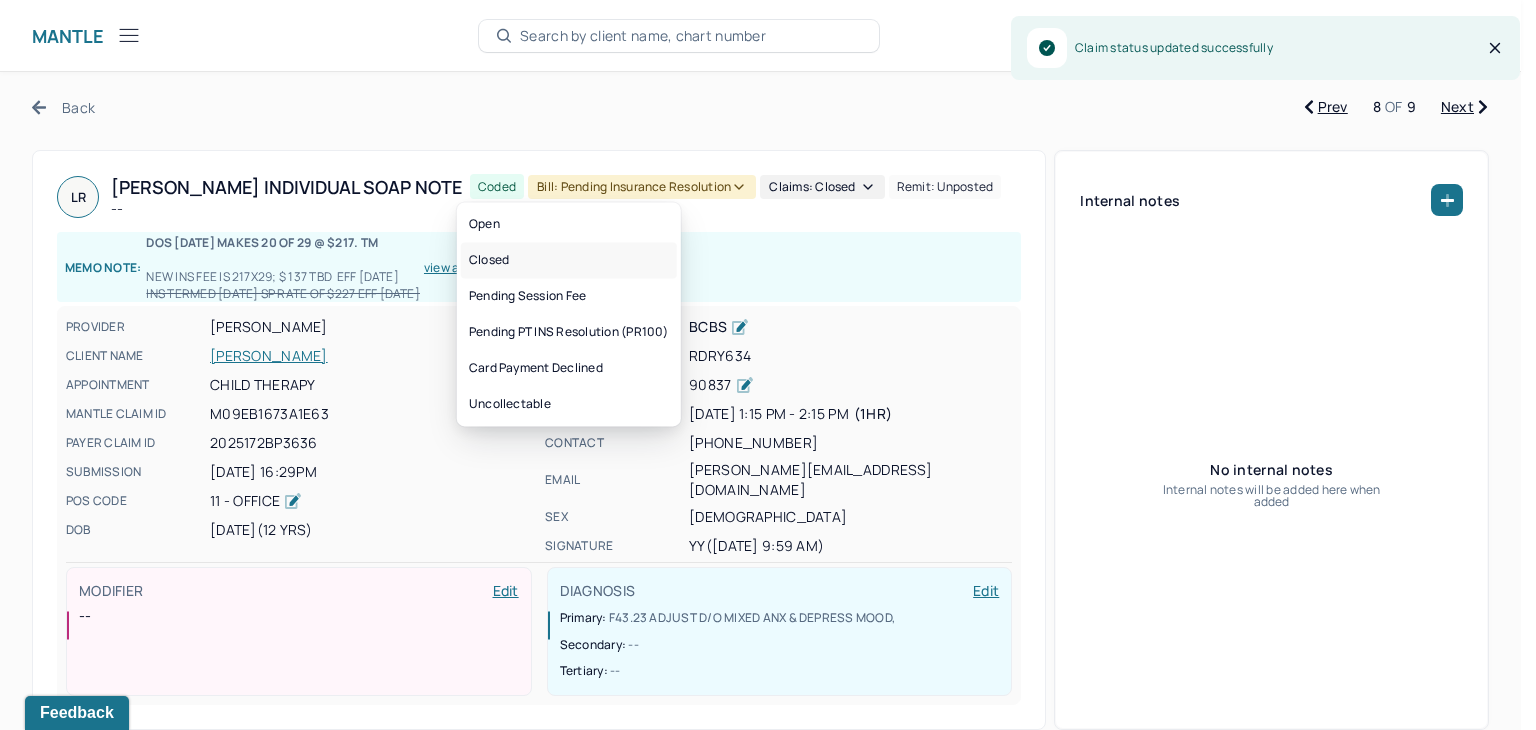click on "Closed" at bounding box center (569, 260) 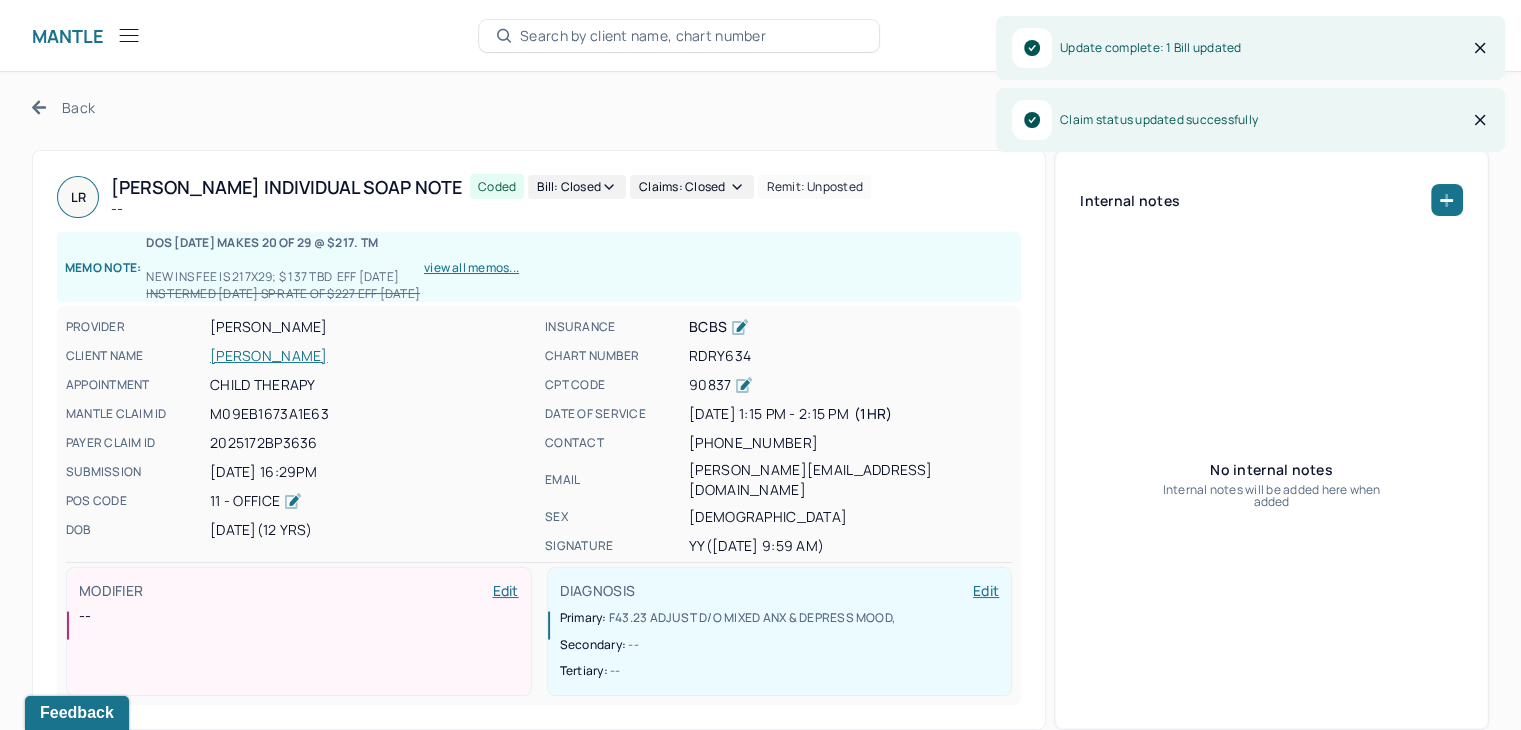 click on "Back" at bounding box center [63, 107] 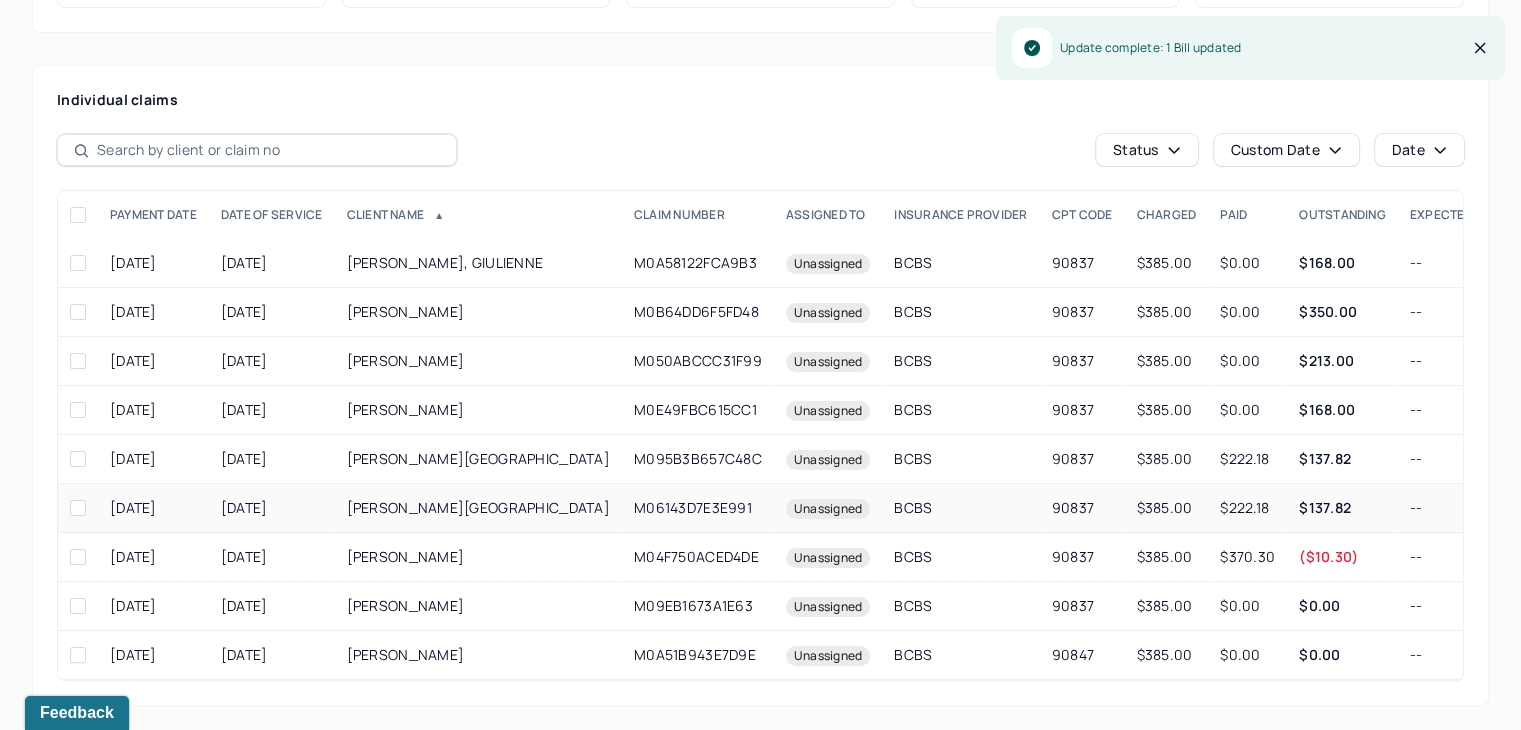 scroll, scrollTop: 307, scrollLeft: 0, axis: vertical 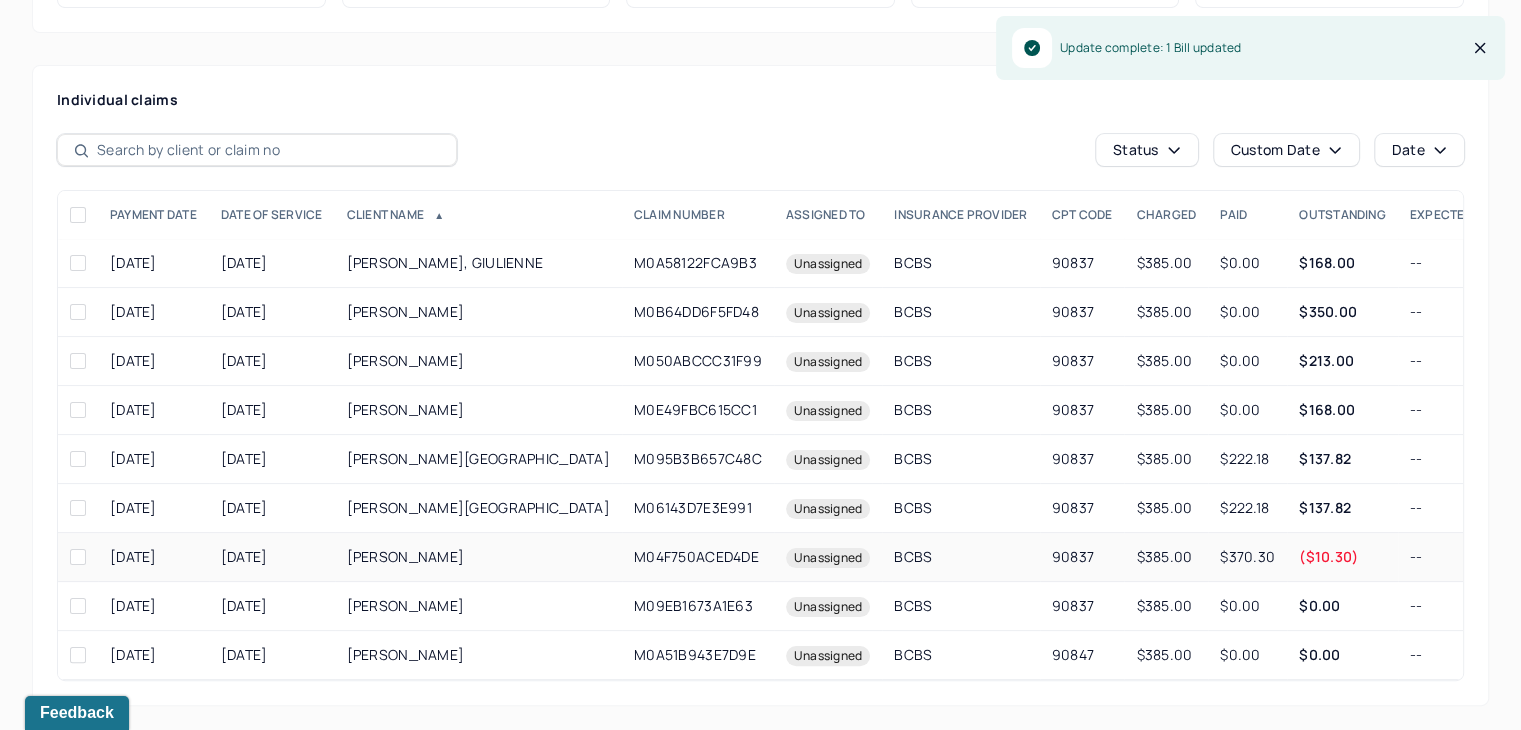 click on "($10.30)" at bounding box center (1342, 557) 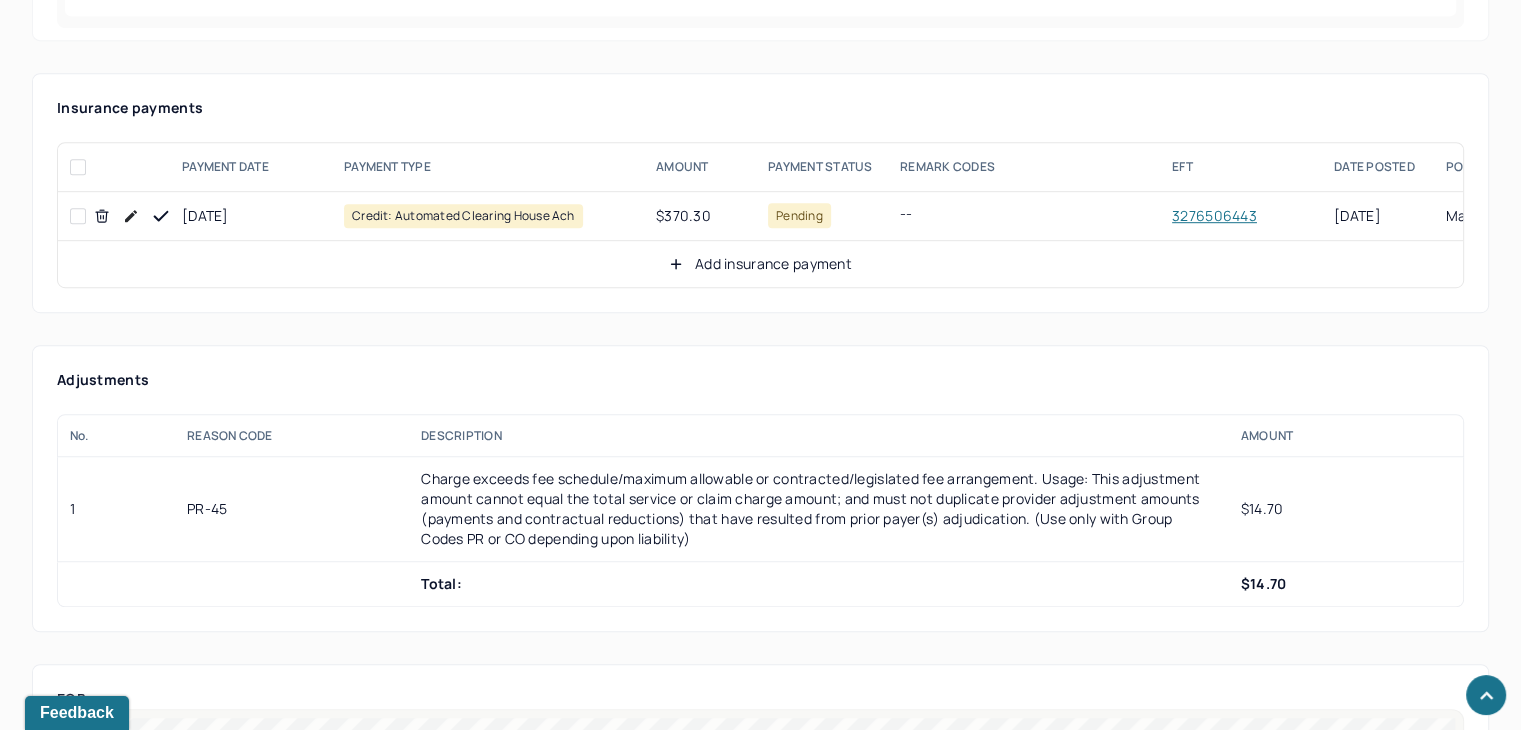 scroll, scrollTop: 1307, scrollLeft: 0, axis: vertical 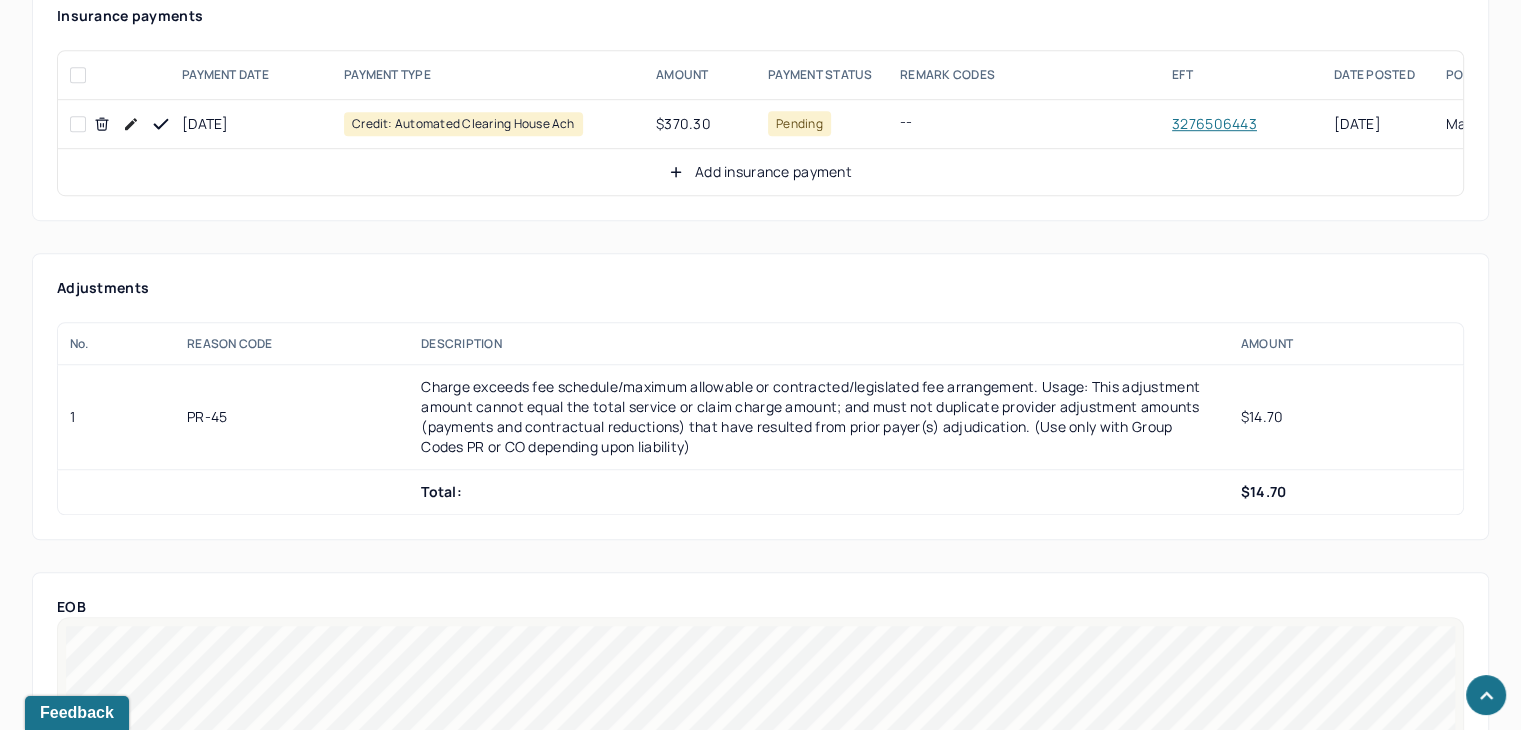 click 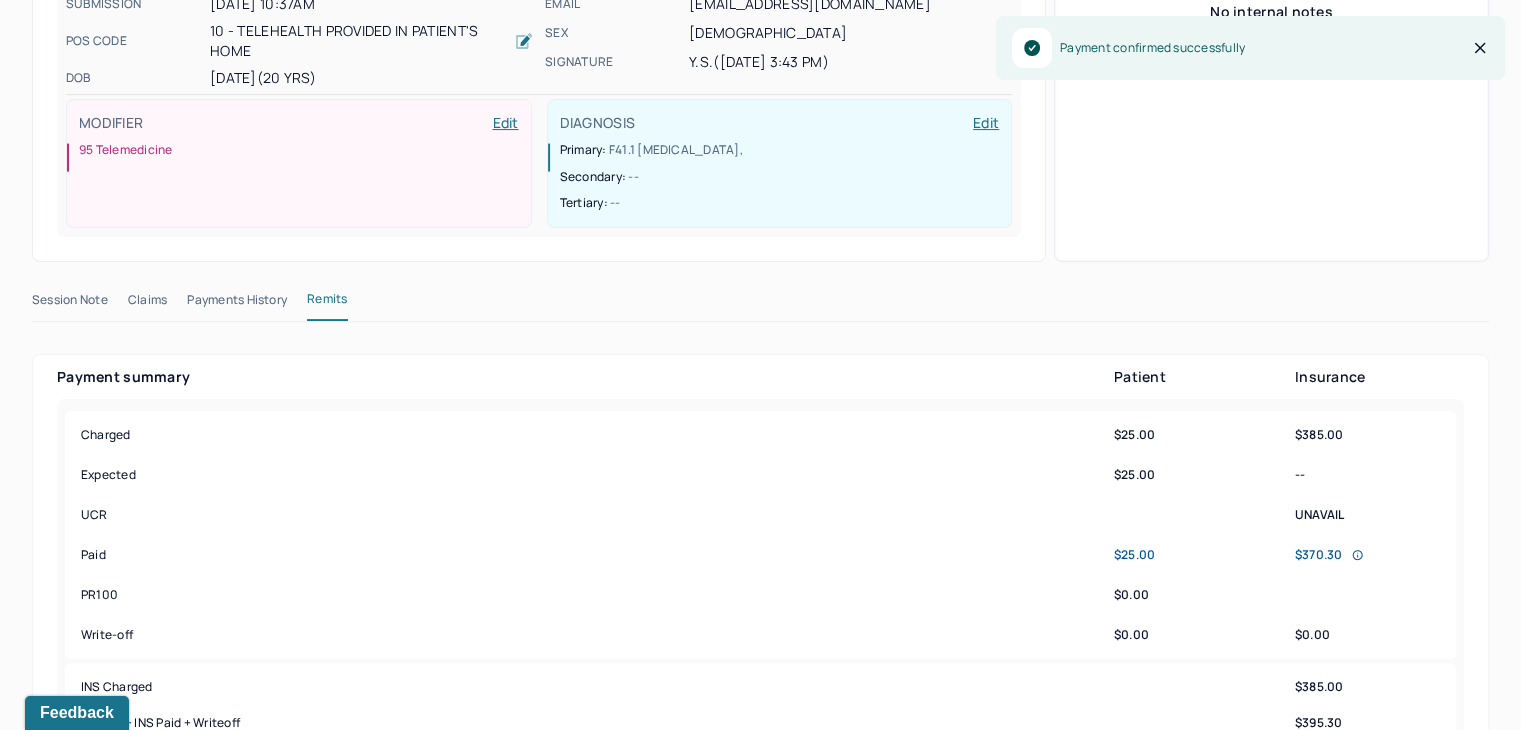 scroll, scrollTop: 207, scrollLeft: 0, axis: vertical 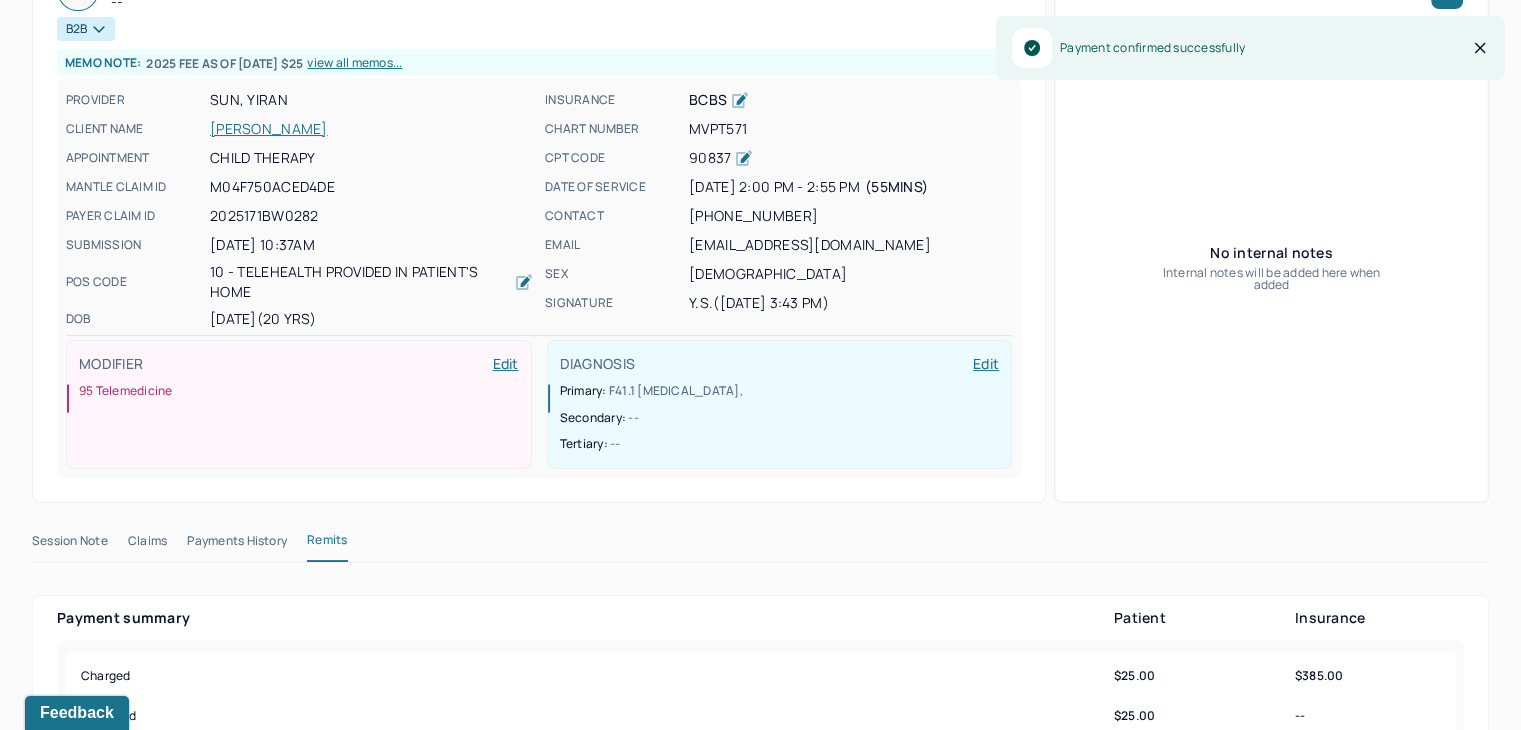click on "MVPT571" at bounding box center (850, 129) 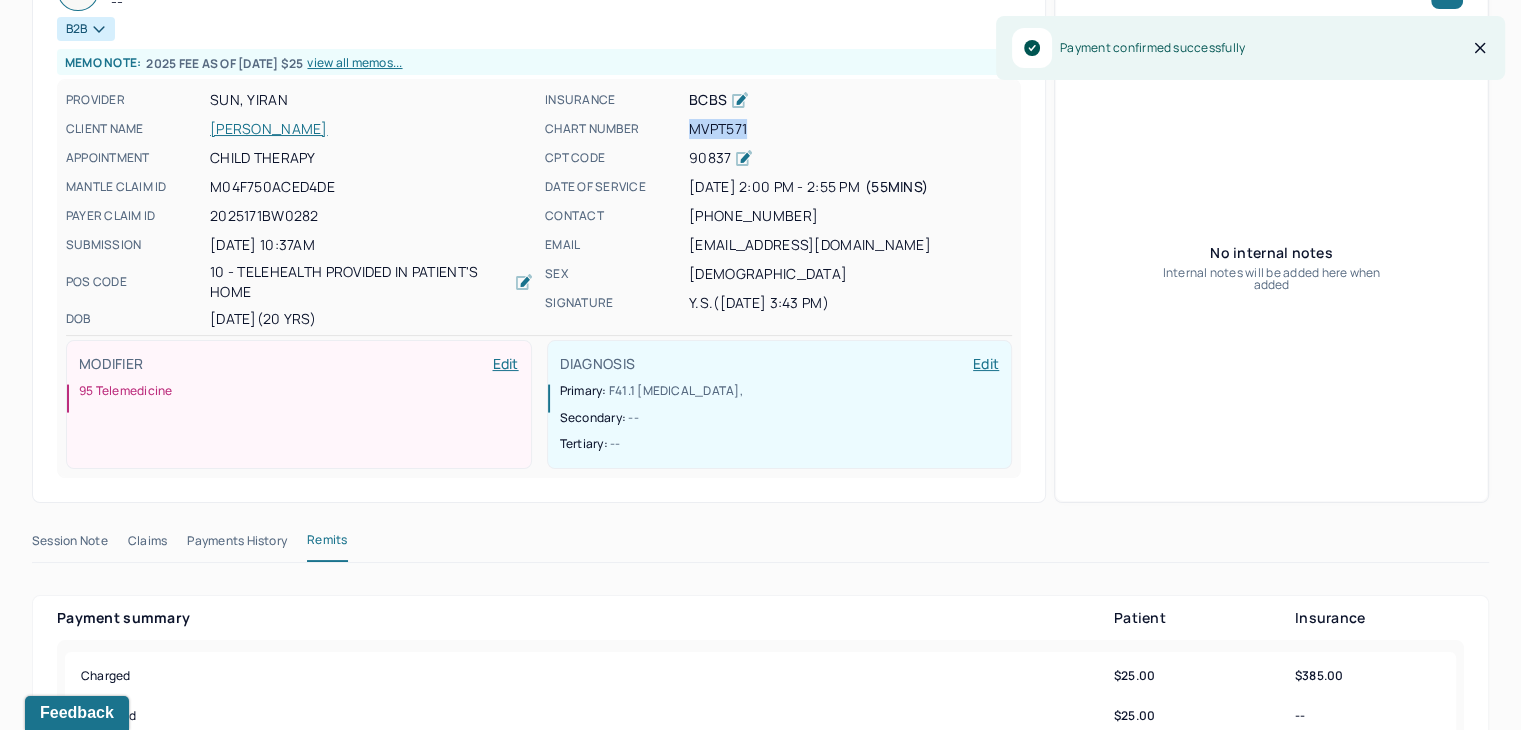 click on "MVPT571" at bounding box center (850, 129) 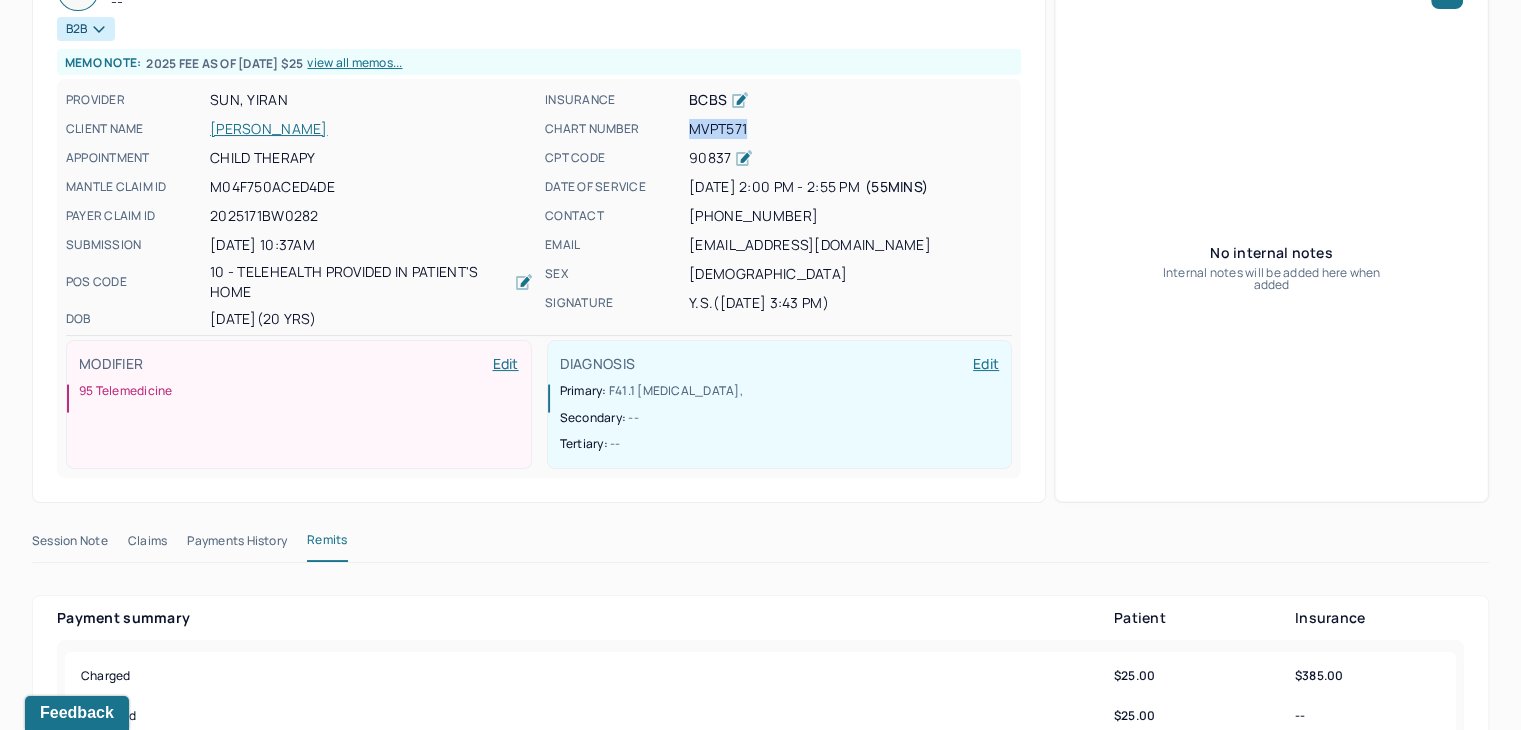 copy on "MVPT571" 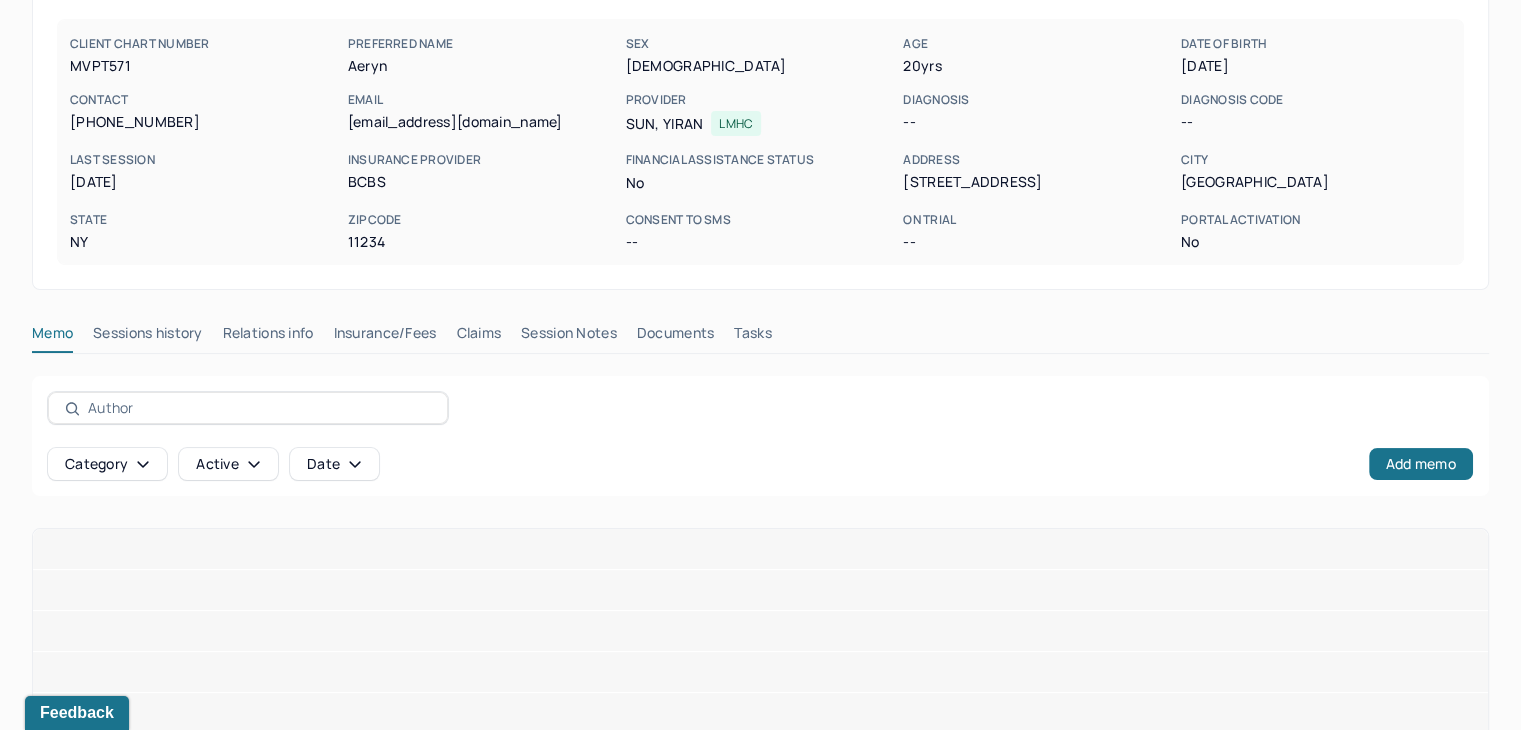click on "Insurance/Fees" at bounding box center (385, 337) 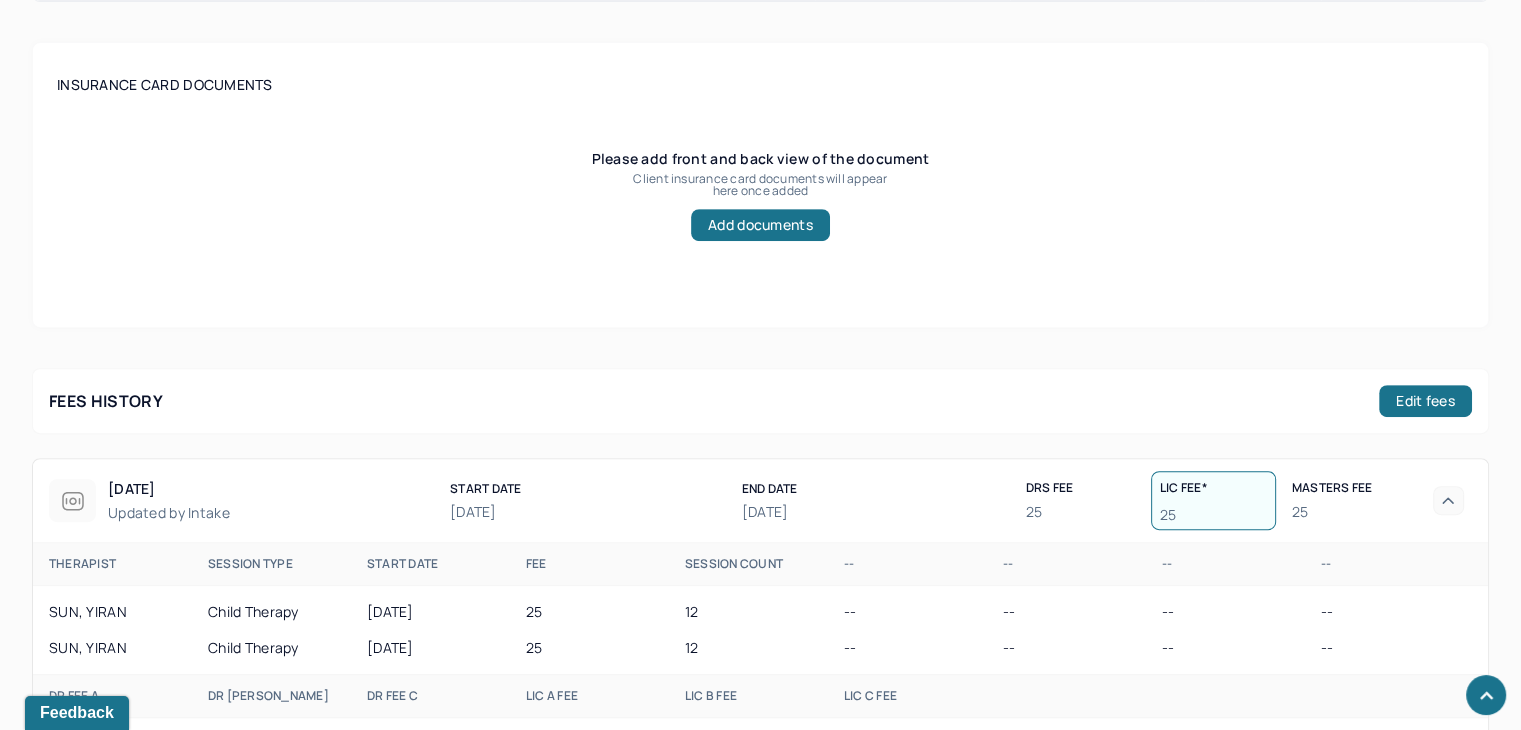 scroll, scrollTop: 807, scrollLeft: 0, axis: vertical 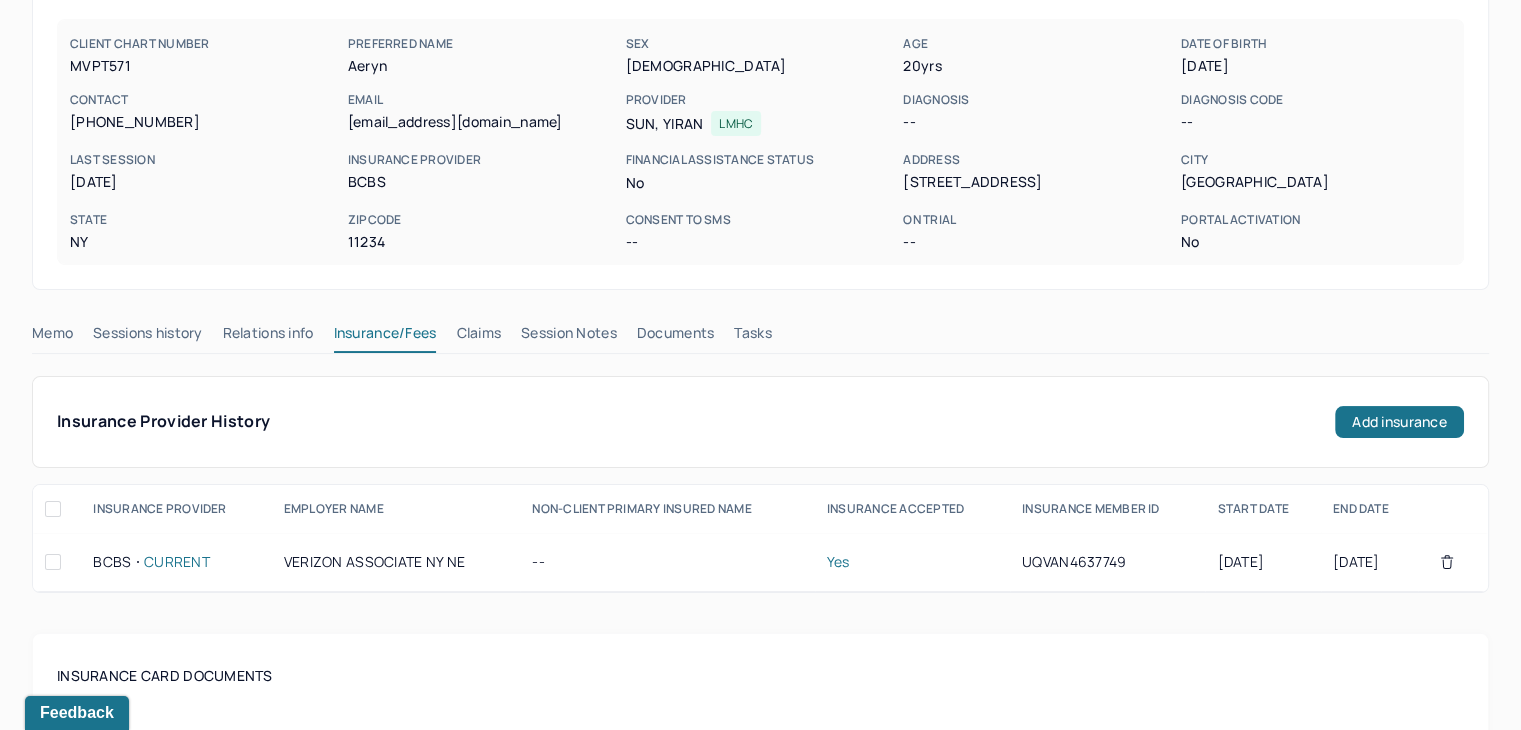 click on "Claims" at bounding box center [478, 337] 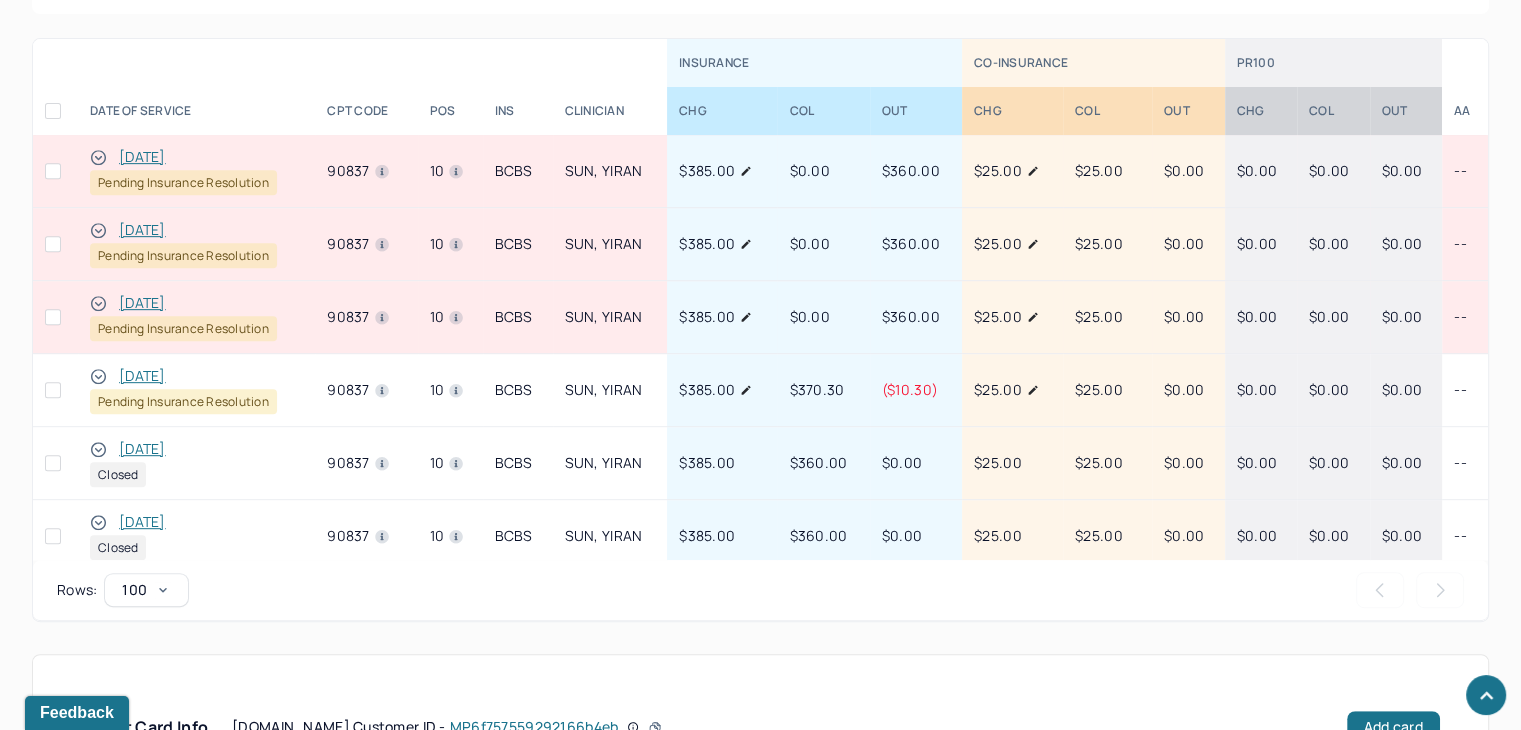 scroll, scrollTop: 948, scrollLeft: 0, axis: vertical 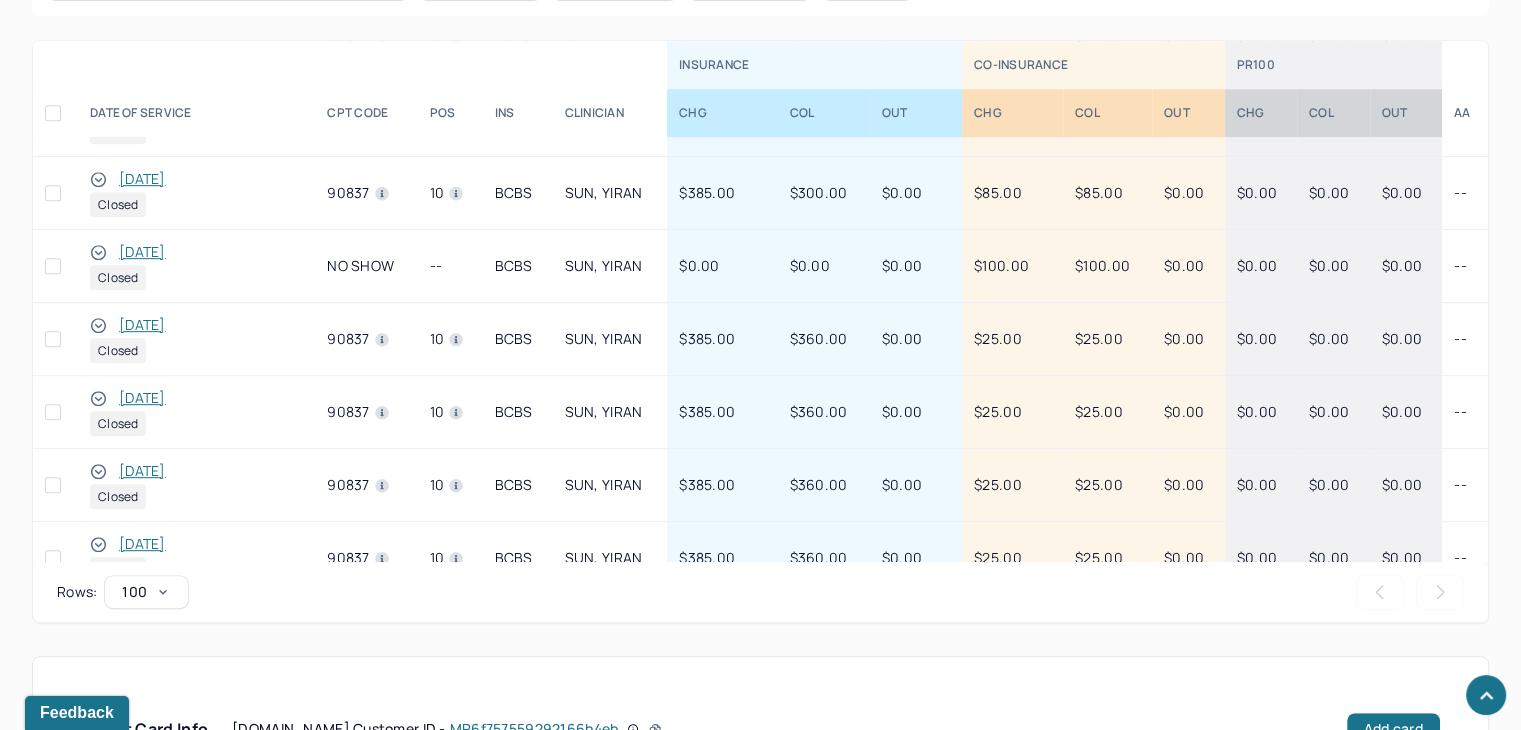 click 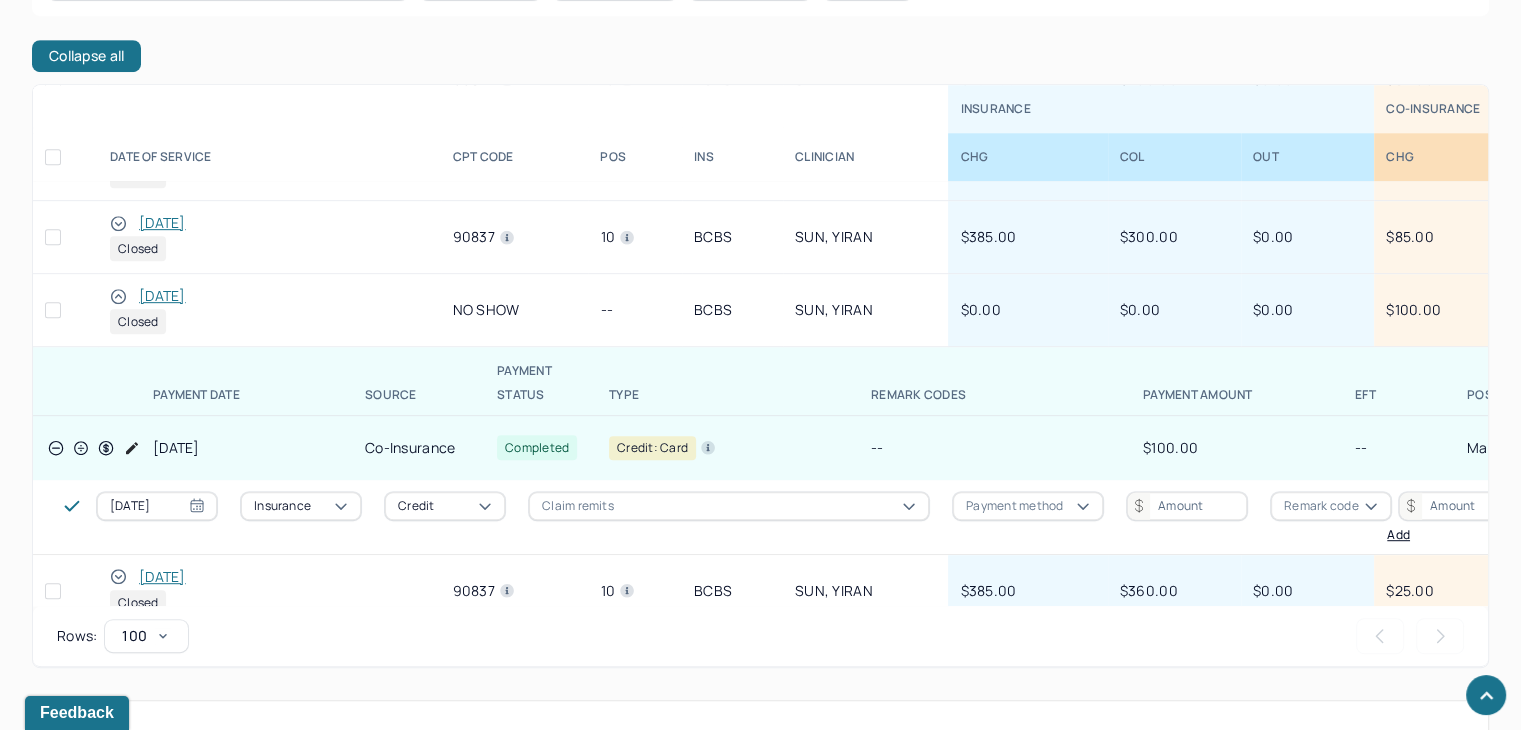 scroll, scrollTop: 1632, scrollLeft: 0, axis: vertical 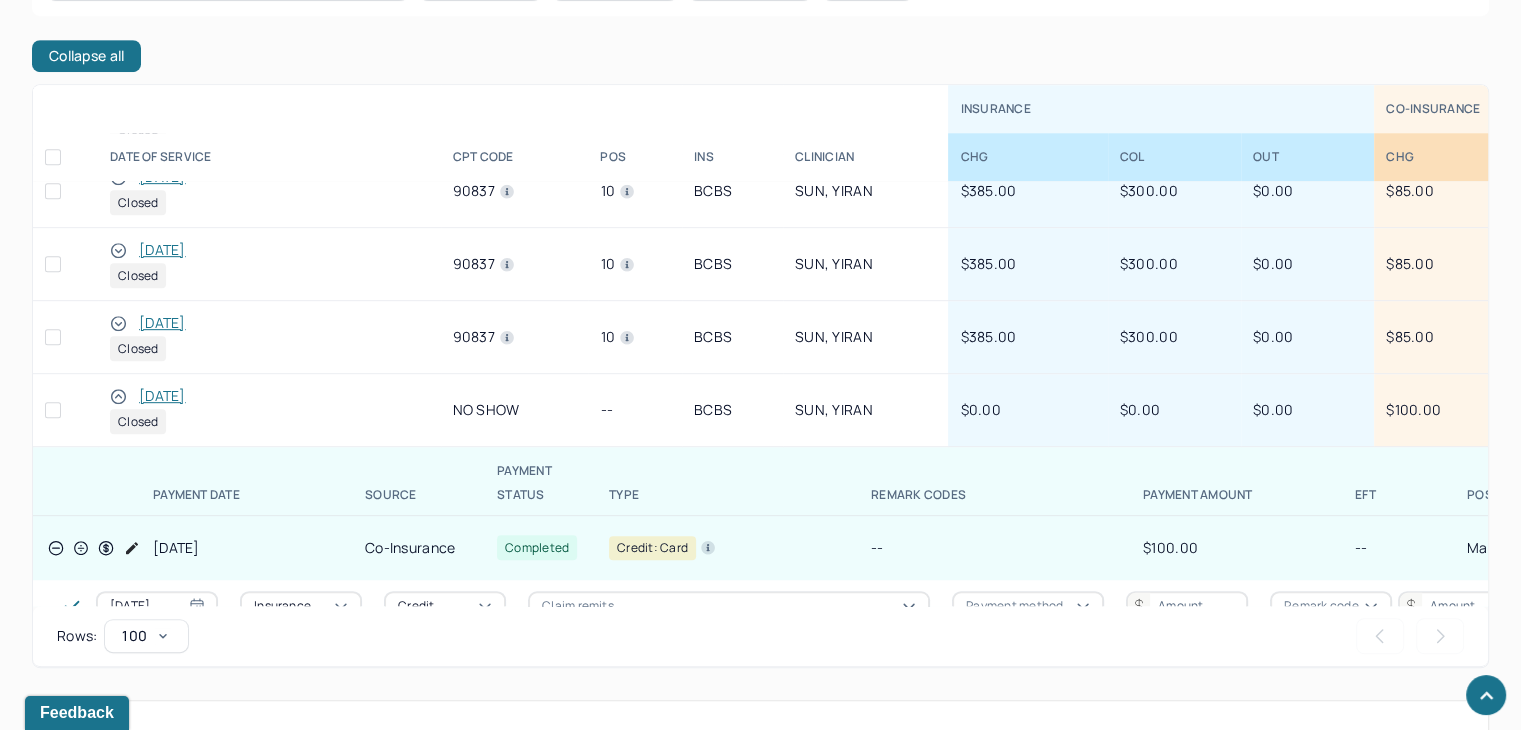 click 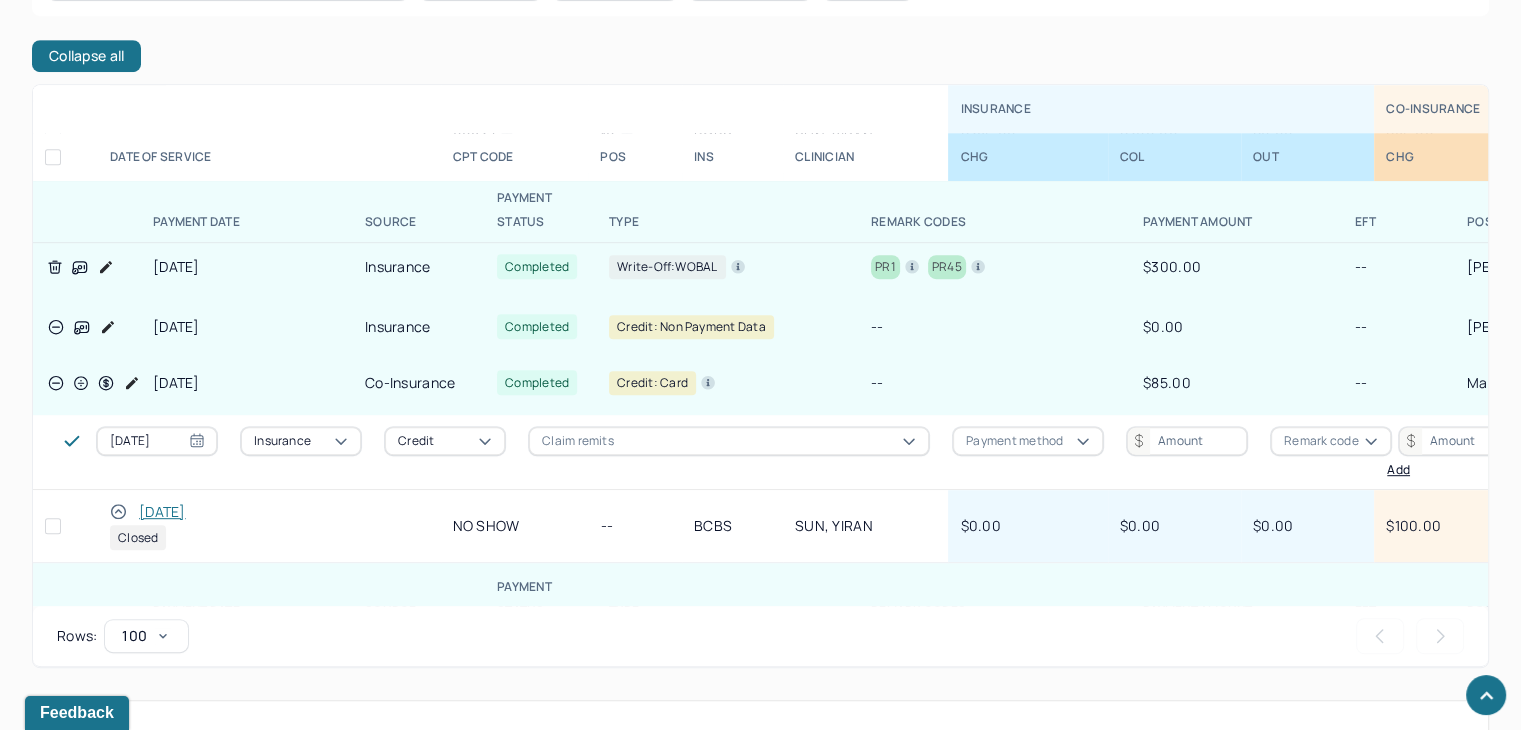 scroll, scrollTop: 1732, scrollLeft: 0, axis: vertical 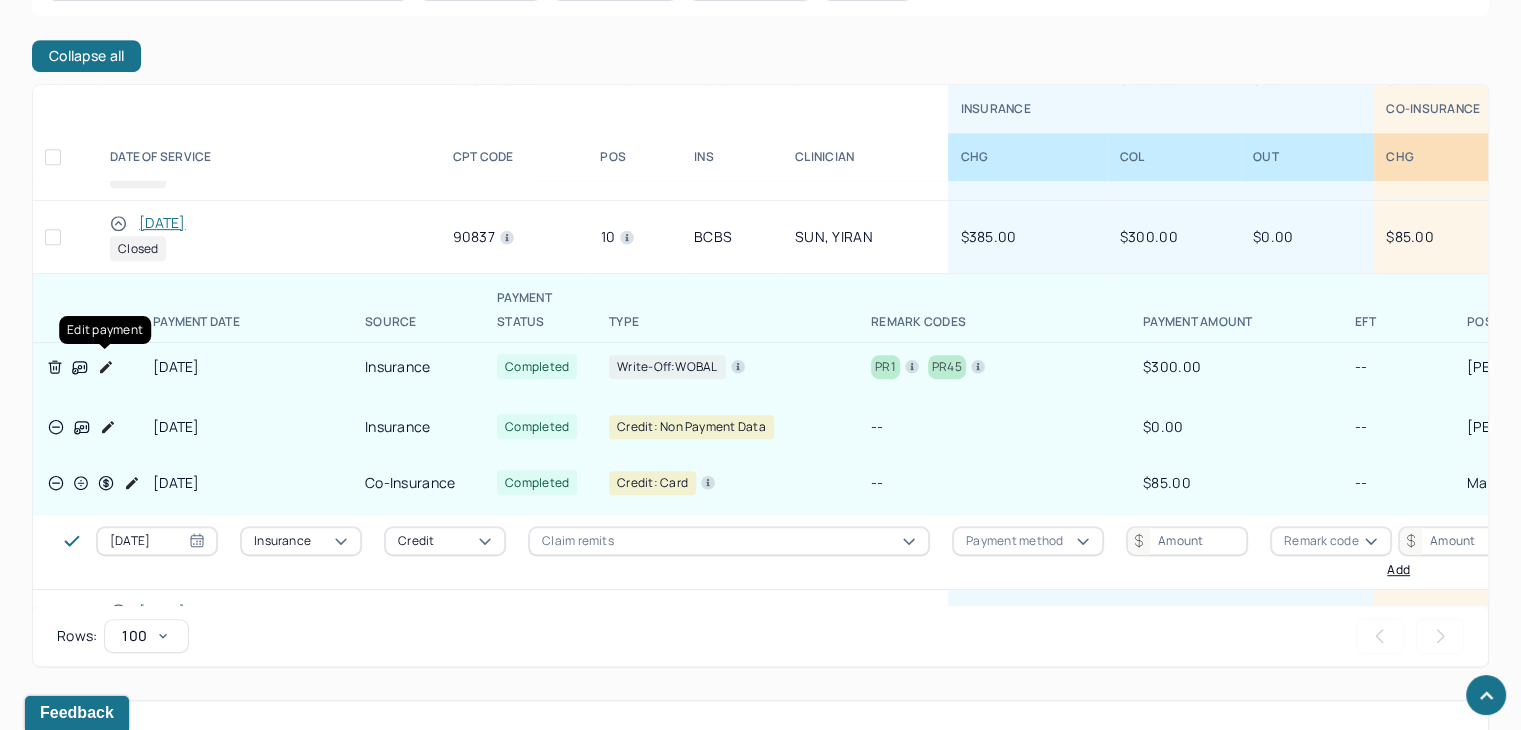 click 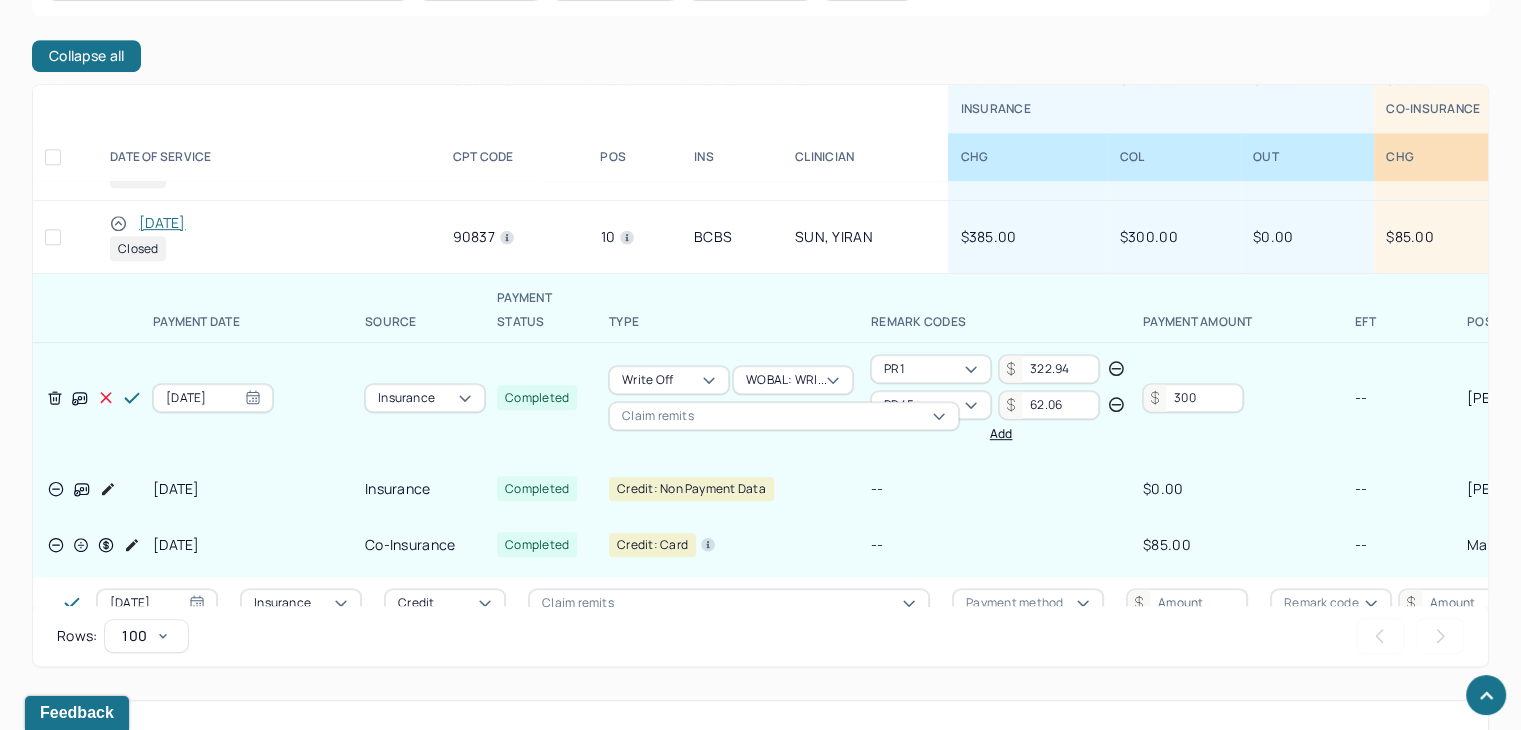 click on "300" at bounding box center [1193, 398] 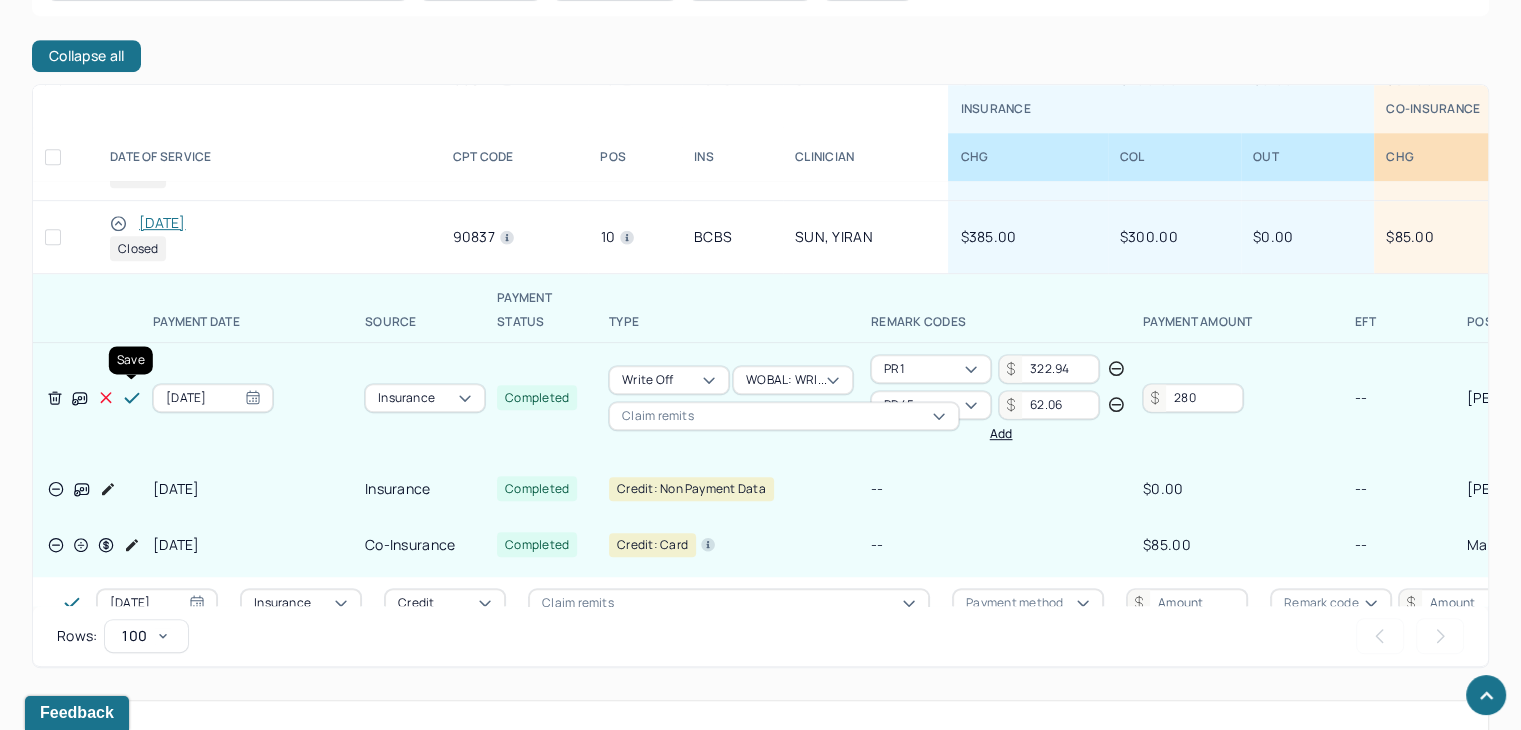 type on "280" 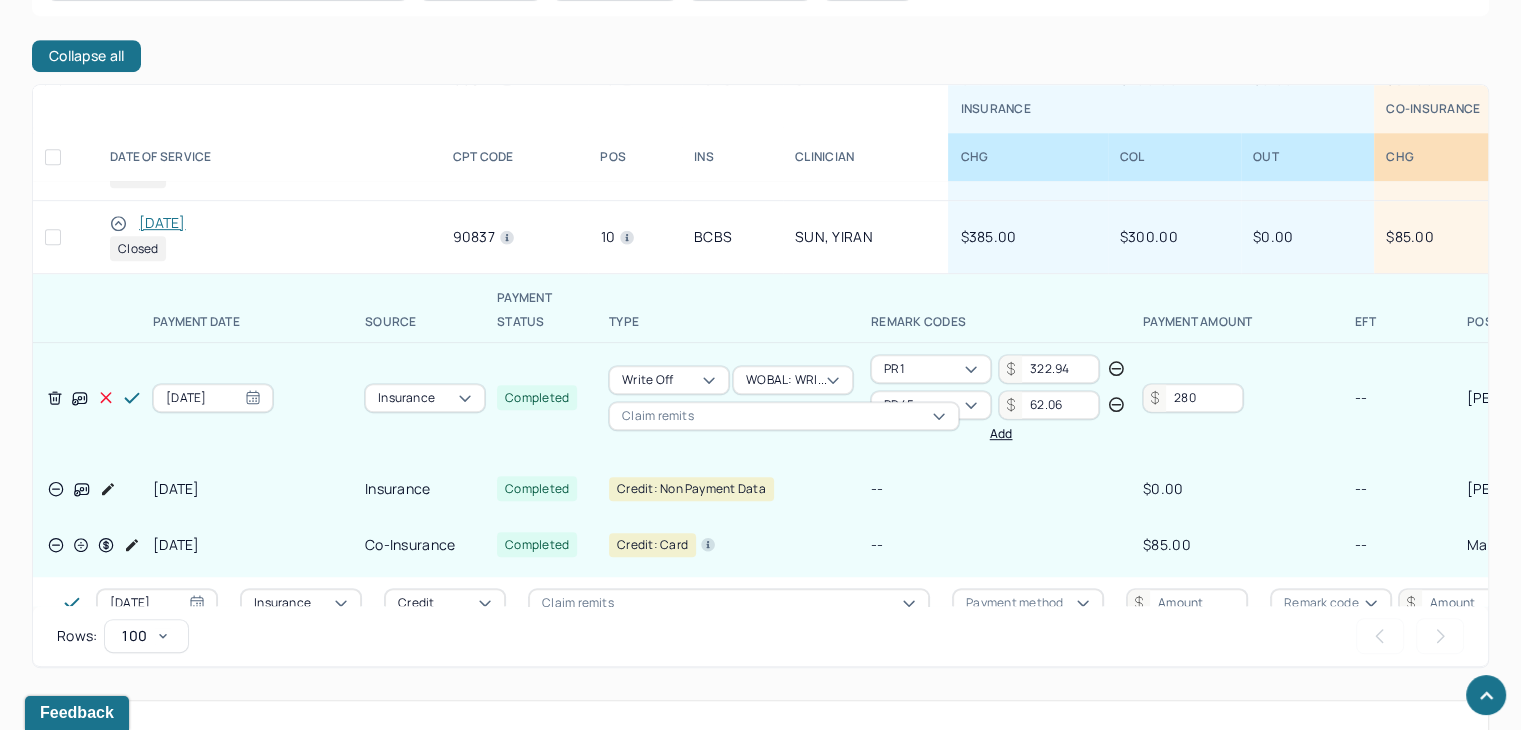 click 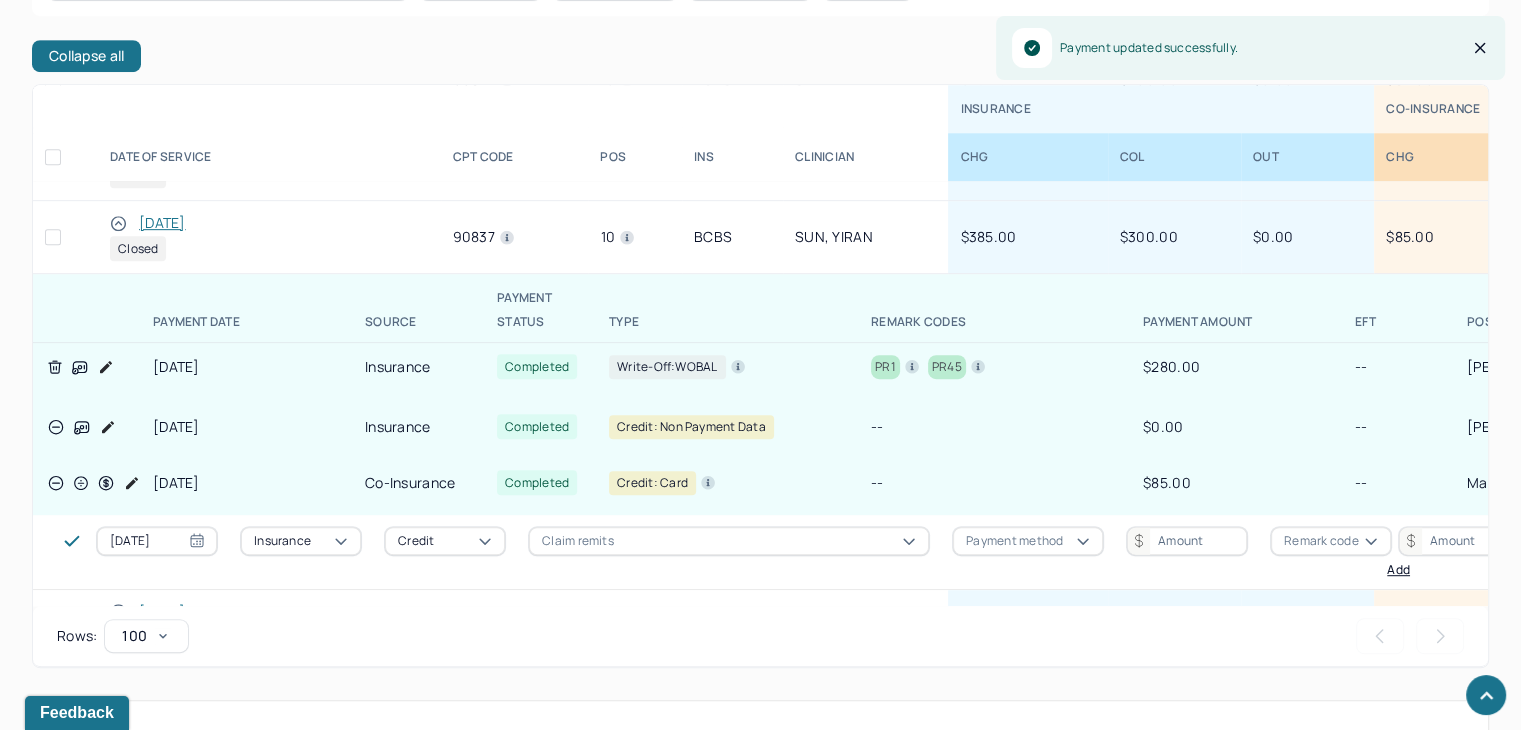 click 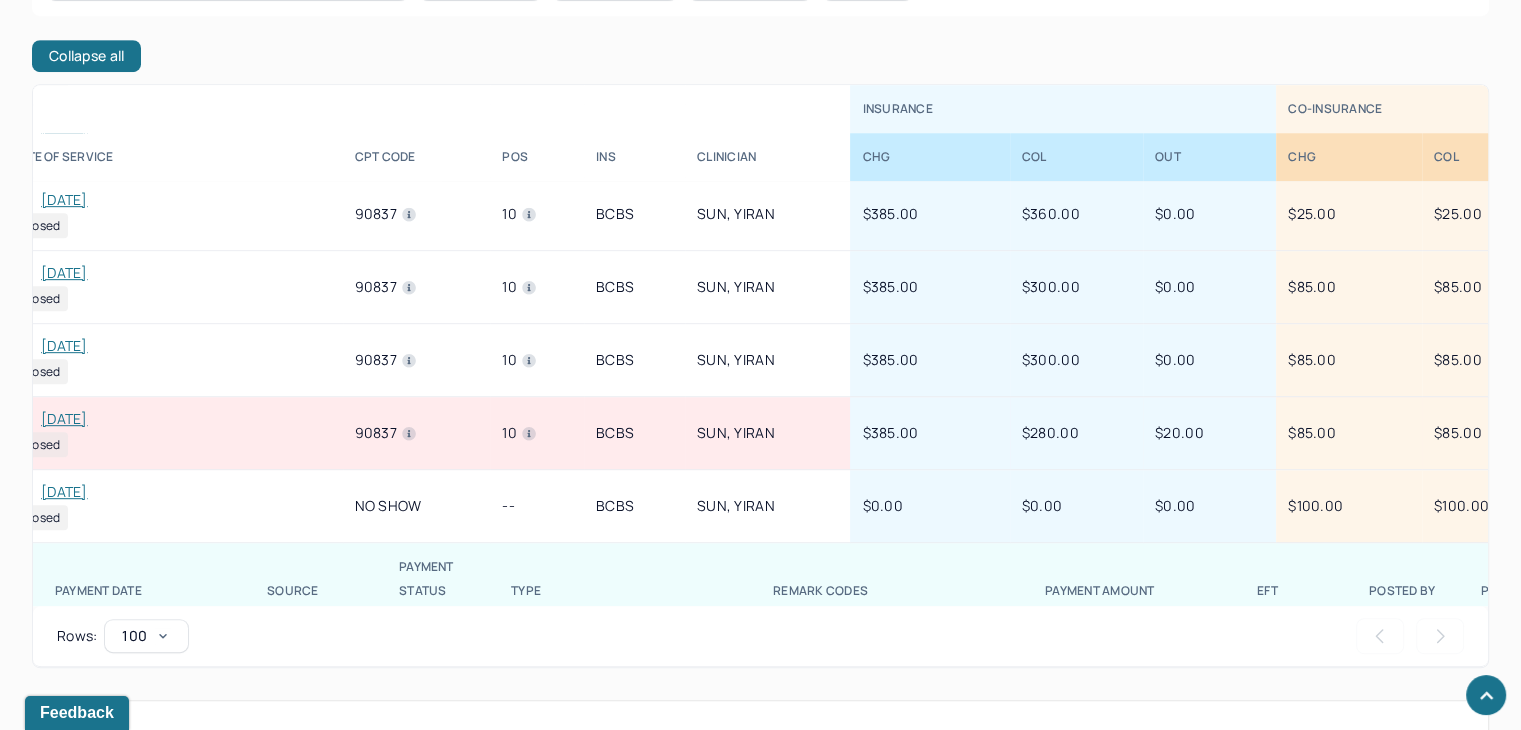 scroll, scrollTop: 1532, scrollLeft: 98, axis: both 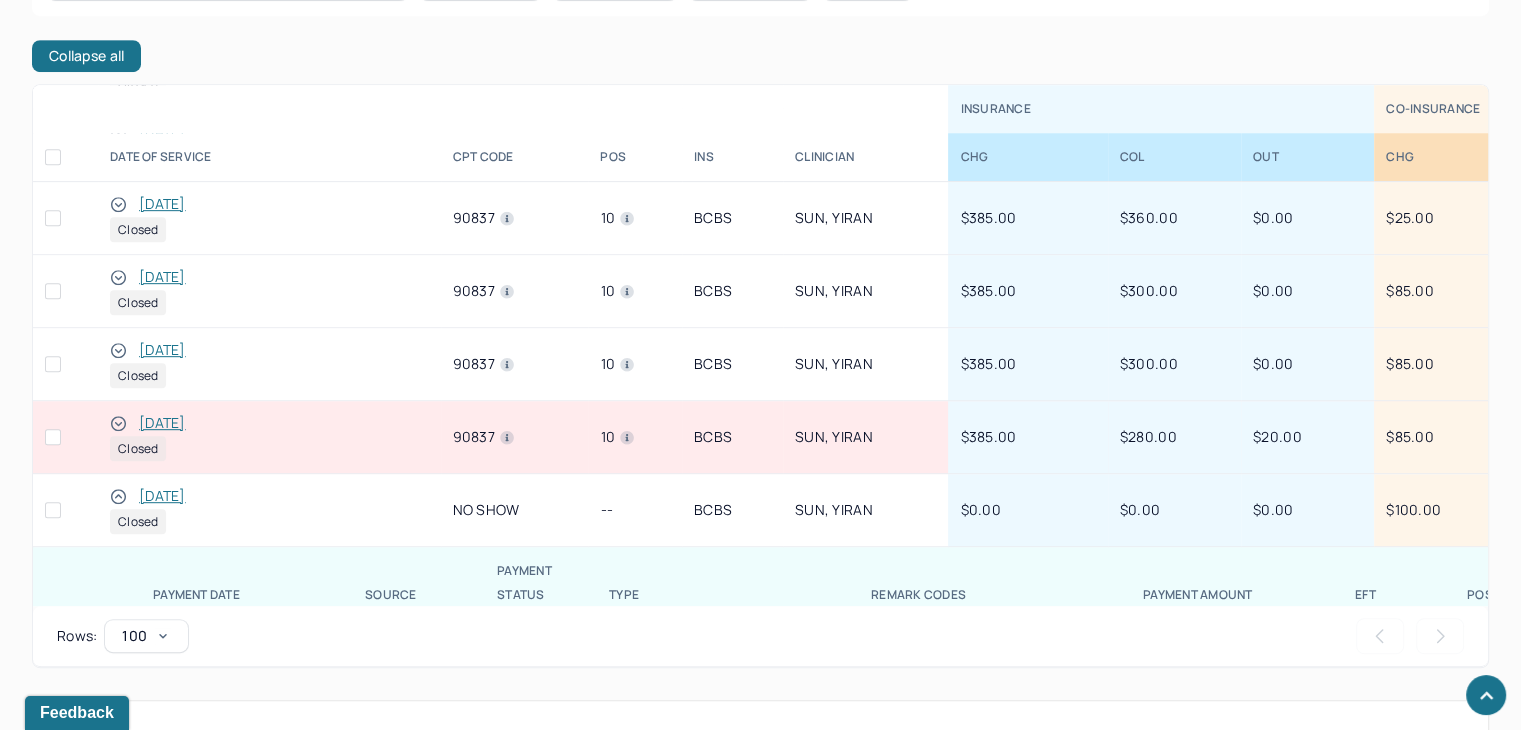 click on "[DATE]" at bounding box center (162, 423) 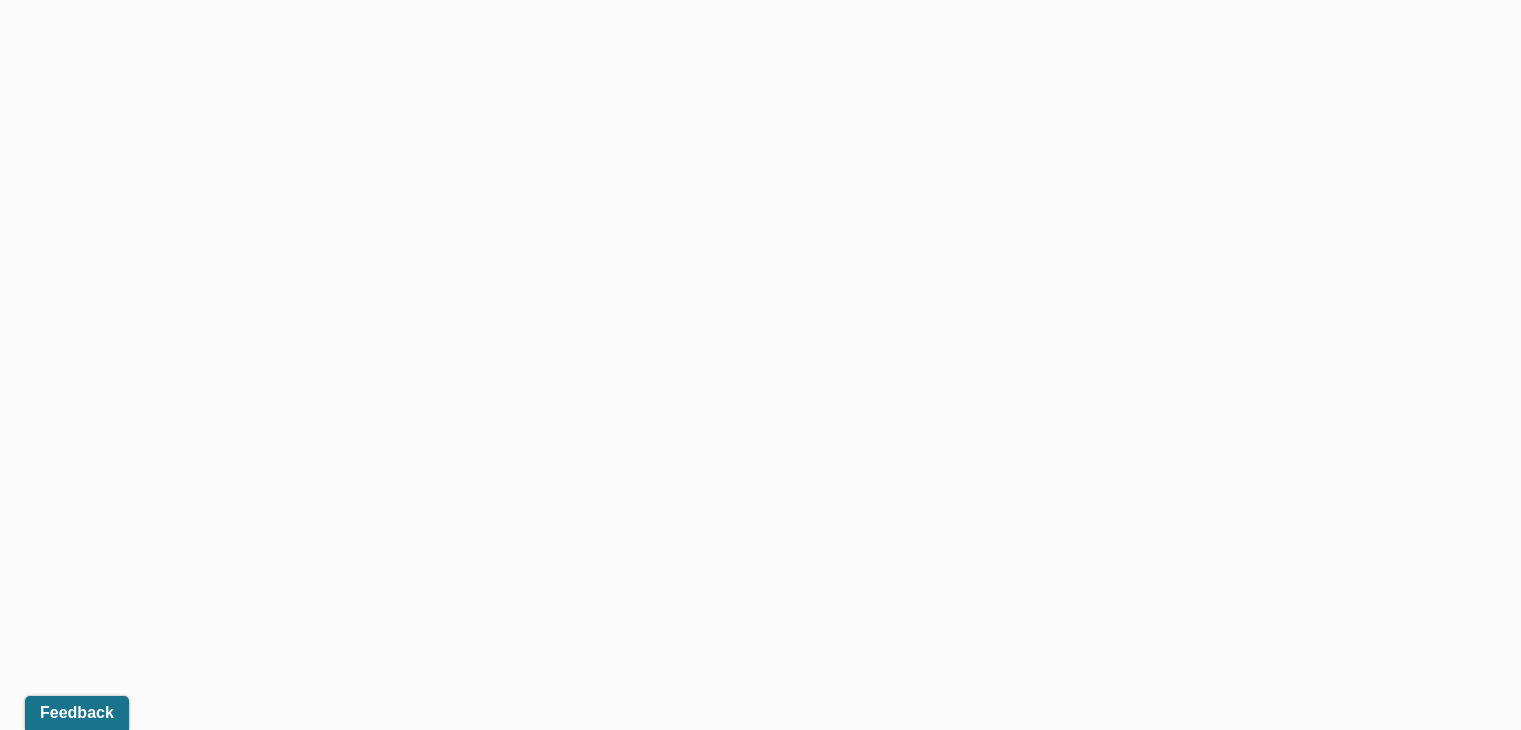 scroll, scrollTop: 0, scrollLeft: 0, axis: both 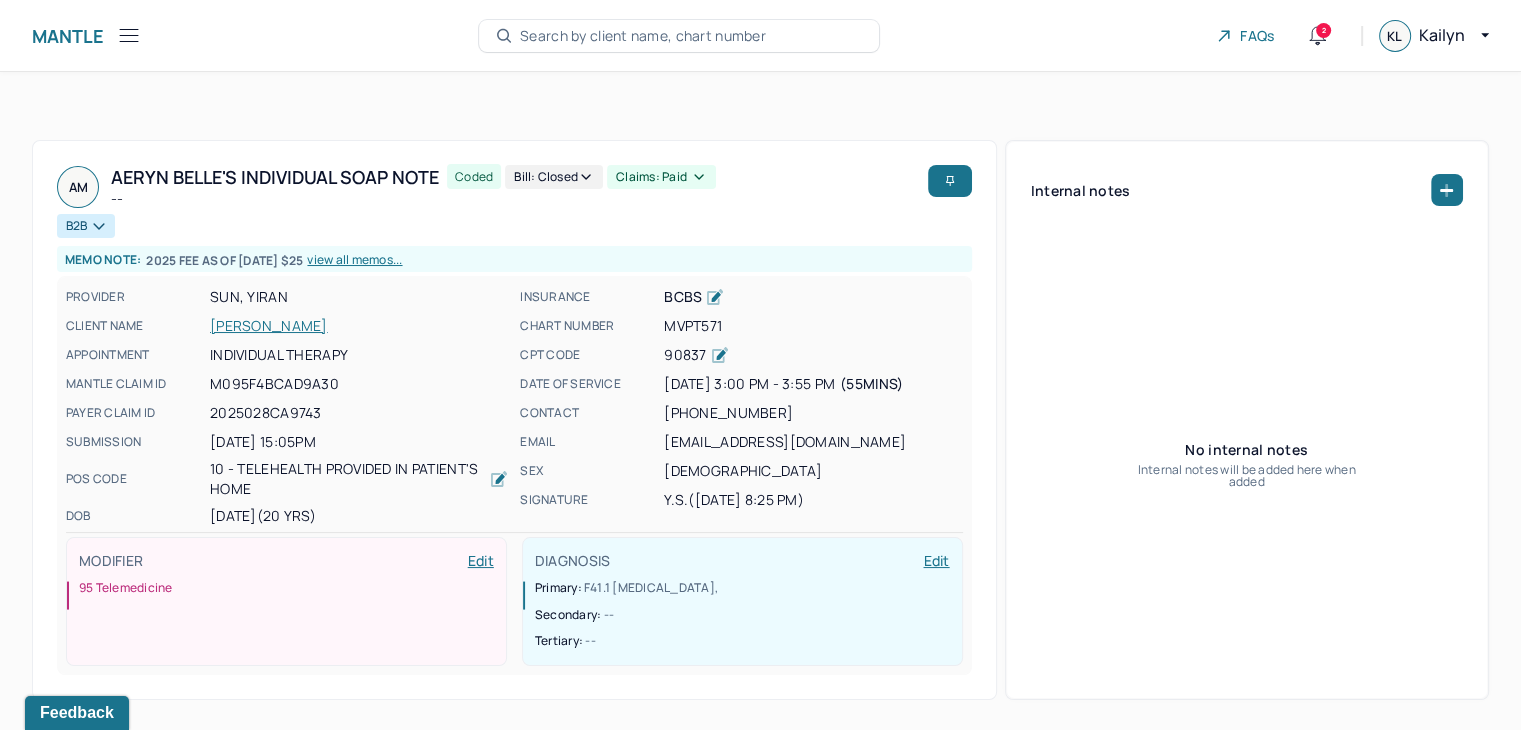 click on "Bill: Closed" at bounding box center (554, 177) 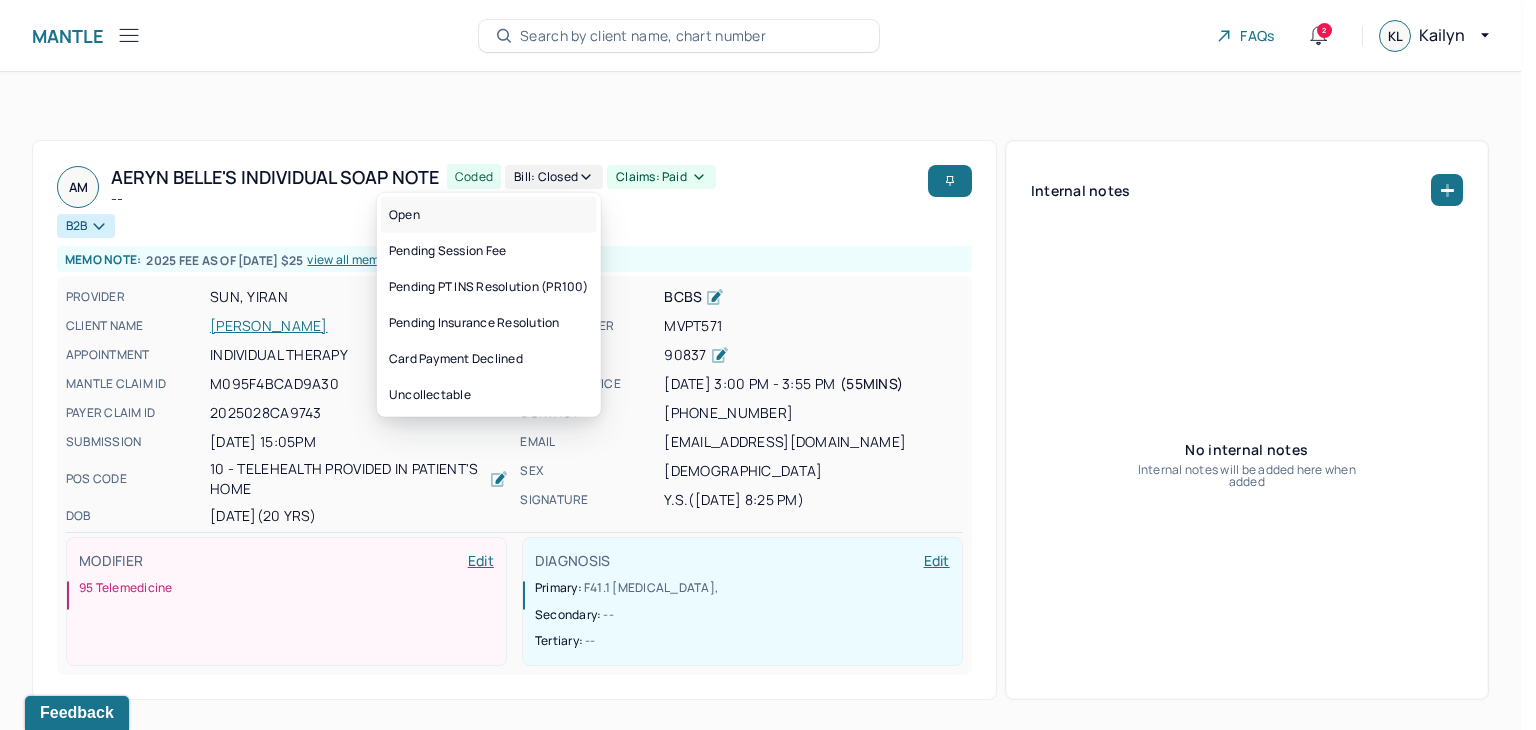 click on "Open" at bounding box center [489, 215] 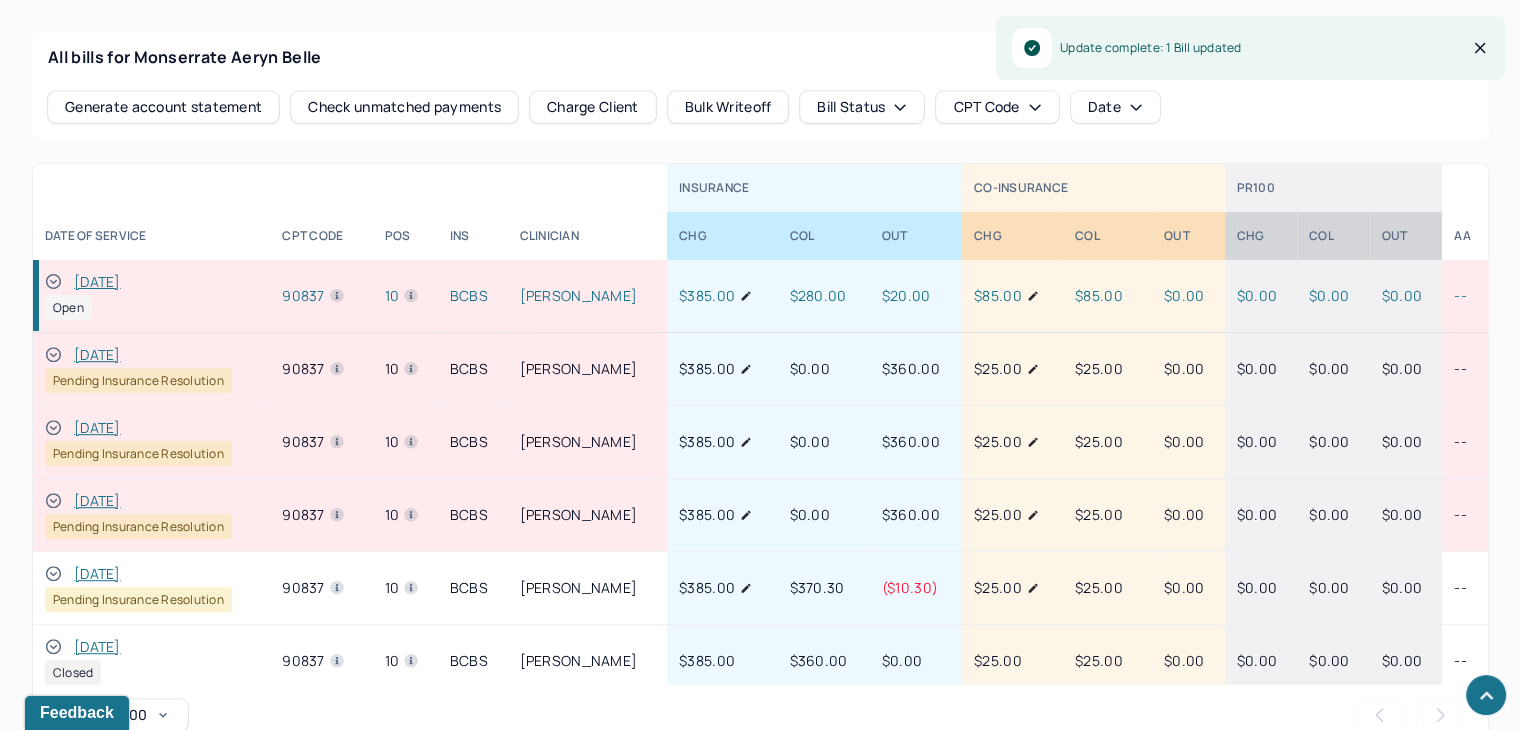 scroll, scrollTop: 1064, scrollLeft: 0, axis: vertical 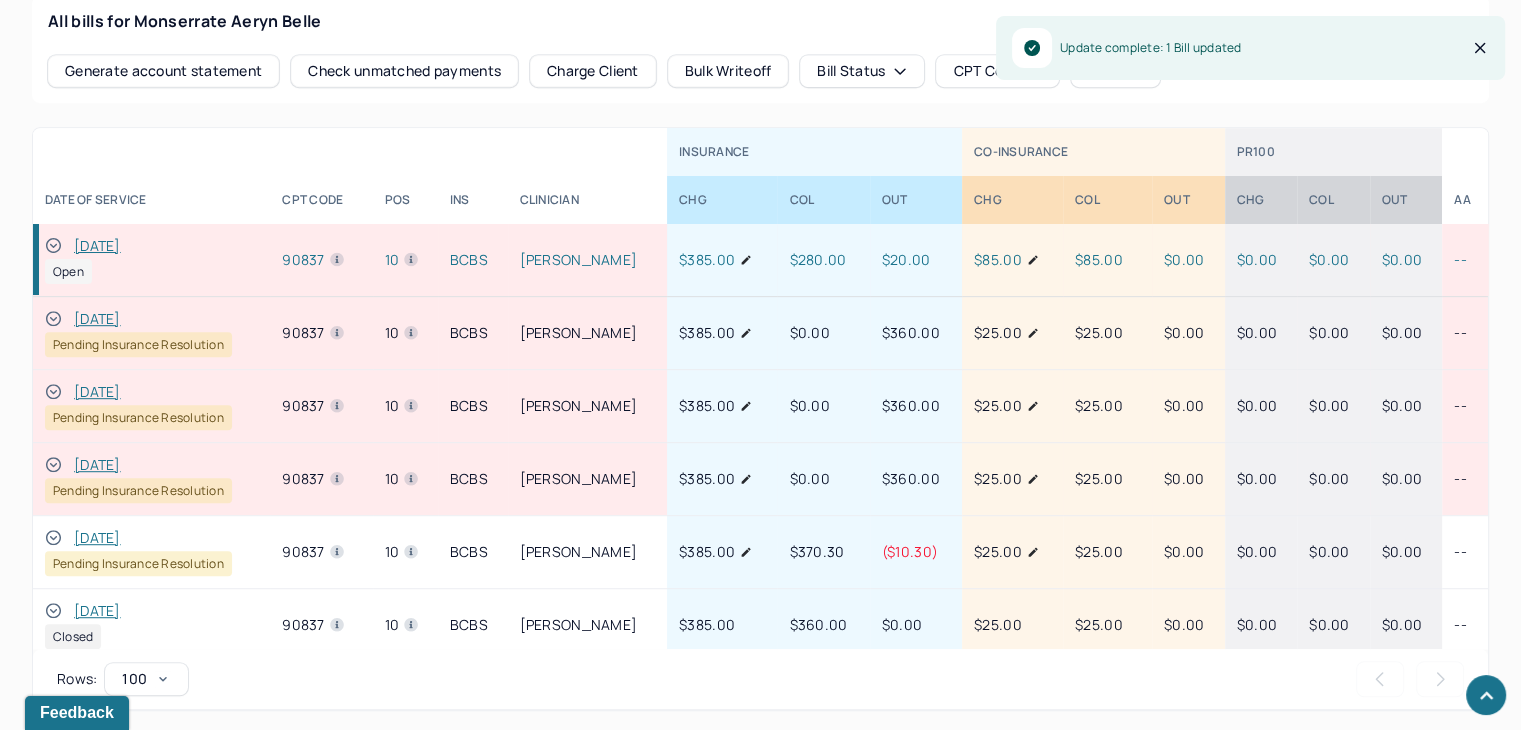 click 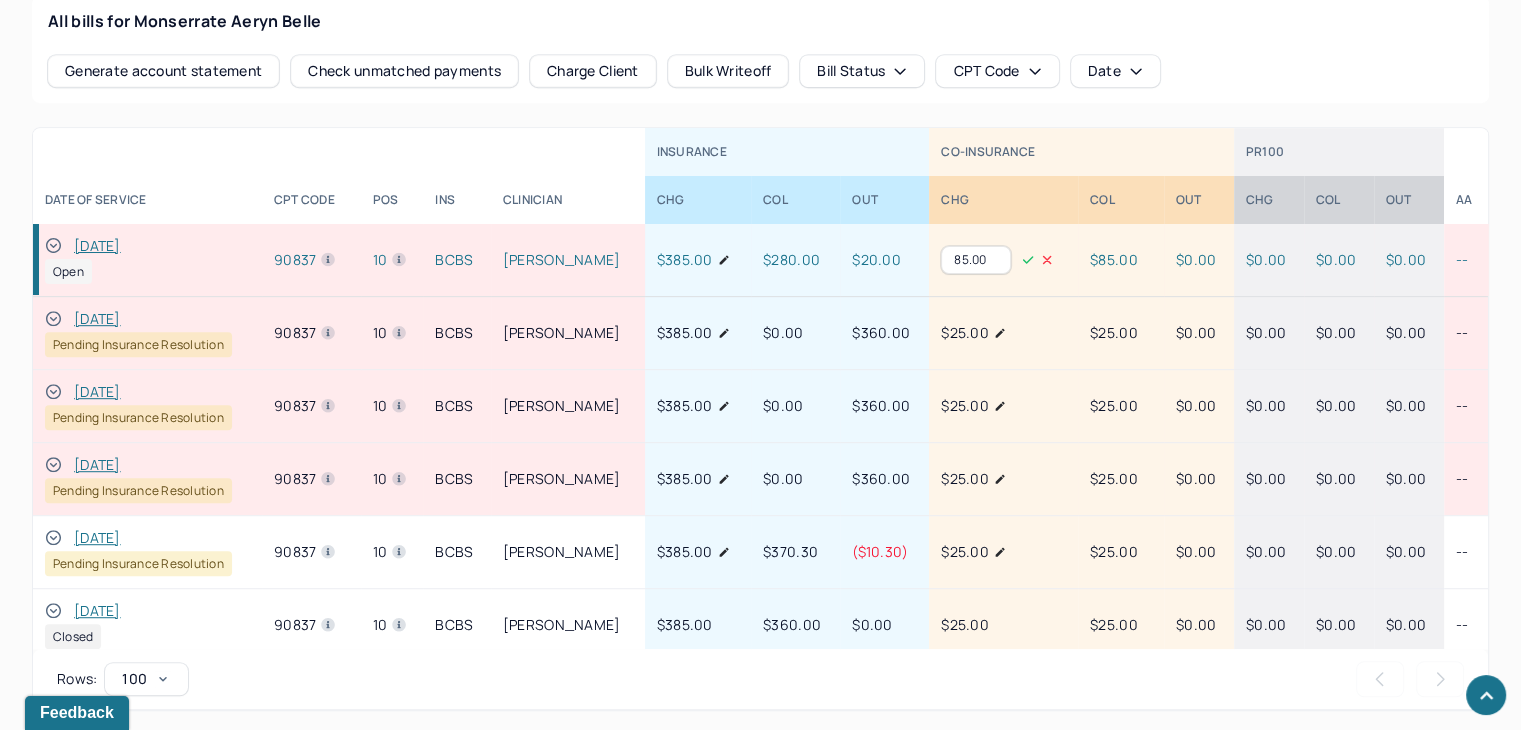 click on "85.00" at bounding box center [976, 260] 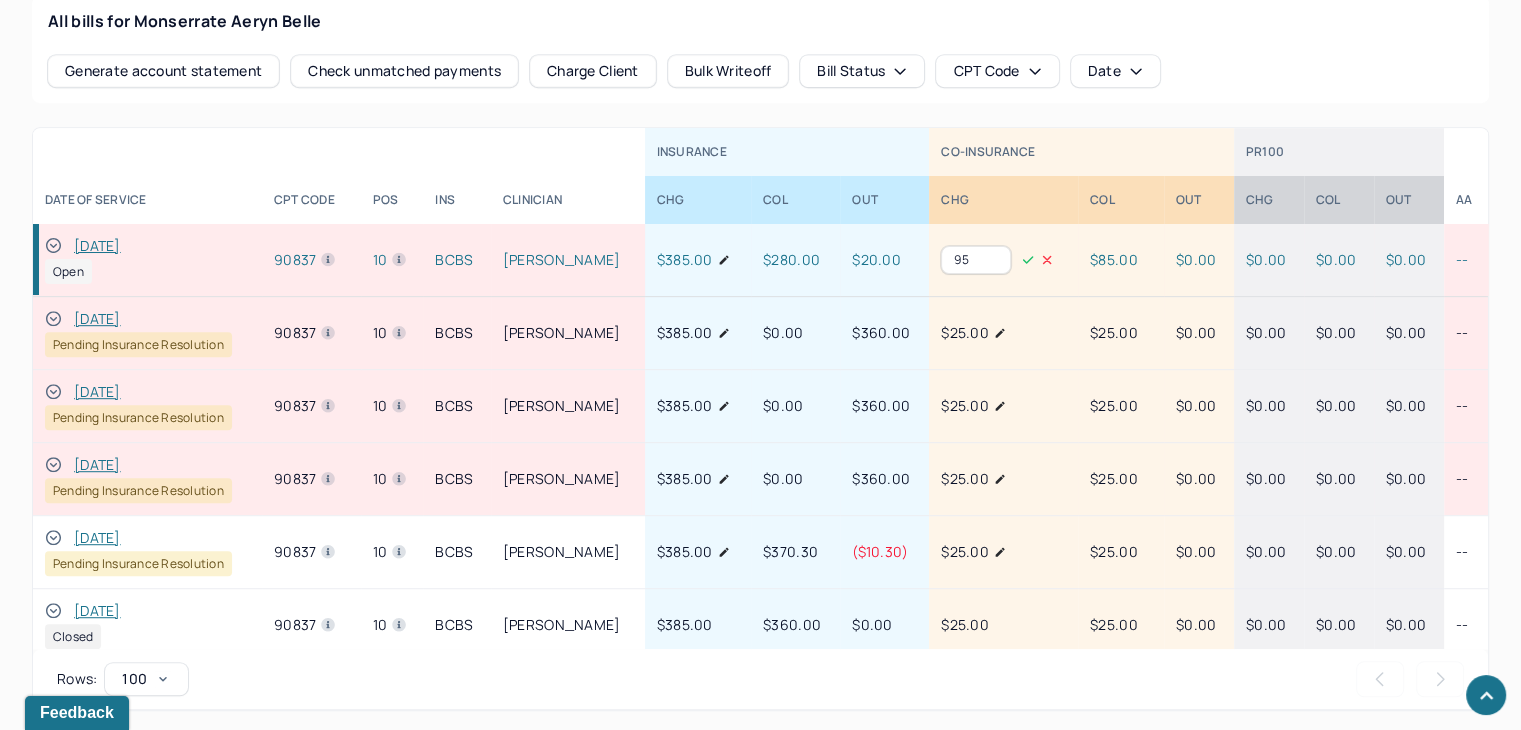 type on "95" 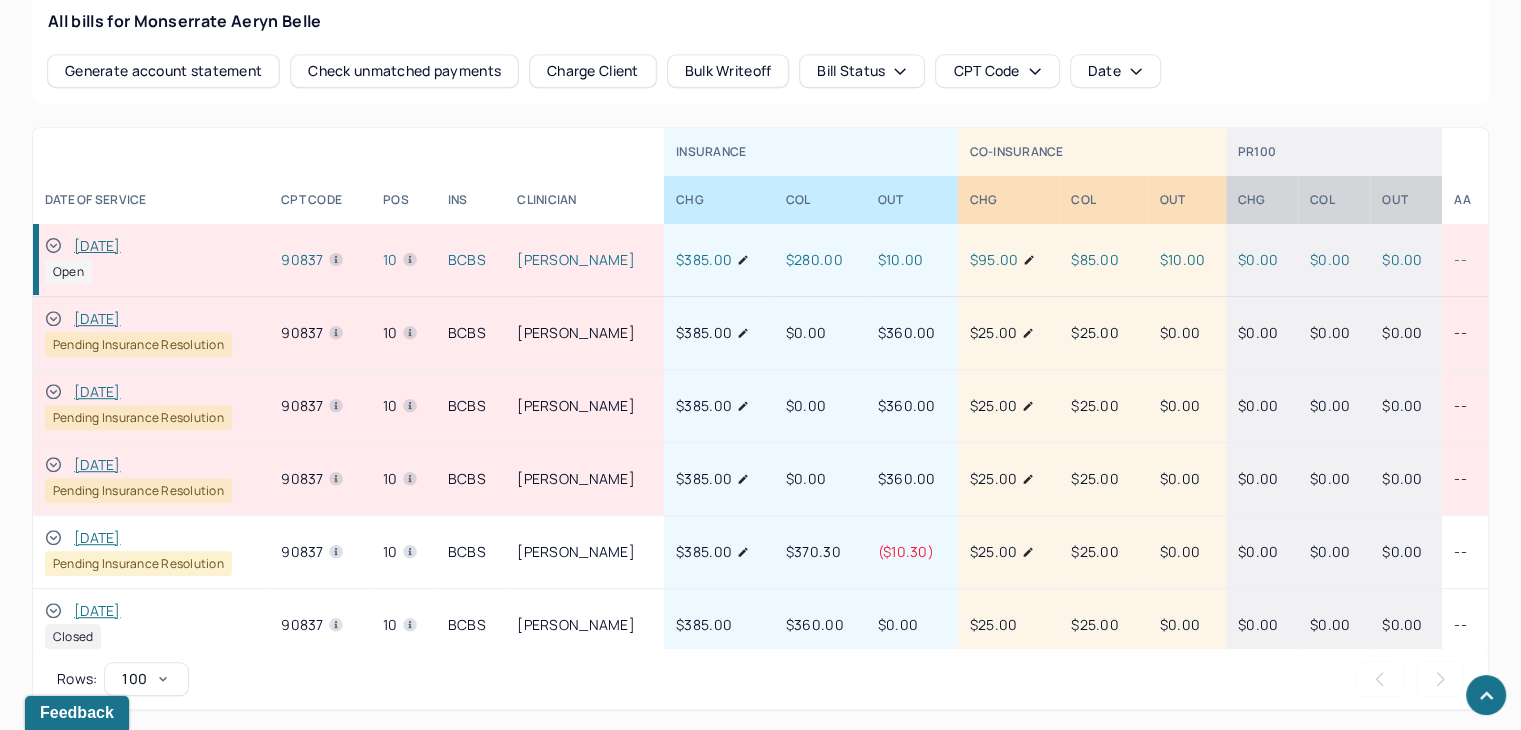 click 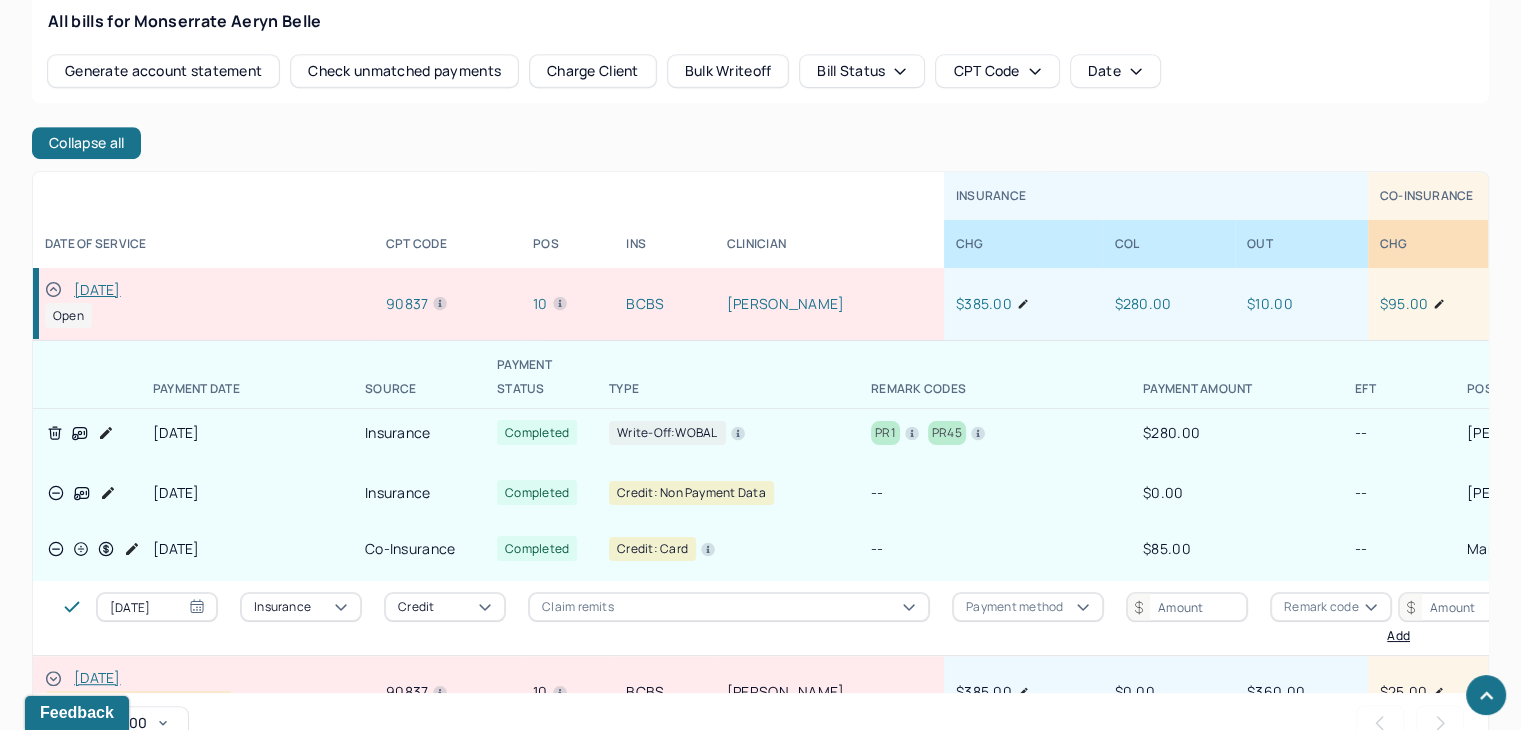 click at bounding box center (94, 433) 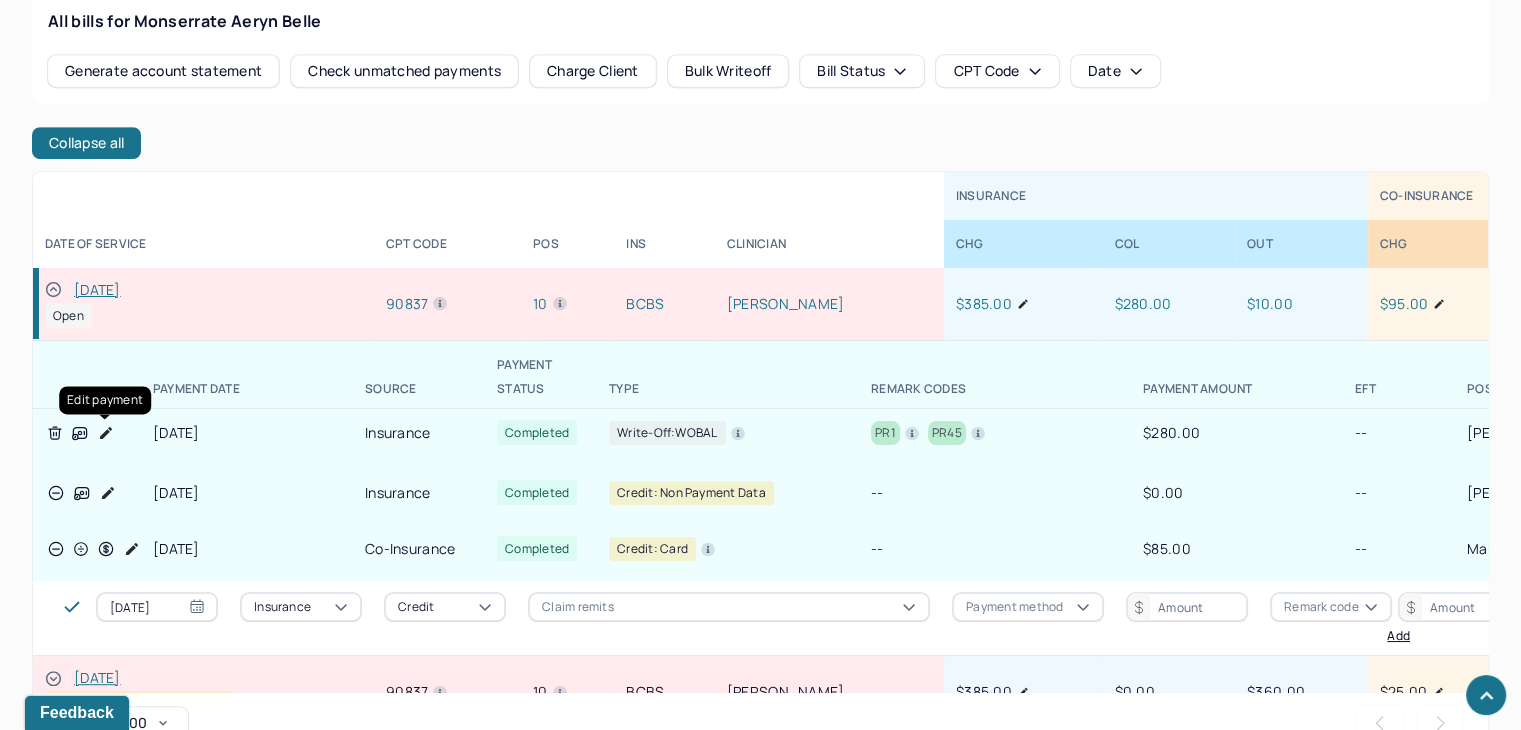 click 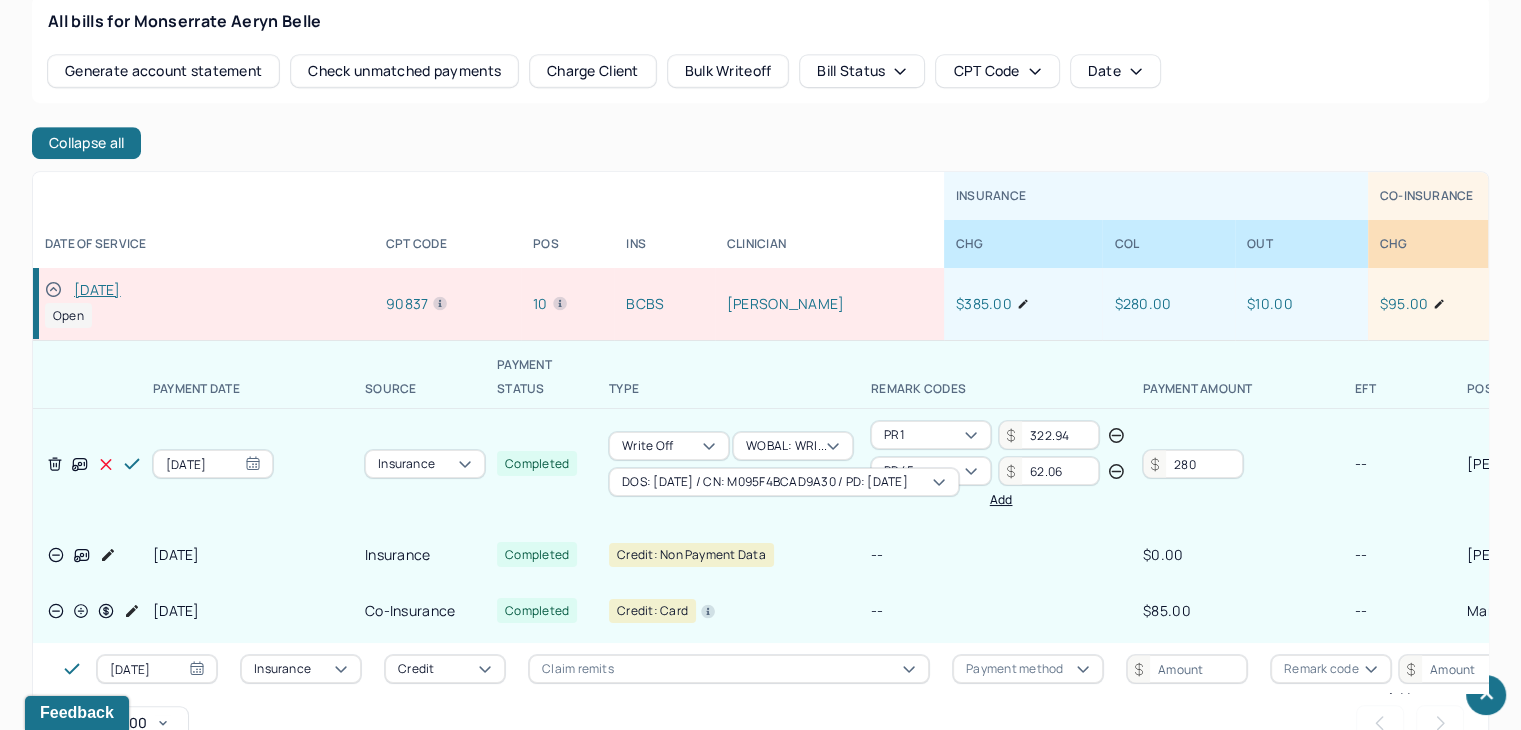 click on "280" at bounding box center (1193, 464) 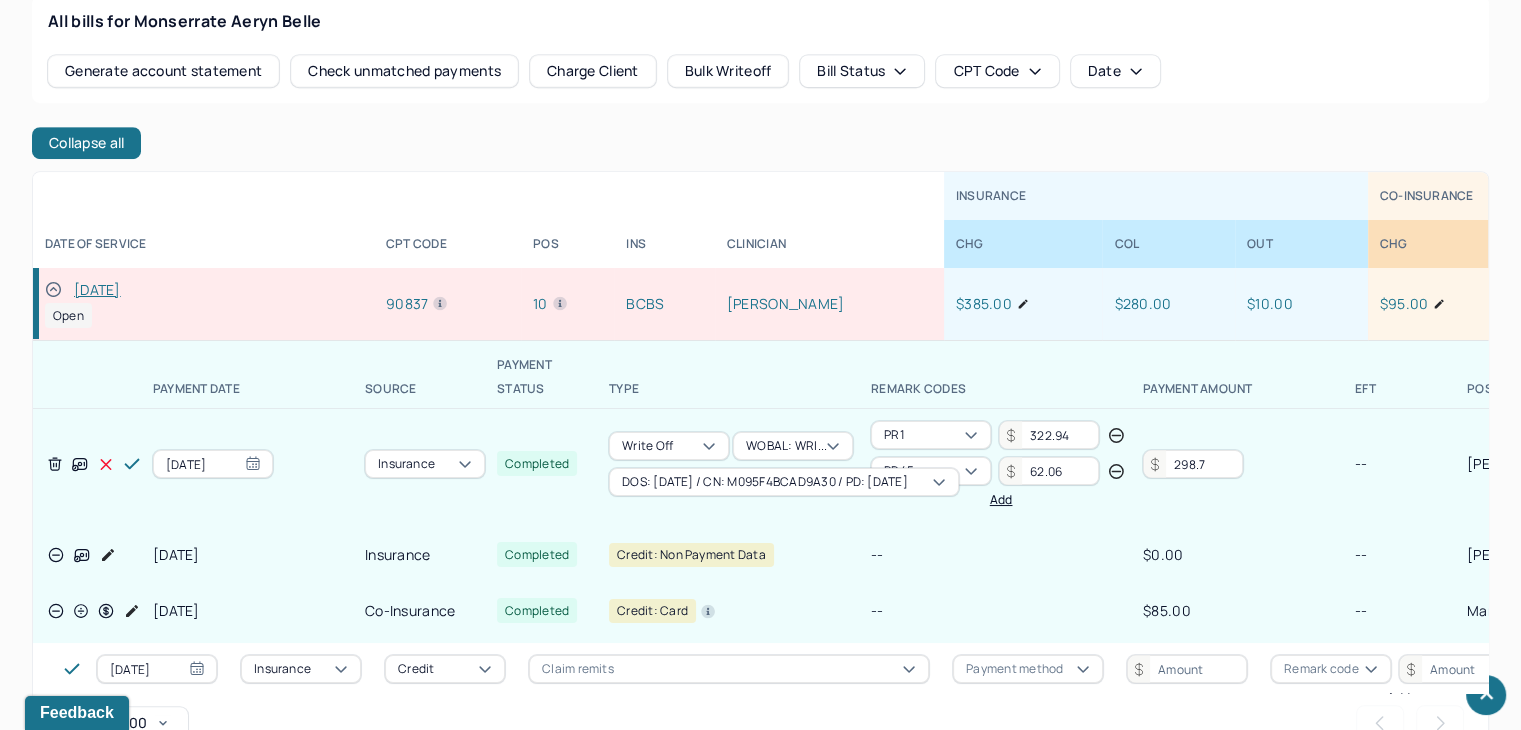 click on "298.7" at bounding box center (1193, 464) 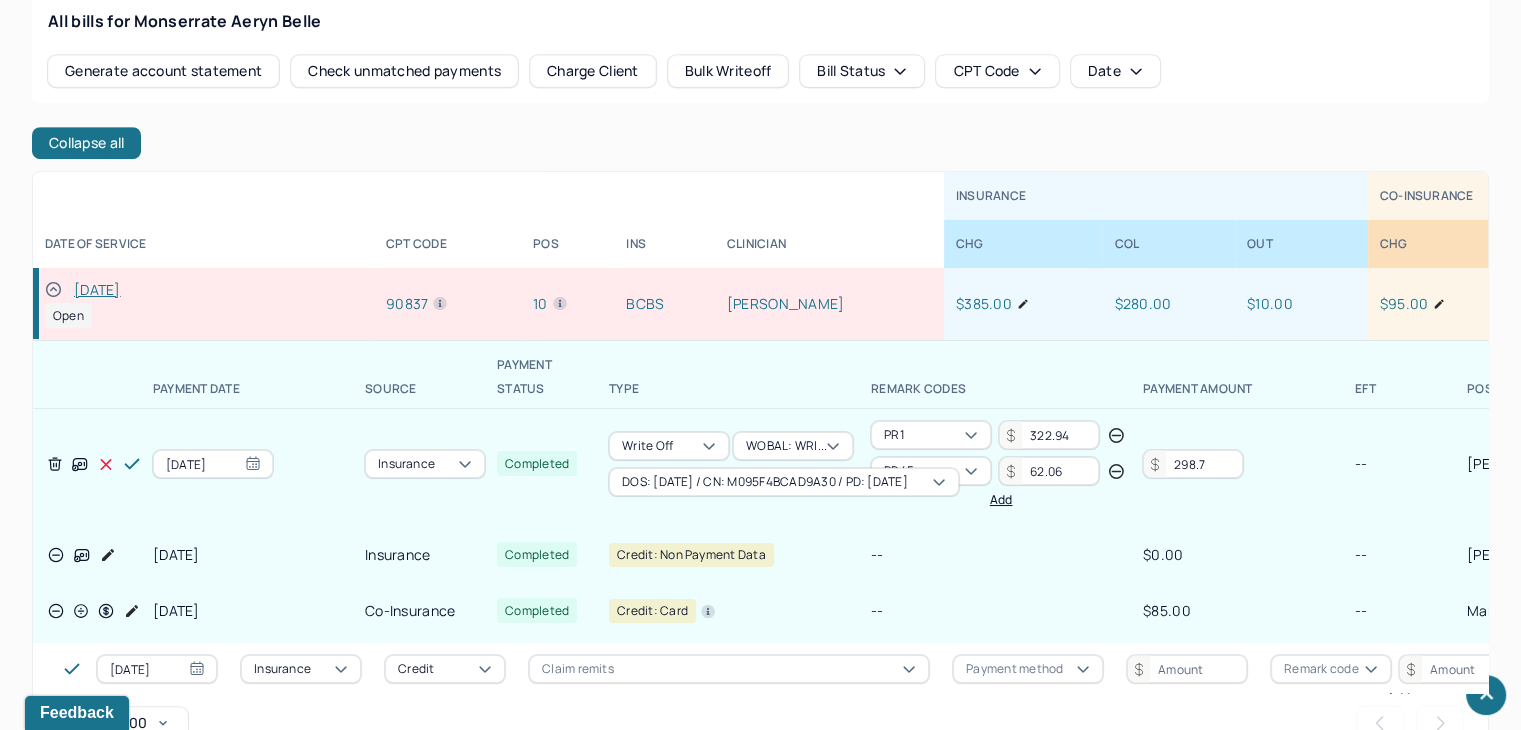 click on "298.7" at bounding box center (1193, 464) 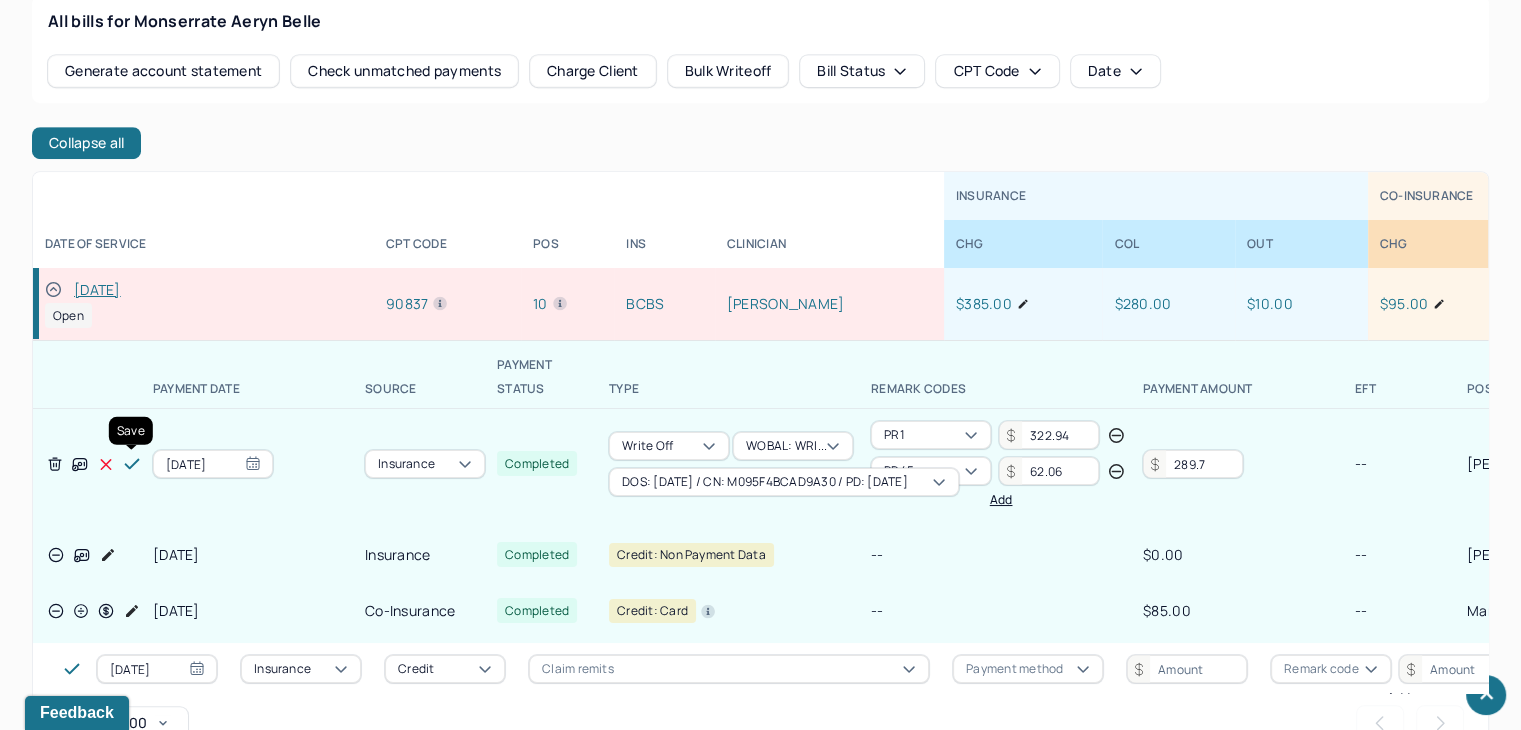 type on "289.7" 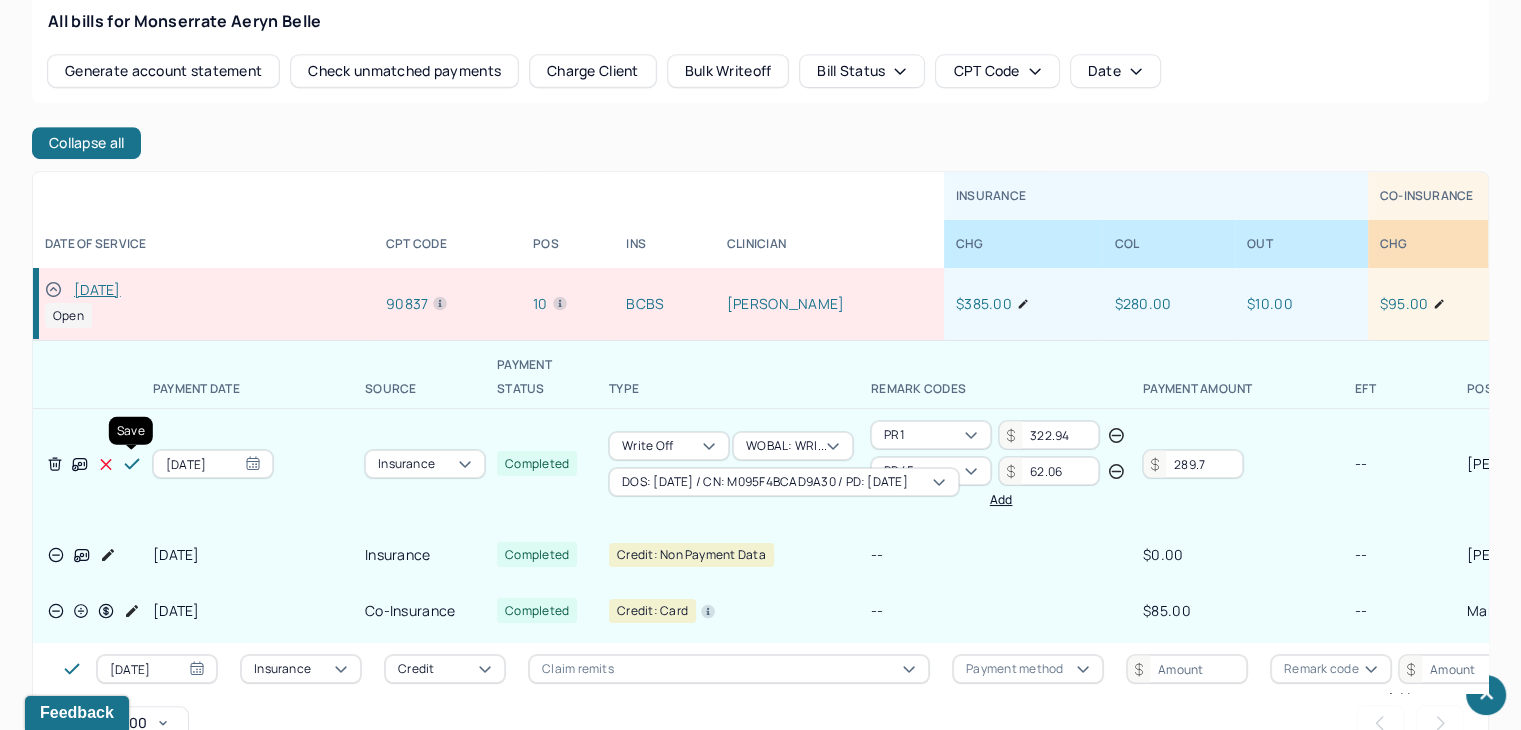 click 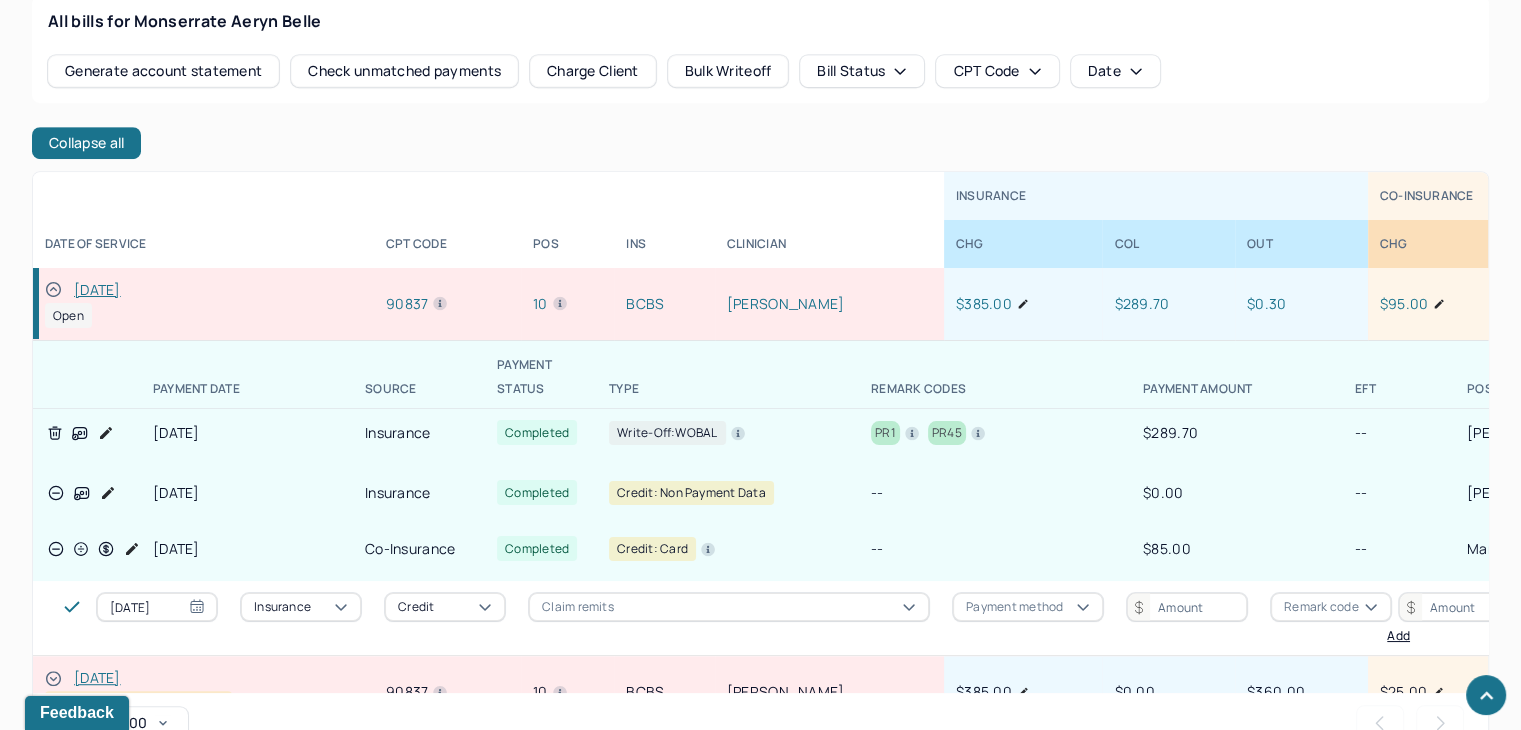 click 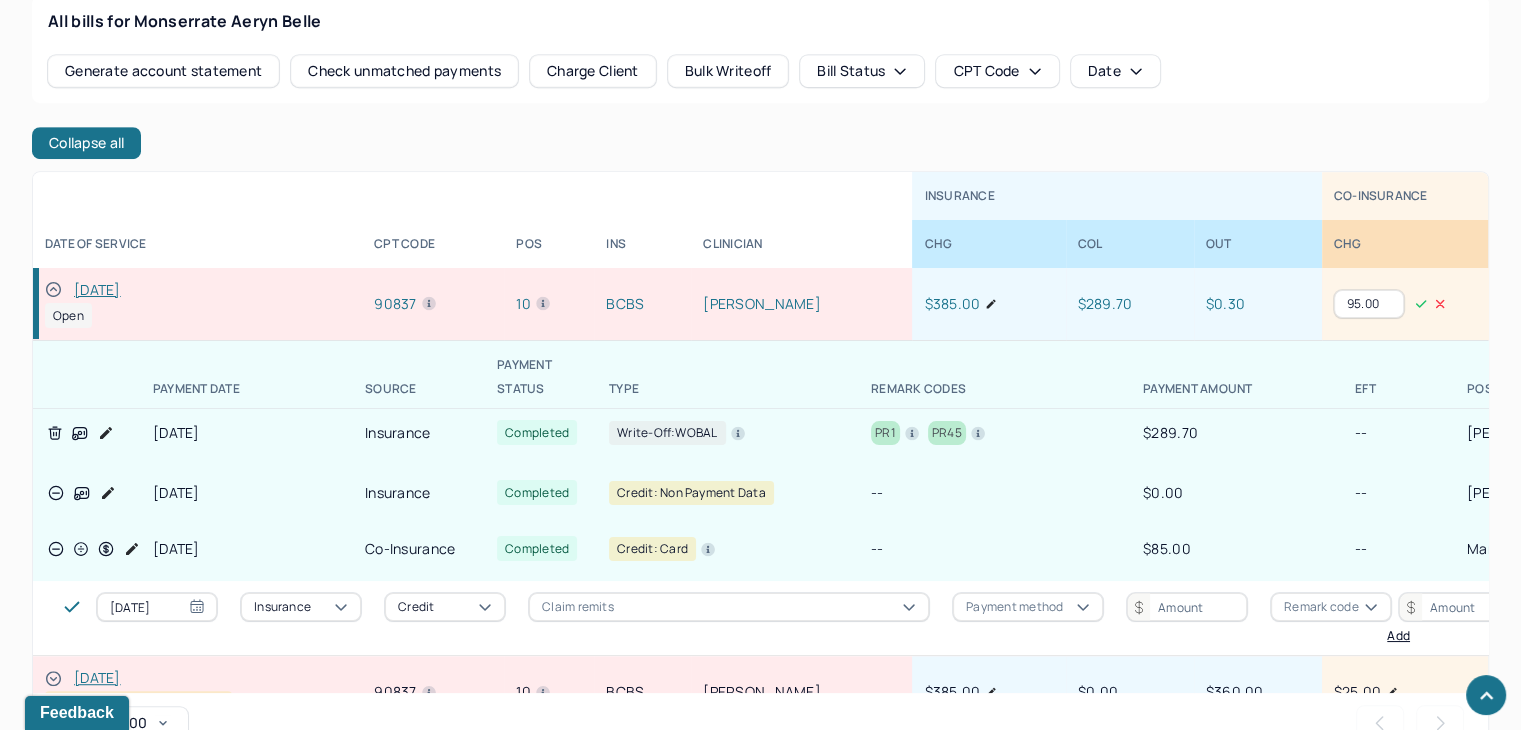 click on "95.00" at bounding box center (1369, 304) 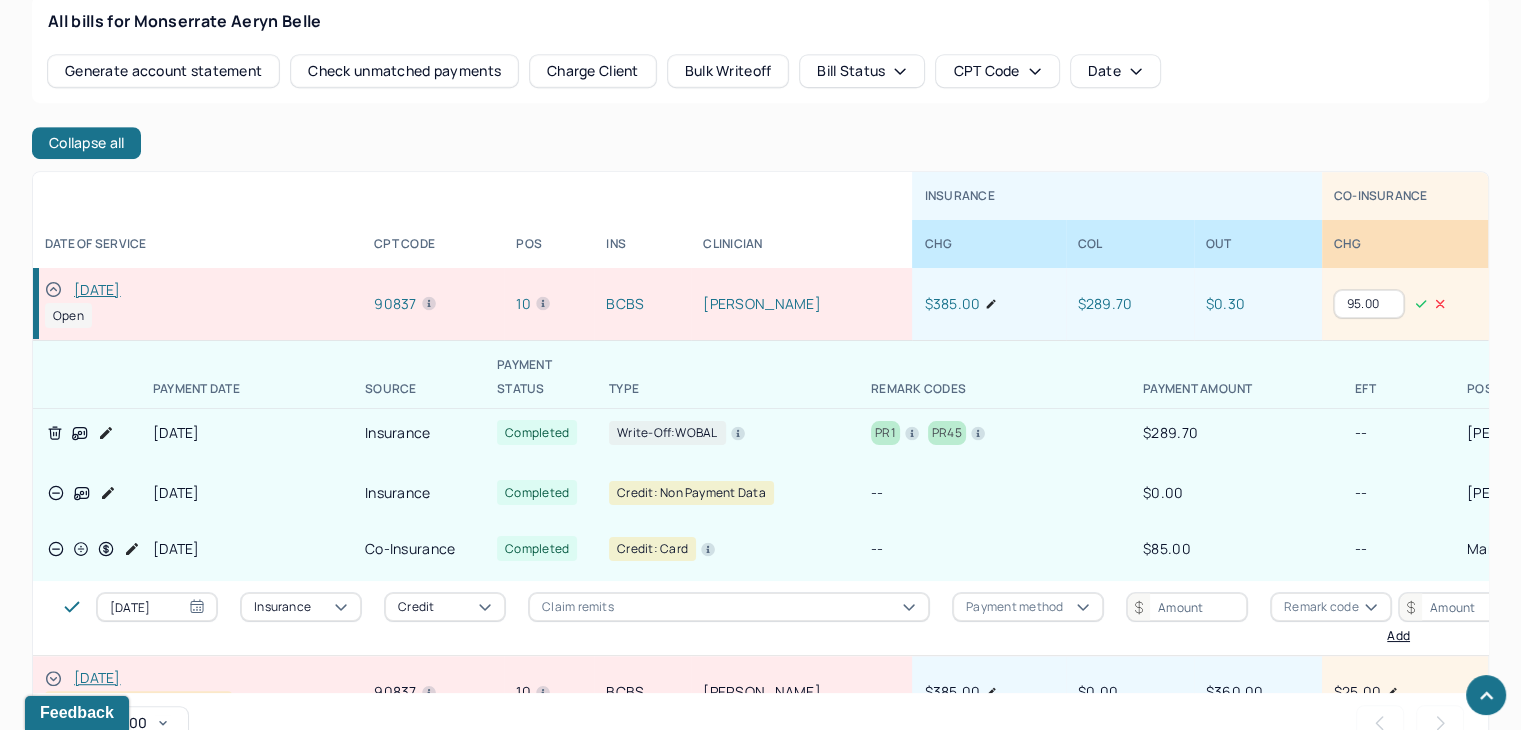 click on "95.00" at bounding box center (1369, 304) 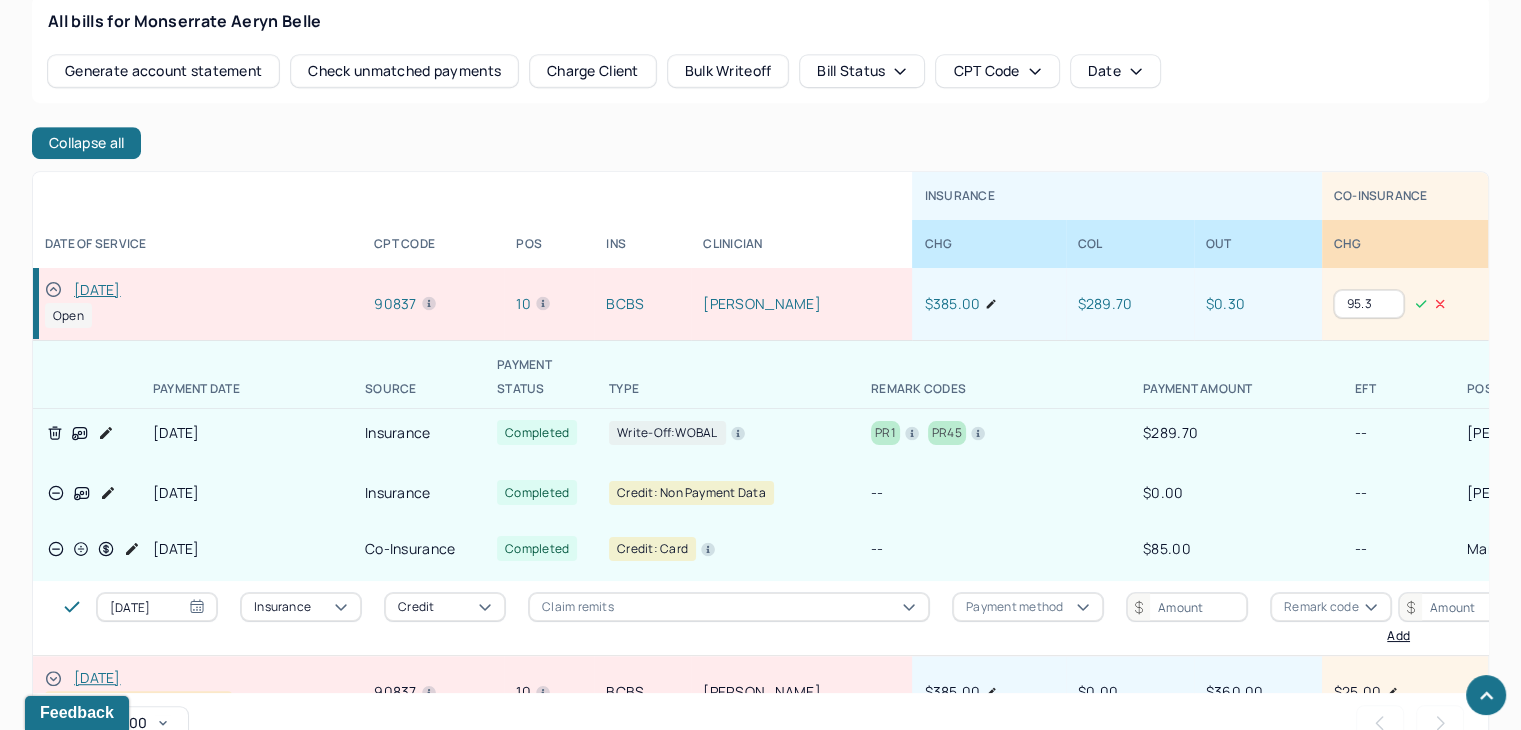 type on "95.3" 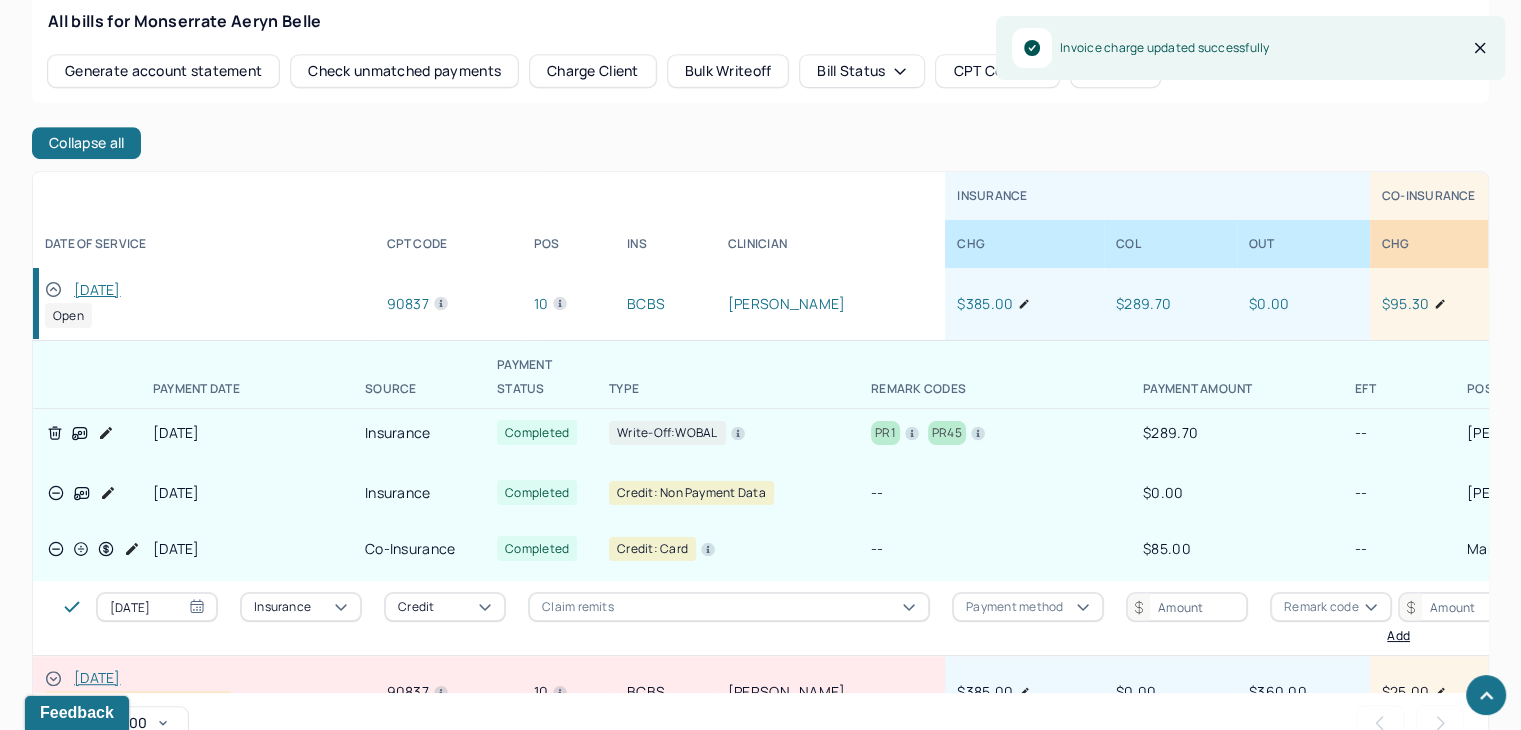 click 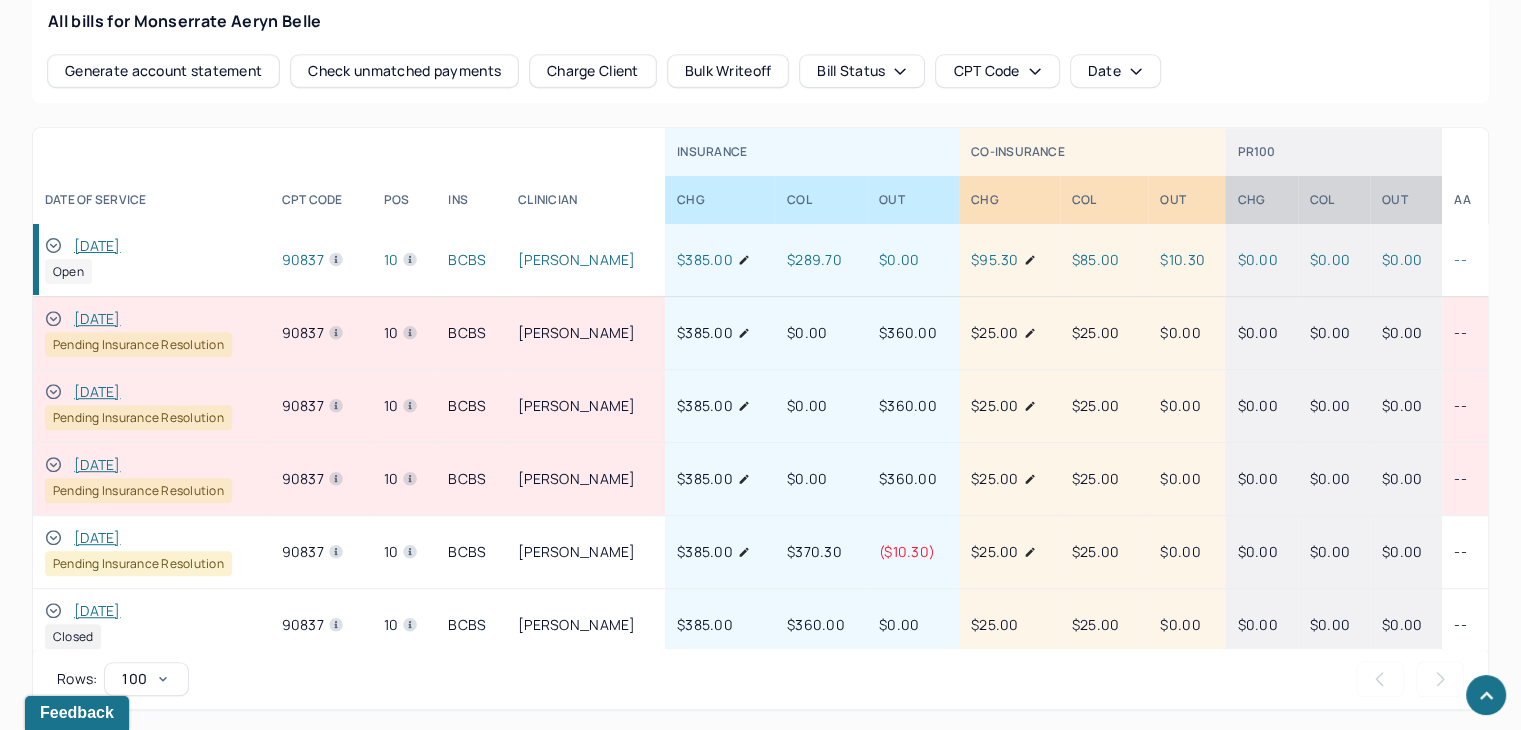 click on "$25.00" at bounding box center [1009, 552] 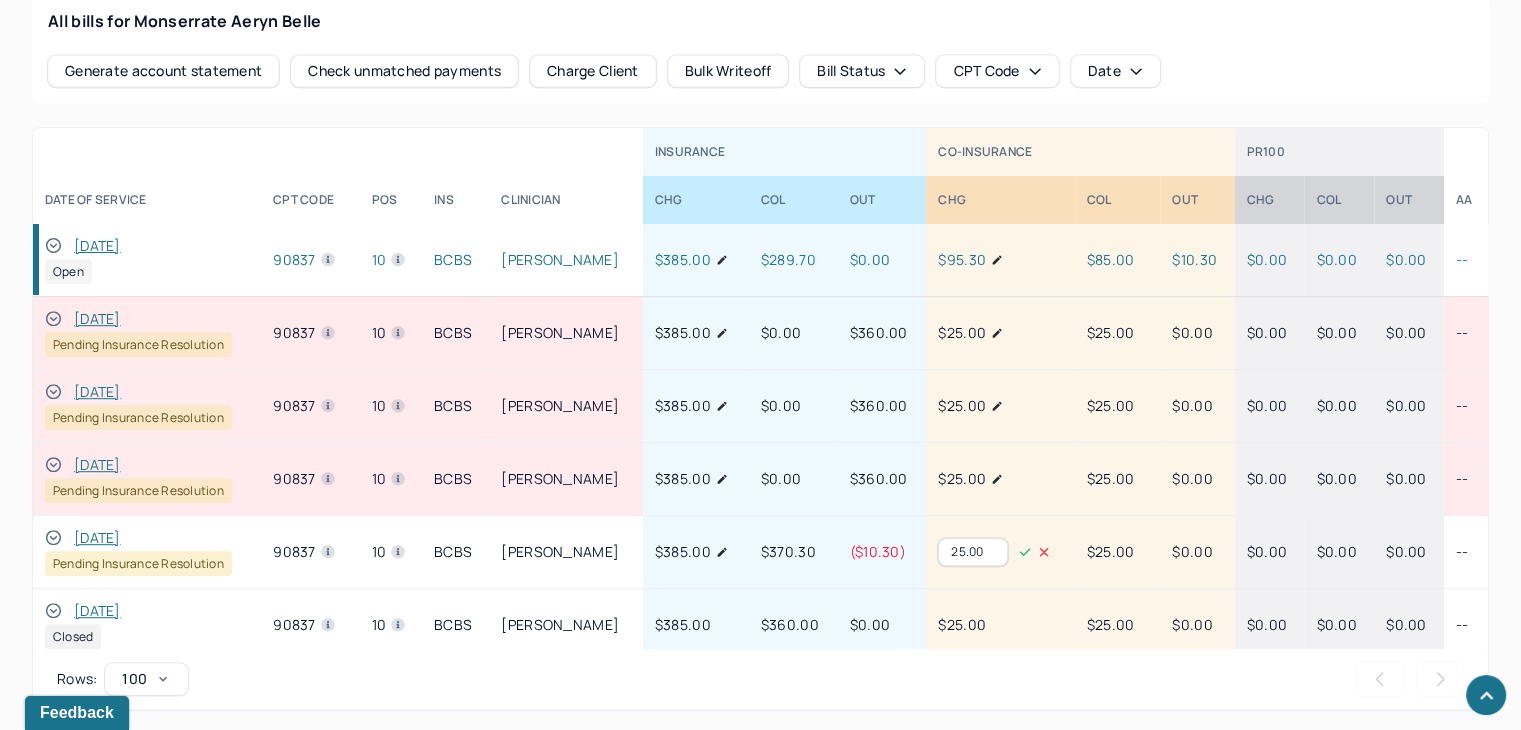 click on "25.00" at bounding box center [973, 552] 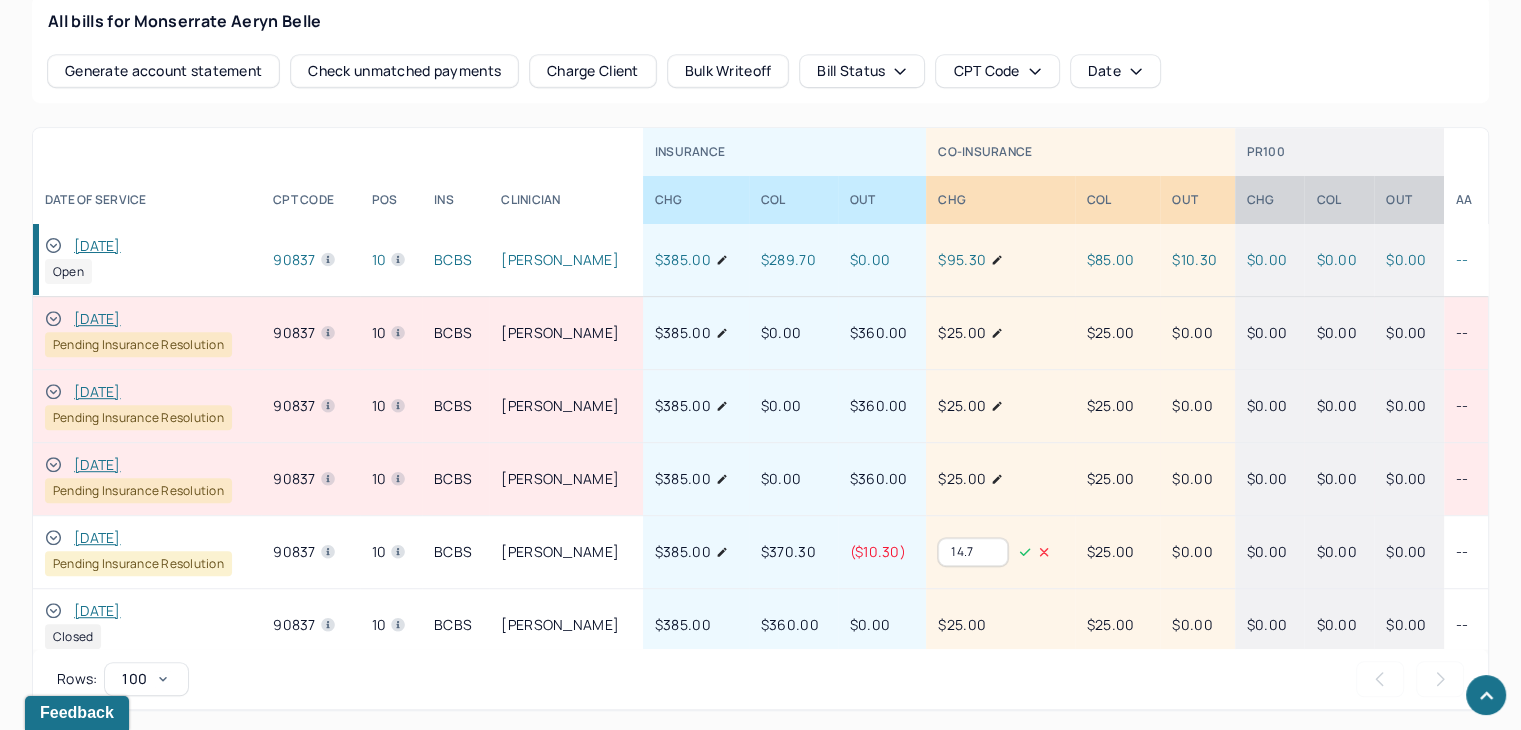 type on "14.7" 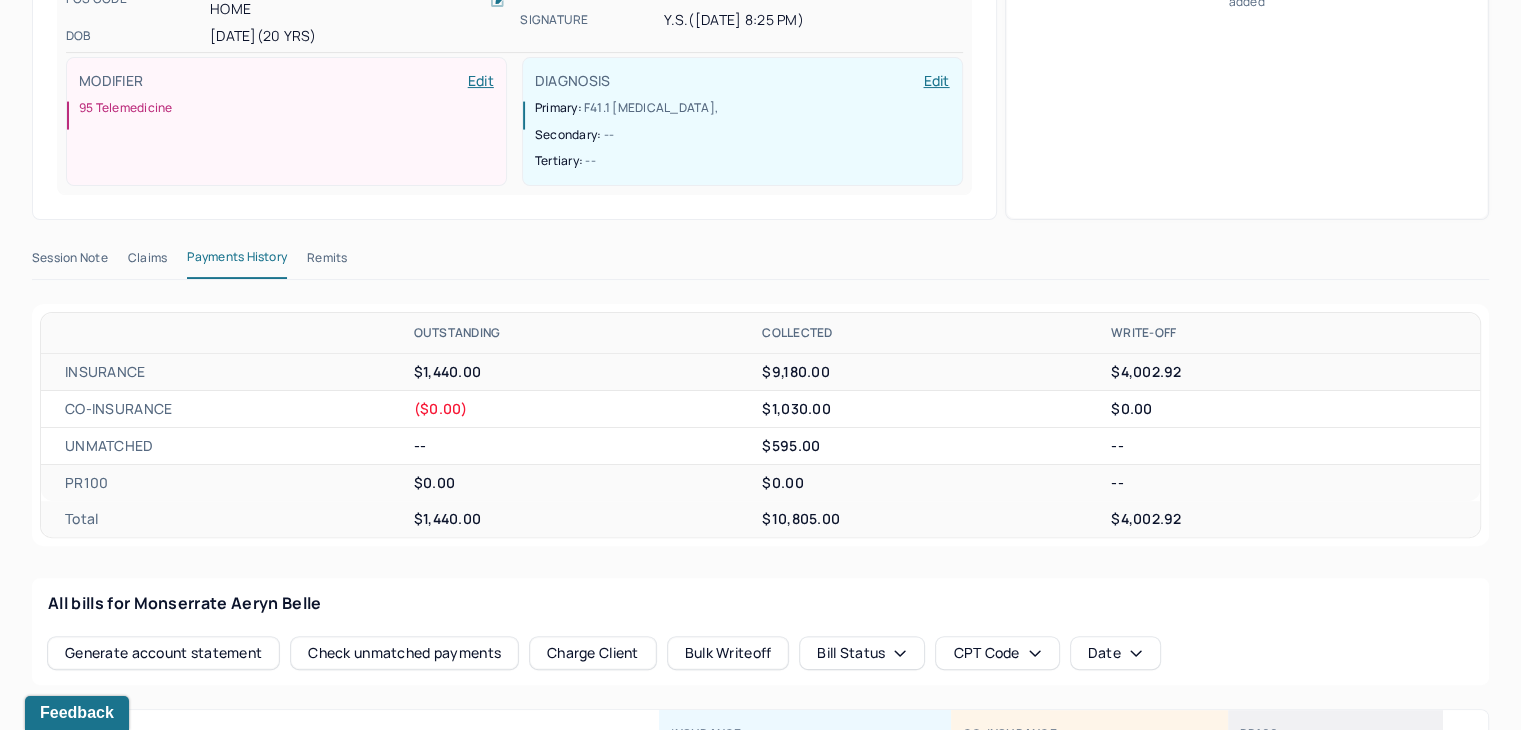 scroll, scrollTop: 264, scrollLeft: 0, axis: vertical 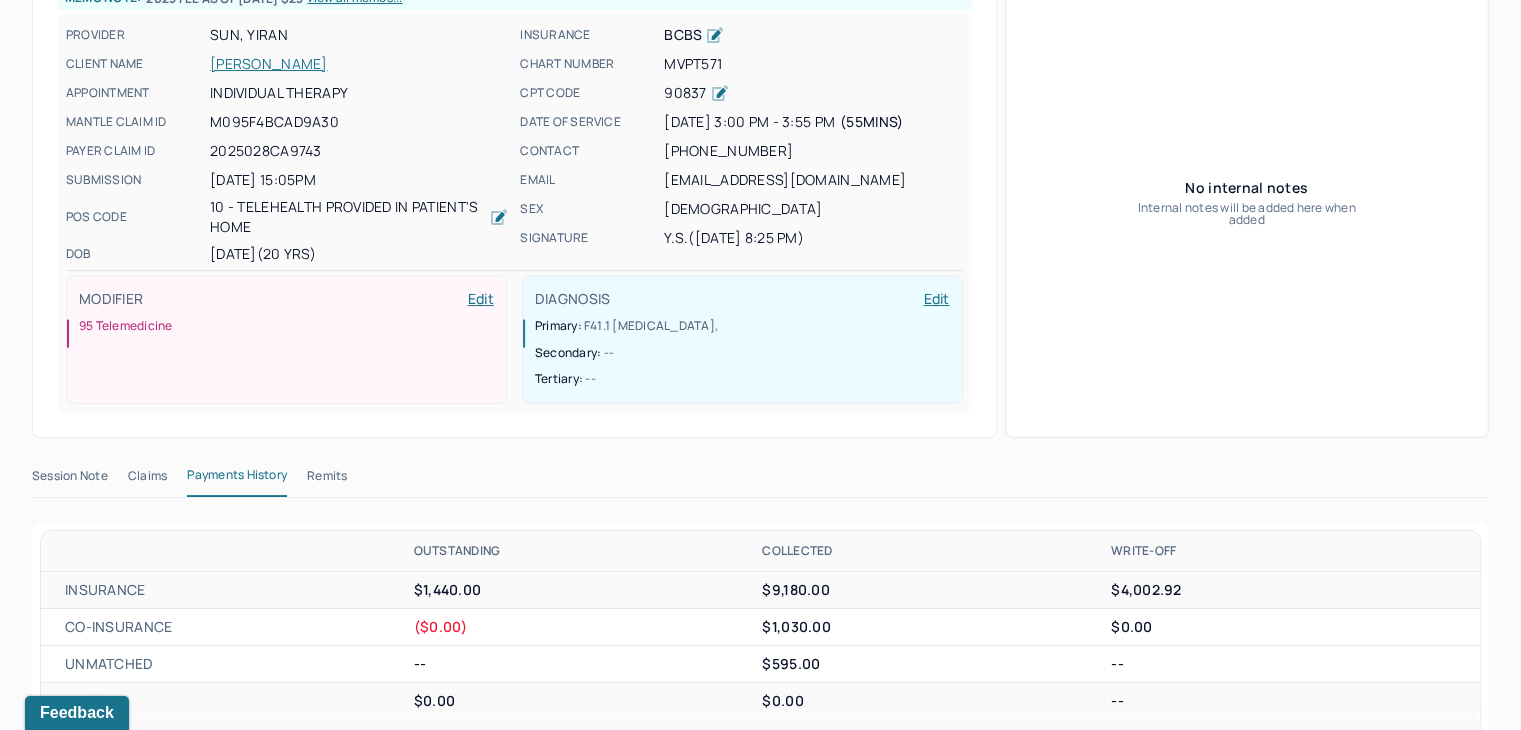 click on "MVPT571" at bounding box center [813, 64] 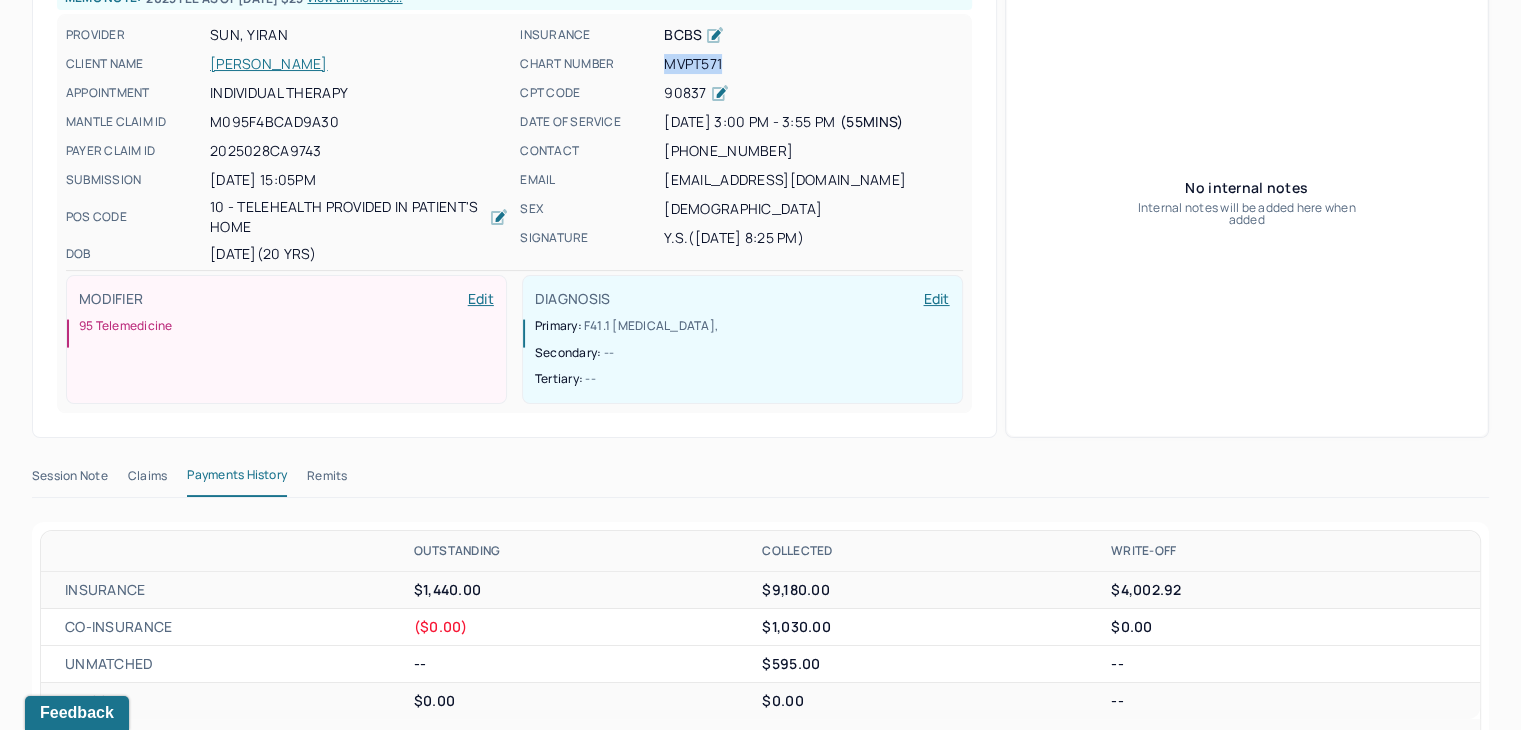 click on "MVPT571" at bounding box center (813, 64) 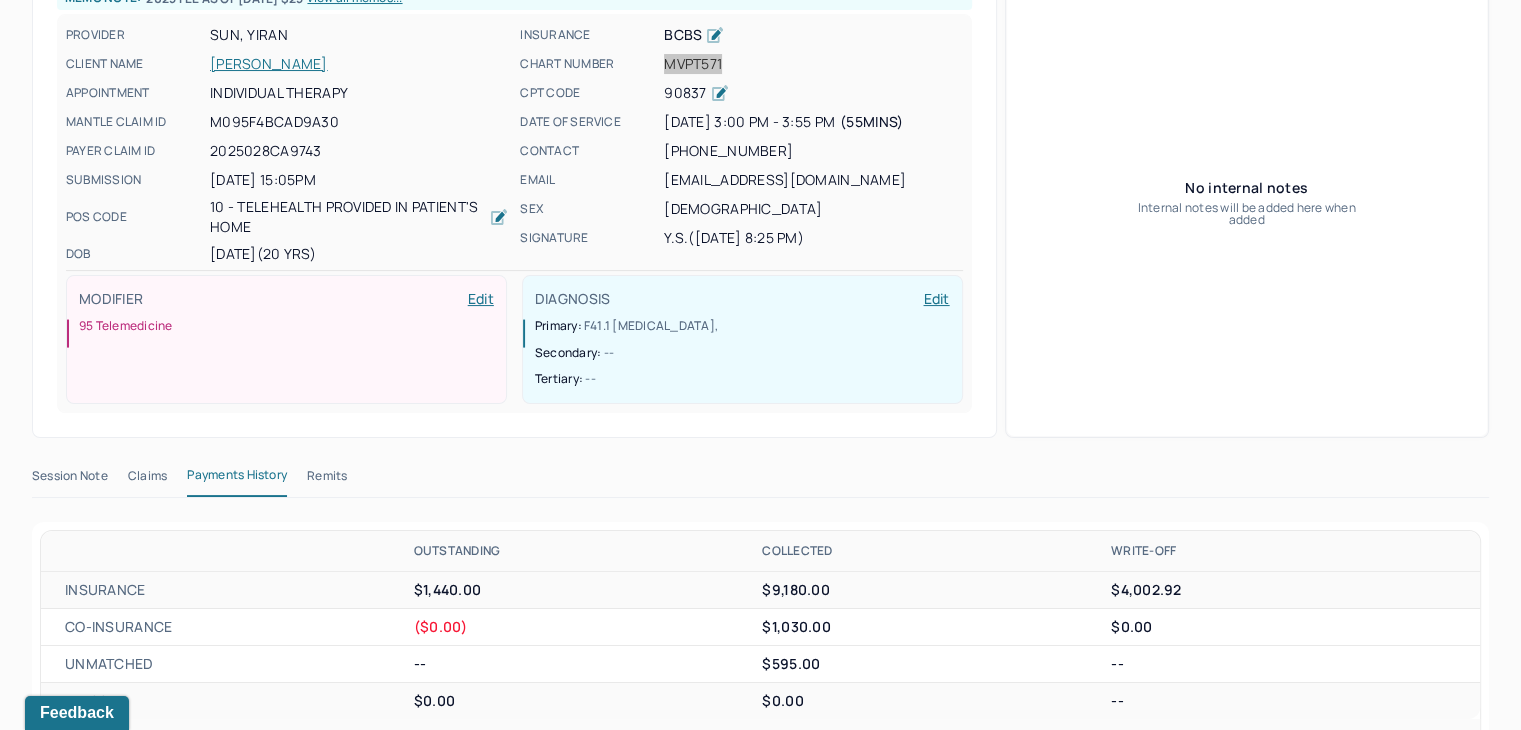 scroll, scrollTop: 0, scrollLeft: 0, axis: both 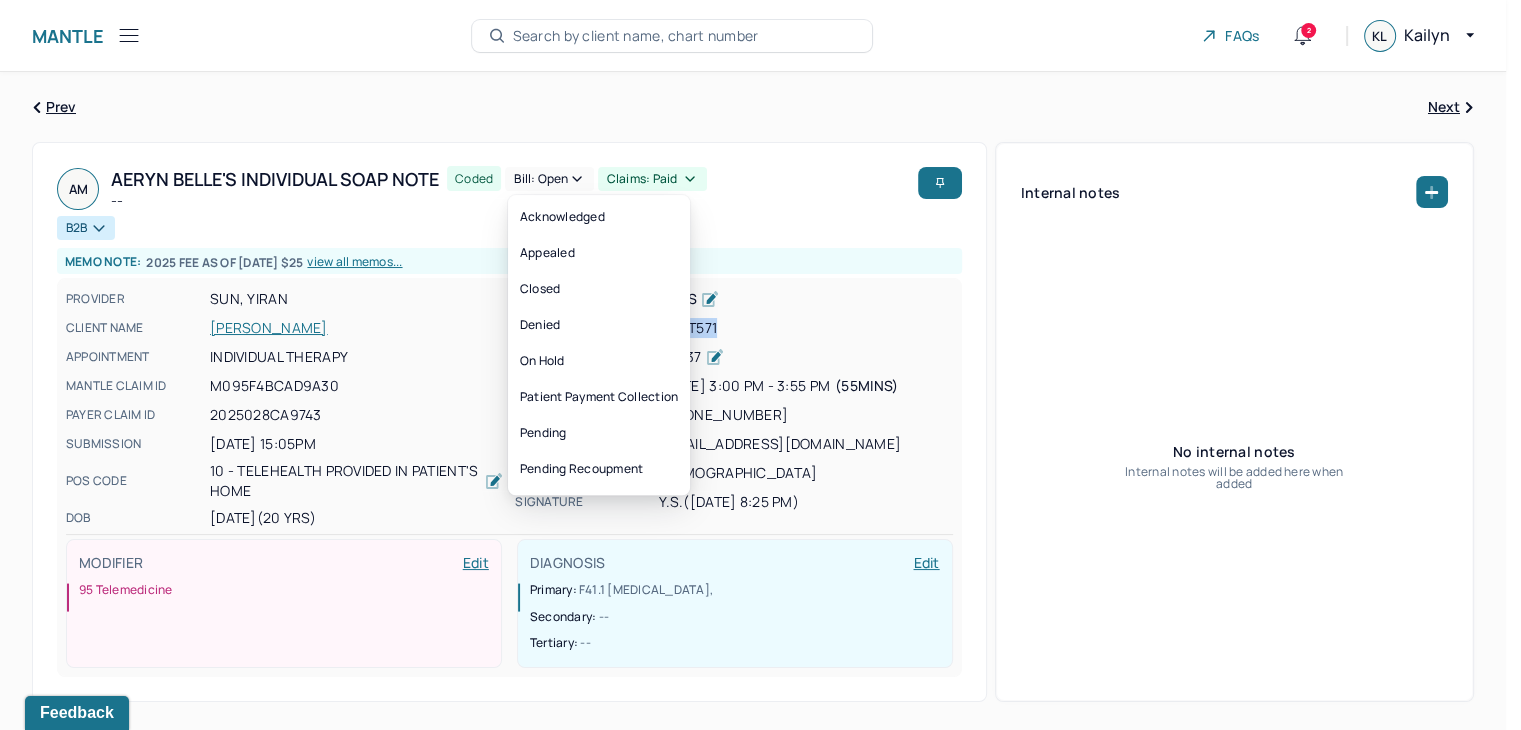 click on "Claims: paid" at bounding box center (652, 179) 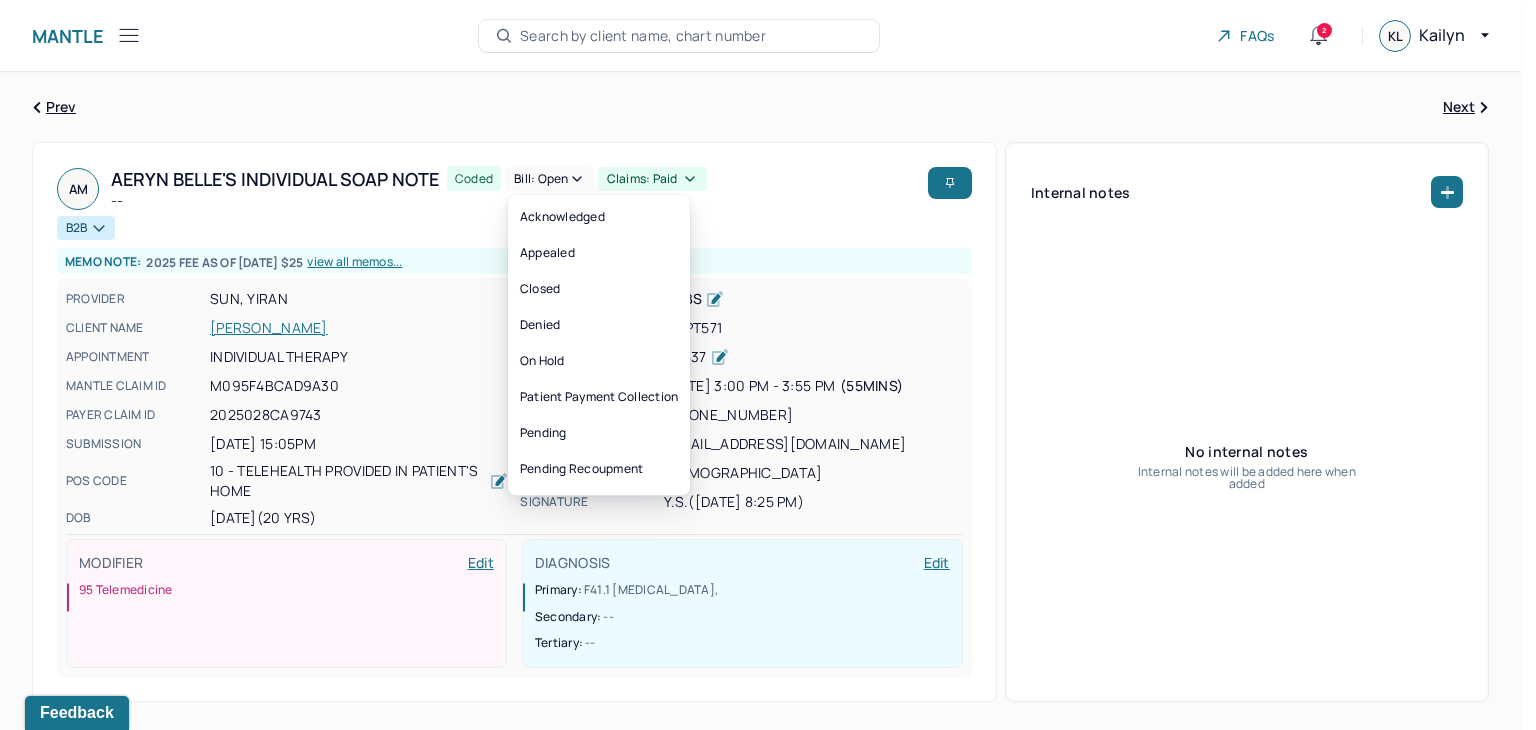 drag, startPoint x: 777, startPoint y: 158, endPoint x: 768, endPoint y: 171, distance: 15.811388 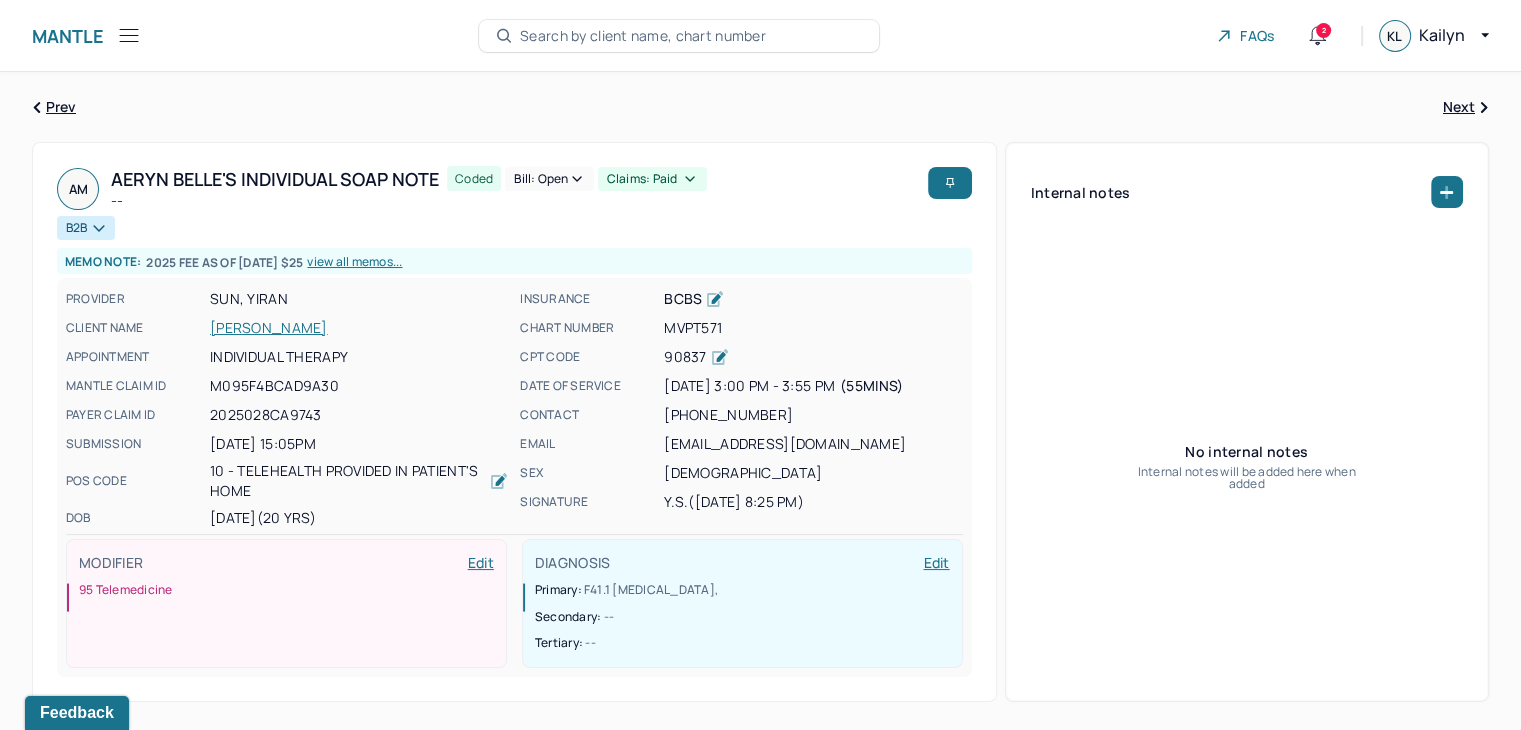 click on "[PERSON_NAME]" at bounding box center (359, 328) 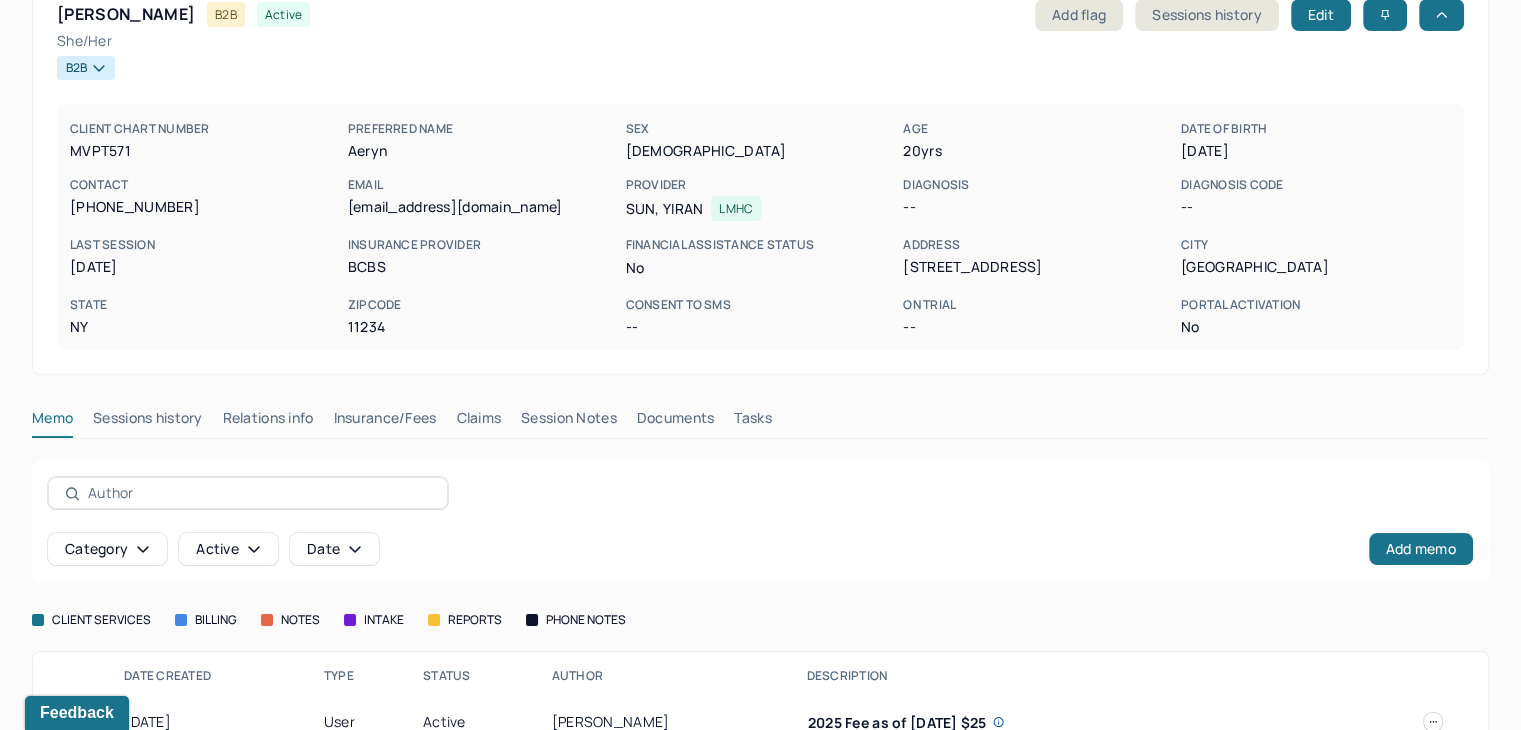 scroll, scrollTop: 0, scrollLeft: 0, axis: both 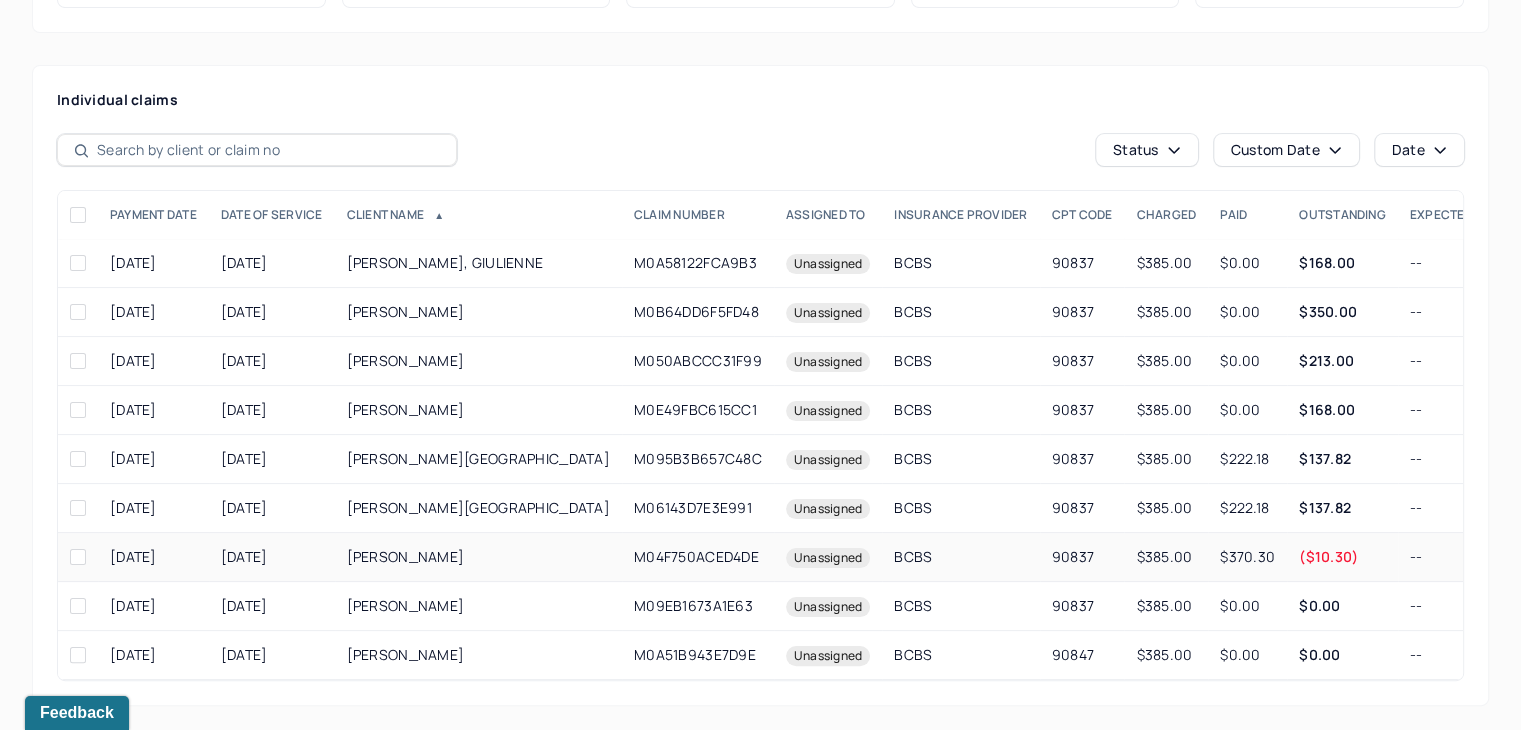 click on "($10.30)" at bounding box center (1328, 556) 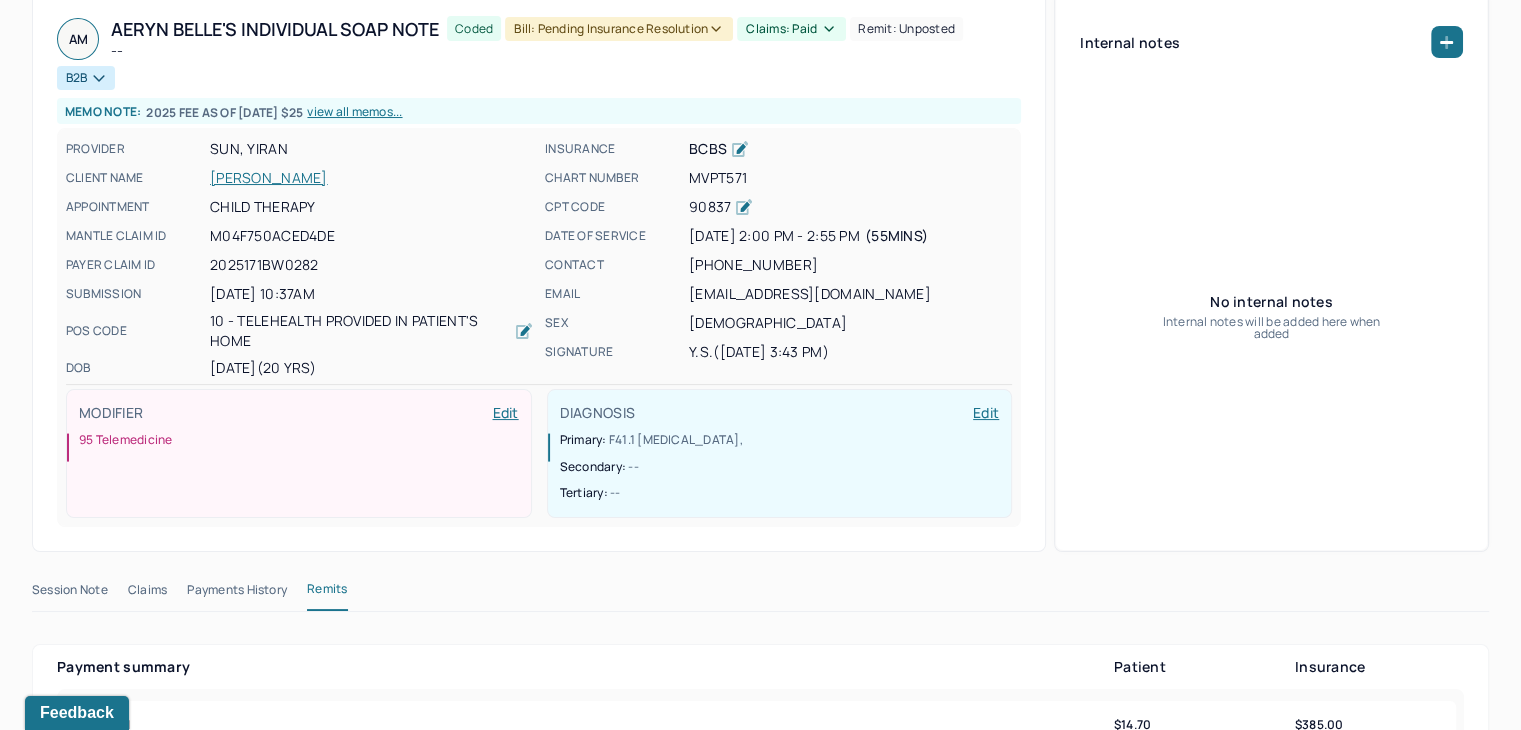 scroll, scrollTop: 0, scrollLeft: 0, axis: both 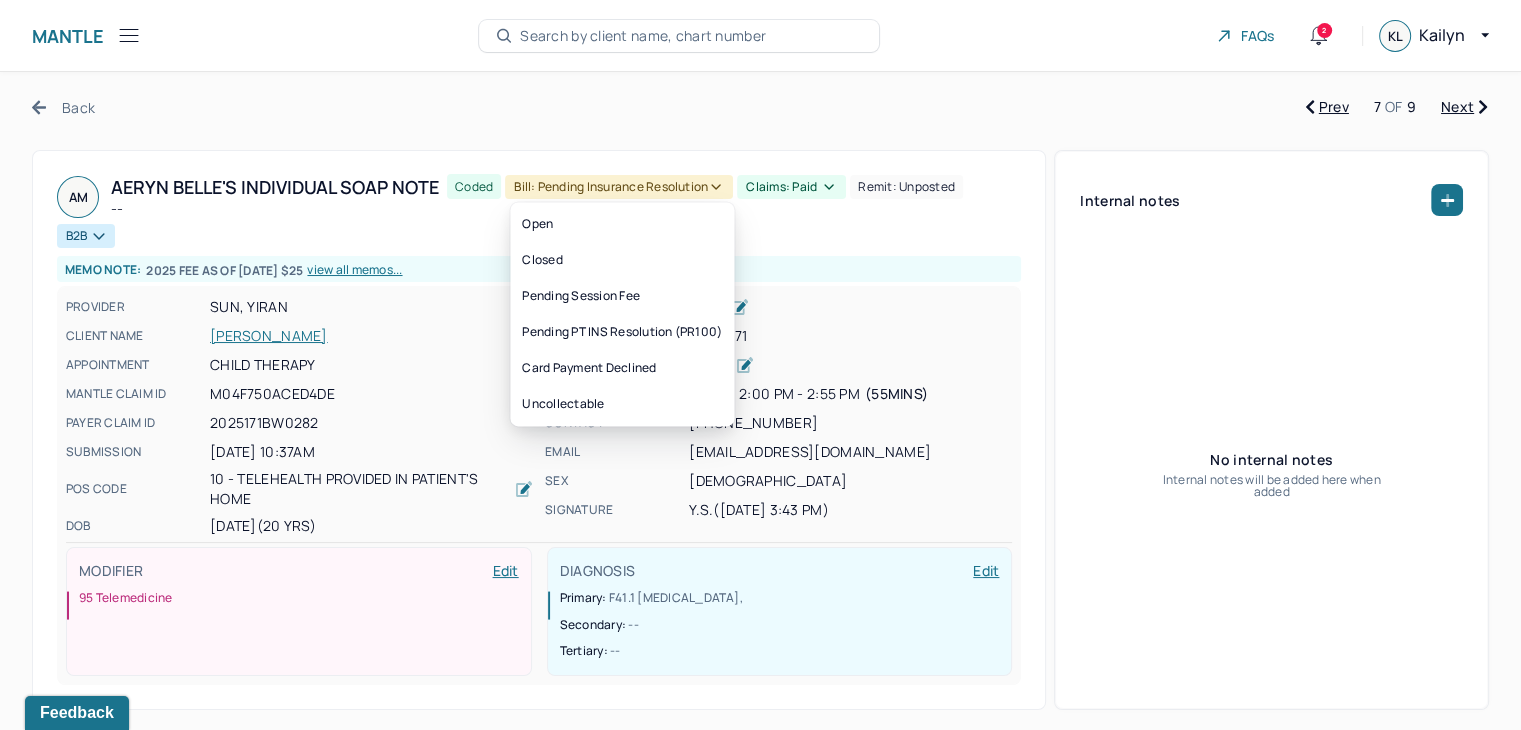 click on "Bill: Pending Insurance Resolution" at bounding box center [619, 187] 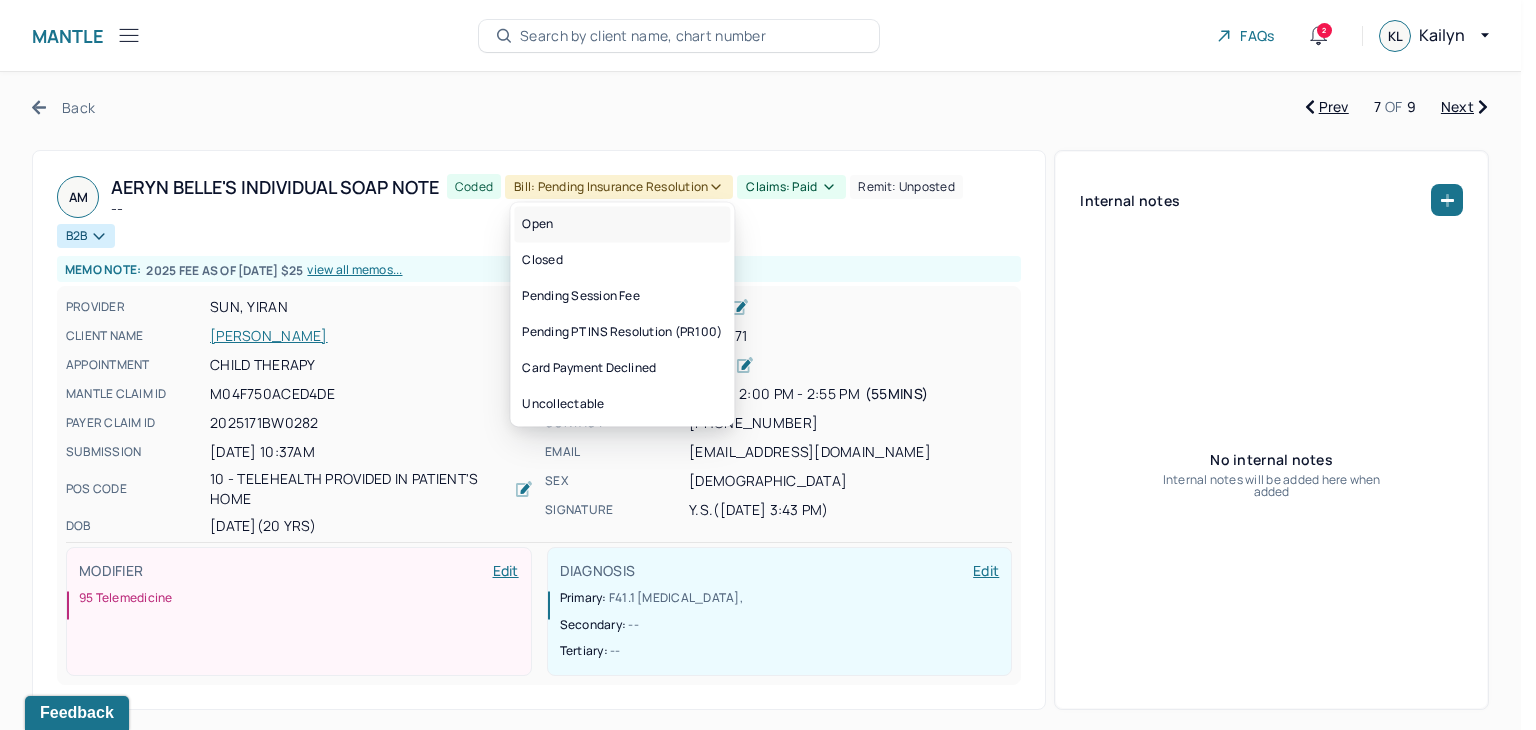 click on "Open" at bounding box center (622, 224) 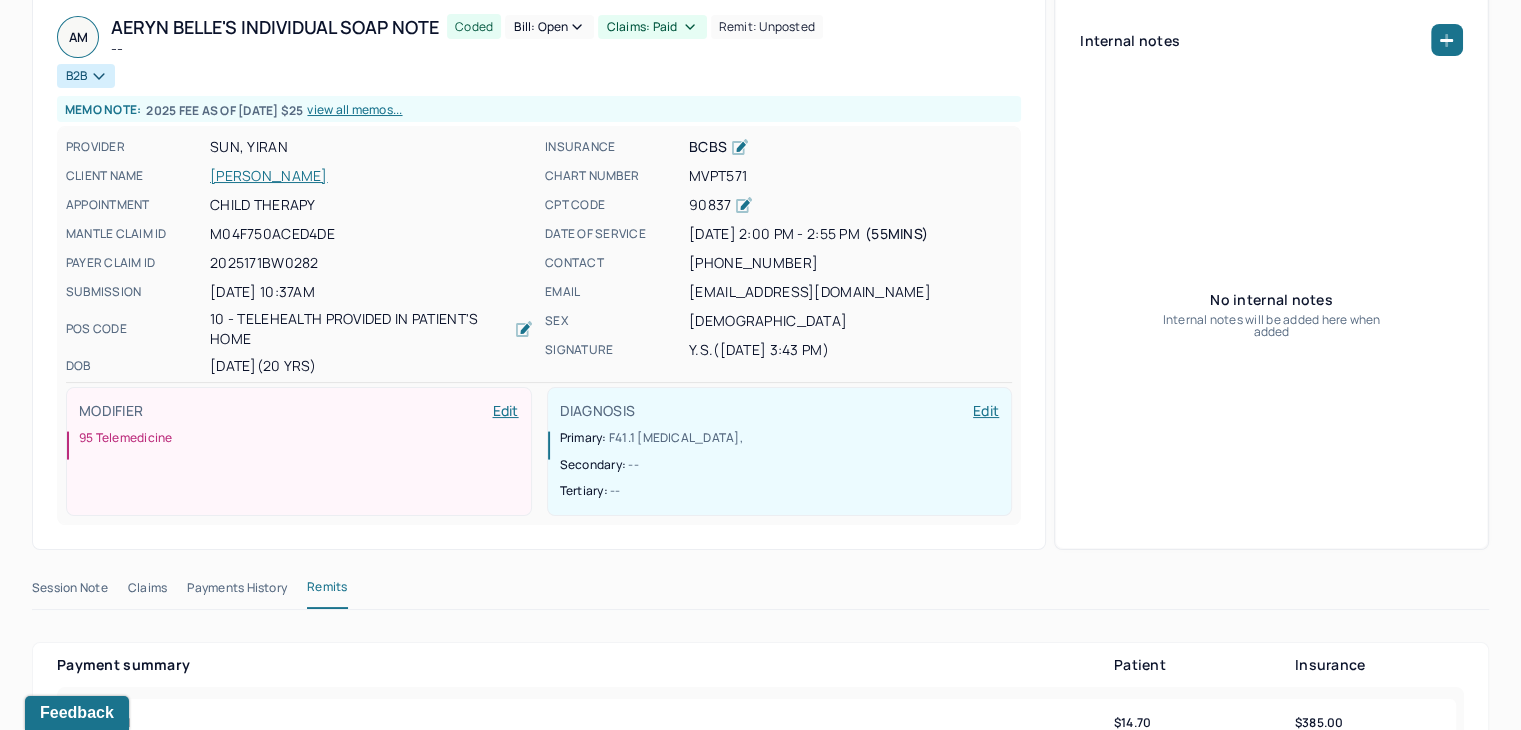 scroll, scrollTop: 0, scrollLeft: 0, axis: both 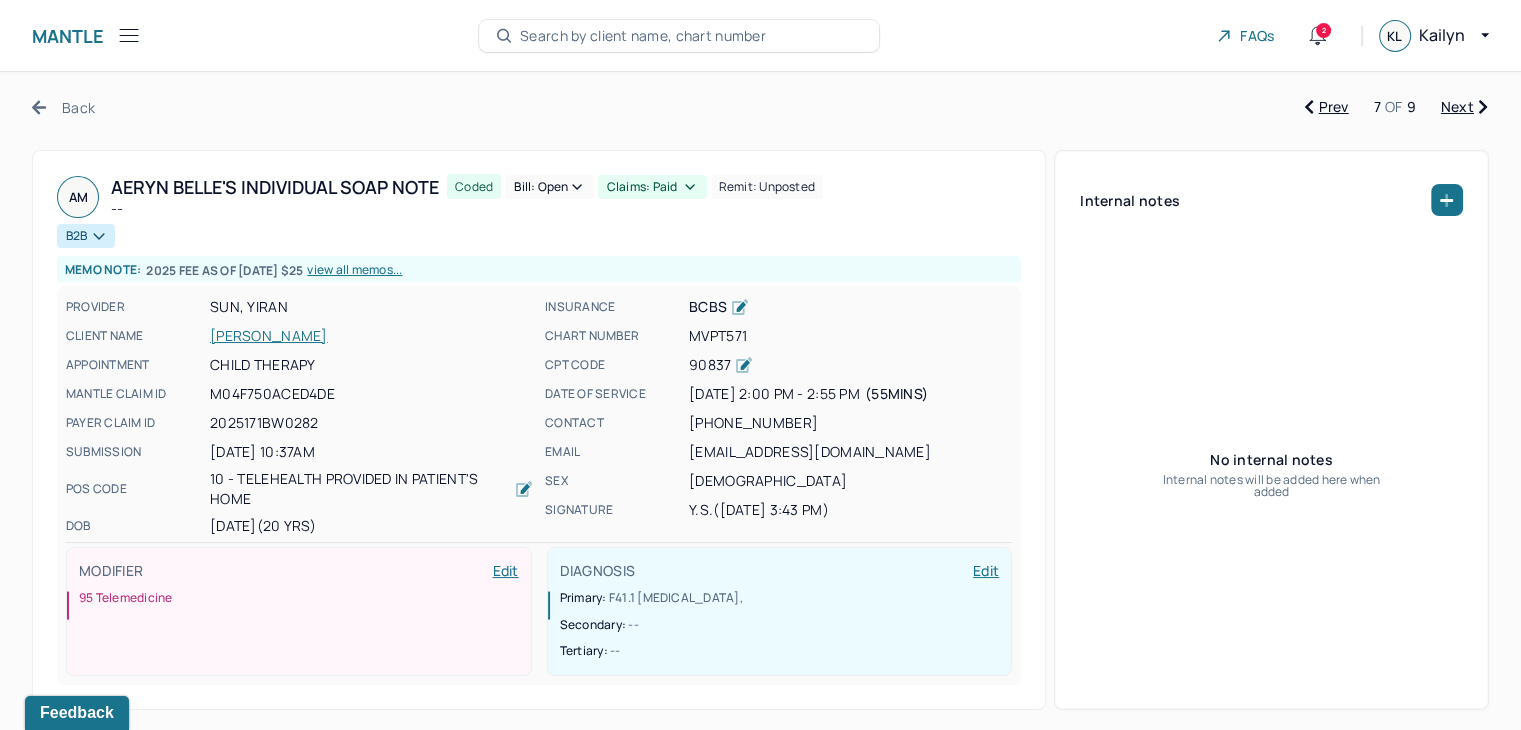 click on "Back" at bounding box center (63, 107) 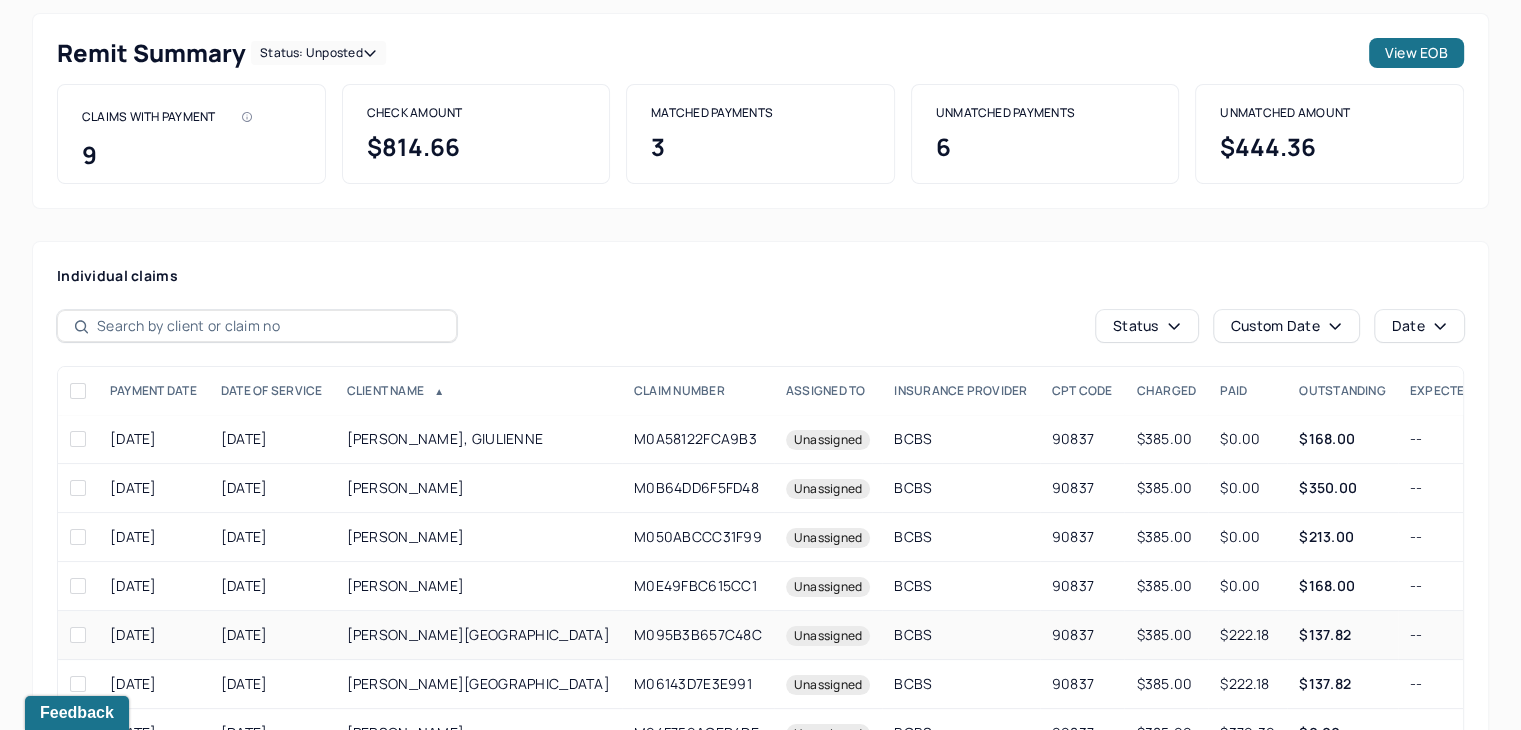 scroll, scrollTop: 300, scrollLeft: 0, axis: vertical 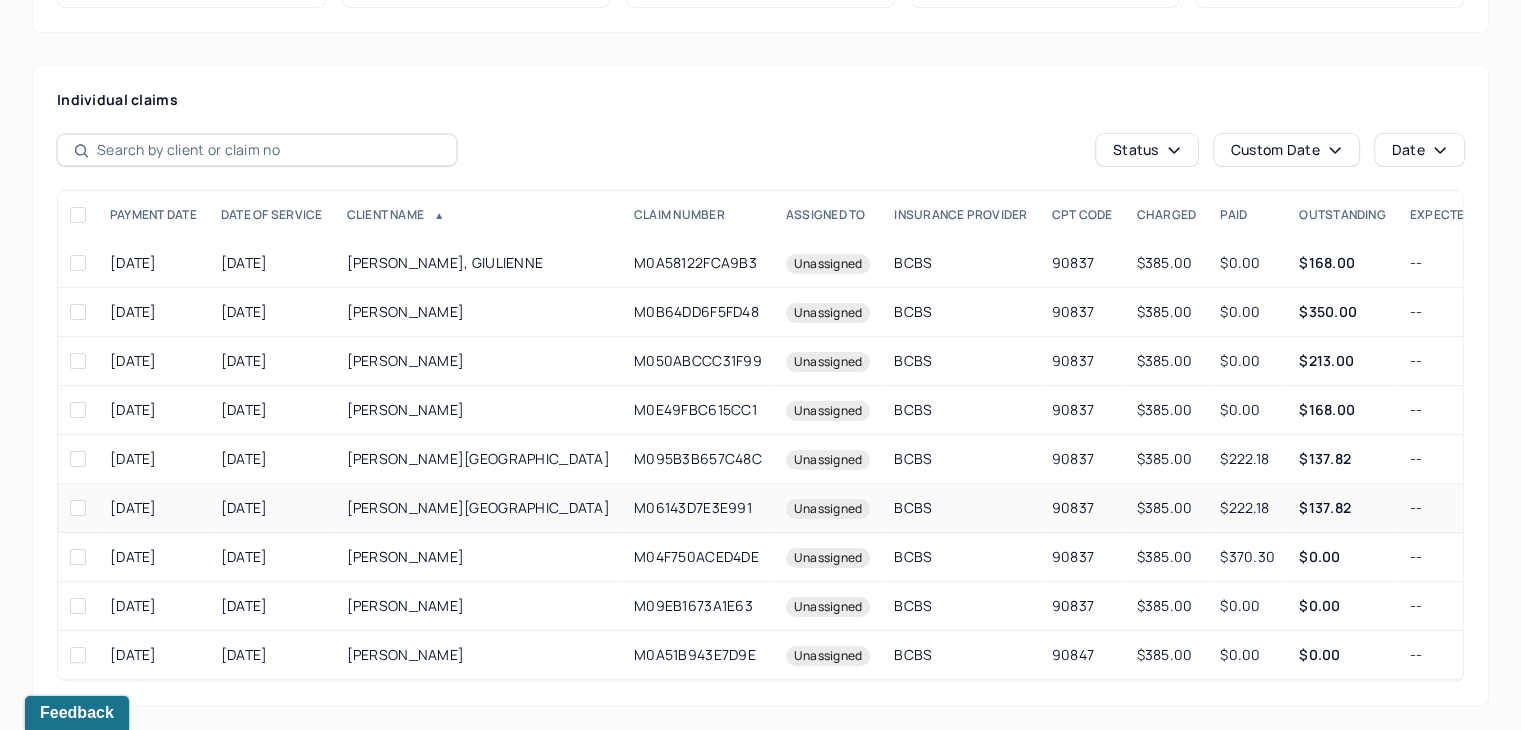 click on "--" at bounding box center [1441, 508] 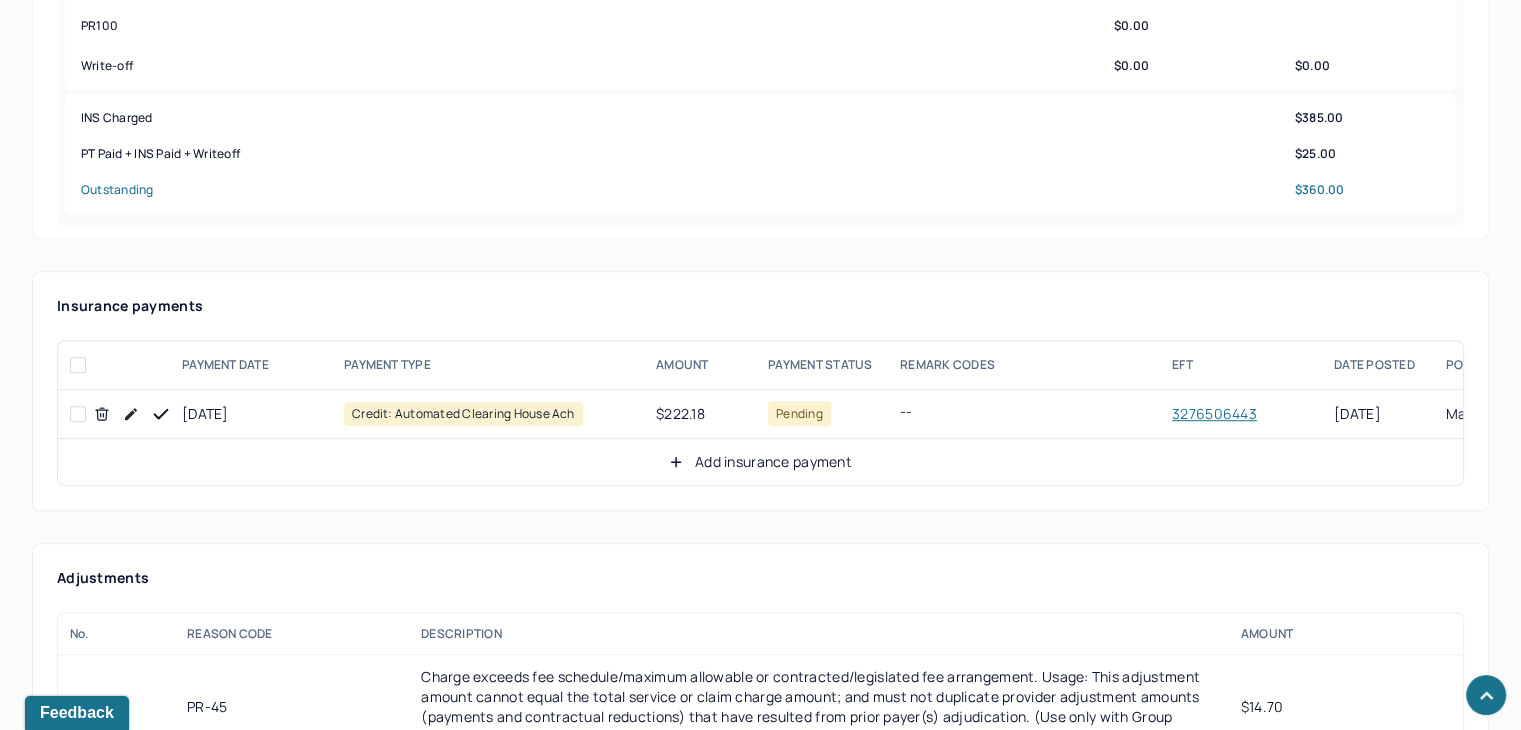 scroll, scrollTop: 1100, scrollLeft: 0, axis: vertical 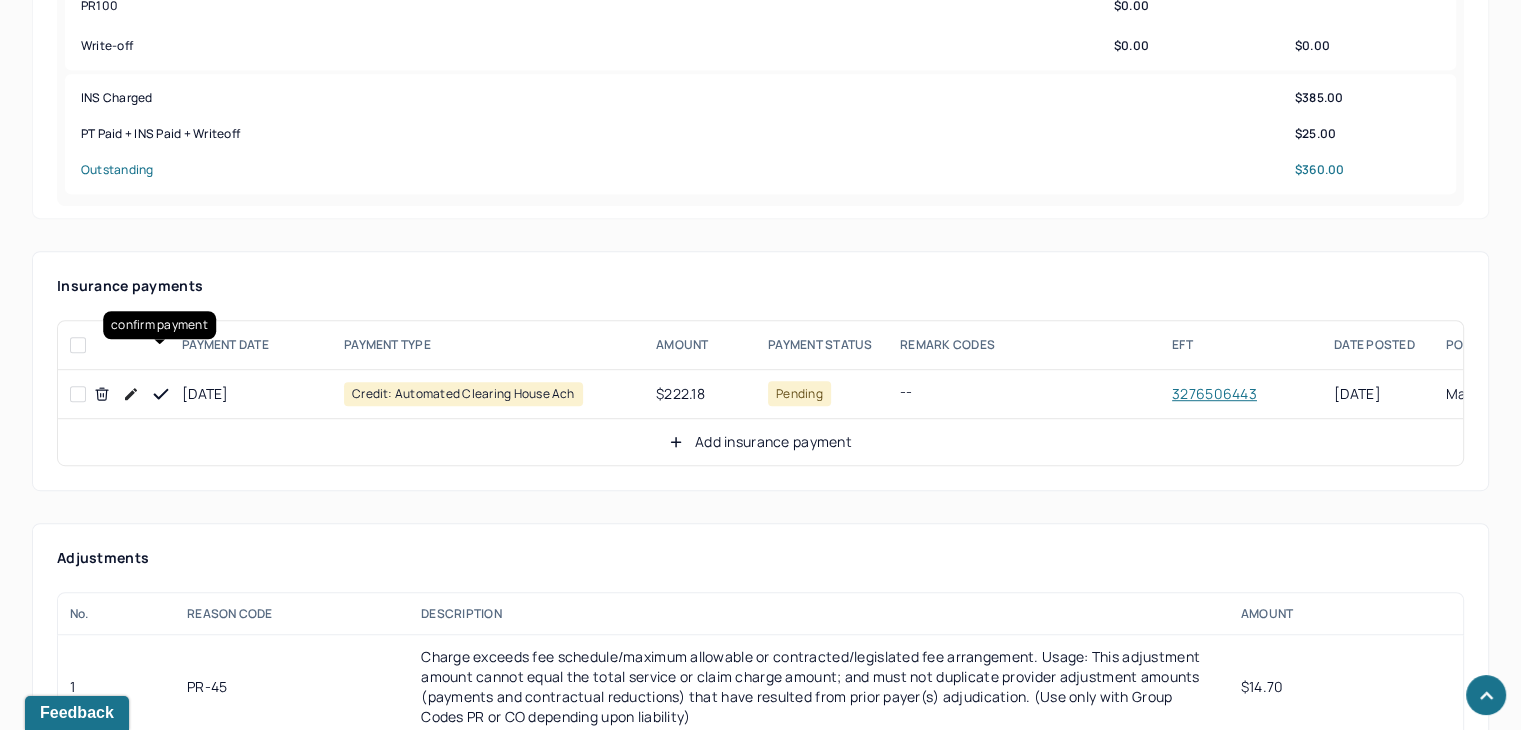 click 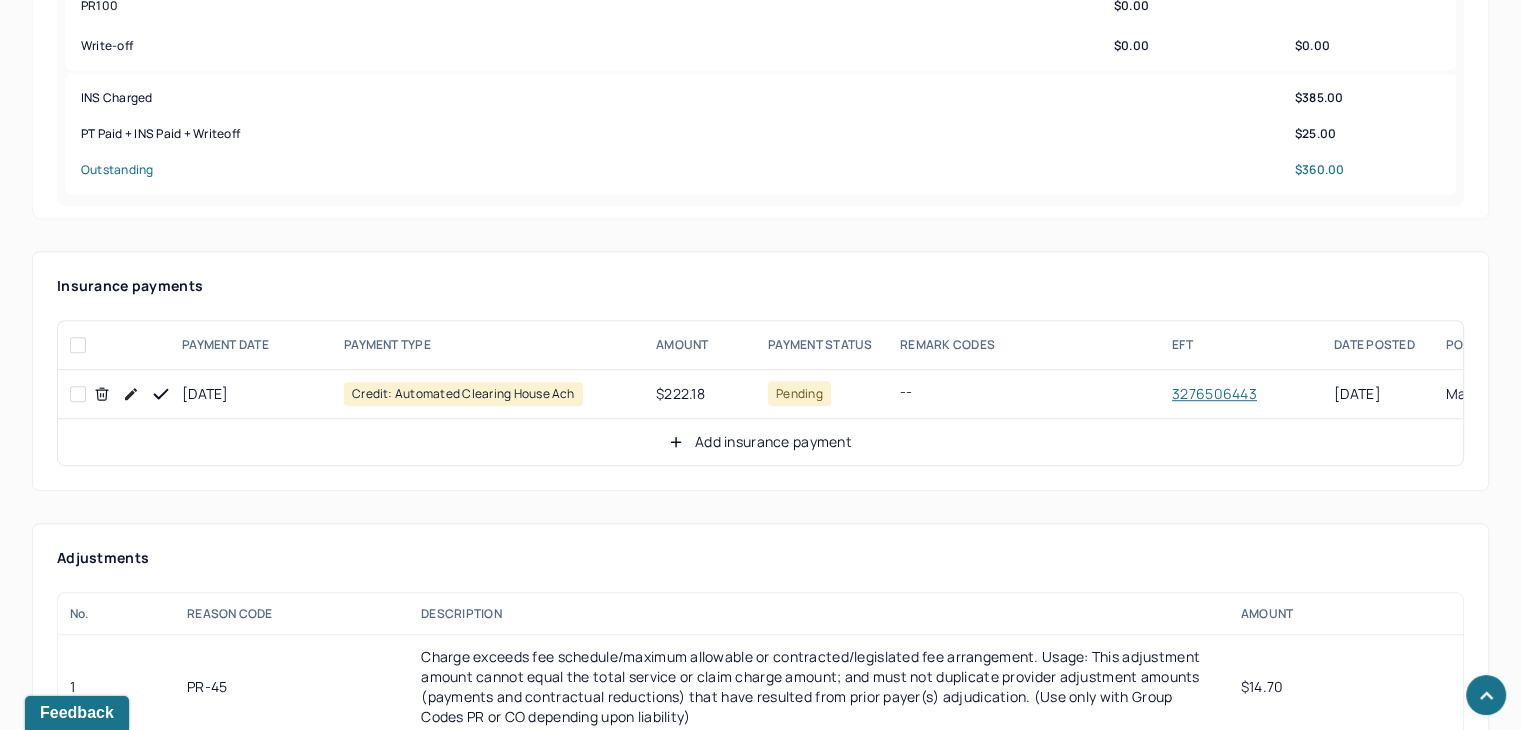 click on "Add insurance payment" at bounding box center (760, 442) 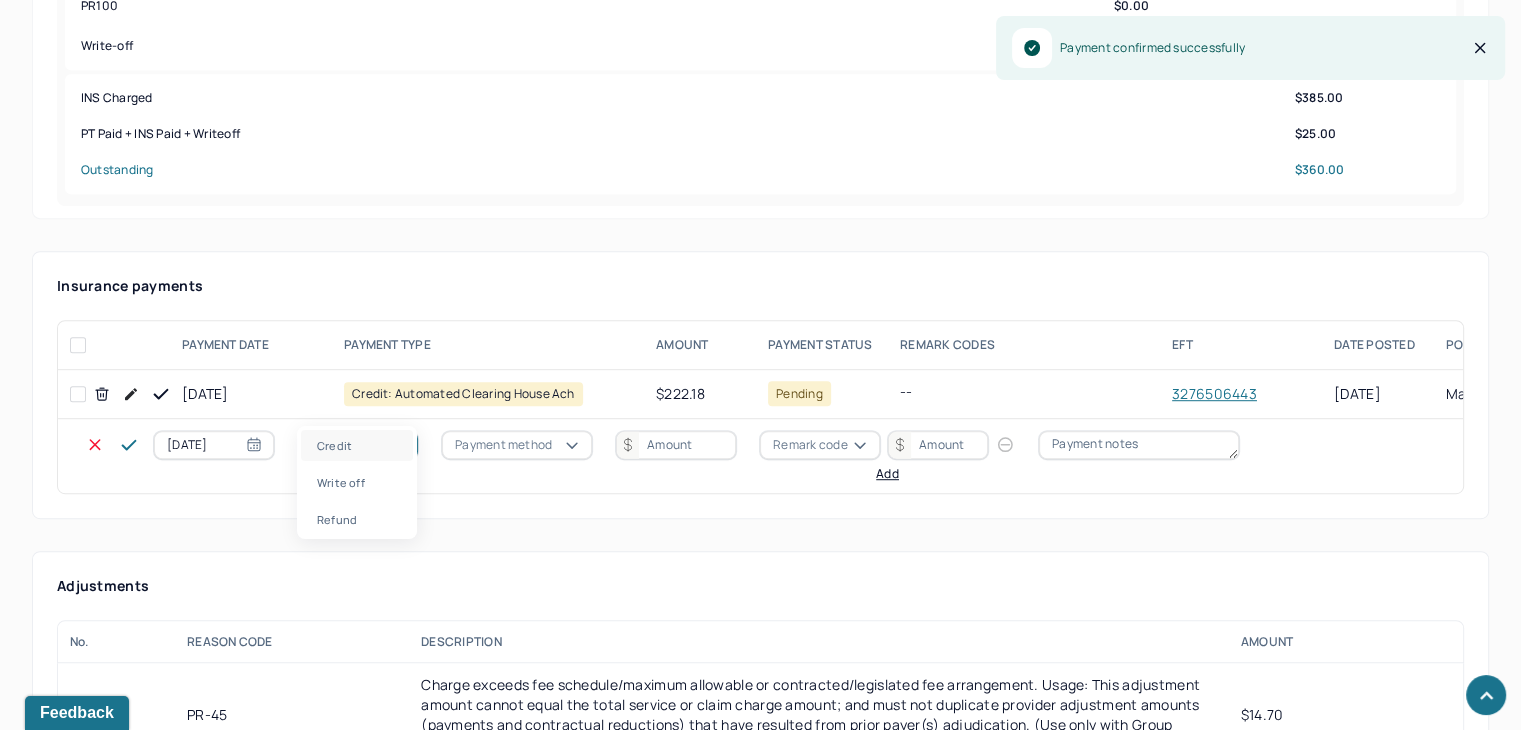 click on "Credit" at bounding box center [358, 445] 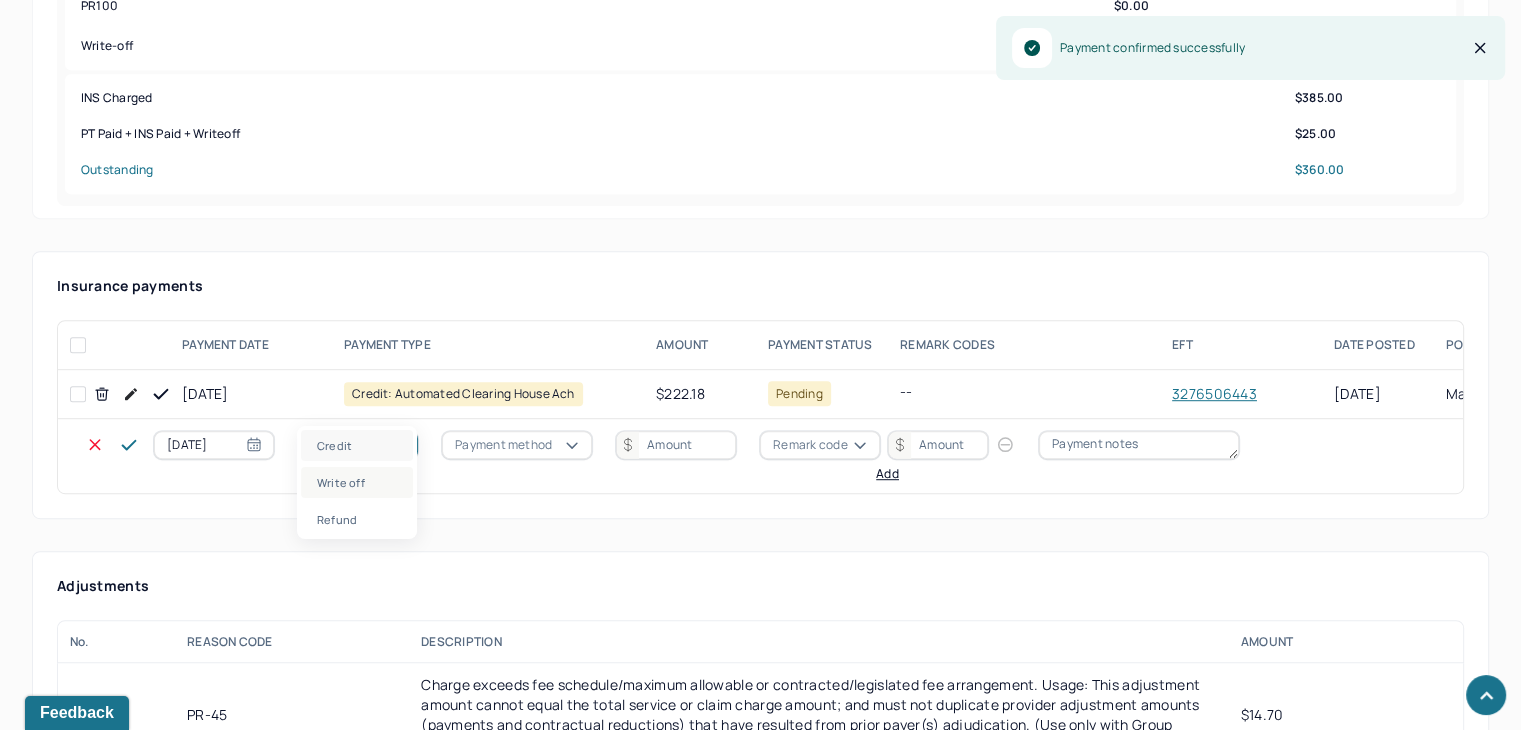 click on "Write off" at bounding box center [357, 482] 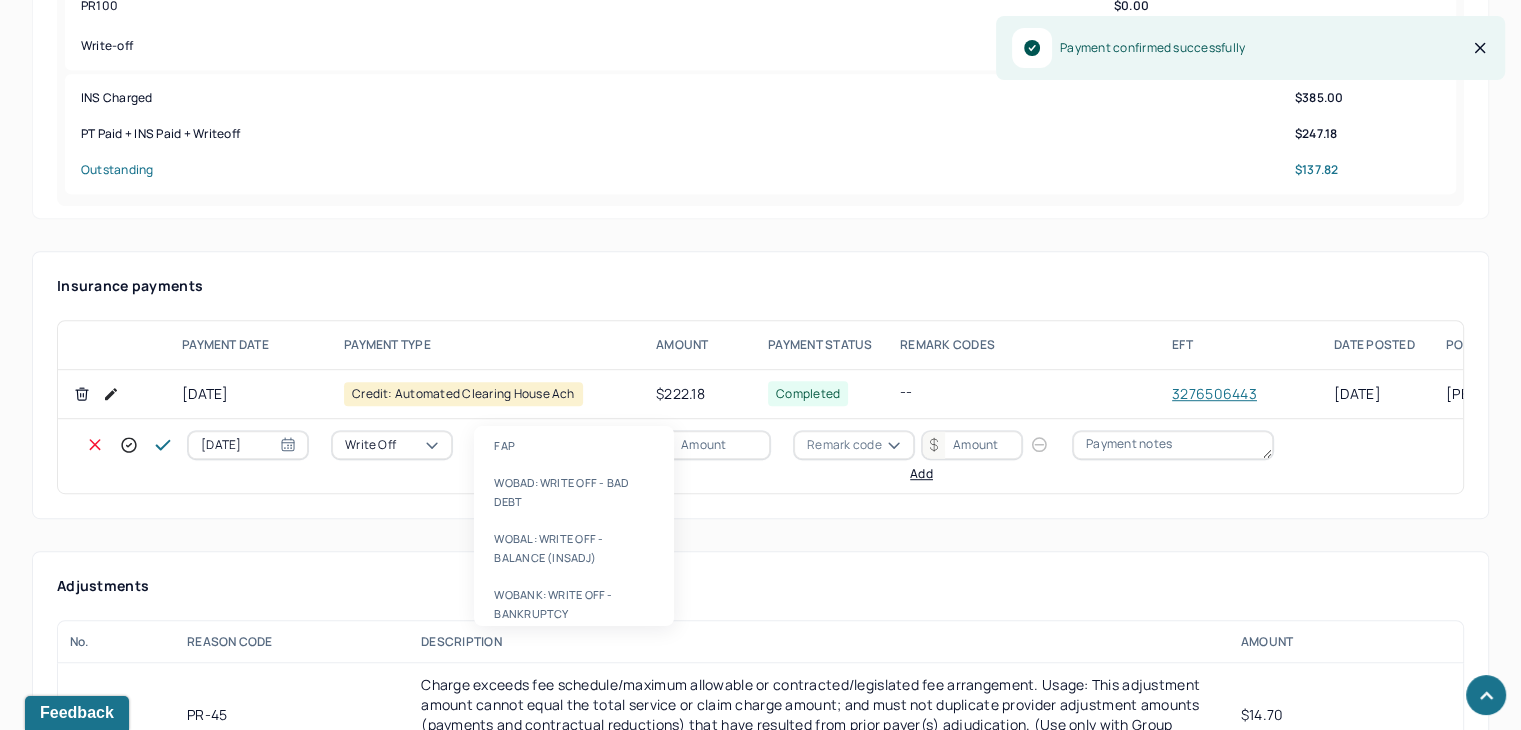 click on "Write-off code" at bounding box center [530, 445] 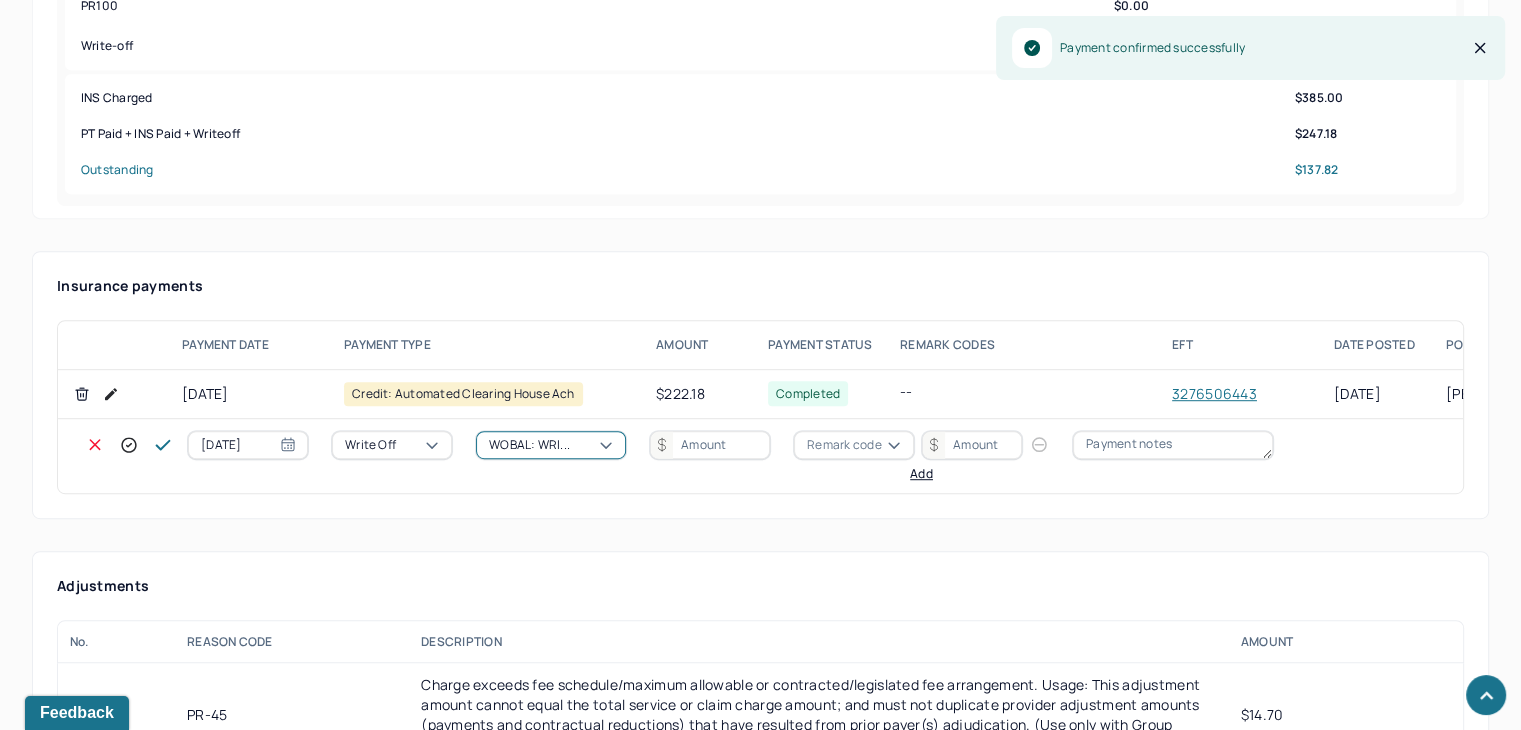 click at bounding box center (710, 445) 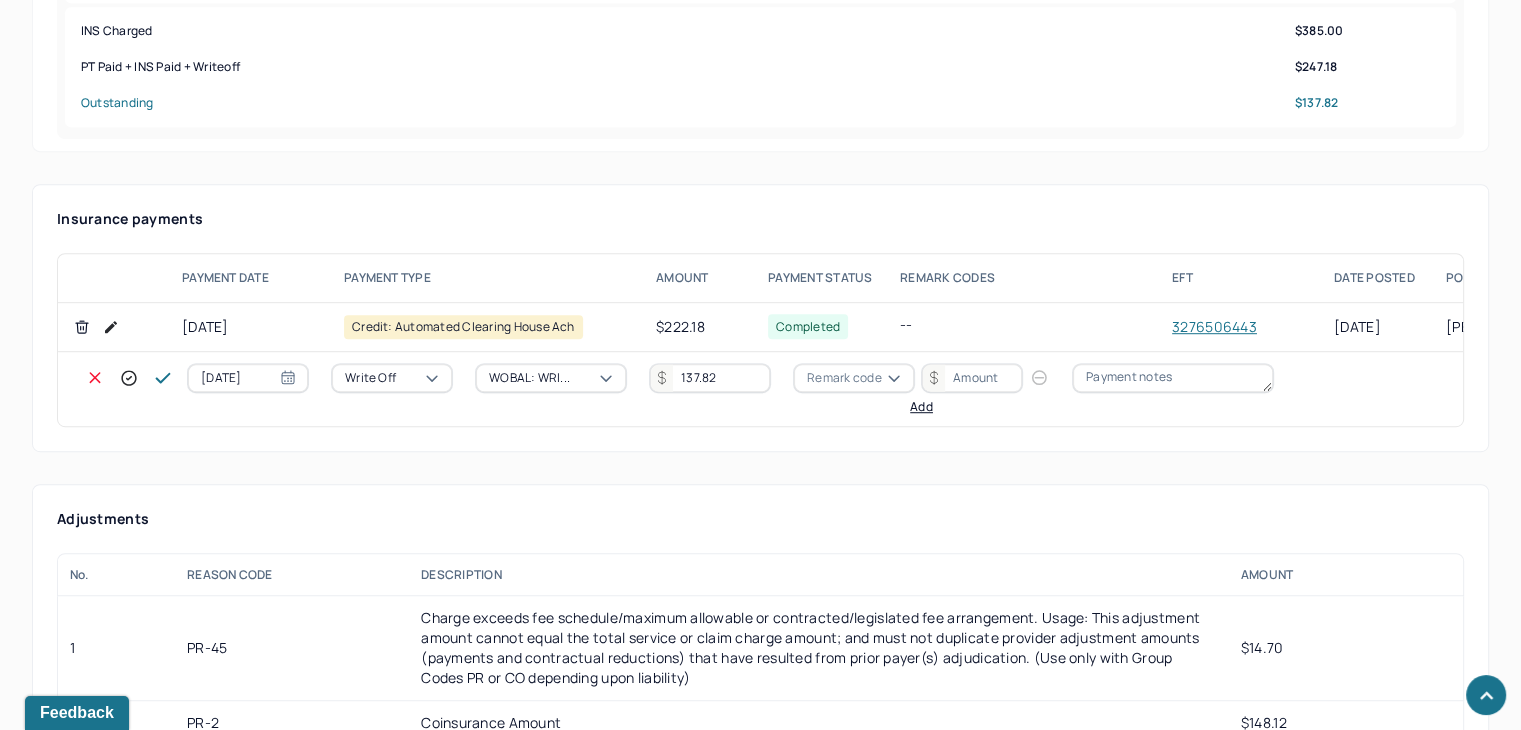 scroll, scrollTop: 1200, scrollLeft: 0, axis: vertical 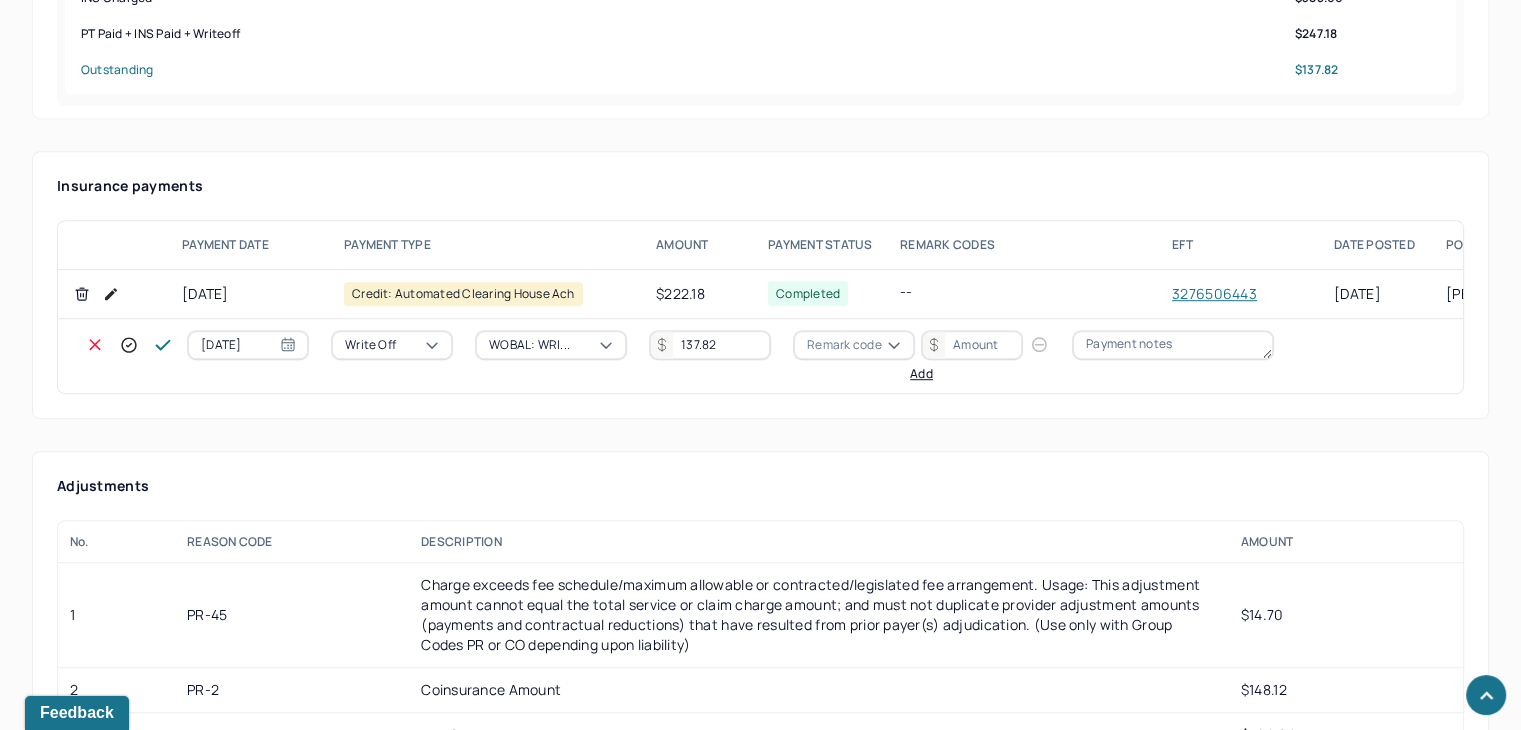 type on "137.82" 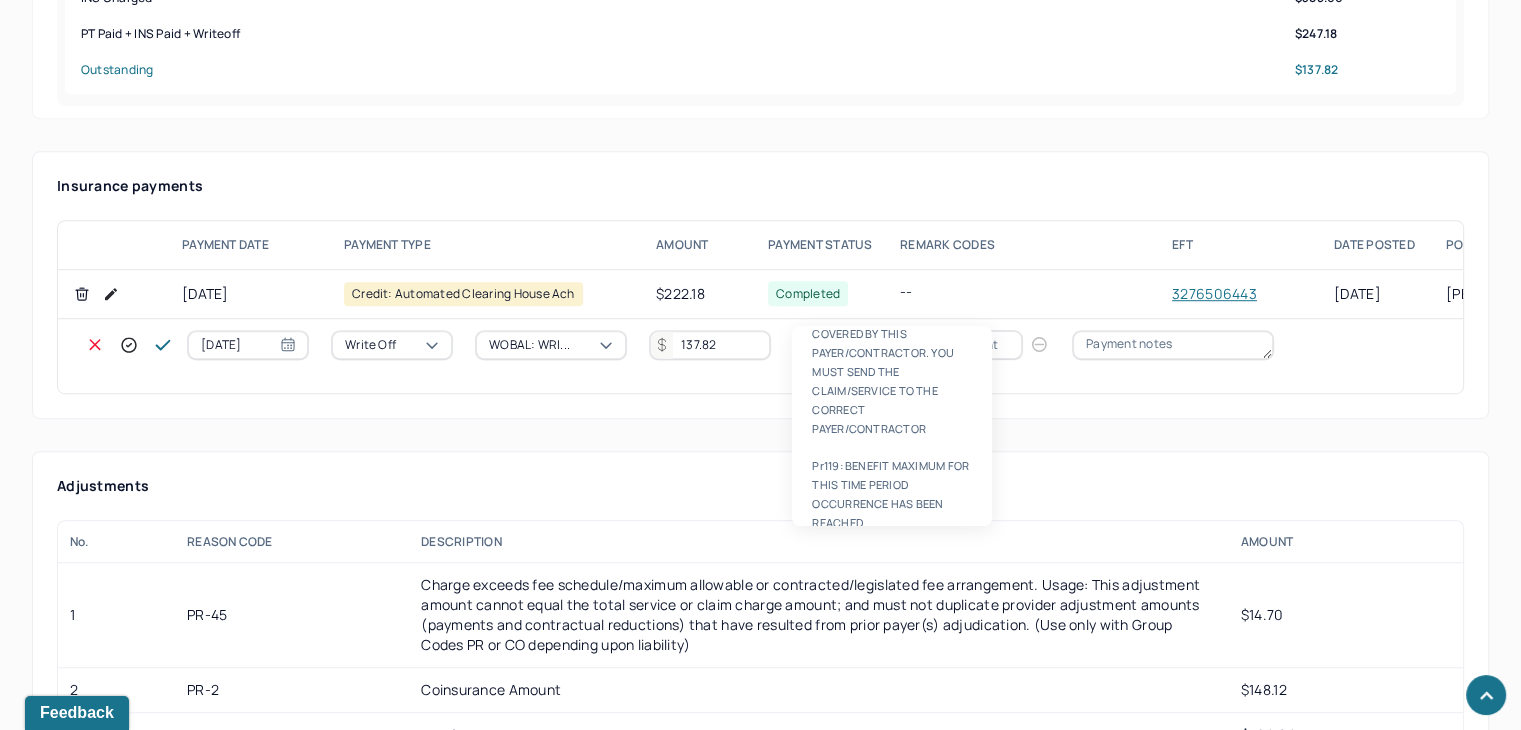 scroll, scrollTop: 0, scrollLeft: 0, axis: both 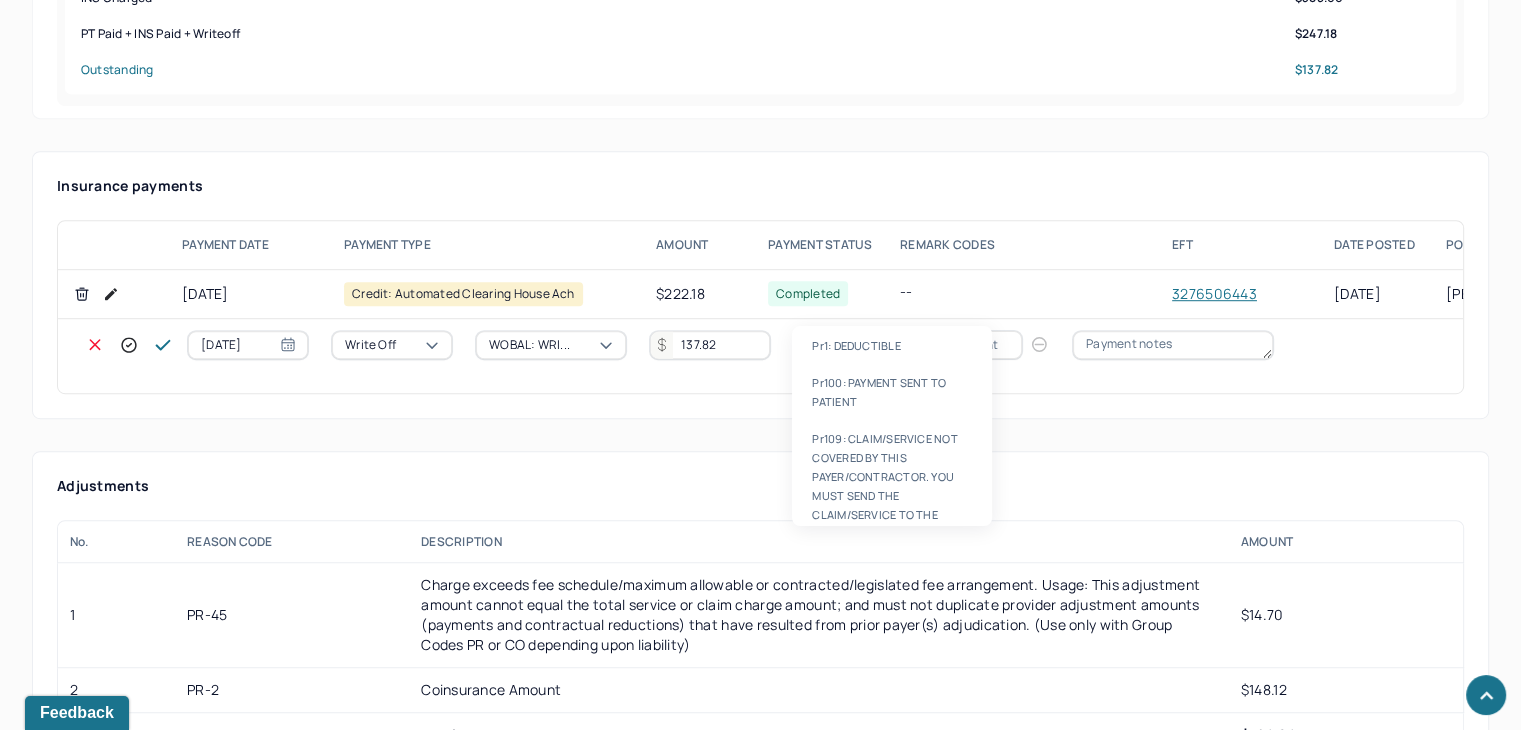 type on "pr45" 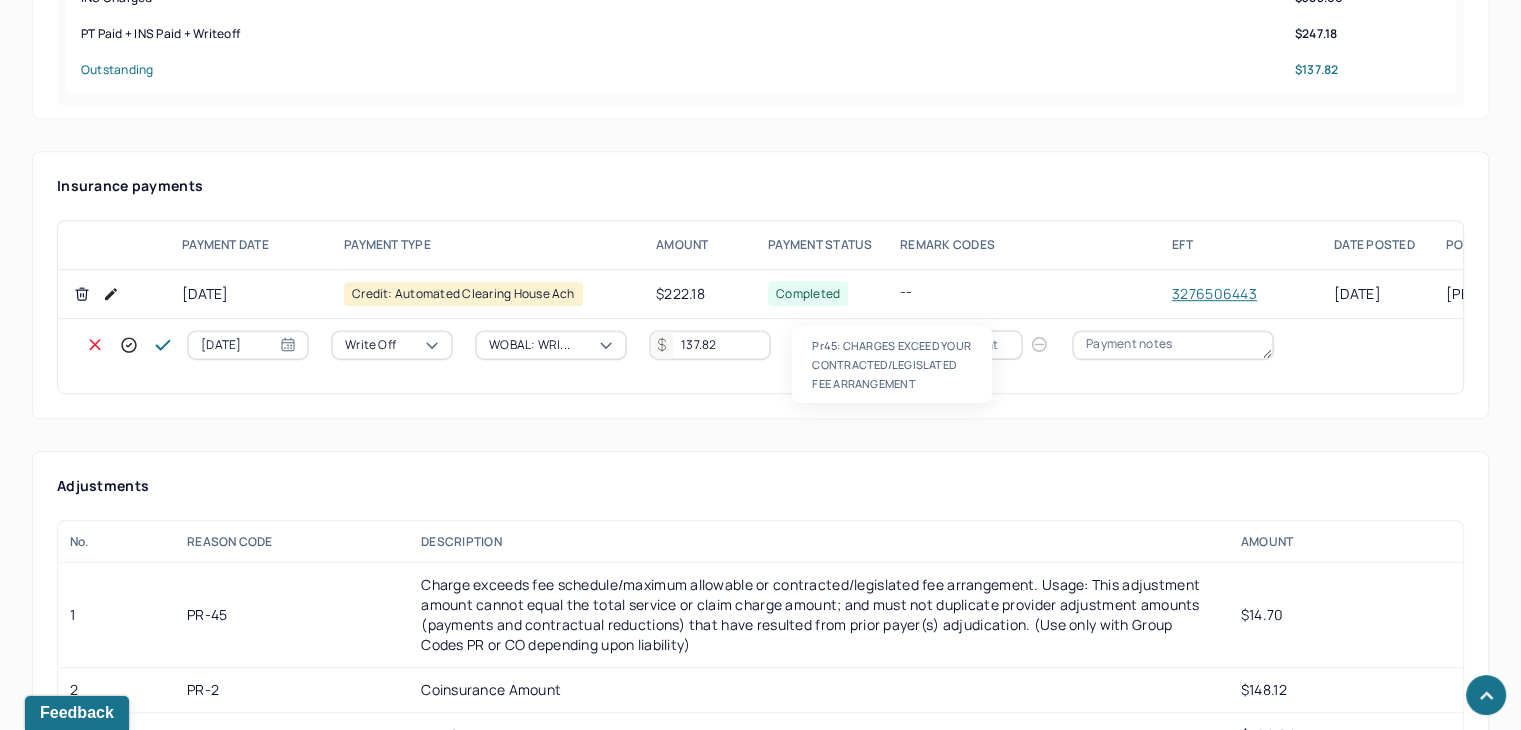 type 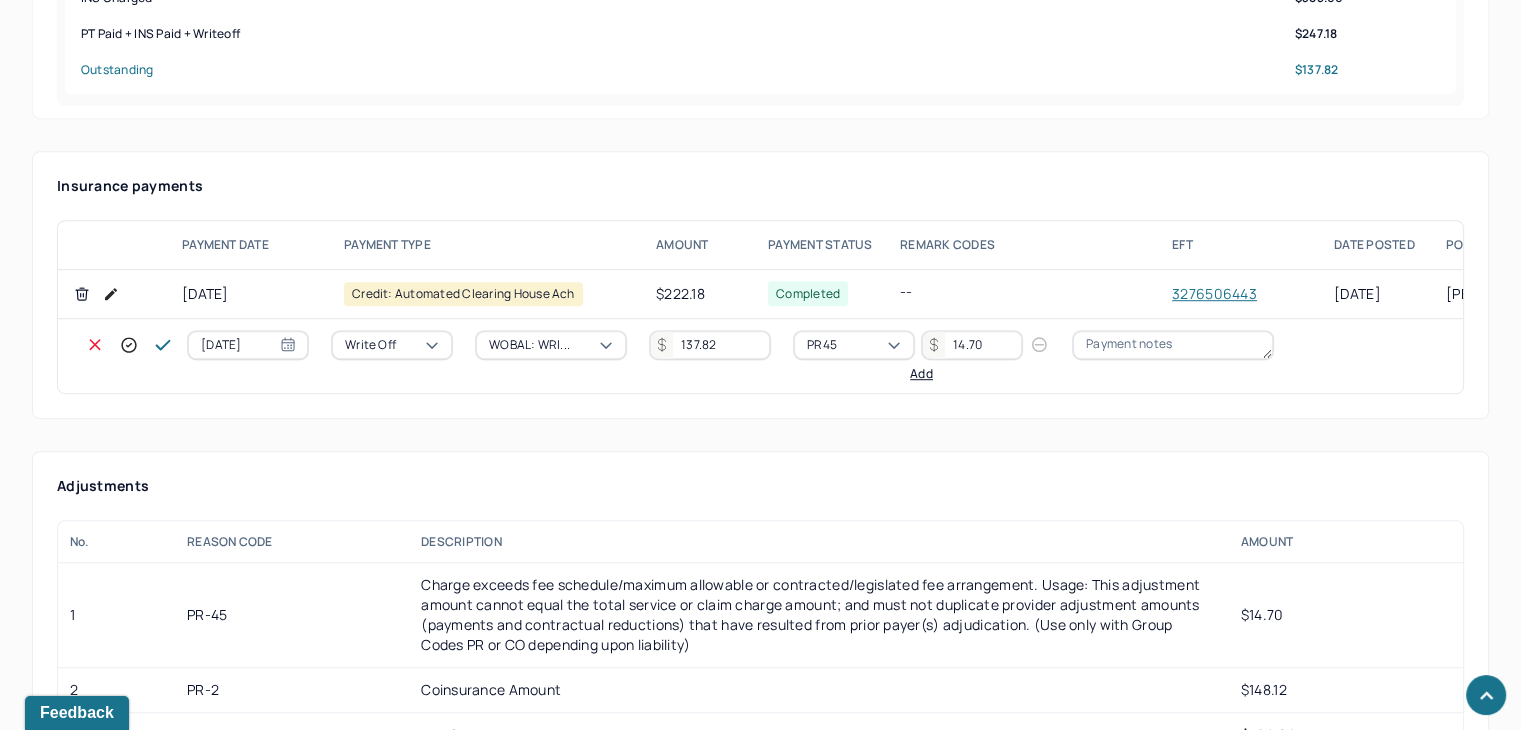 type on "14.70" 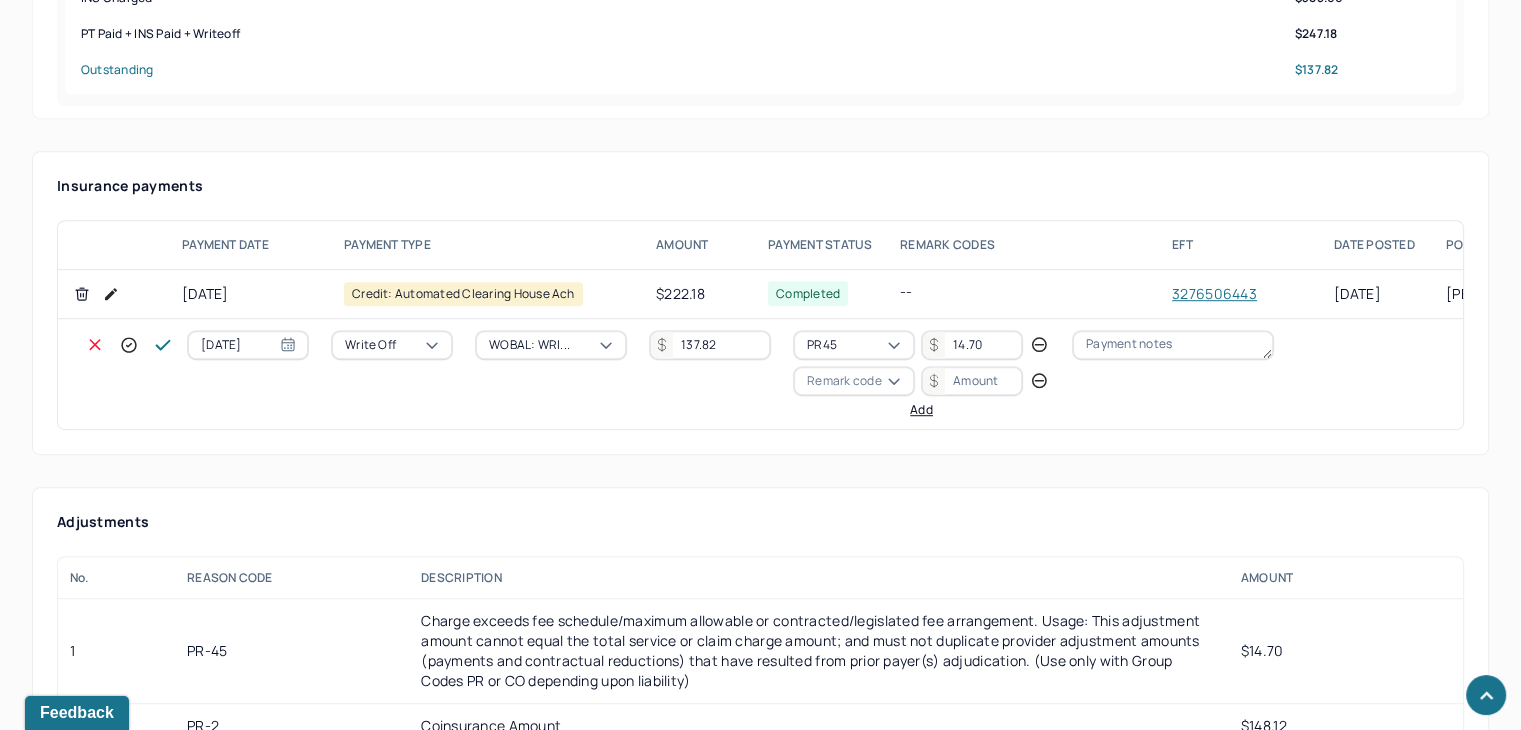 click on "Remark code" at bounding box center [844, 381] 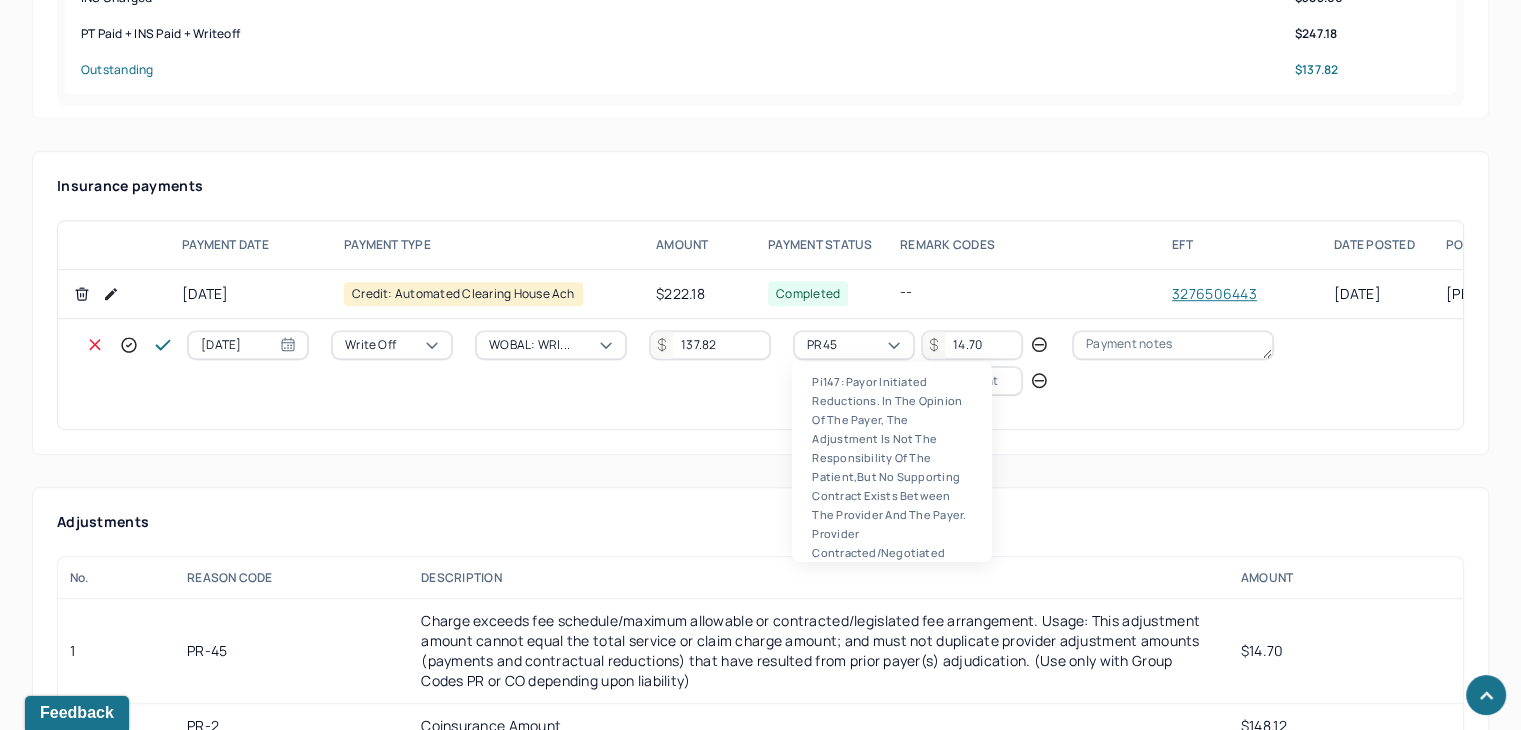 scroll, scrollTop: 124, scrollLeft: 0, axis: vertical 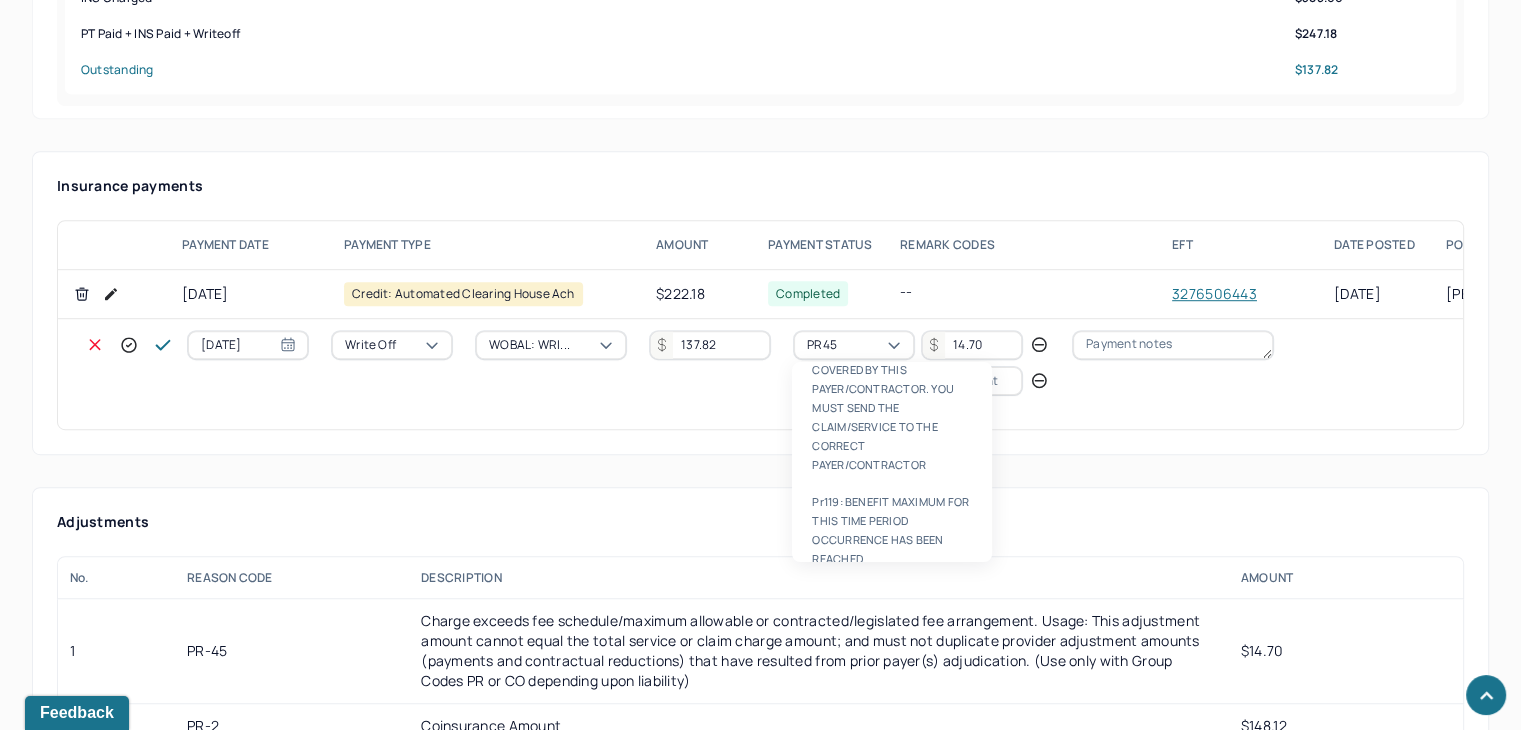 type on "pr2" 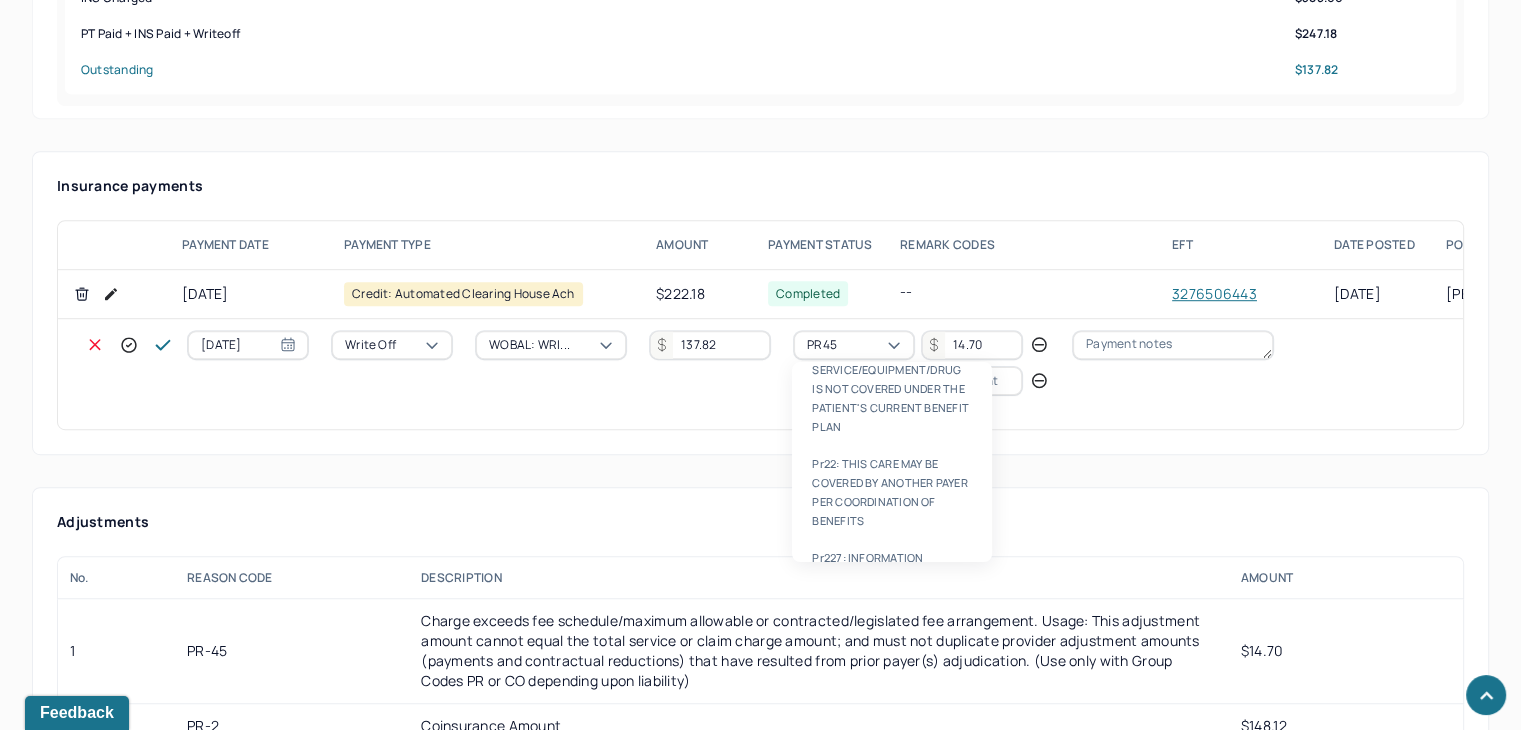 type 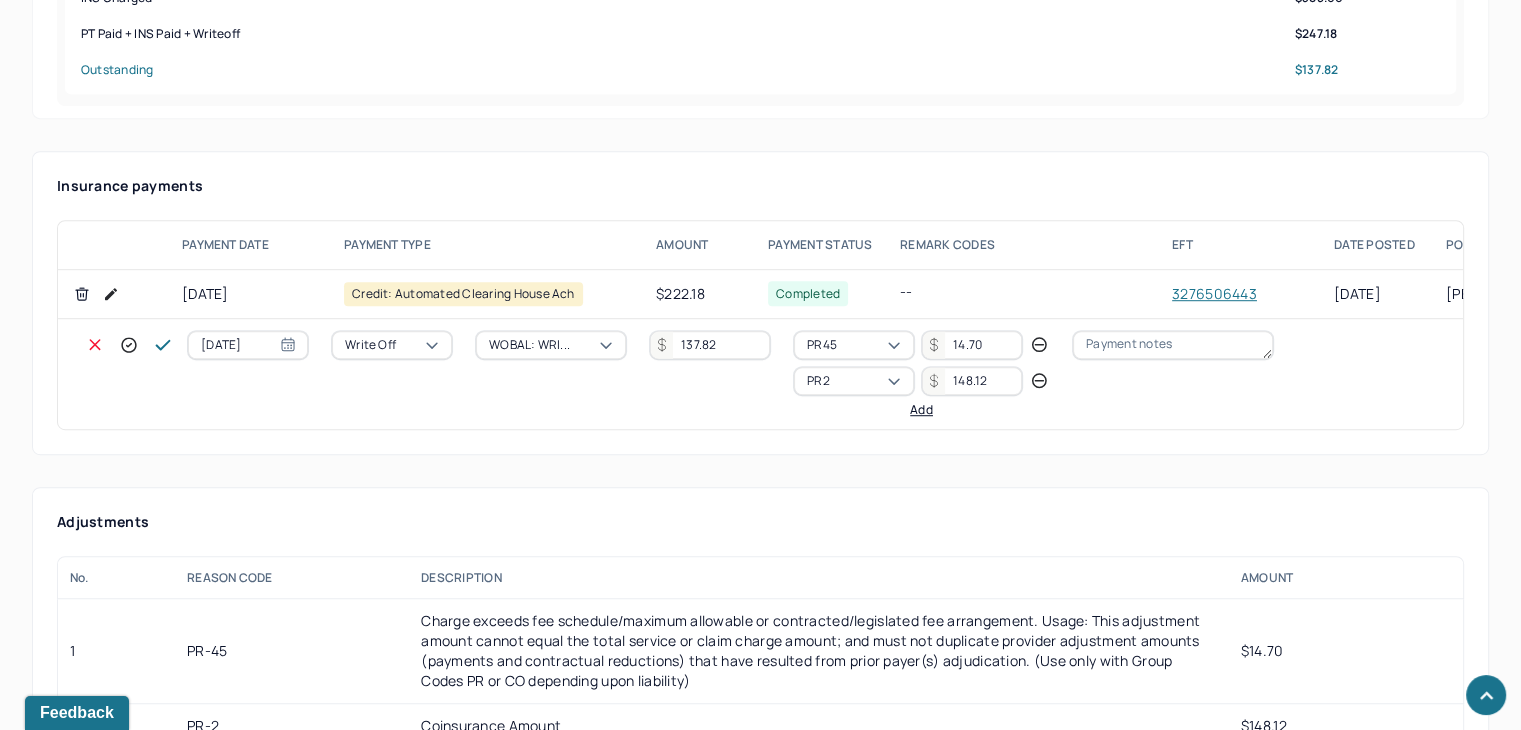 type on "148.12" 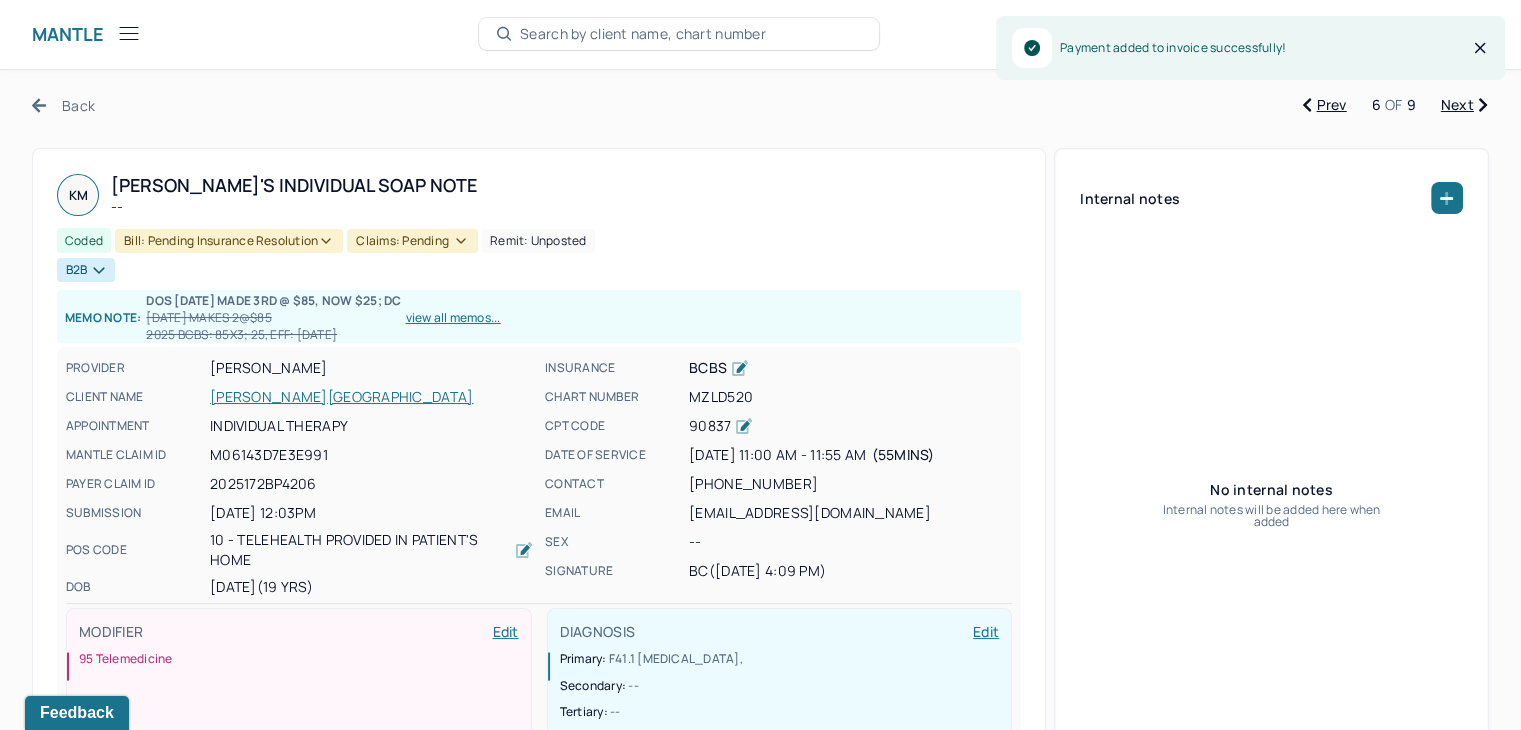 scroll, scrollTop: 0, scrollLeft: 0, axis: both 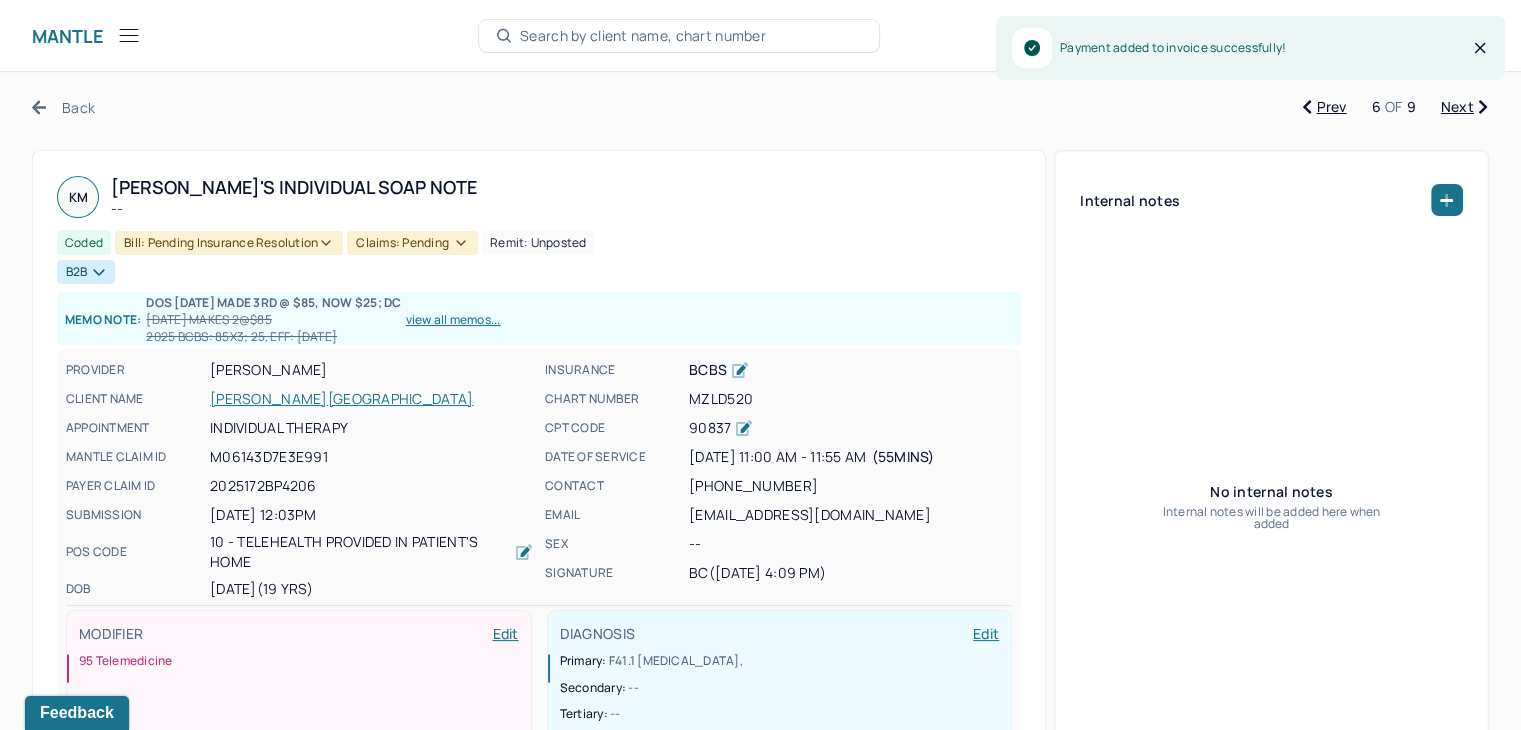 click on "Claims: pending" at bounding box center [412, 243] 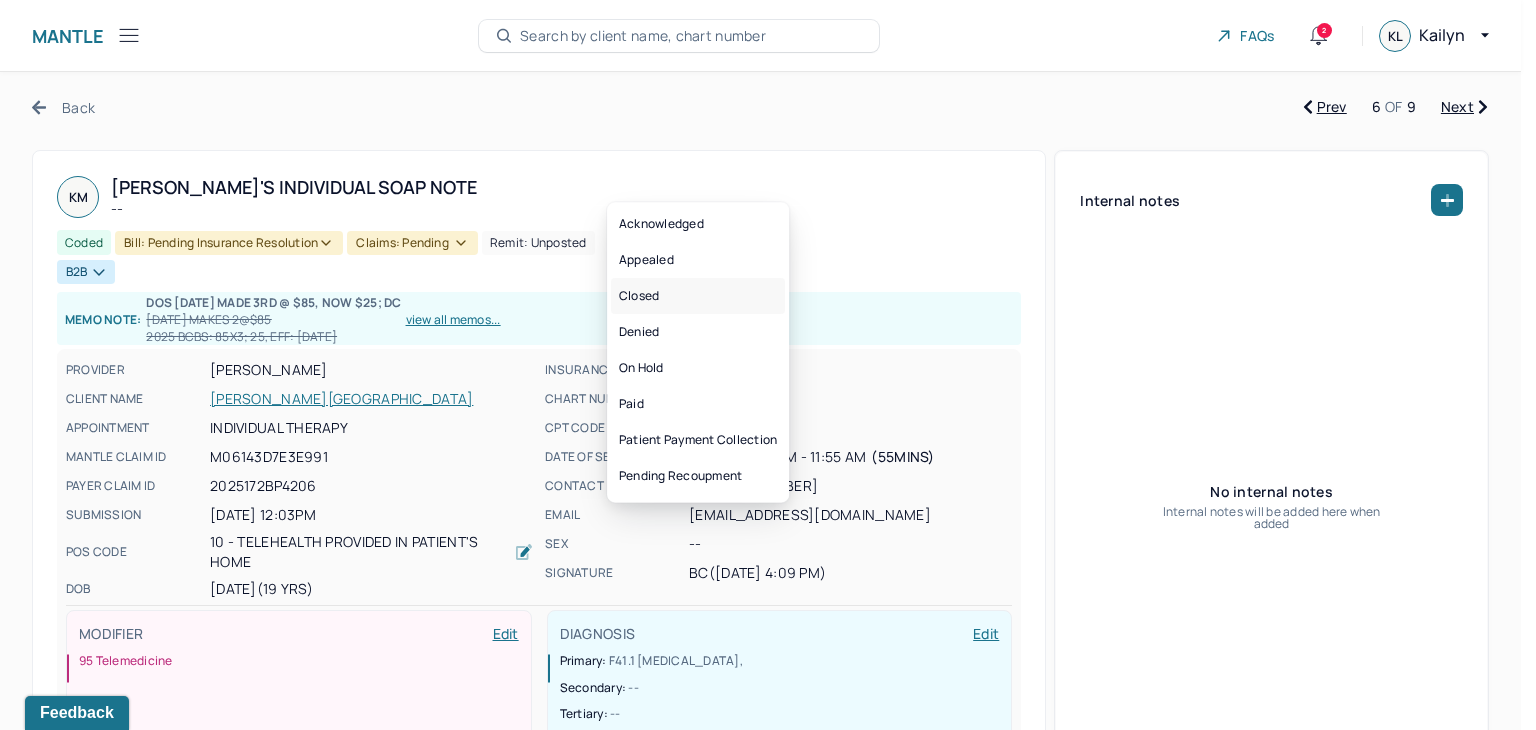 click on "Closed" at bounding box center [698, 296] 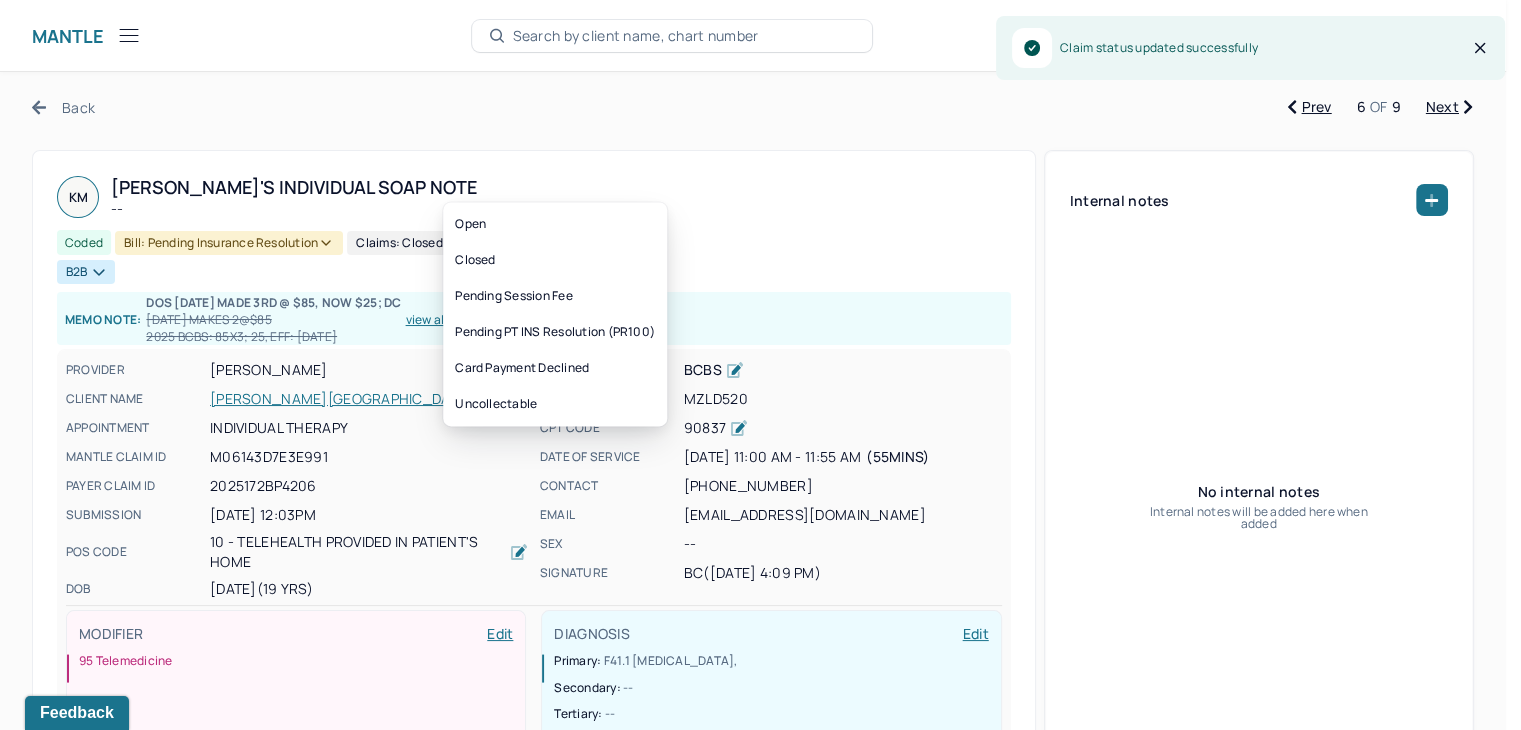 click on "Bill: Pending Insurance Resolution" at bounding box center [229, 243] 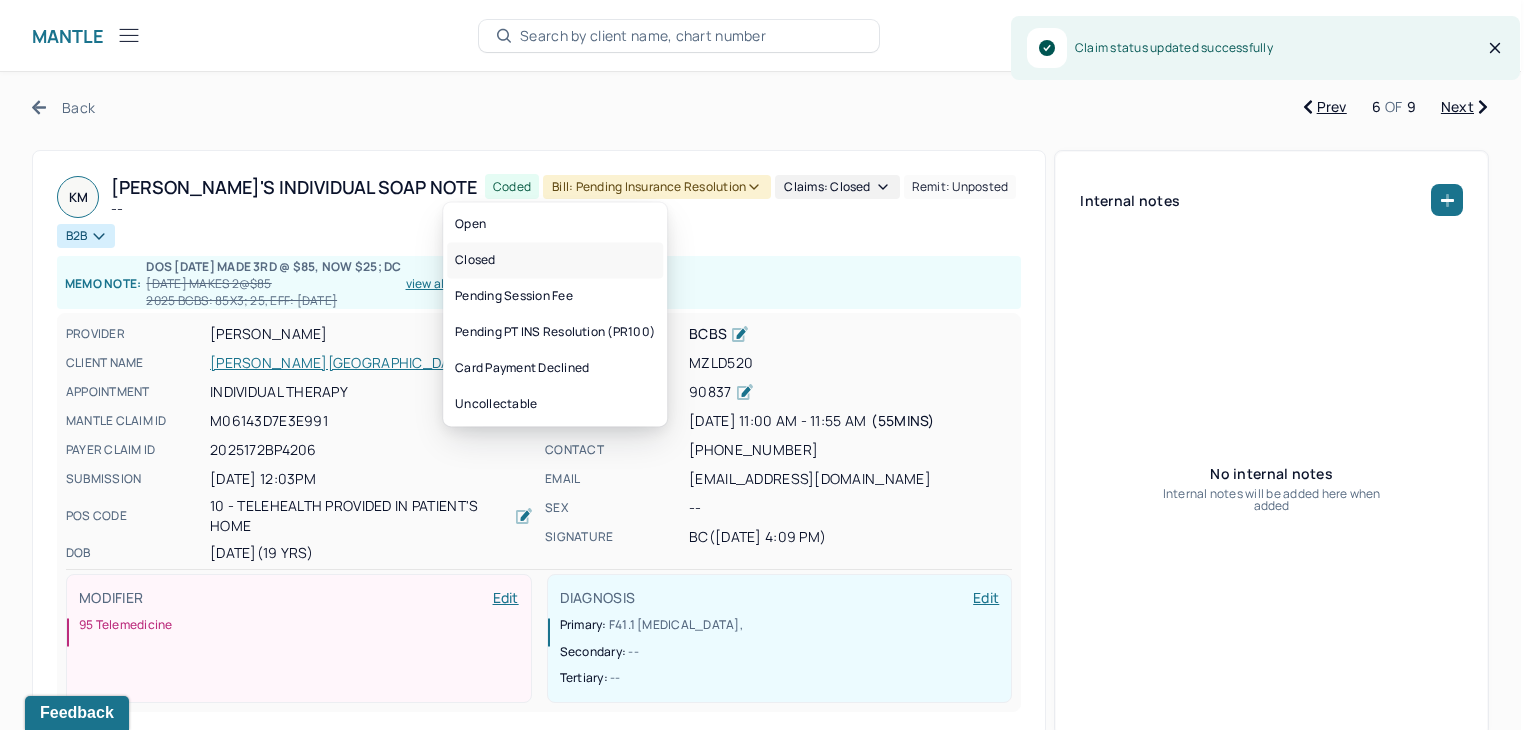 click on "Closed" at bounding box center [555, 260] 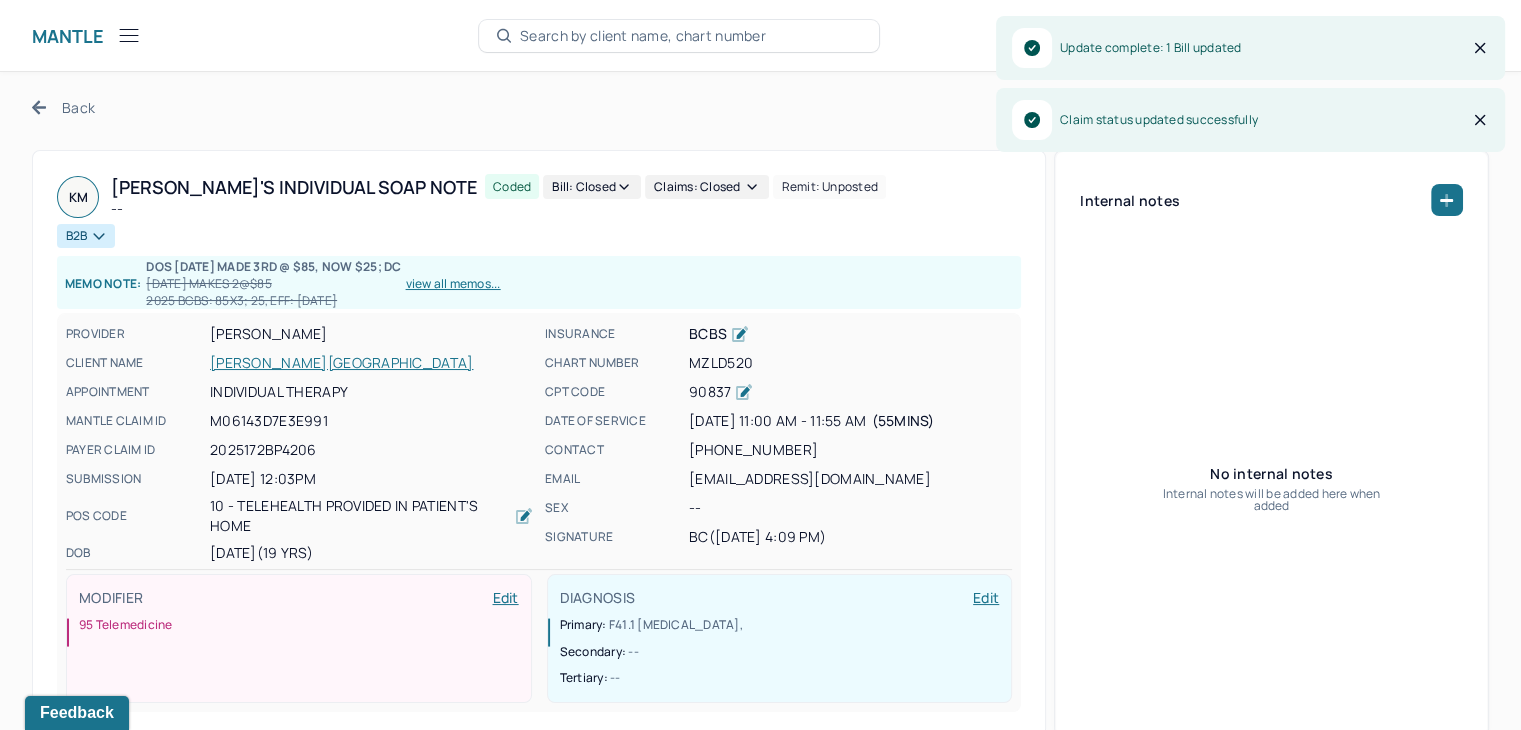 click on "Back" at bounding box center [63, 107] 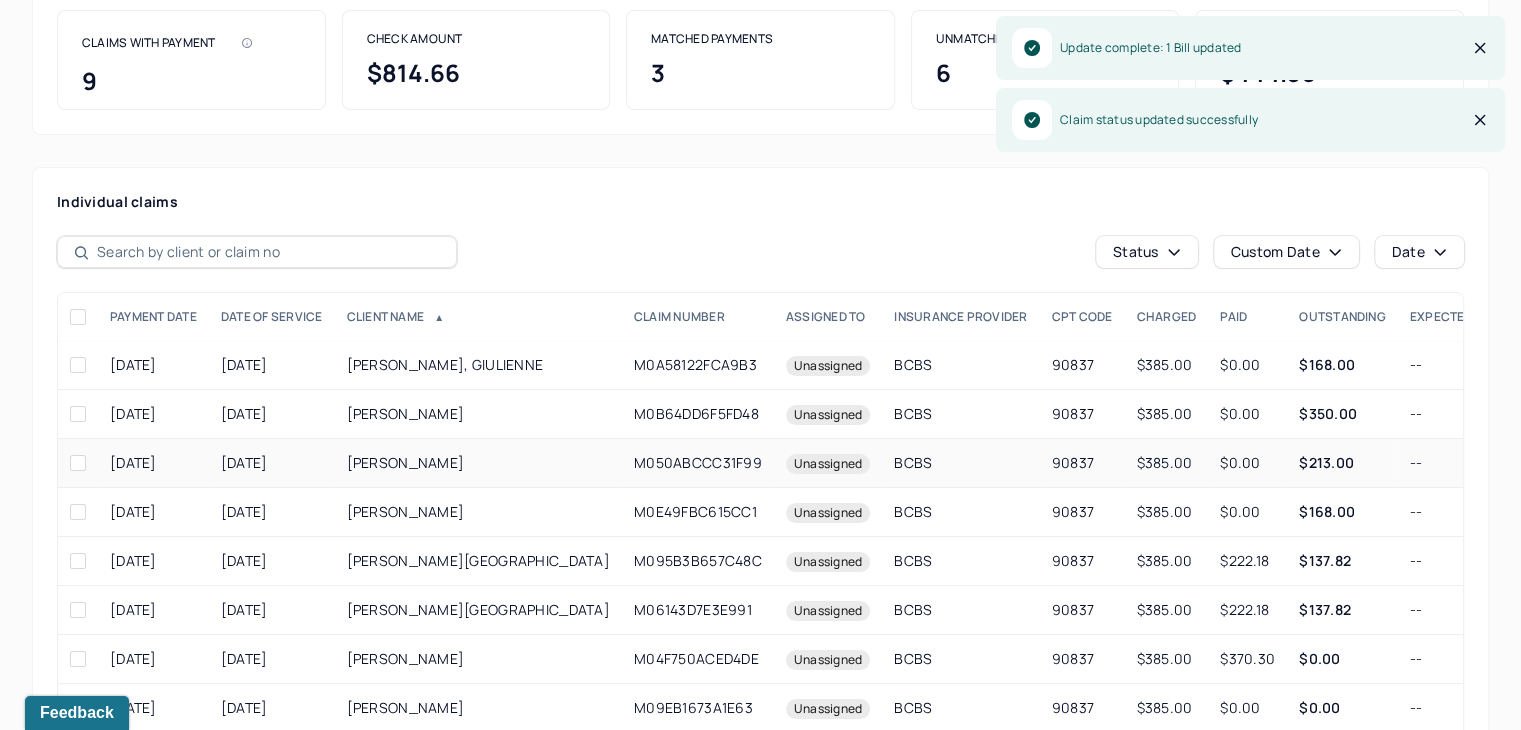 scroll, scrollTop: 307, scrollLeft: 0, axis: vertical 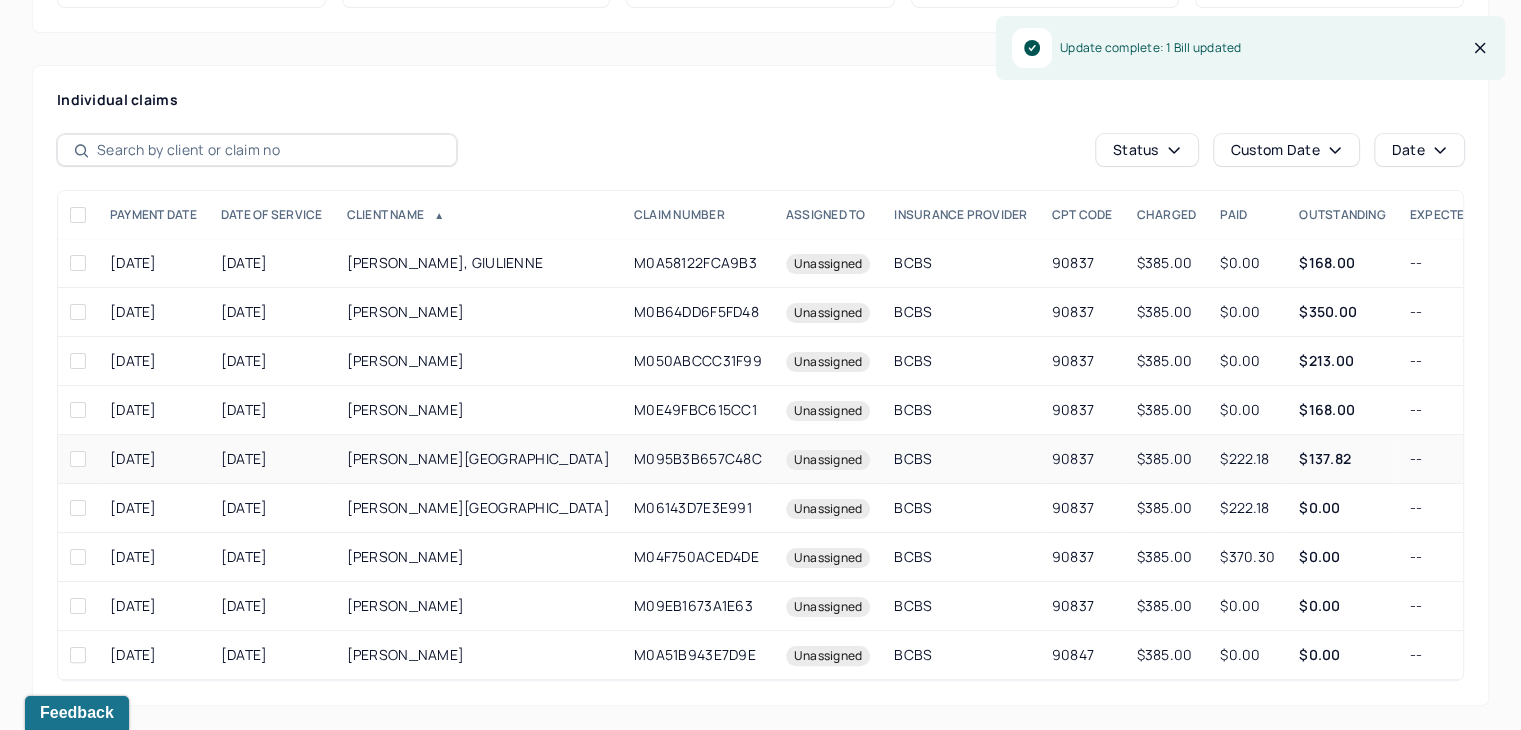 click on "--" at bounding box center (1441, 459) 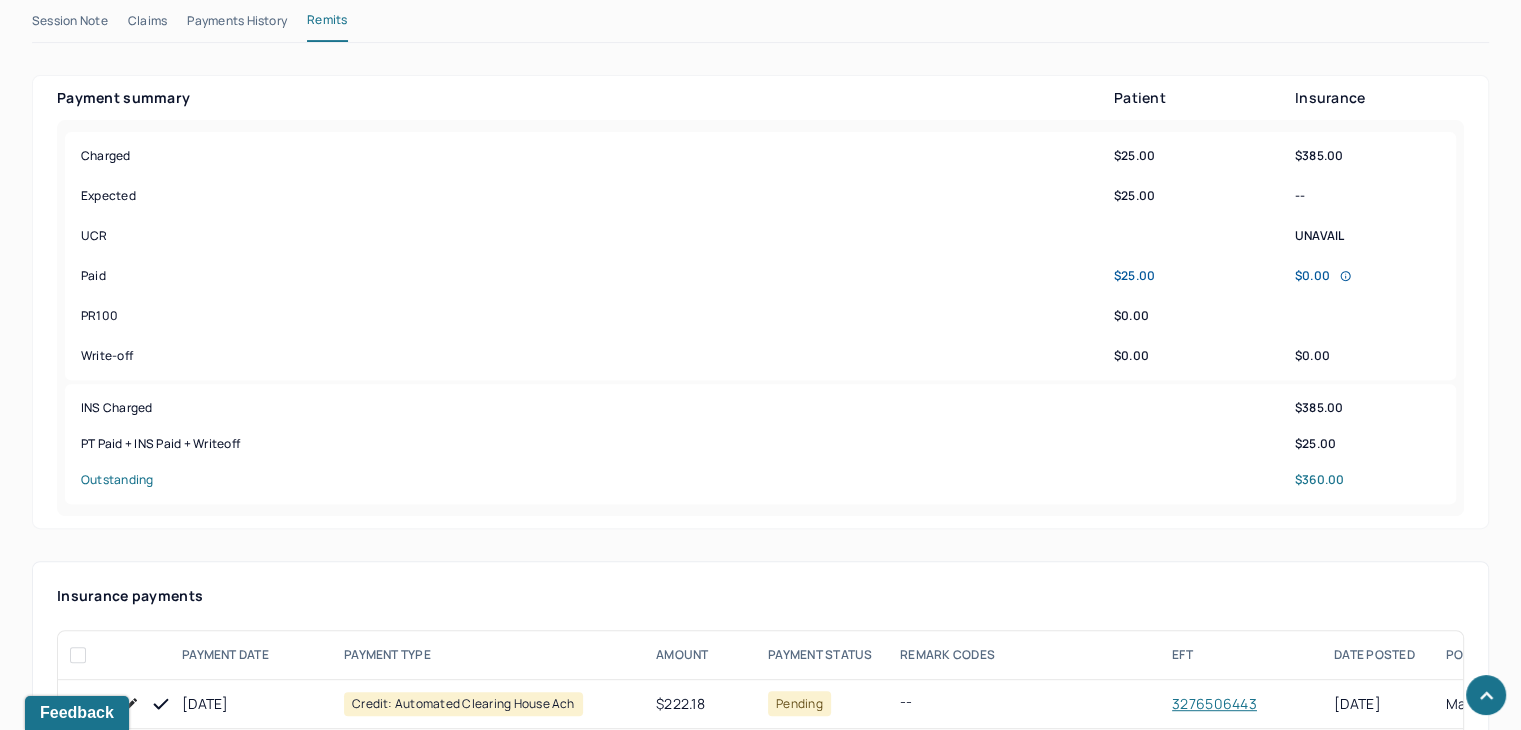 scroll, scrollTop: 1007, scrollLeft: 0, axis: vertical 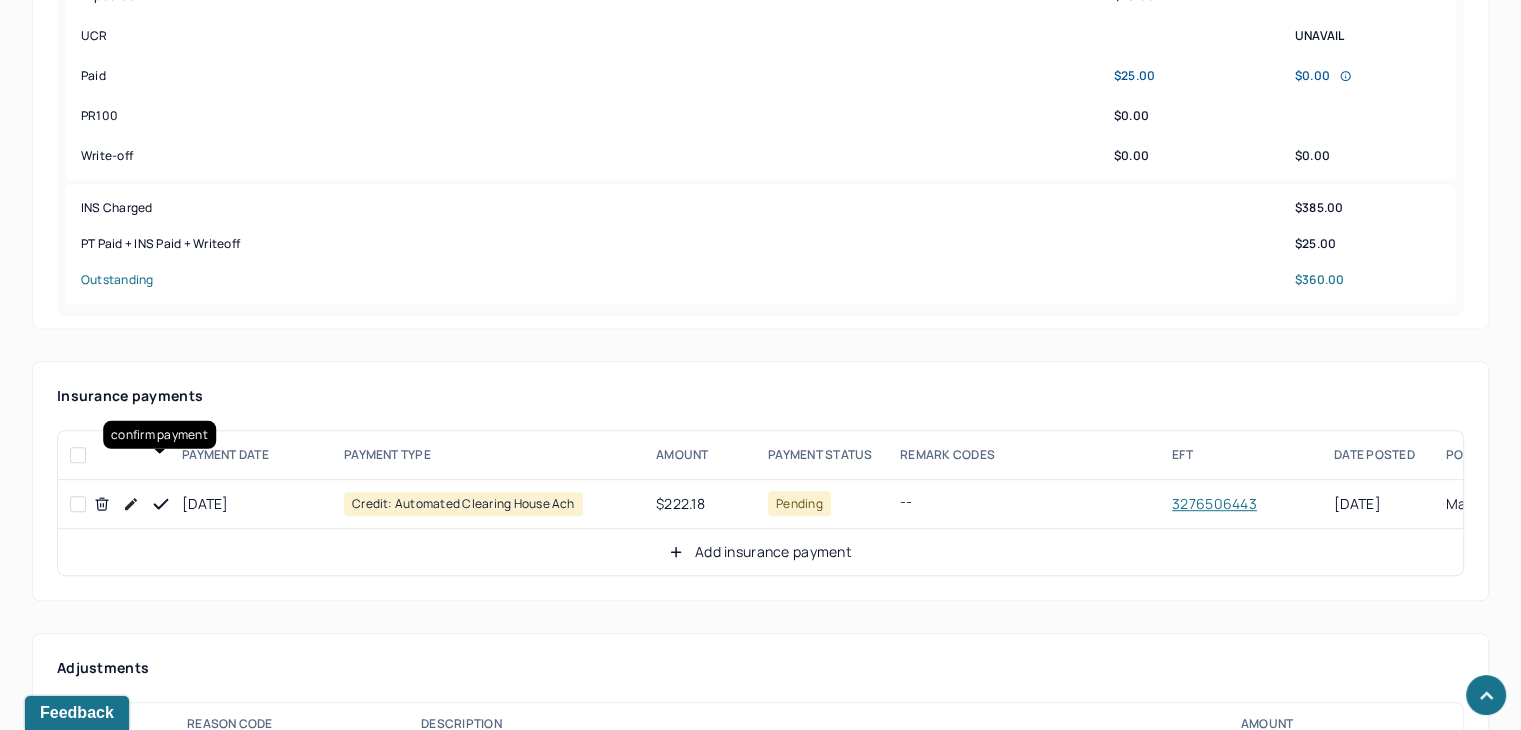 click 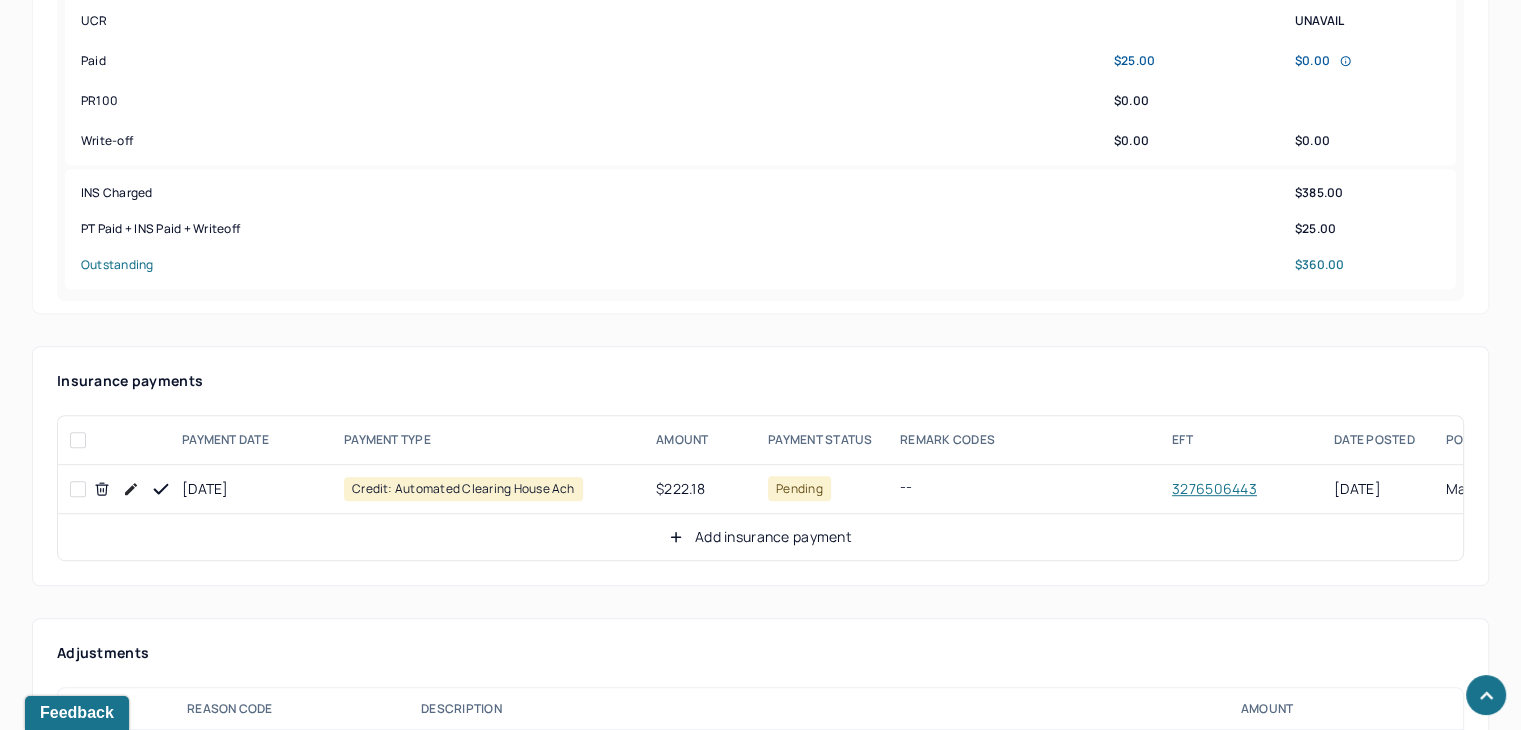 scroll, scrollTop: 1207, scrollLeft: 0, axis: vertical 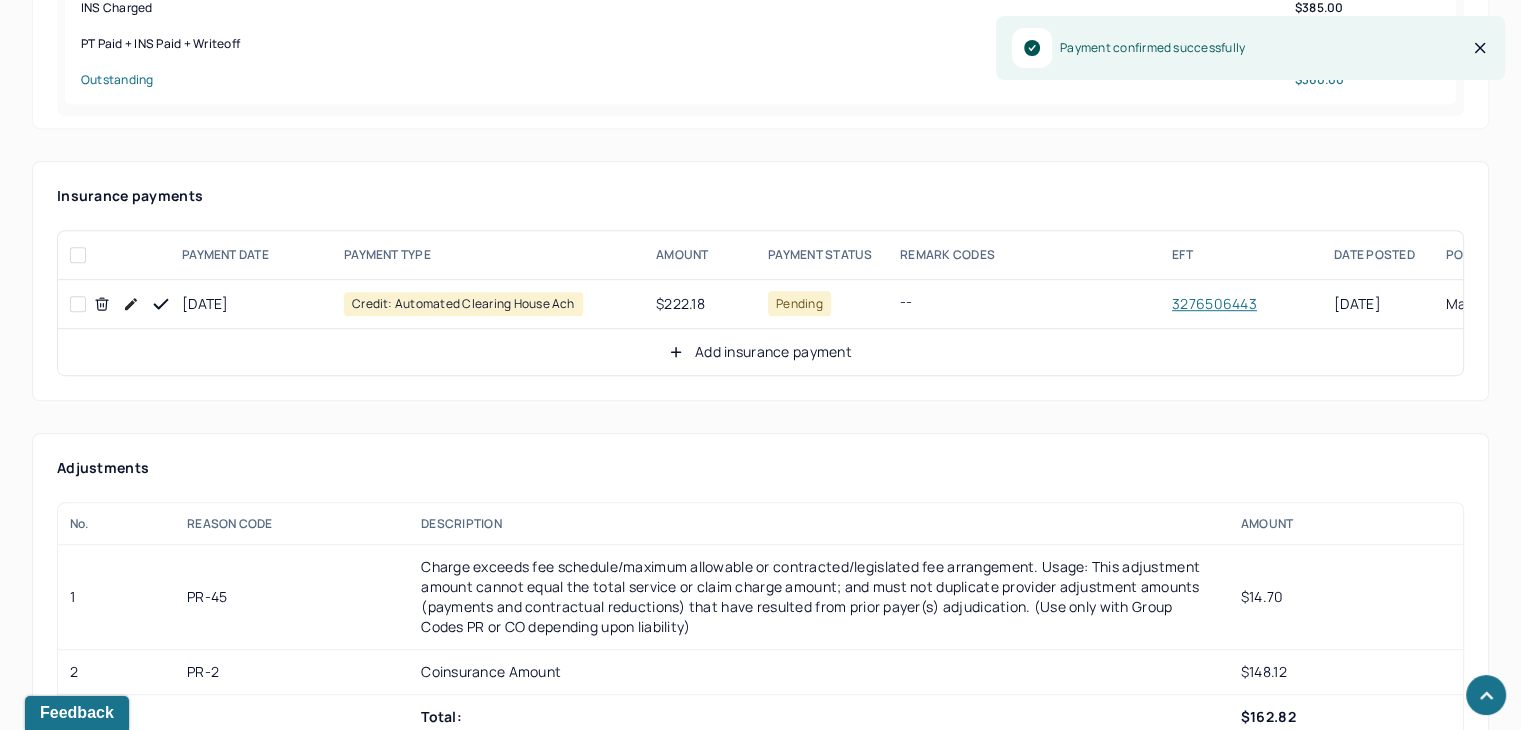 click on "Add insurance payment" at bounding box center [760, 352] 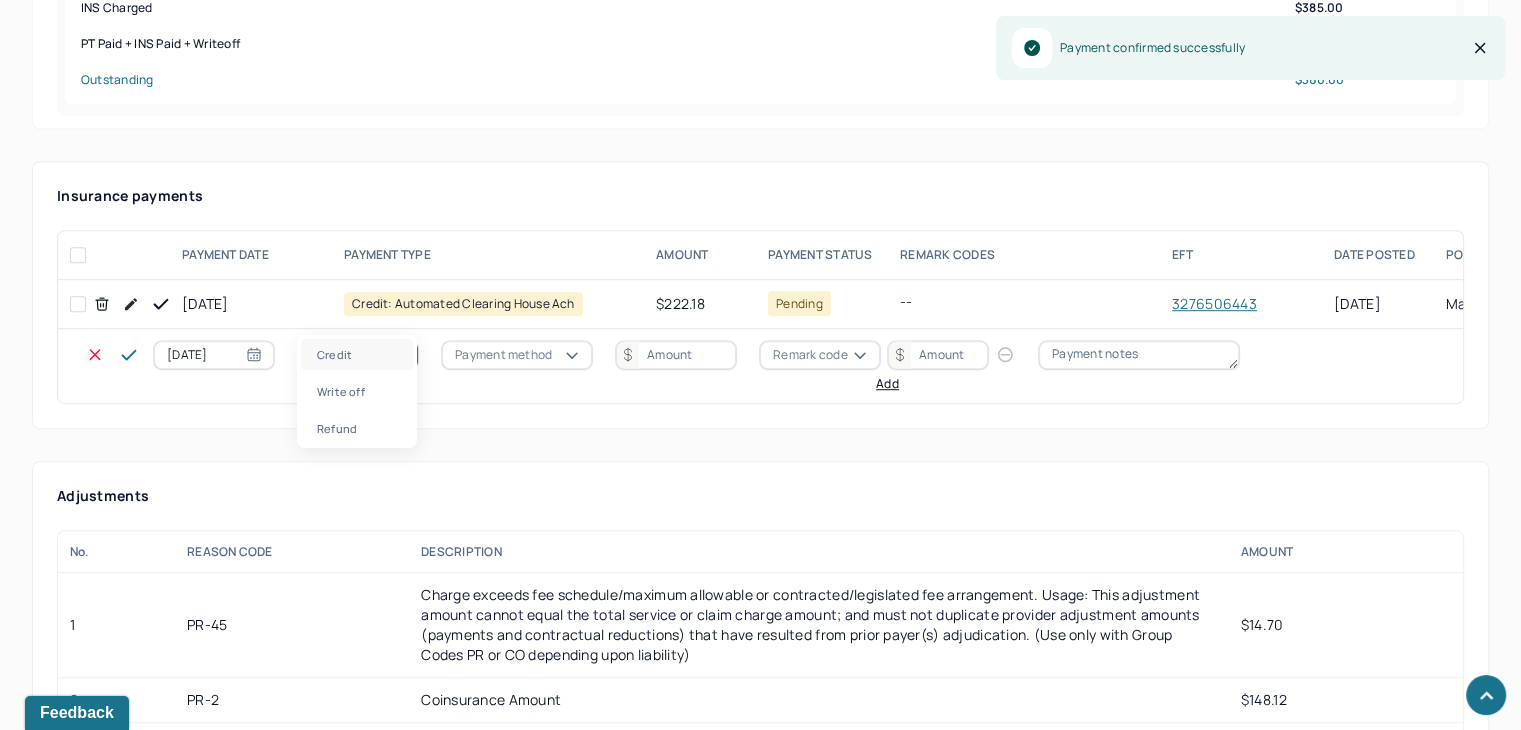 click on "Credit" at bounding box center [358, 355] 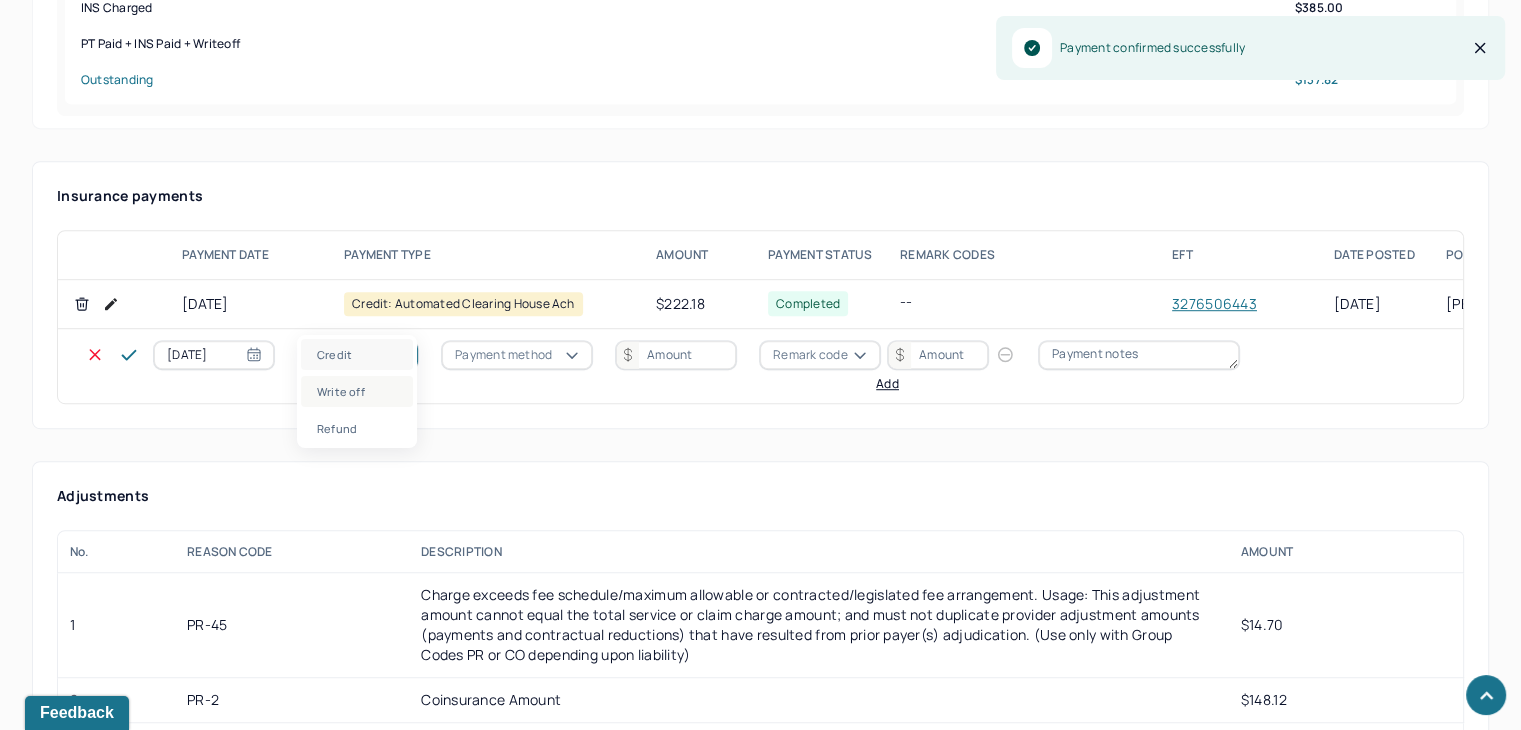 click on "Write off" at bounding box center (357, 391) 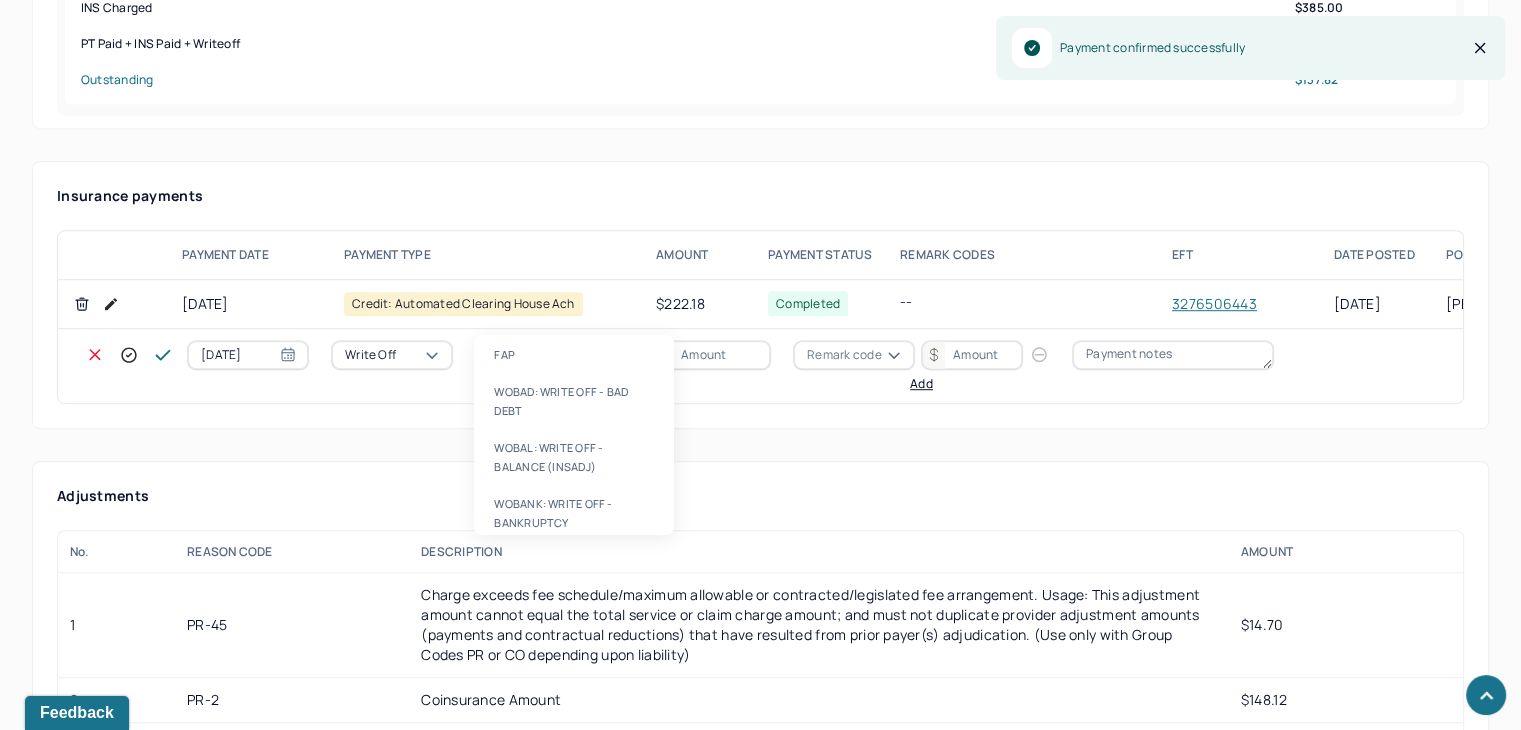 click on "Write-off code" at bounding box center (530, 355) 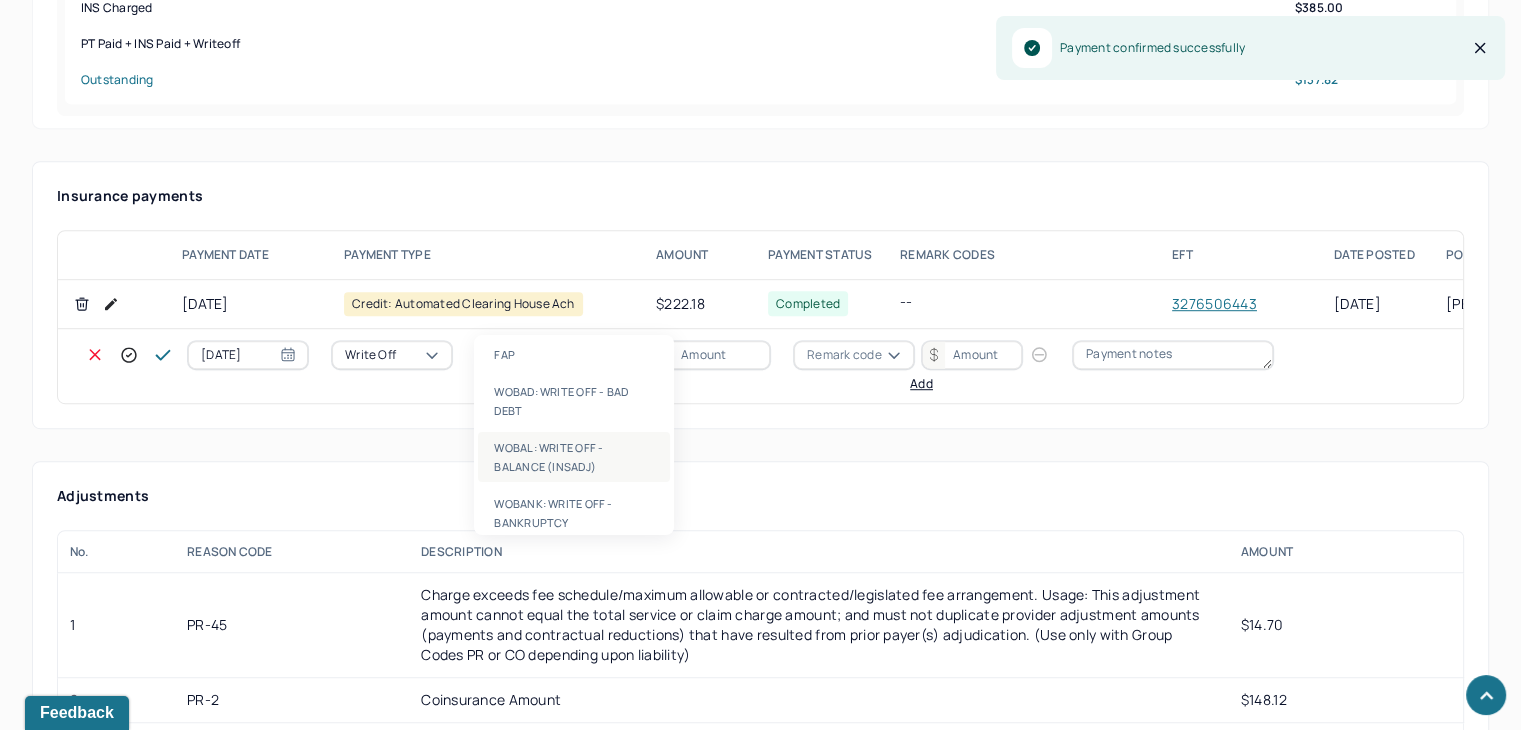 click on "WOBAL: WRITE OFF - BALANCE (INSADJ)" at bounding box center [574, 457] 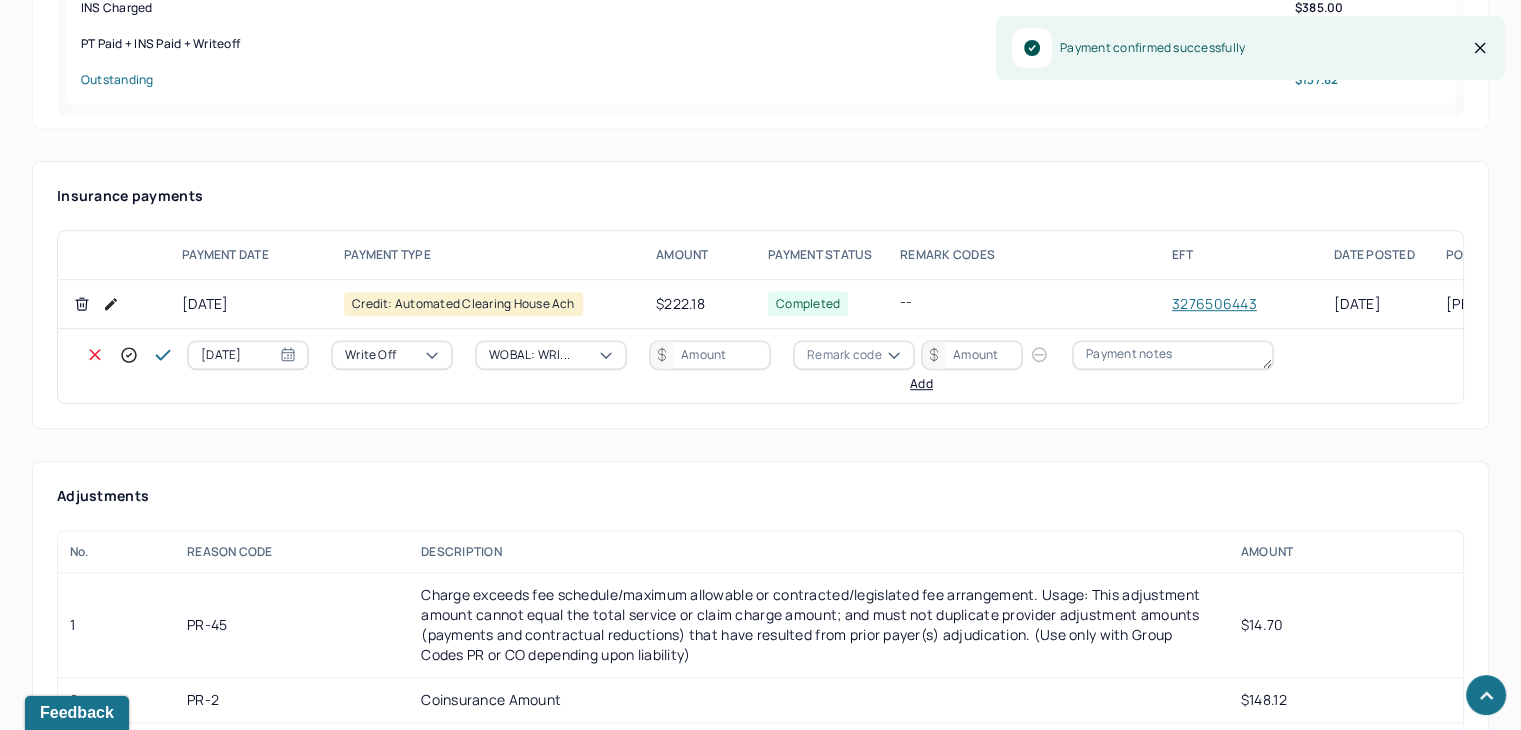 click at bounding box center [710, 355] 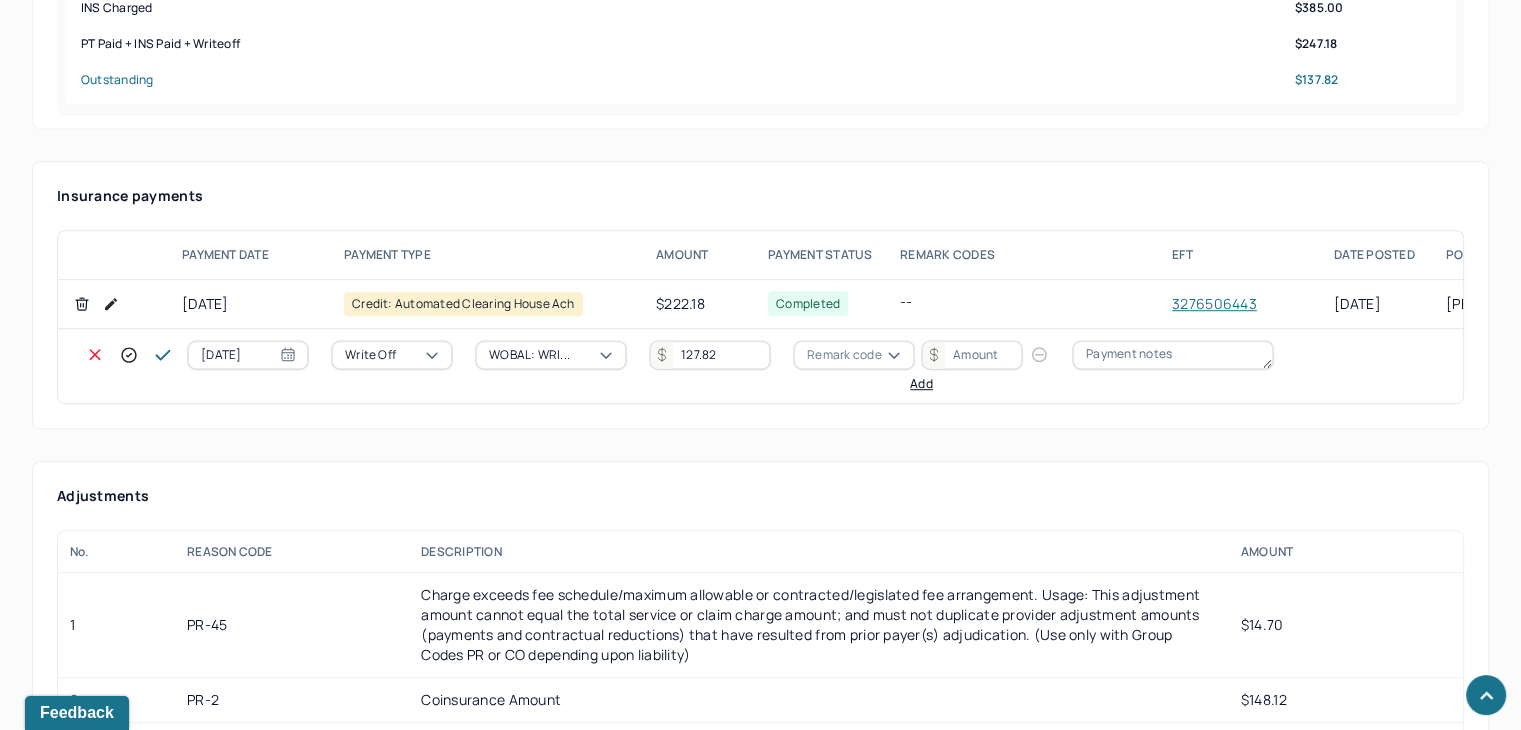 click on "127.82" at bounding box center [710, 355] 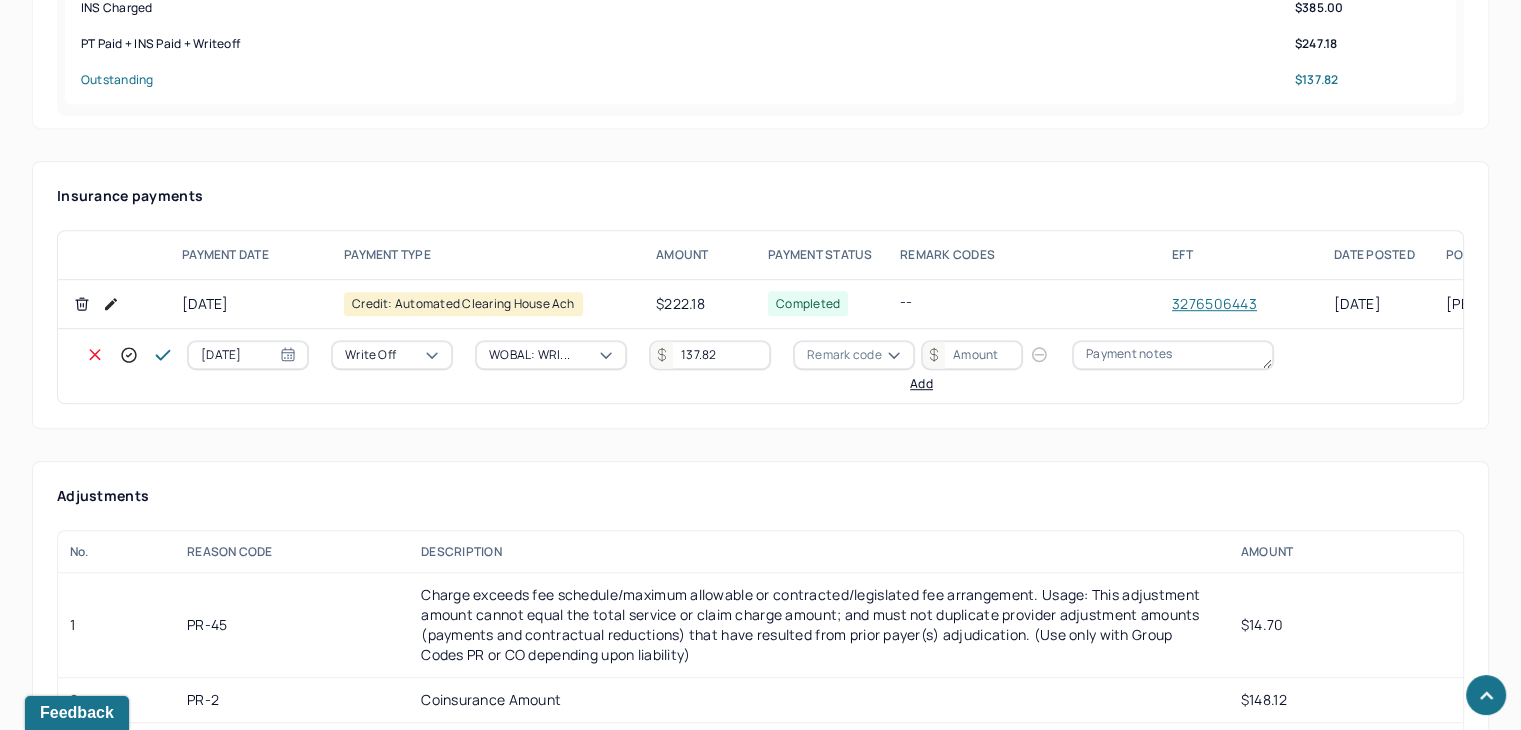 type on "137.82" 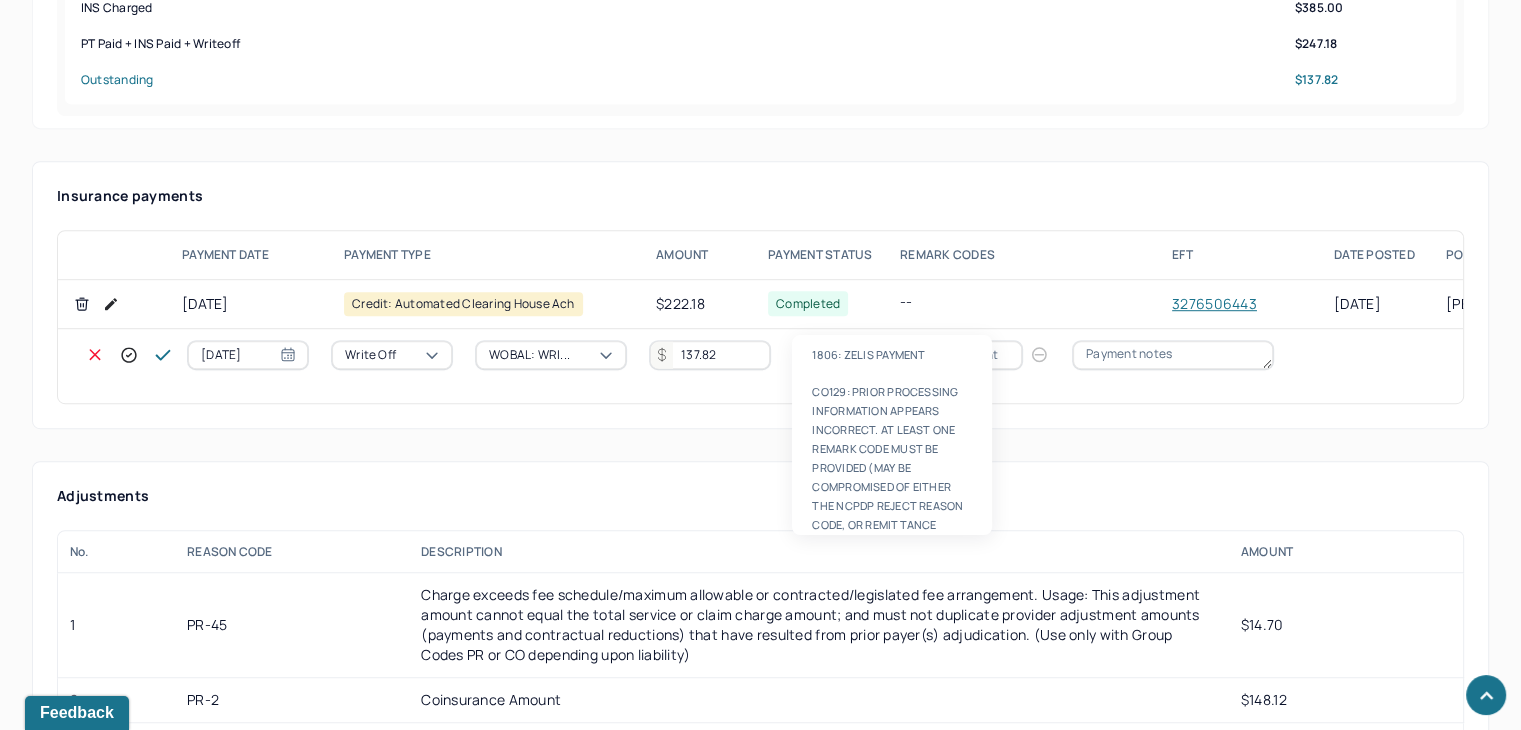 click on "Remark code" at bounding box center [844, 355] 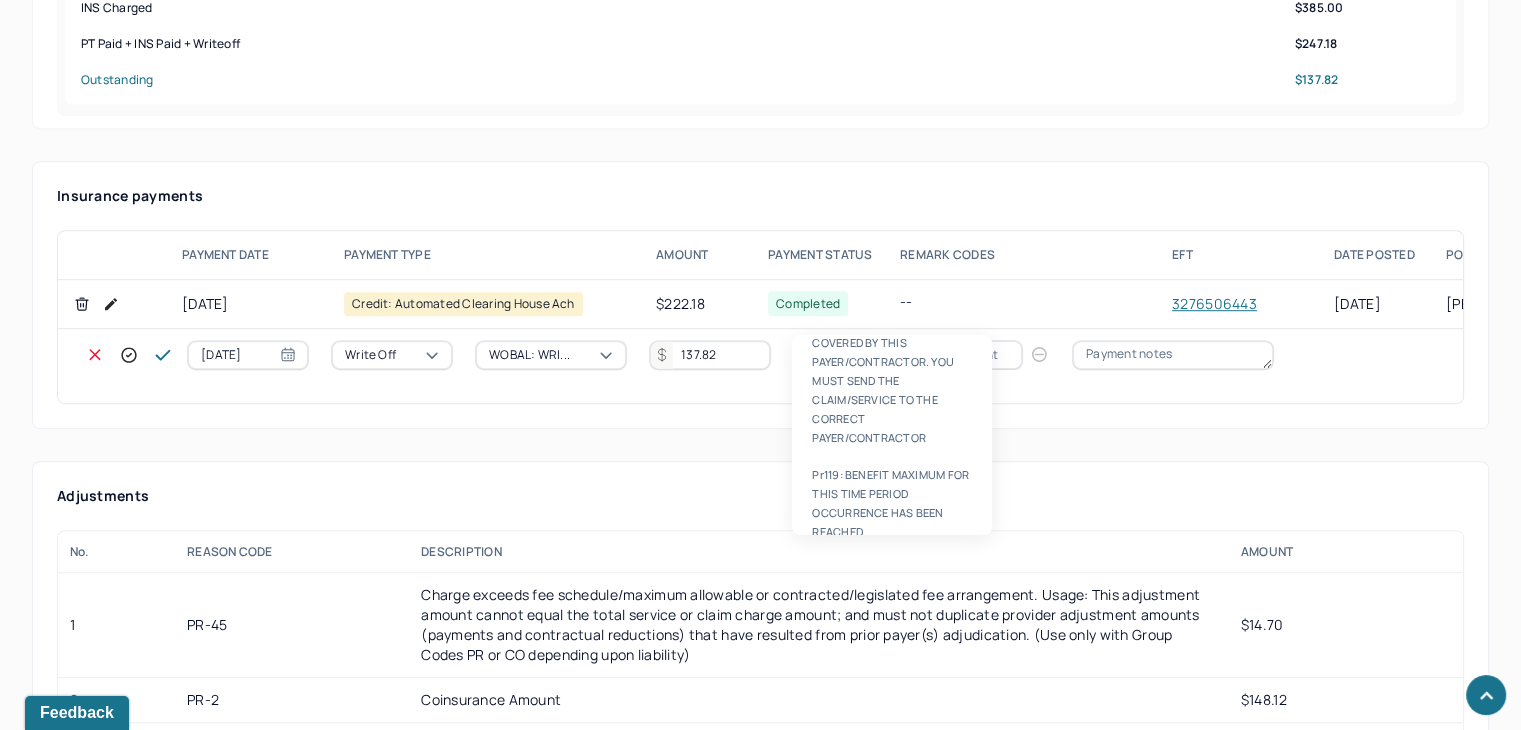 scroll, scrollTop: 0, scrollLeft: 0, axis: both 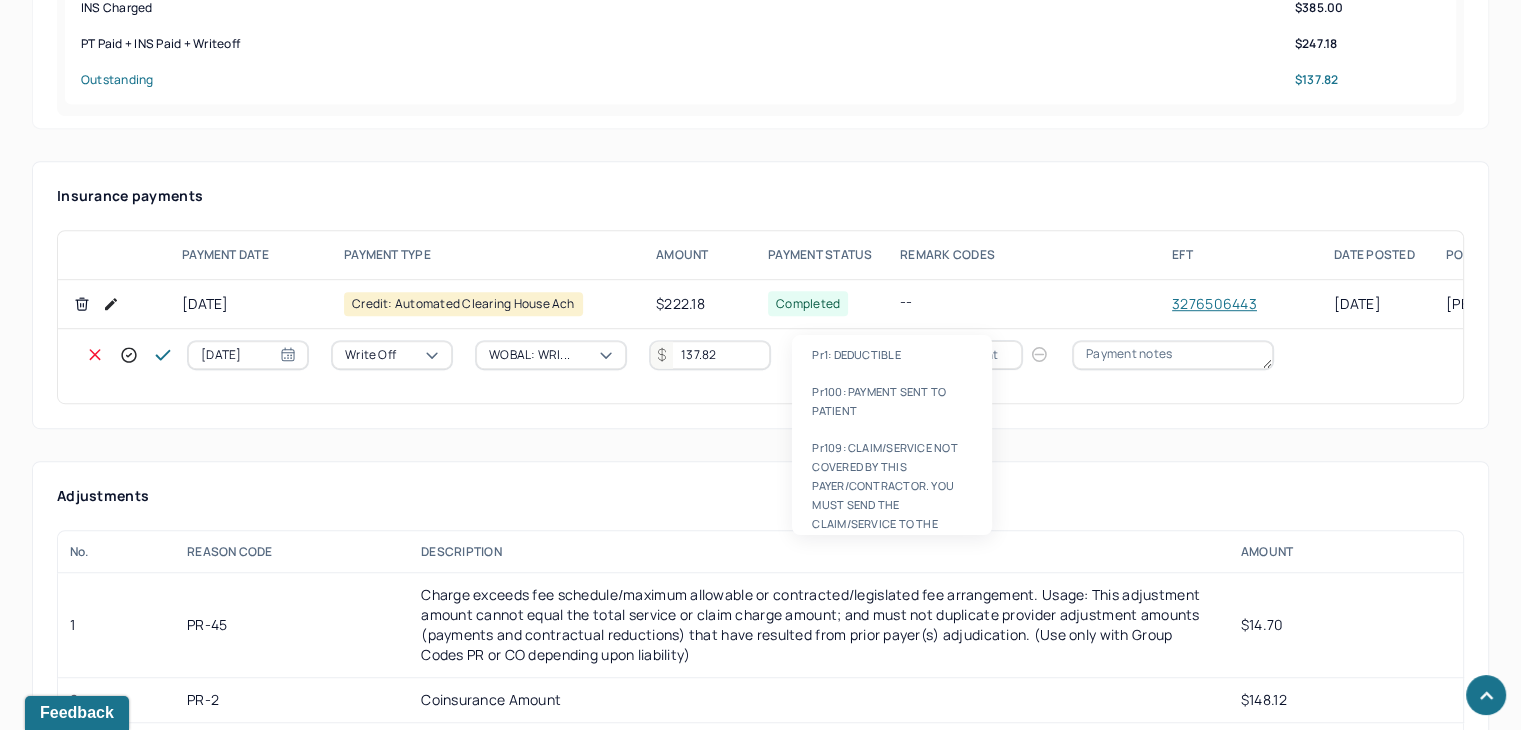 type on "pr45" 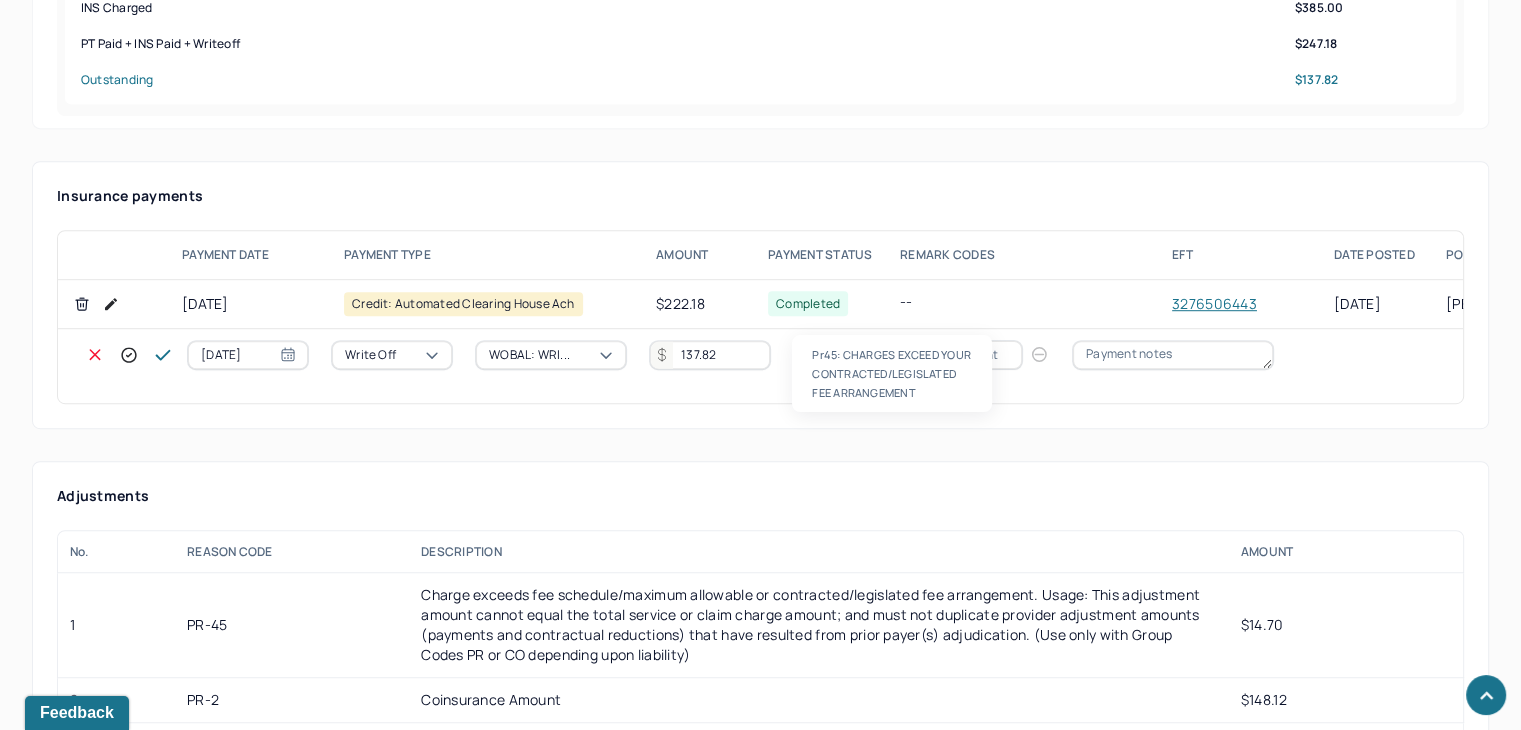 type 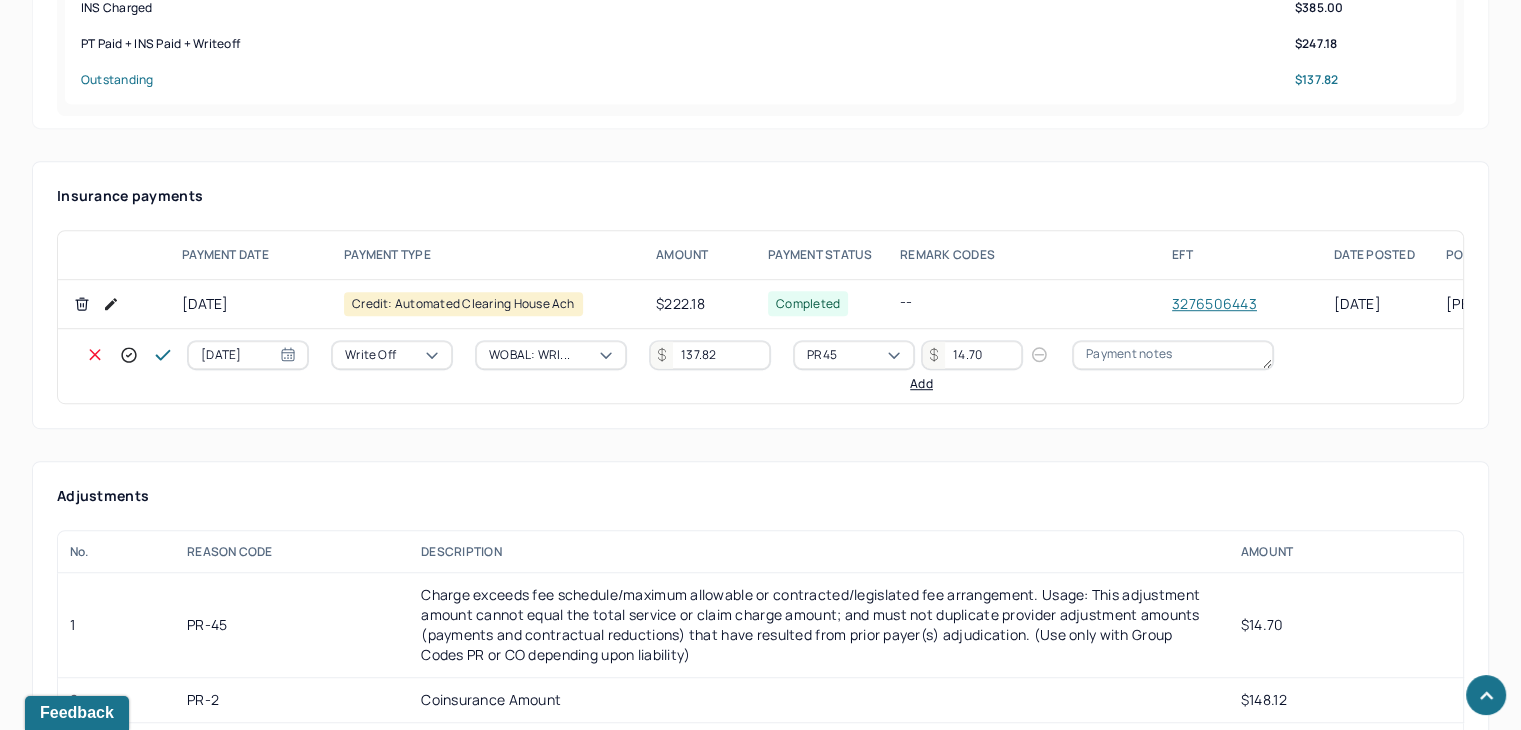 type on "14.70" 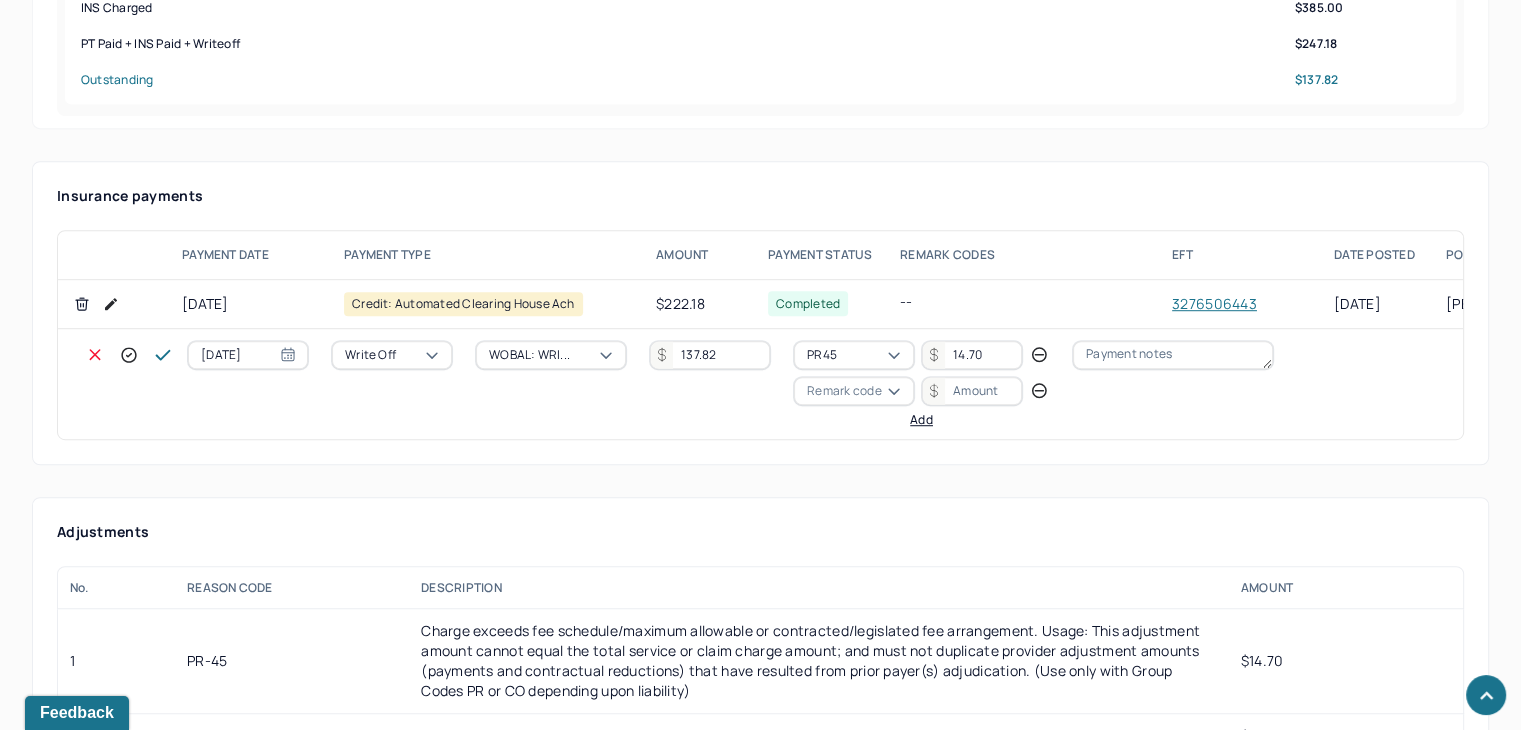 click on "Remark code" at bounding box center [844, 391] 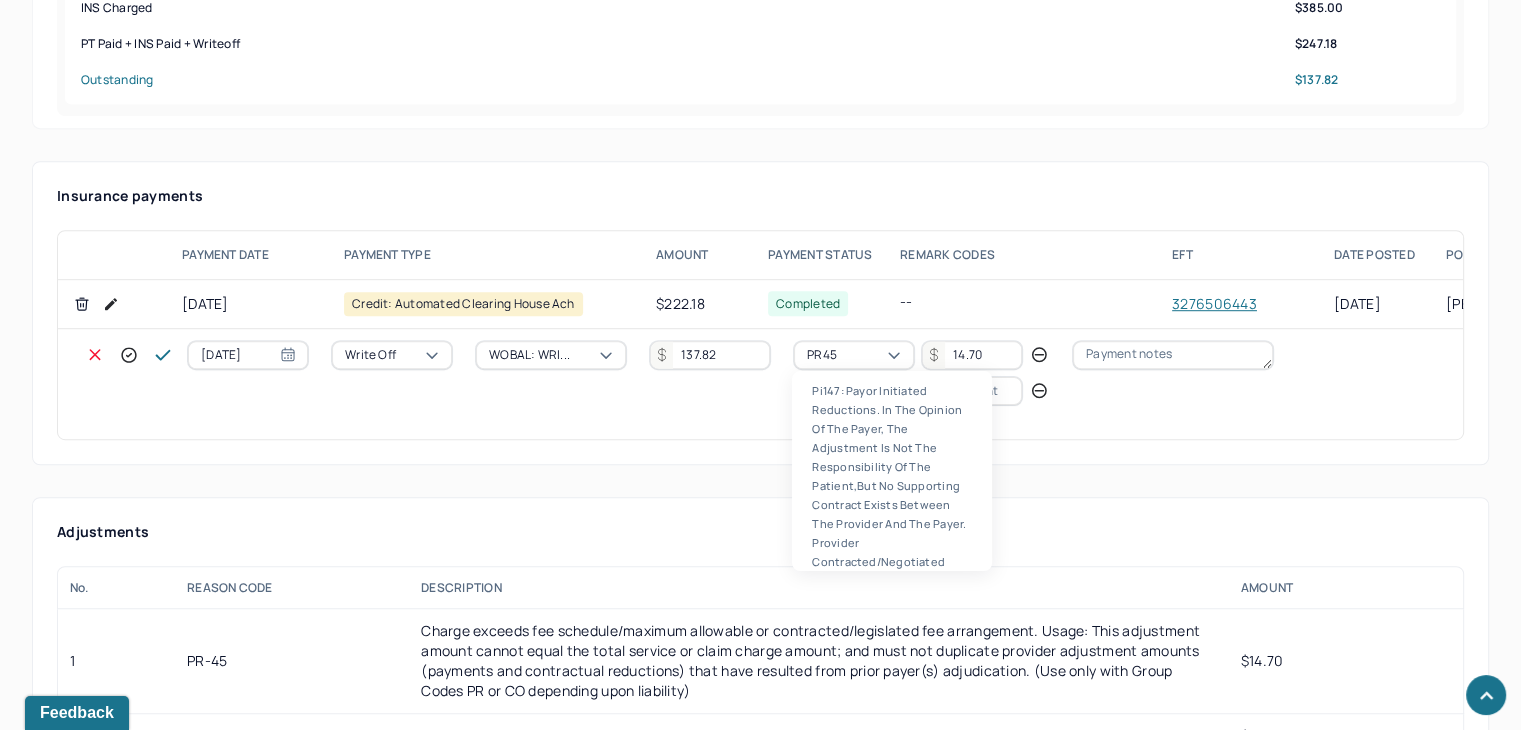 scroll, scrollTop: 124, scrollLeft: 0, axis: vertical 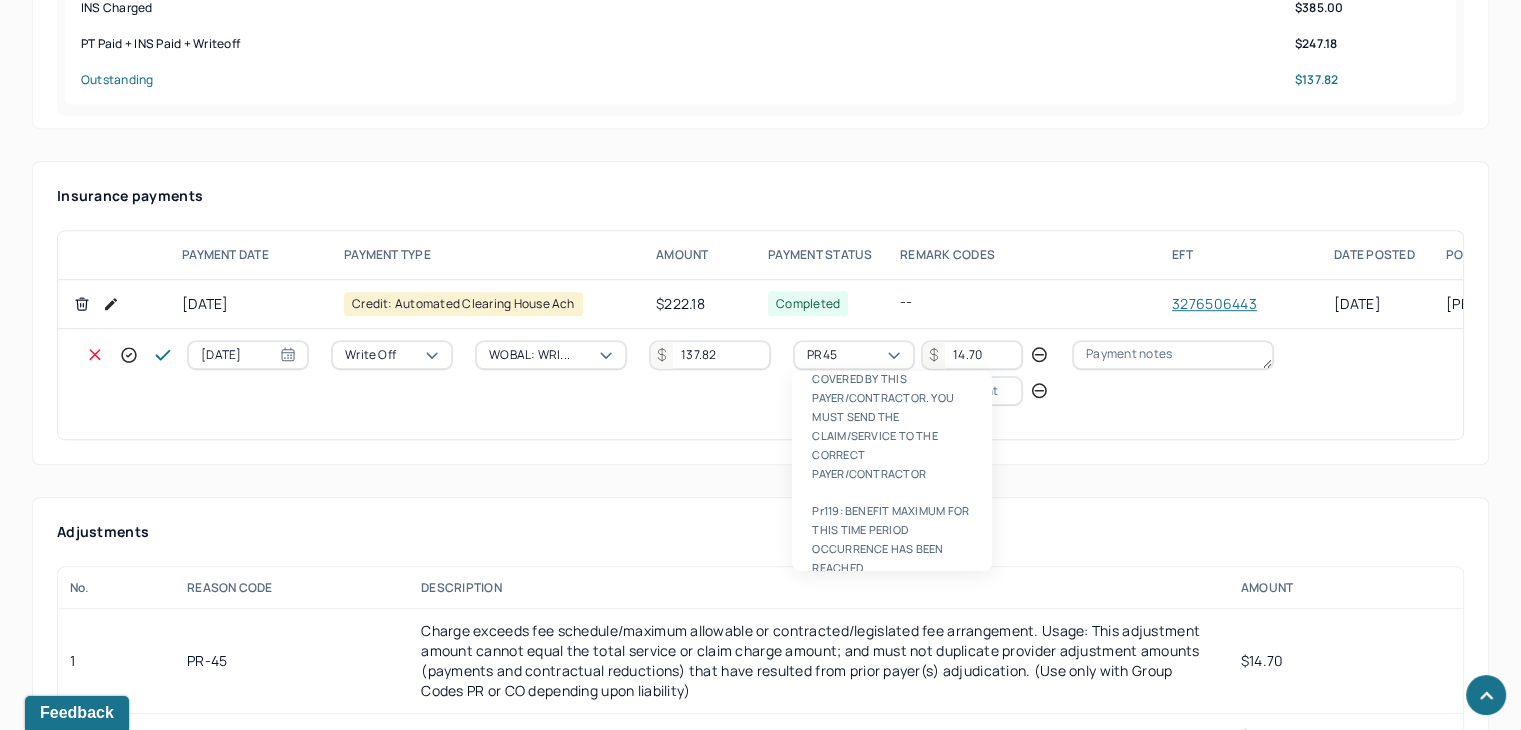 type on "pr2" 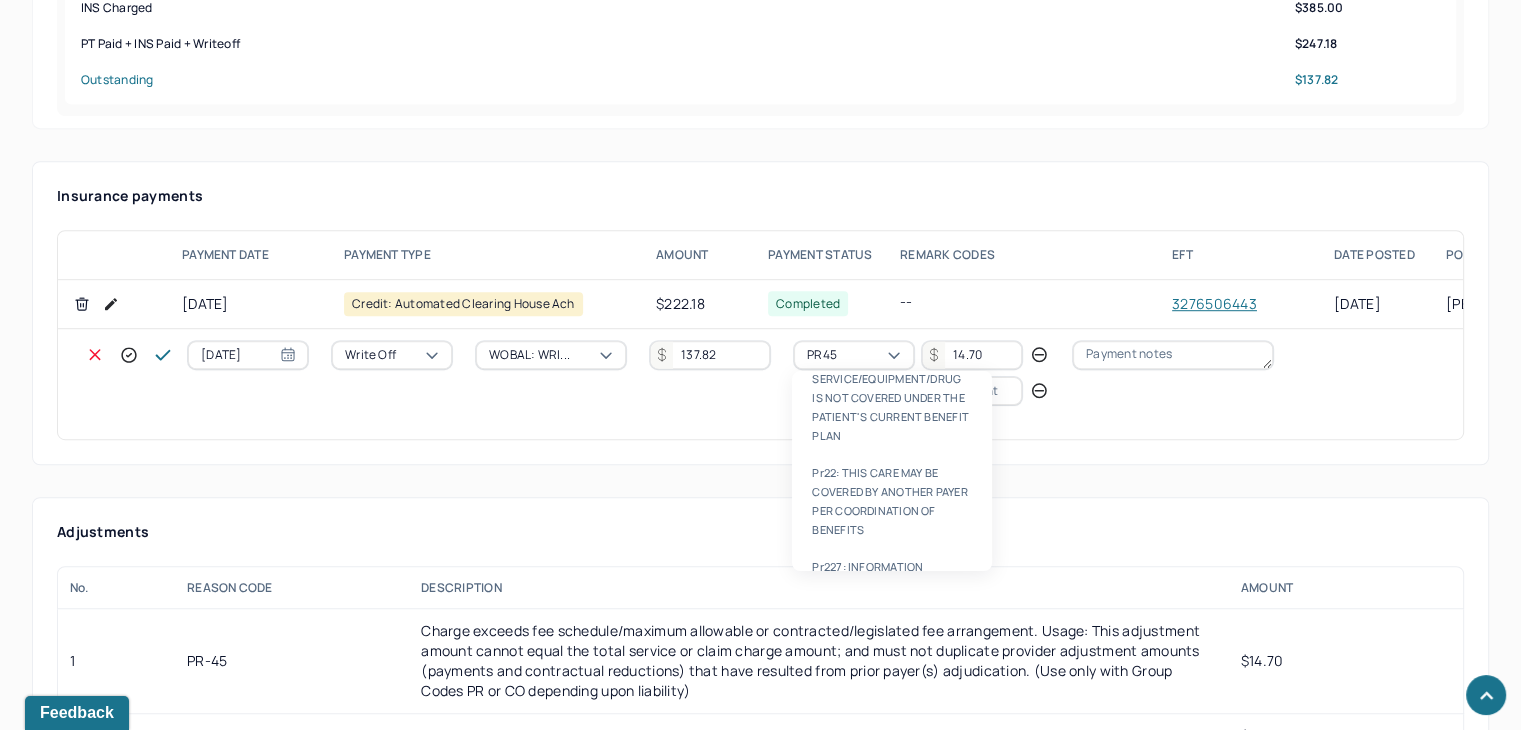 type 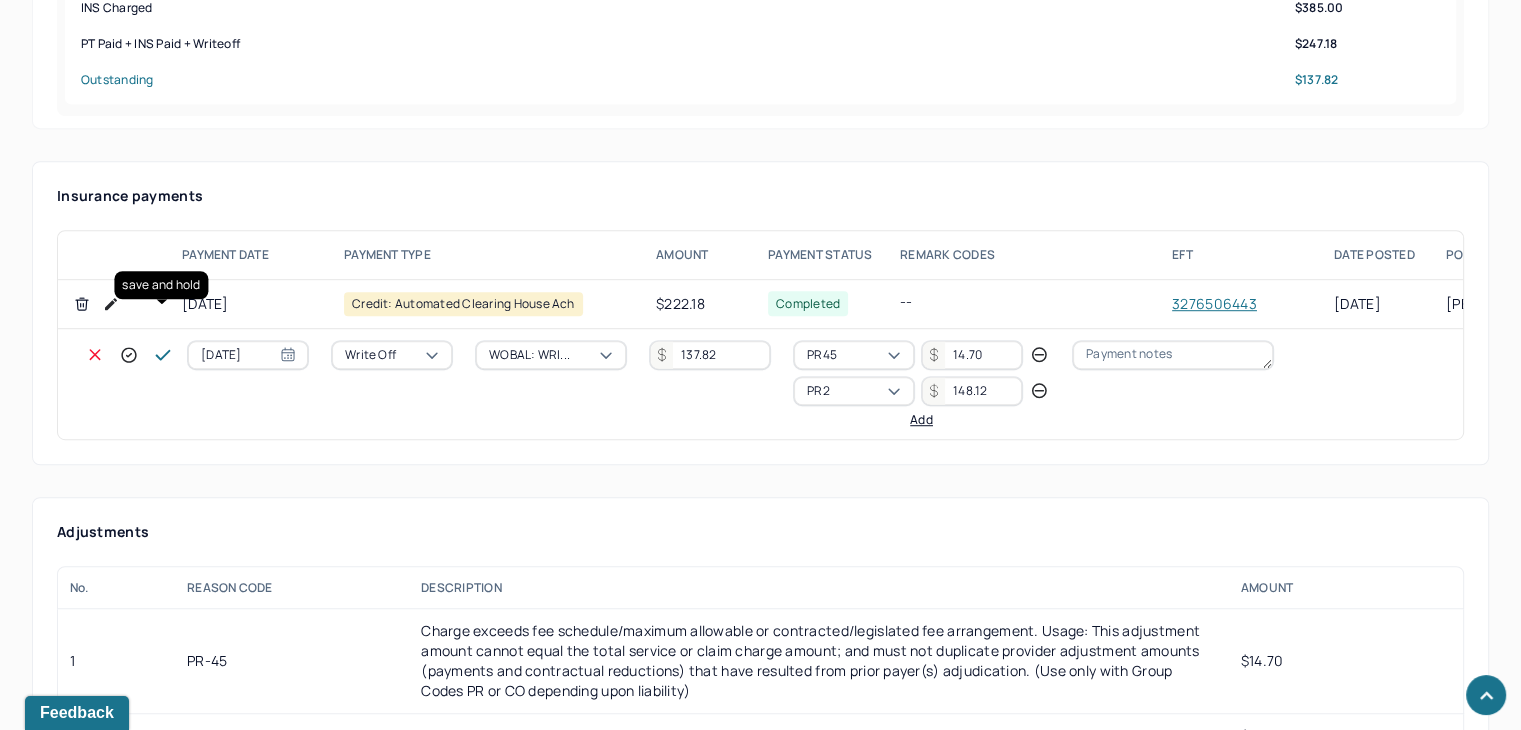 type on "148.12" 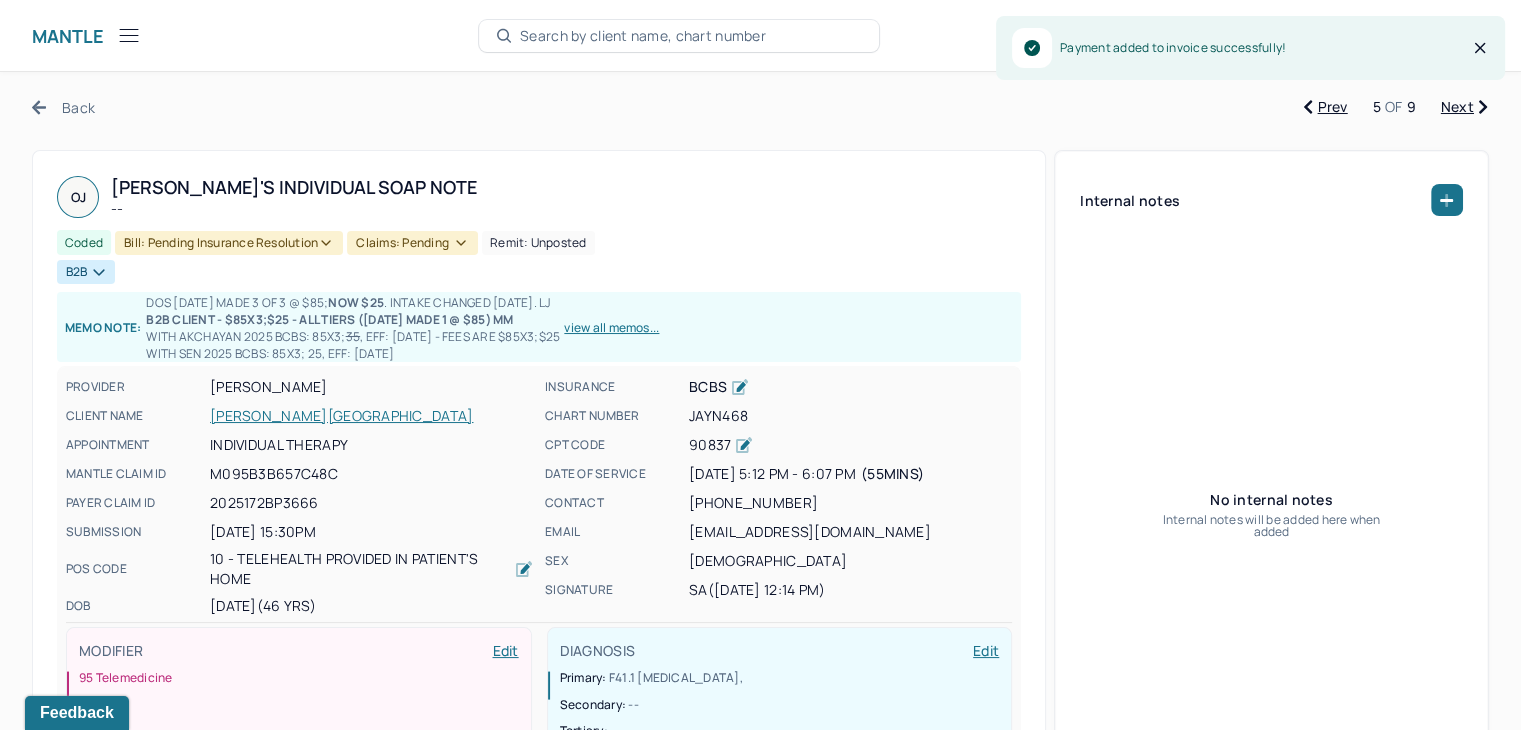 scroll, scrollTop: 0, scrollLeft: 0, axis: both 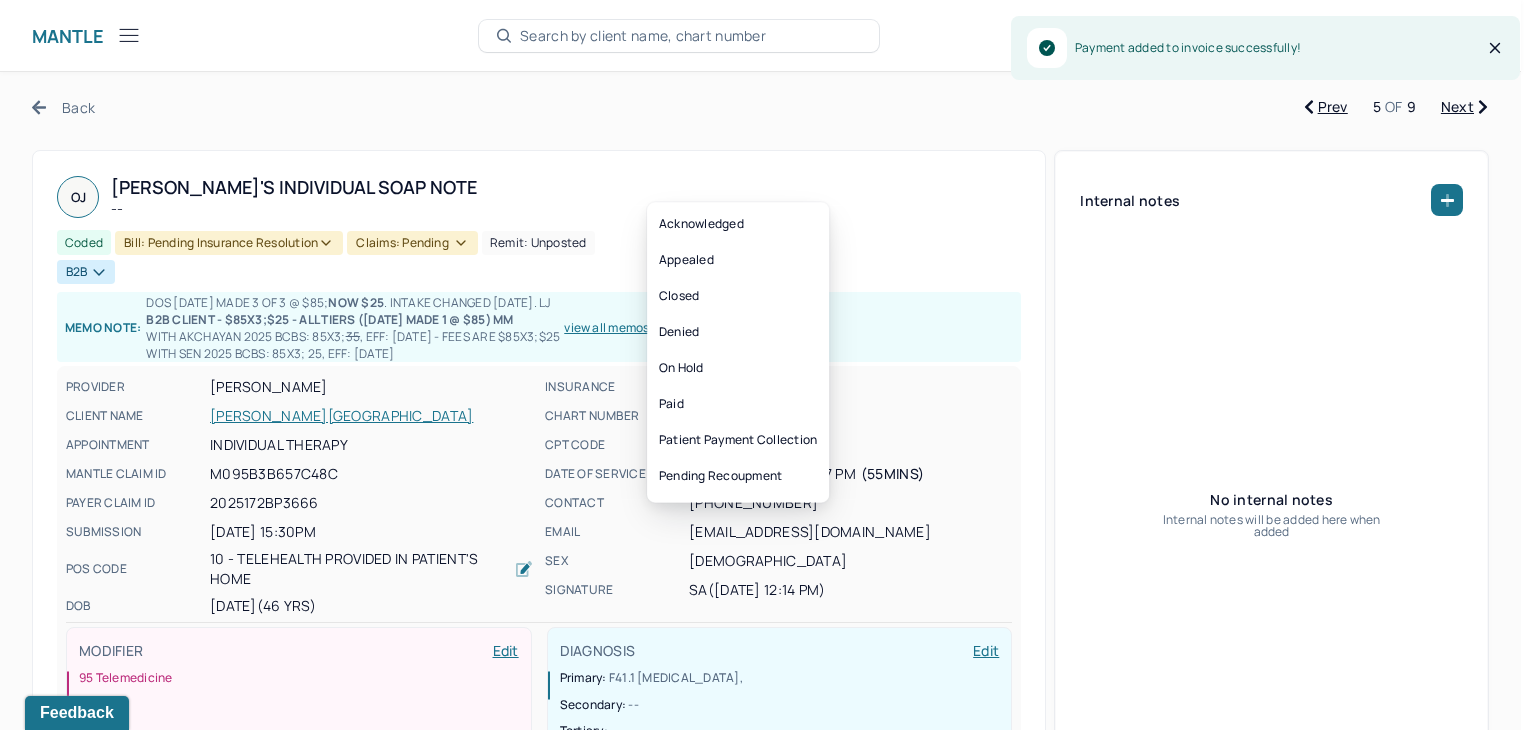 click on "Claims: pending" at bounding box center (412, 243) 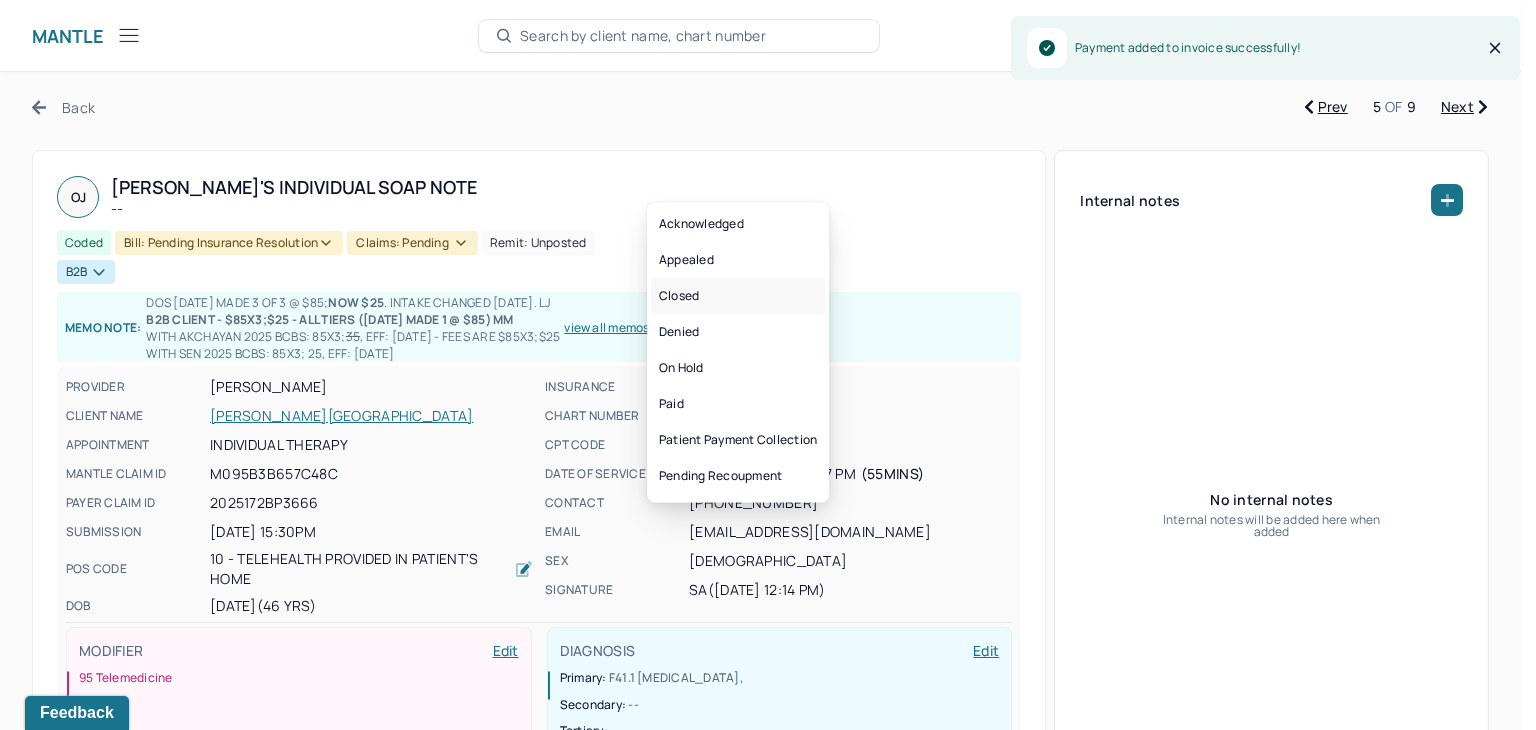 click on "Closed" at bounding box center [738, 296] 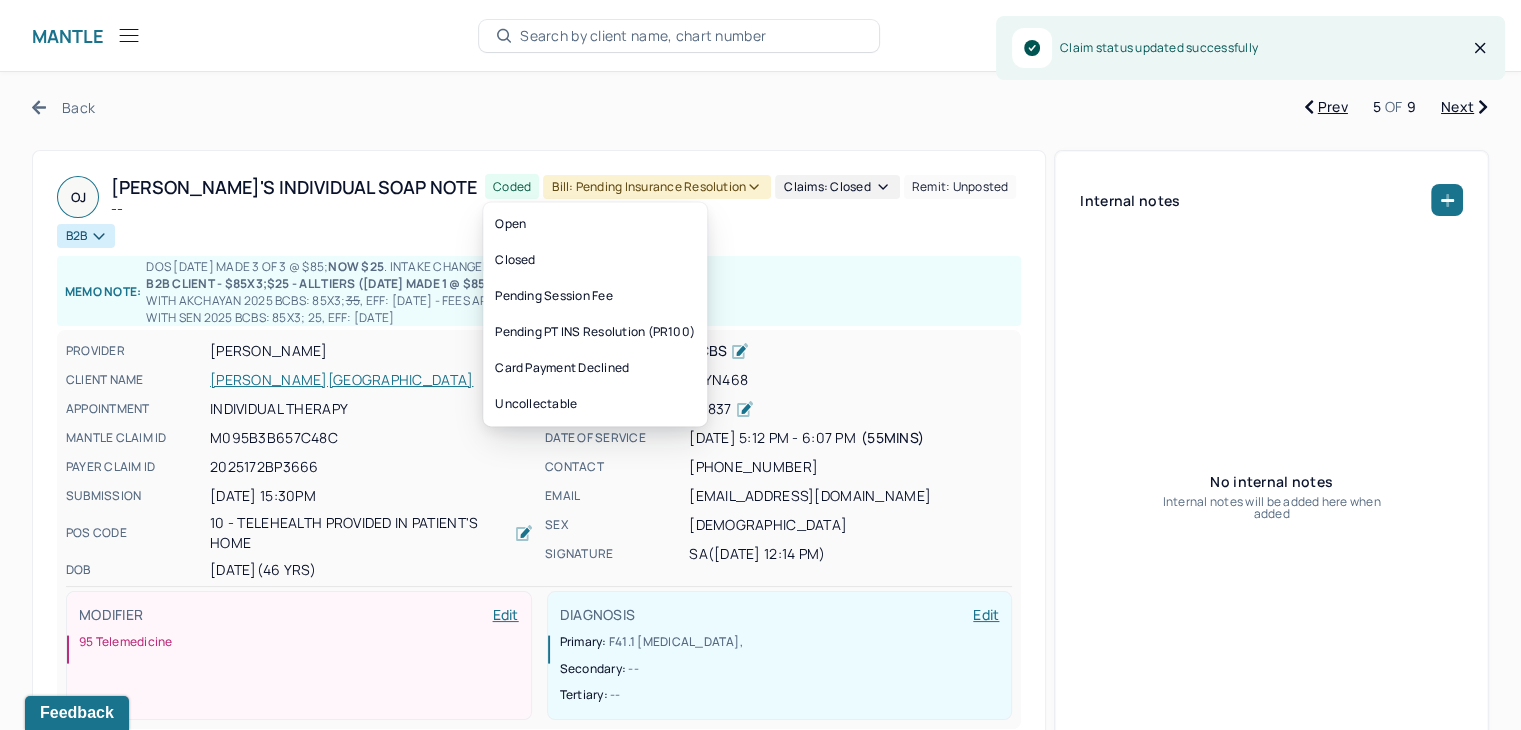 click 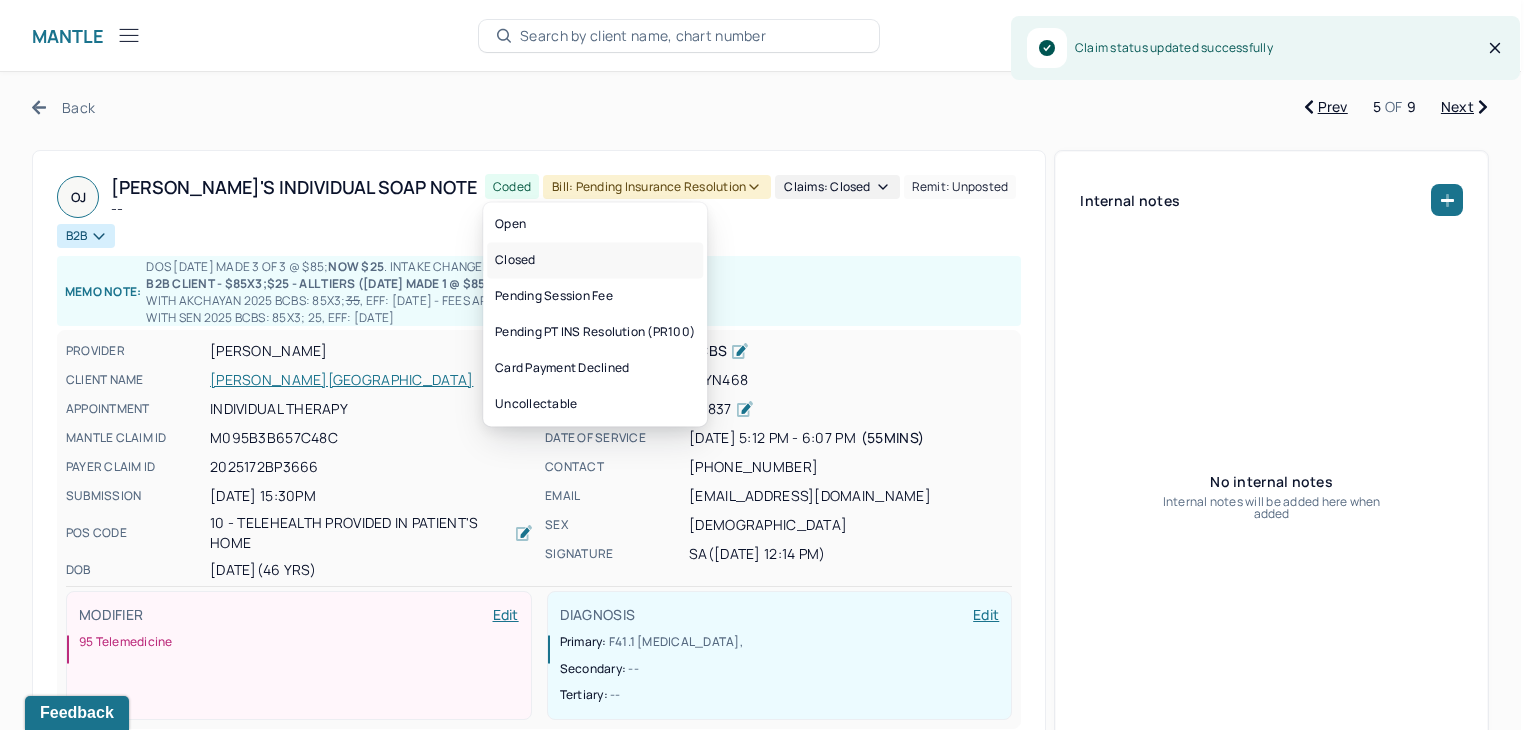 click on "Closed" at bounding box center (595, 260) 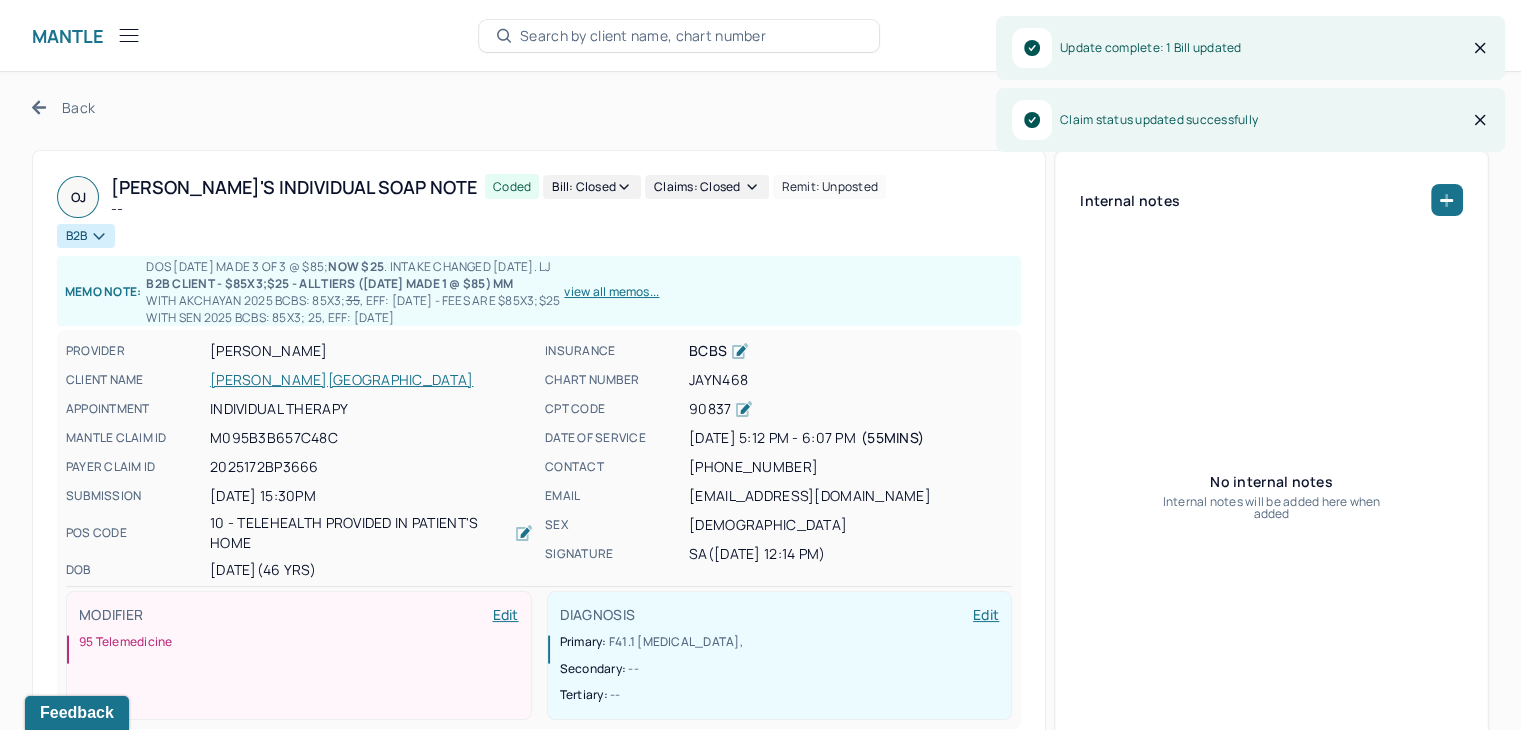 click on "Back" at bounding box center [63, 107] 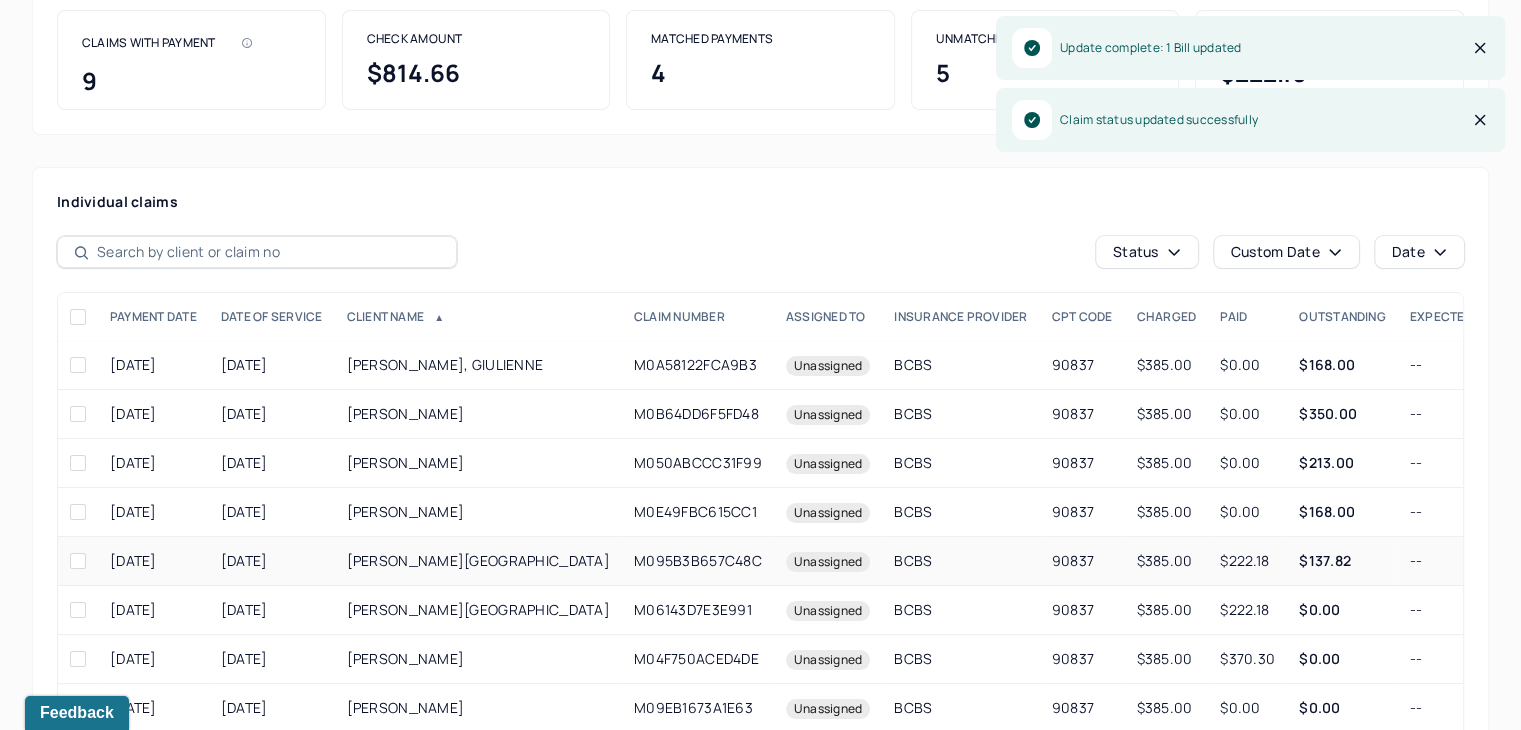 scroll, scrollTop: 307, scrollLeft: 0, axis: vertical 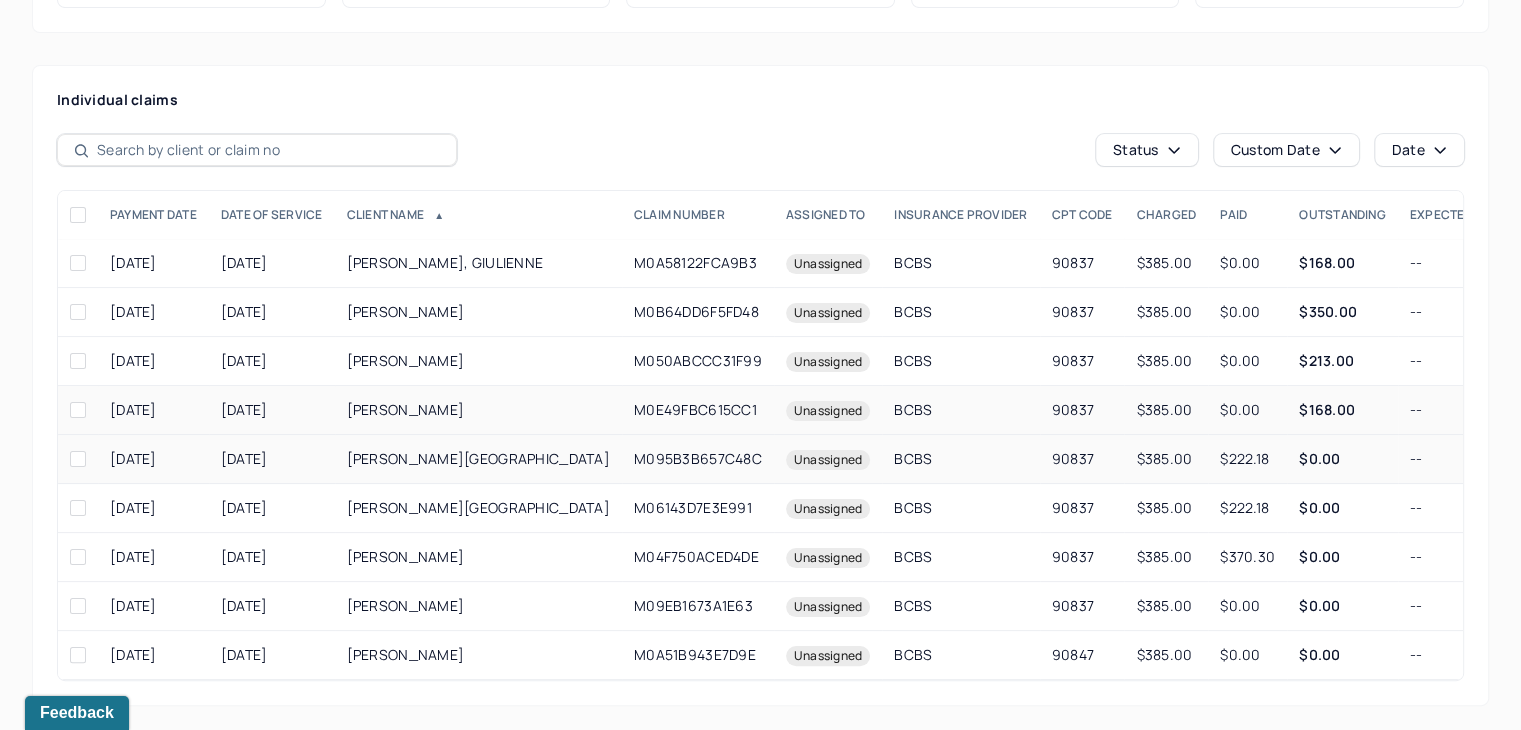 click on "--" at bounding box center (1441, 410) 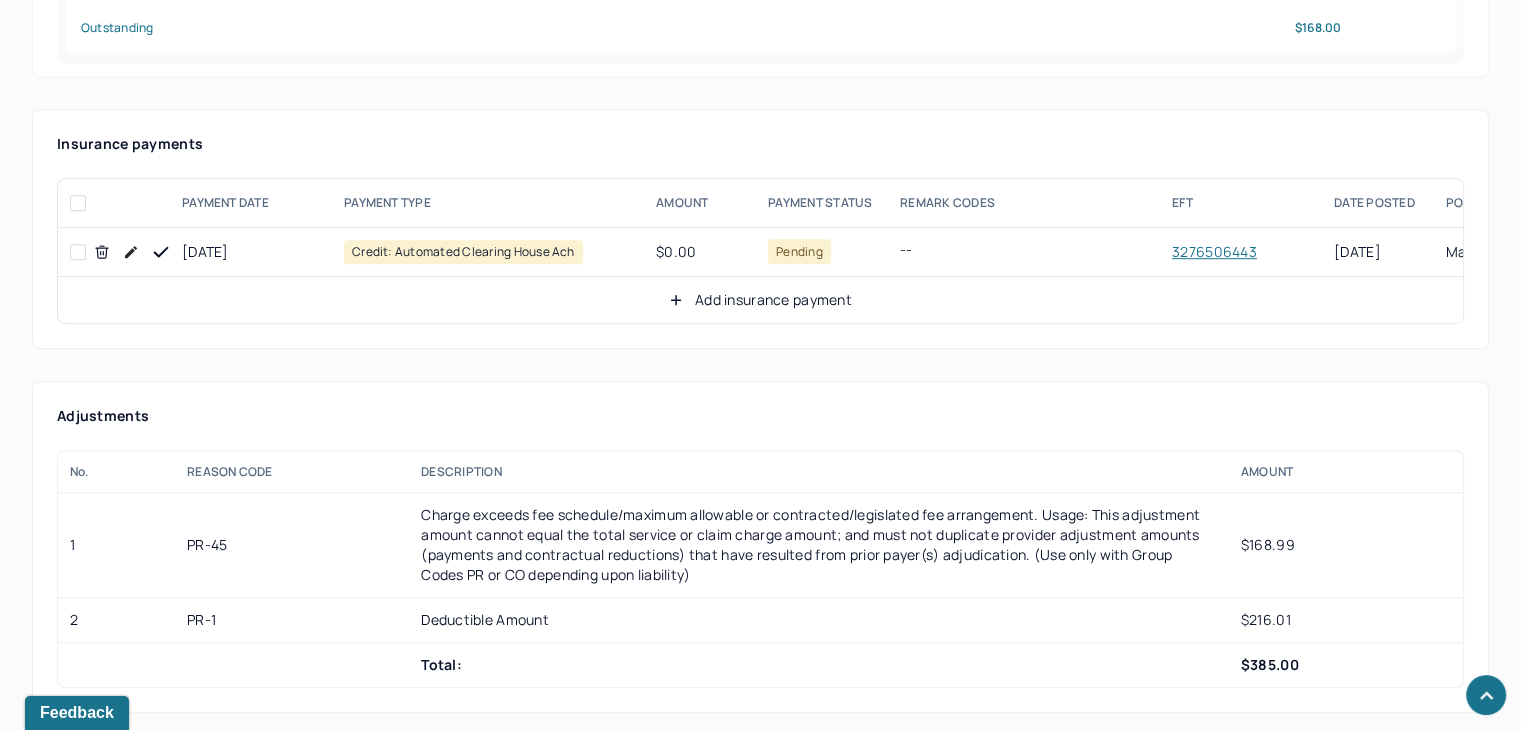 scroll, scrollTop: 1209, scrollLeft: 0, axis: vertical 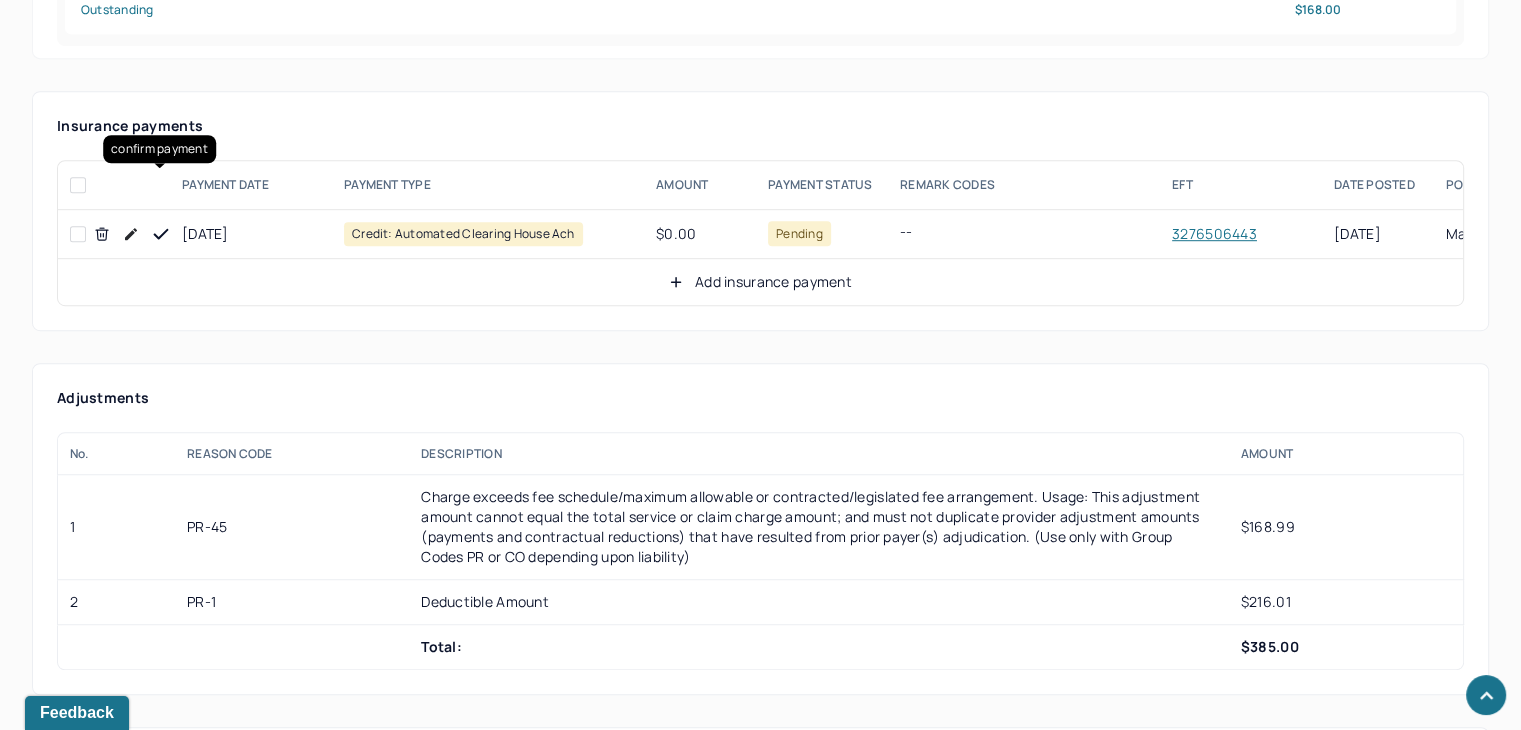 click 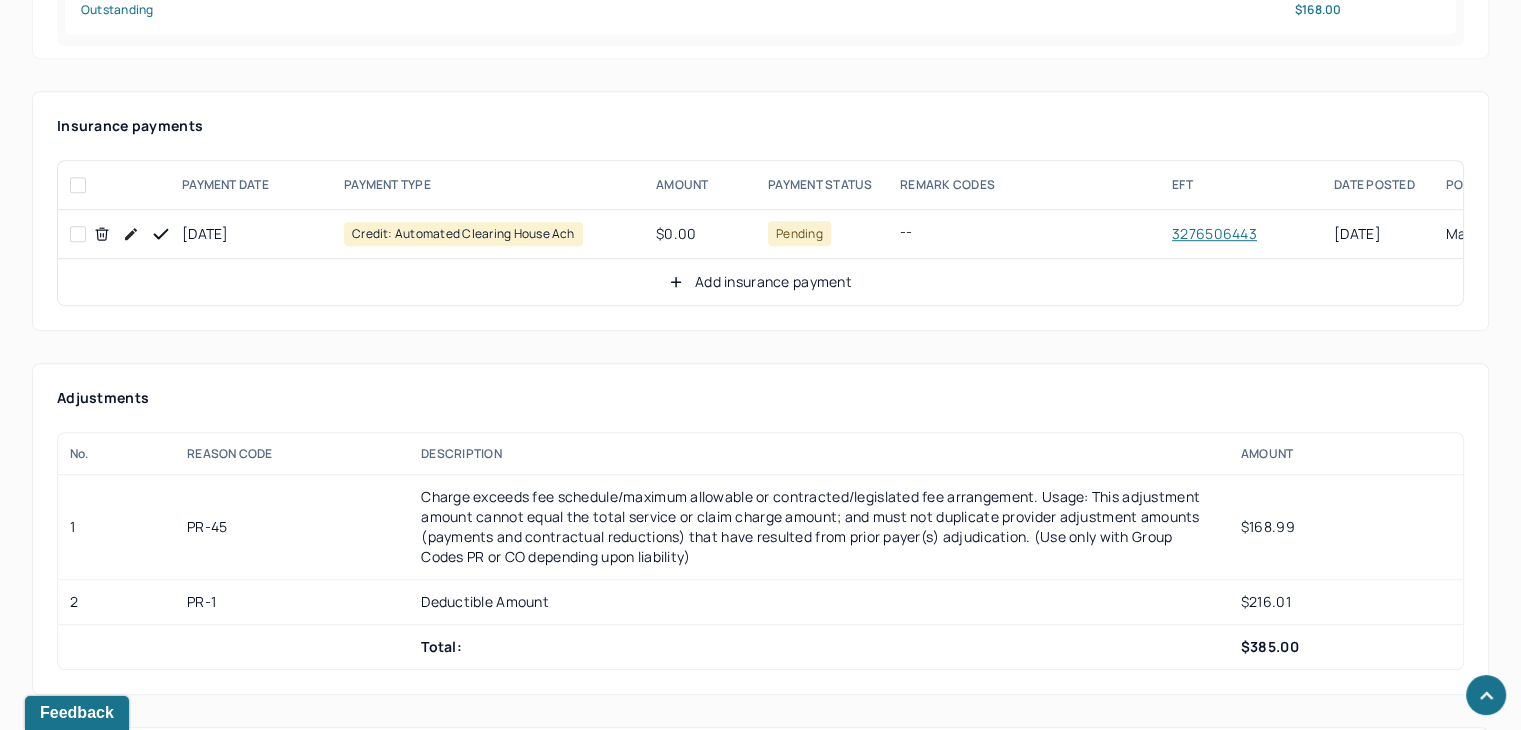 click on "Add insurance payment" at bounding box center [760, 282] 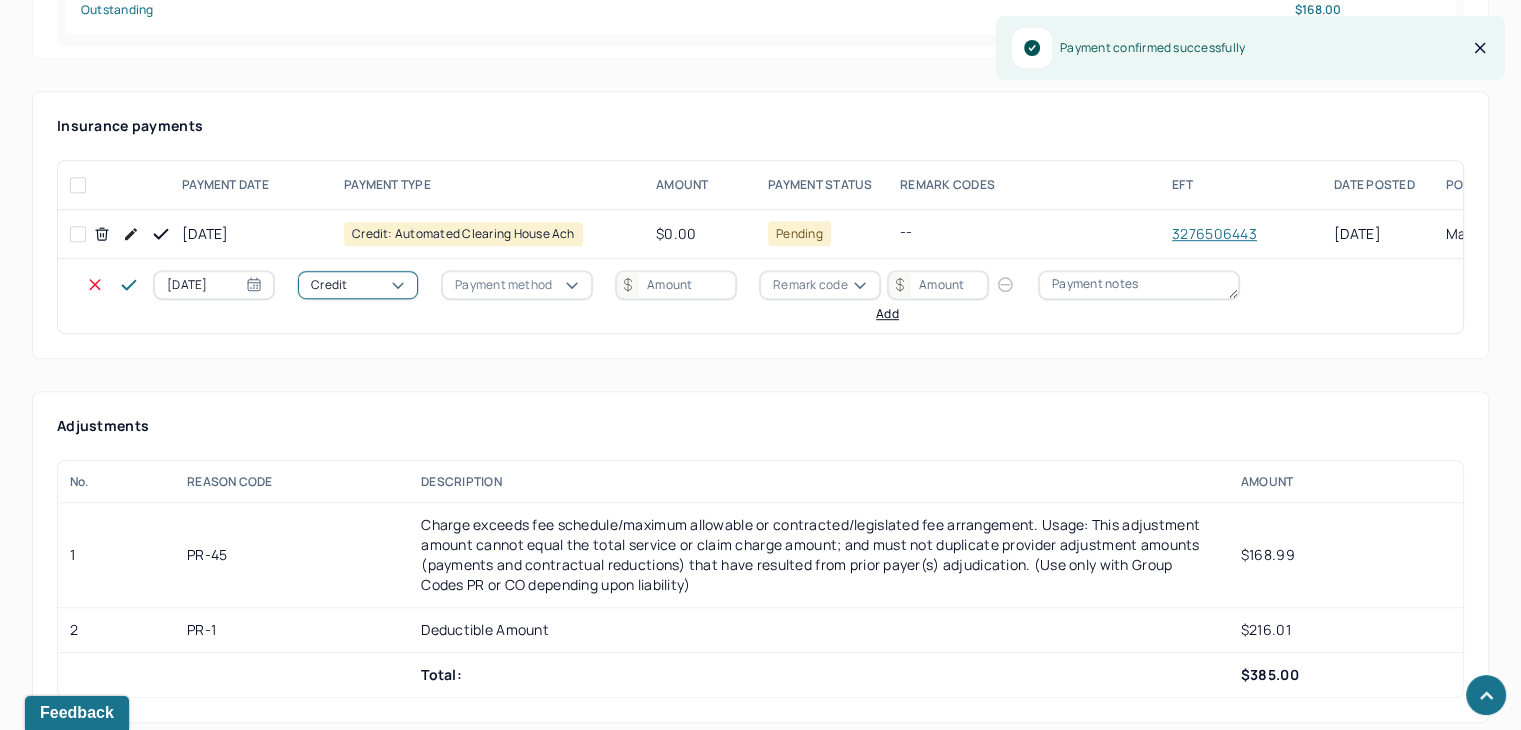 click on "Credit" at bounding box center [358, 285] 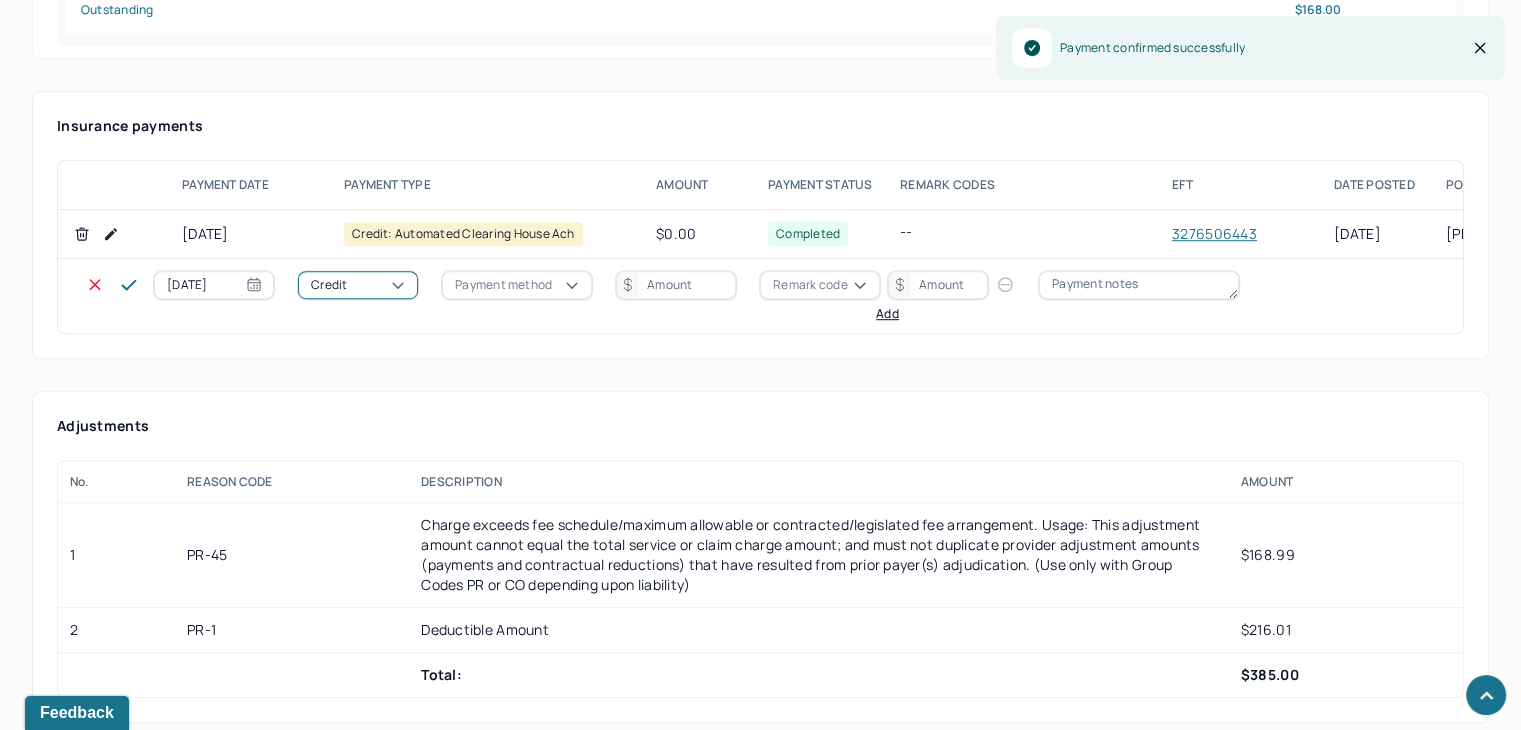 click on "Credit" at bounding box center [358, 285] 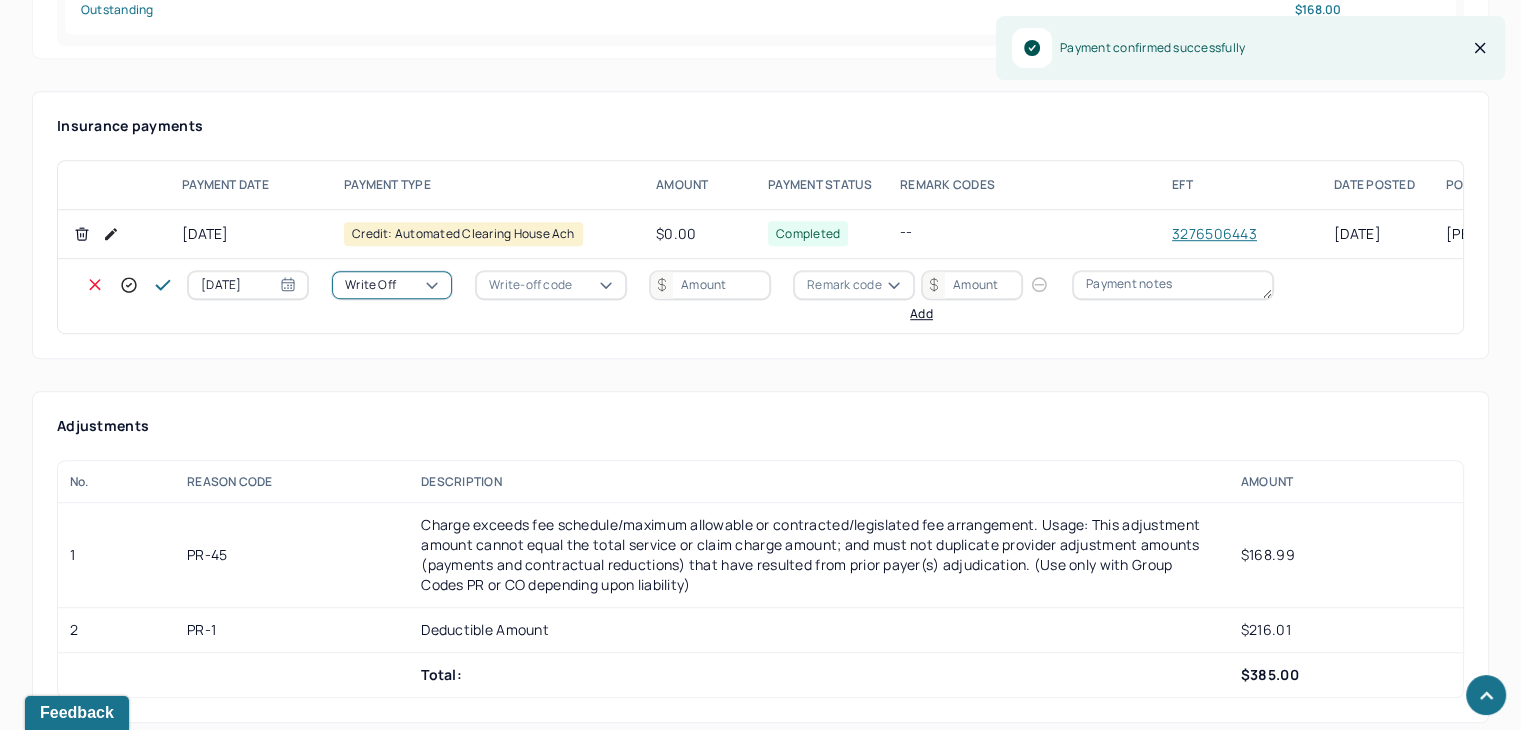 click on "Write-off code" at bounding box center [530, 285] 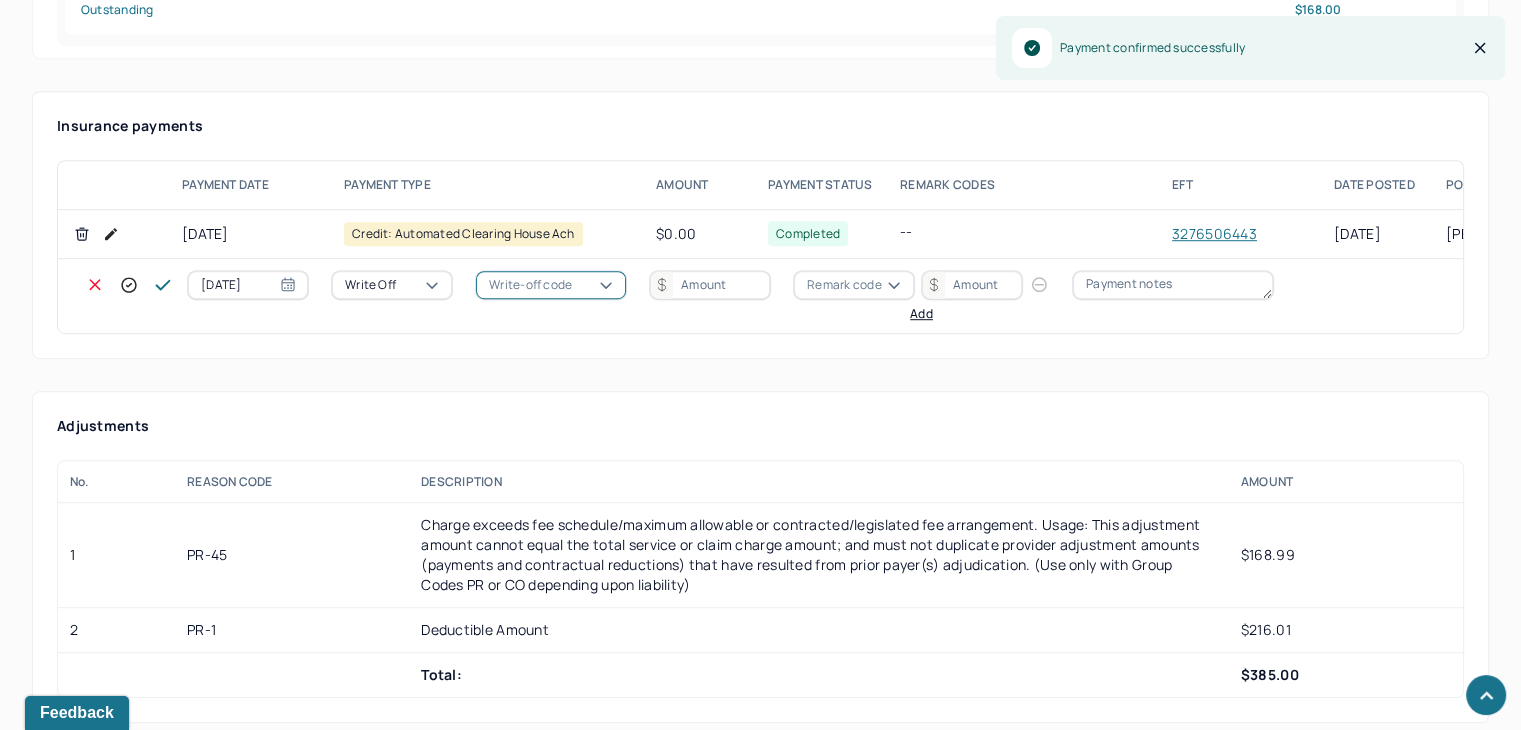 click on "WOBAL: WRITE OFF - BALANCE (INSADJ)" at bounding box center (100, -349) 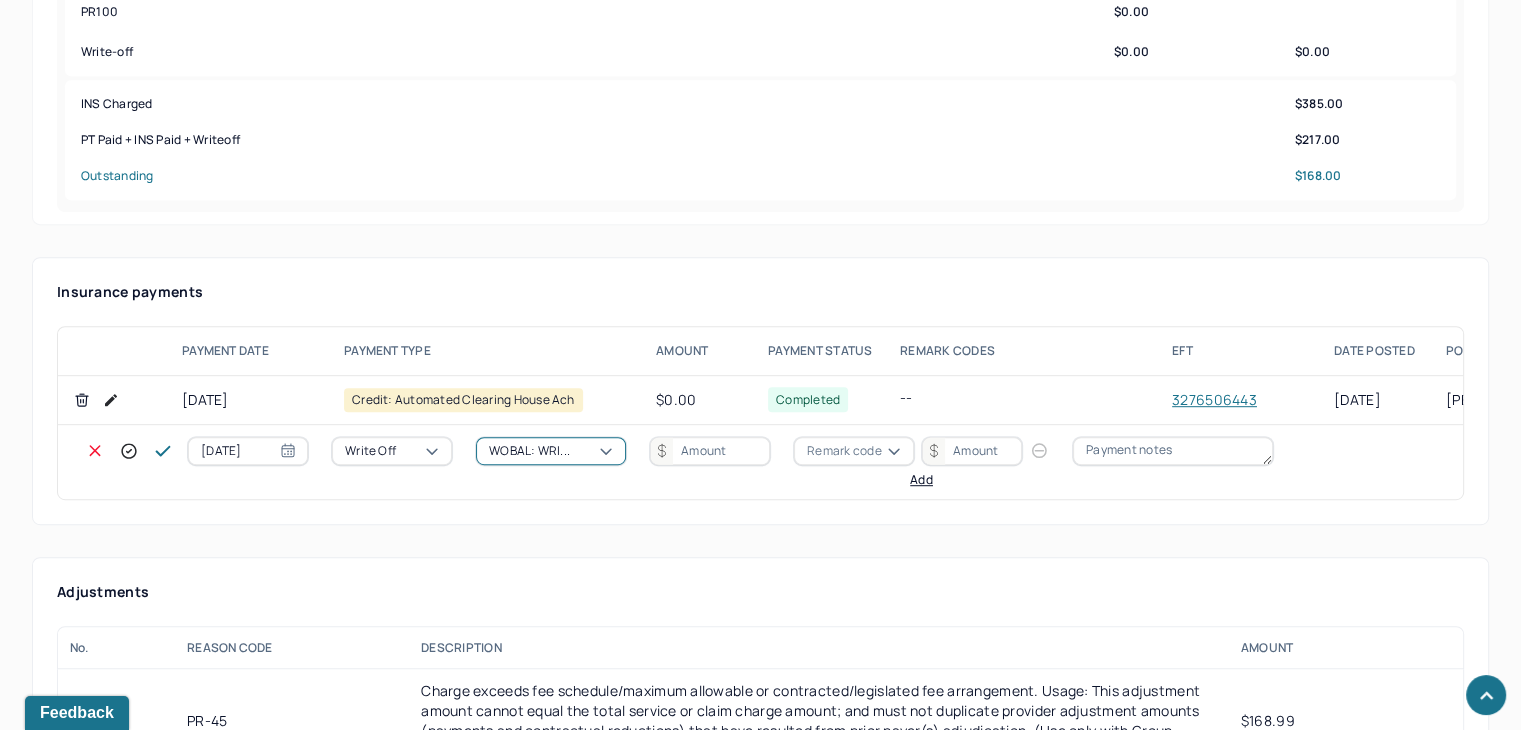 scroll, scrollTop: 1009, scrollLeft: 0, axis: vertical 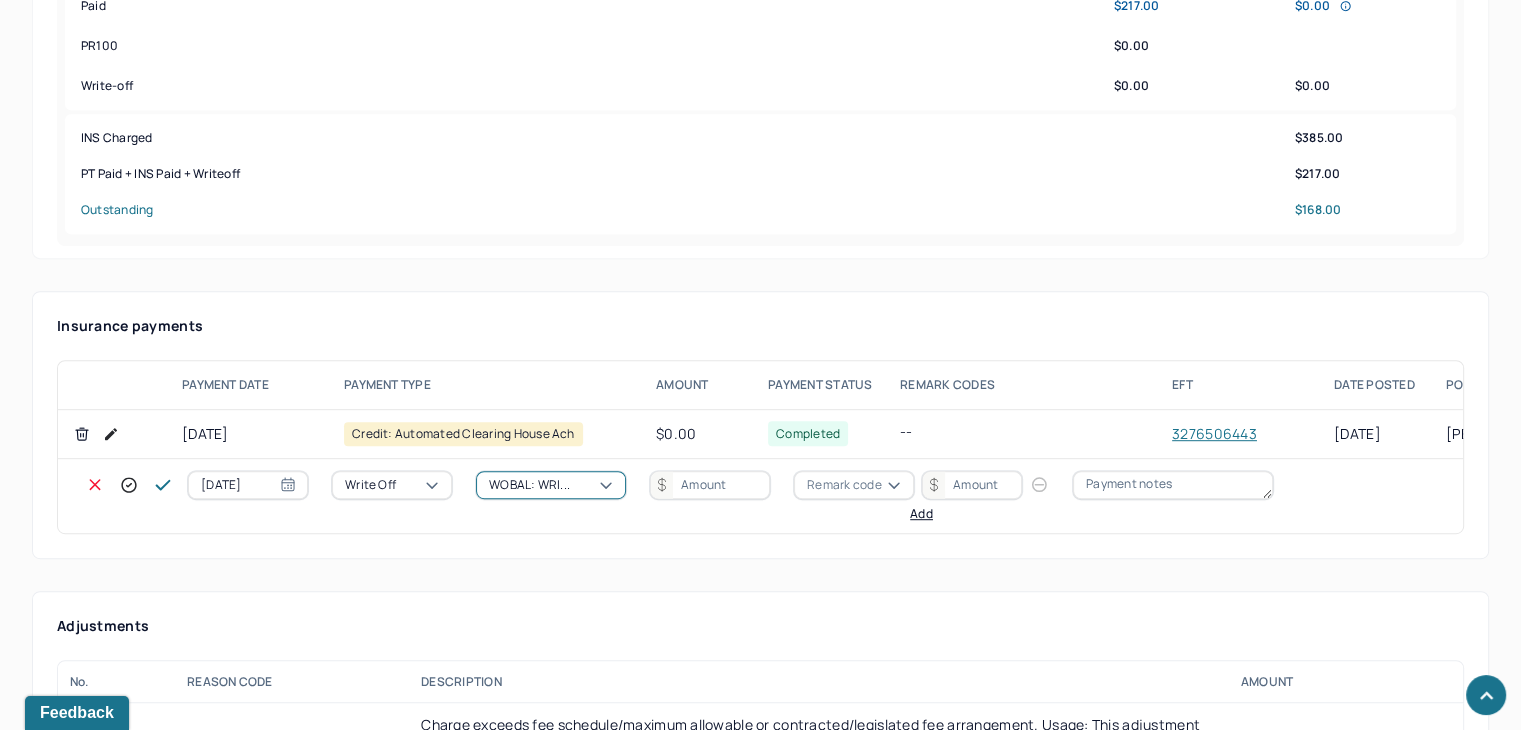 click at bounding box center [710, 485] 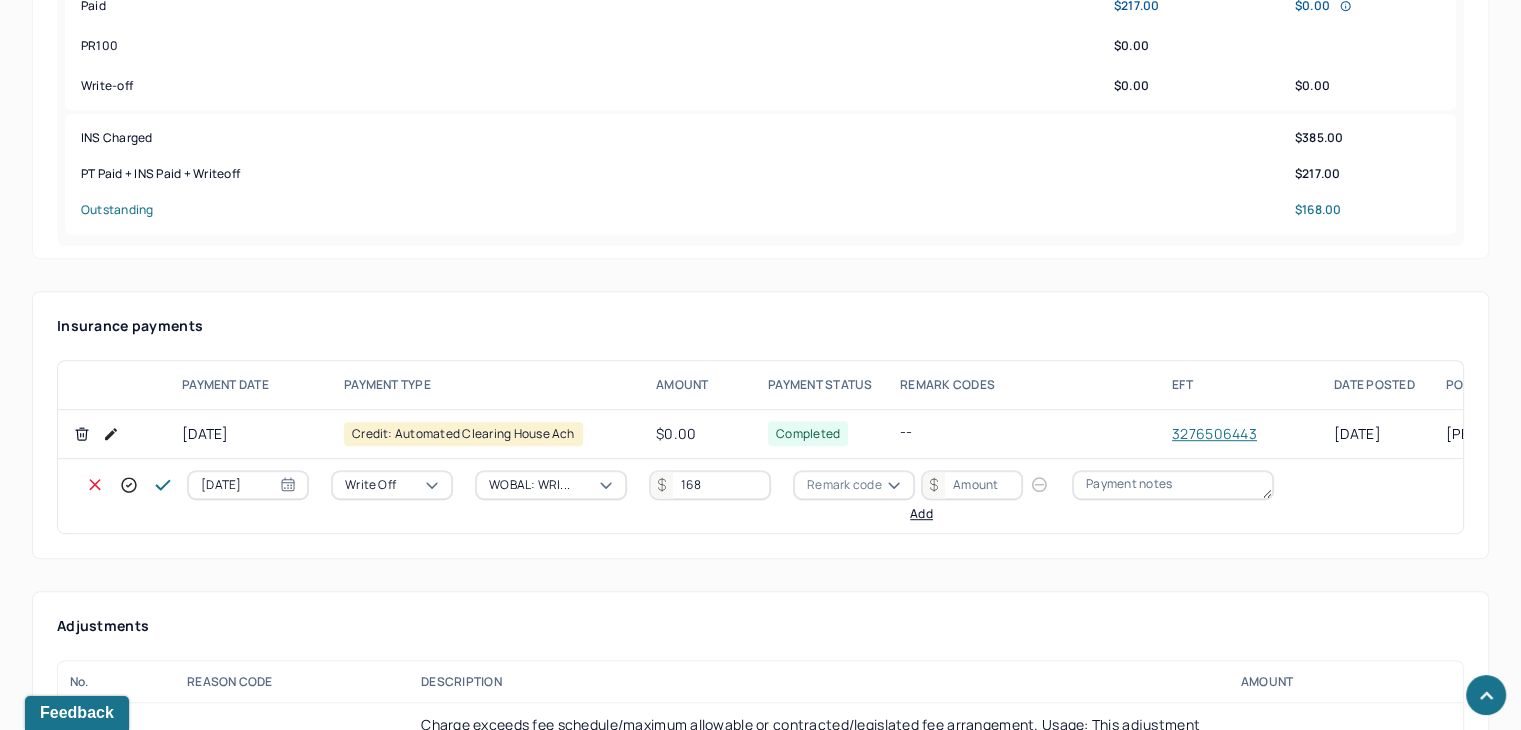 scroll, scrollTop: 1109, scrollLeft: 0, axis: vertical 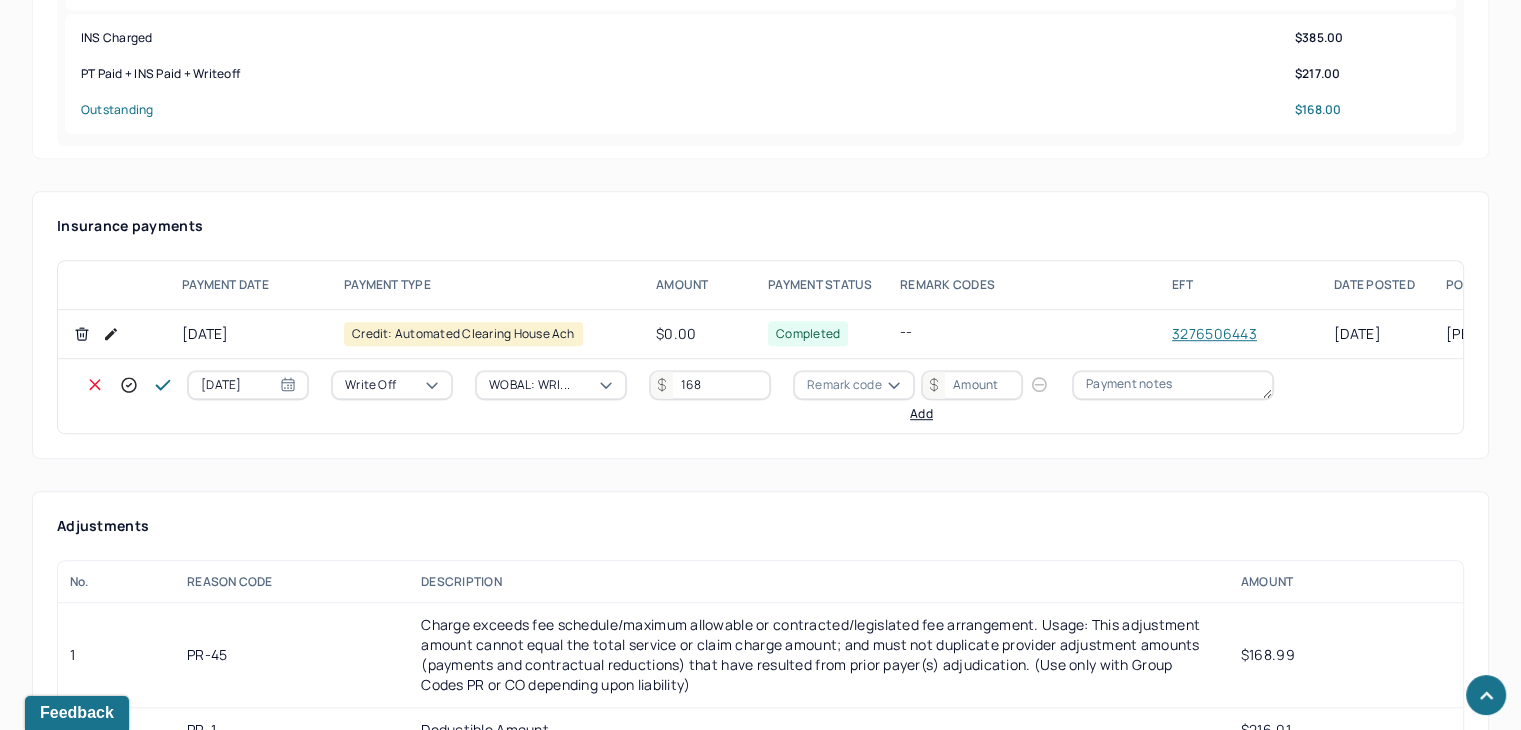 type on "168" 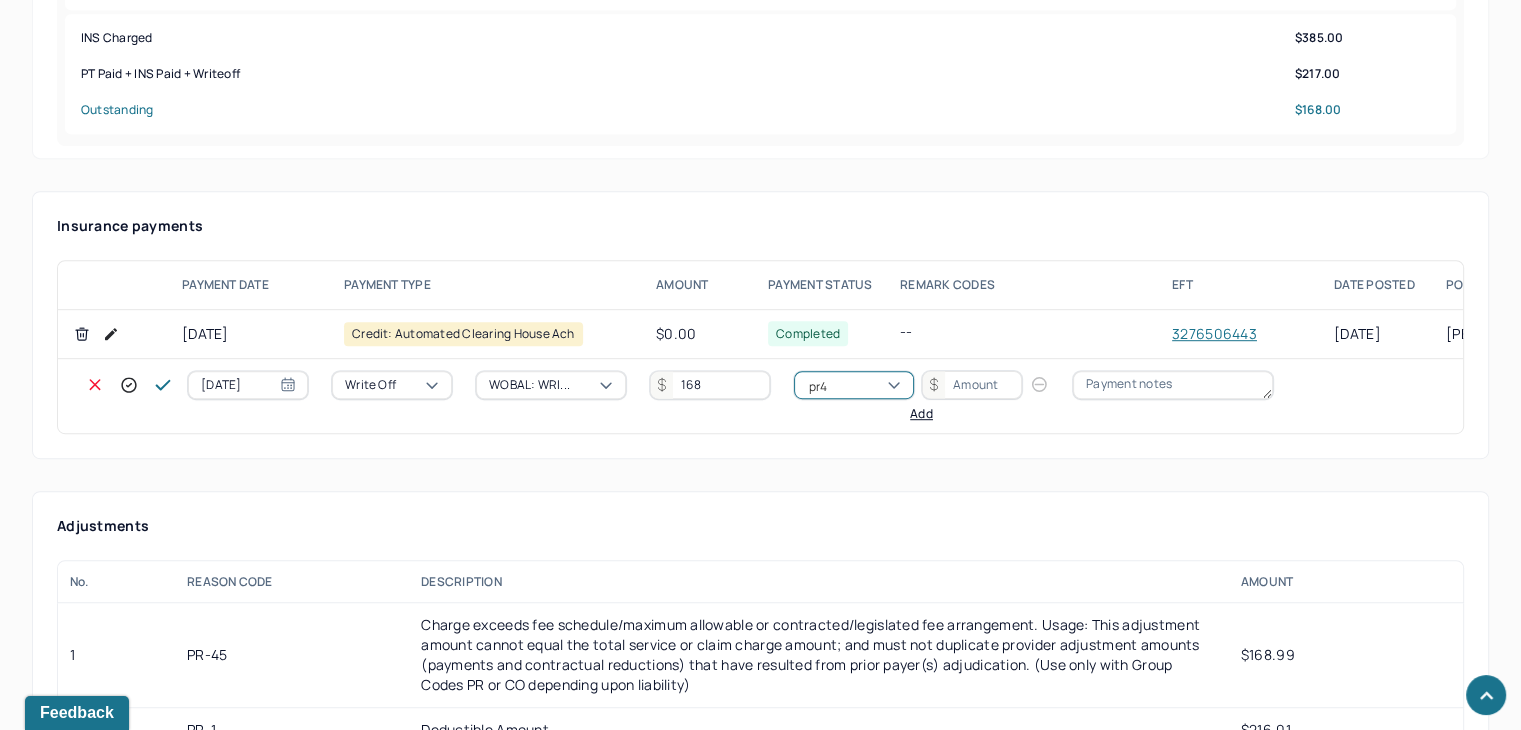 scroll, scrollTop: 0, scrollLeft: 0, axis: both 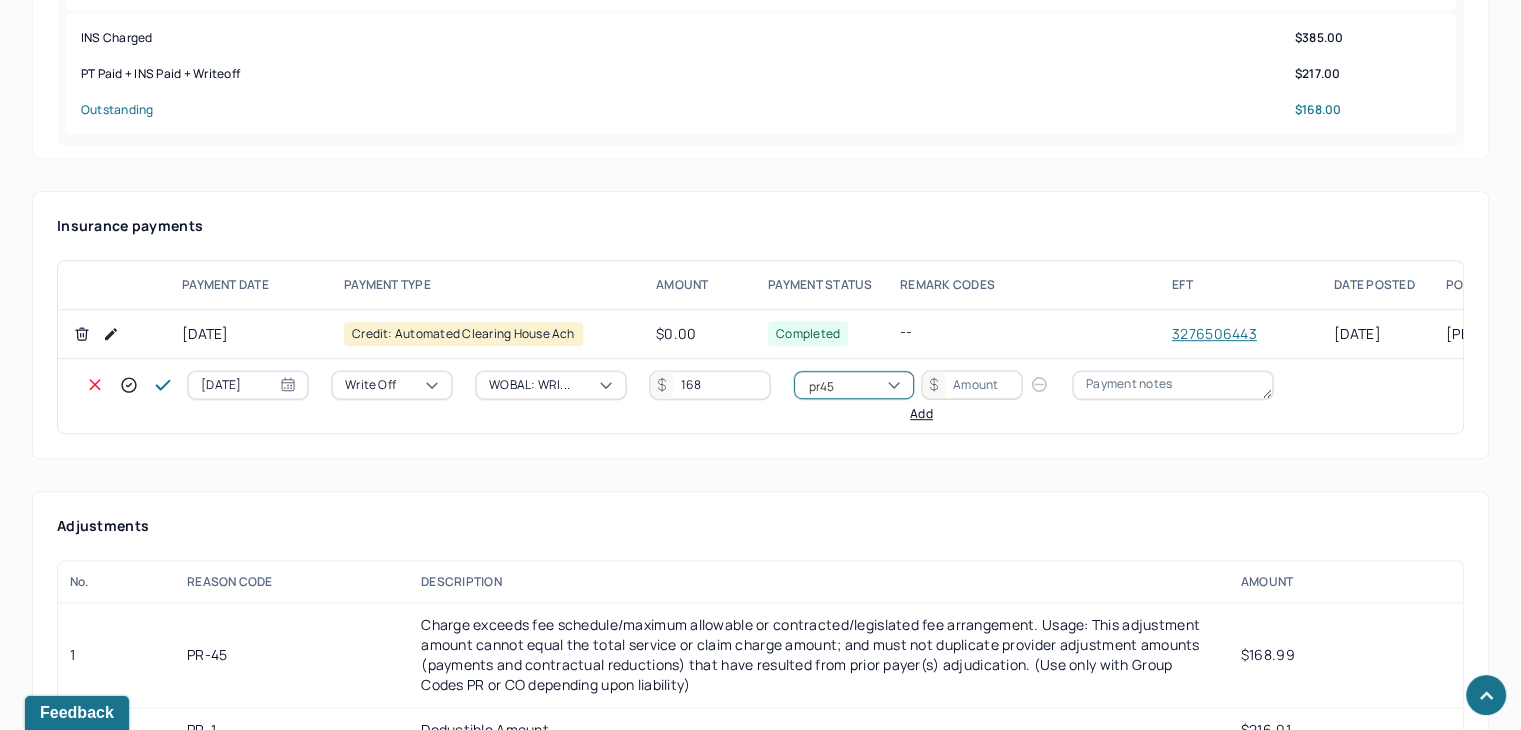 type 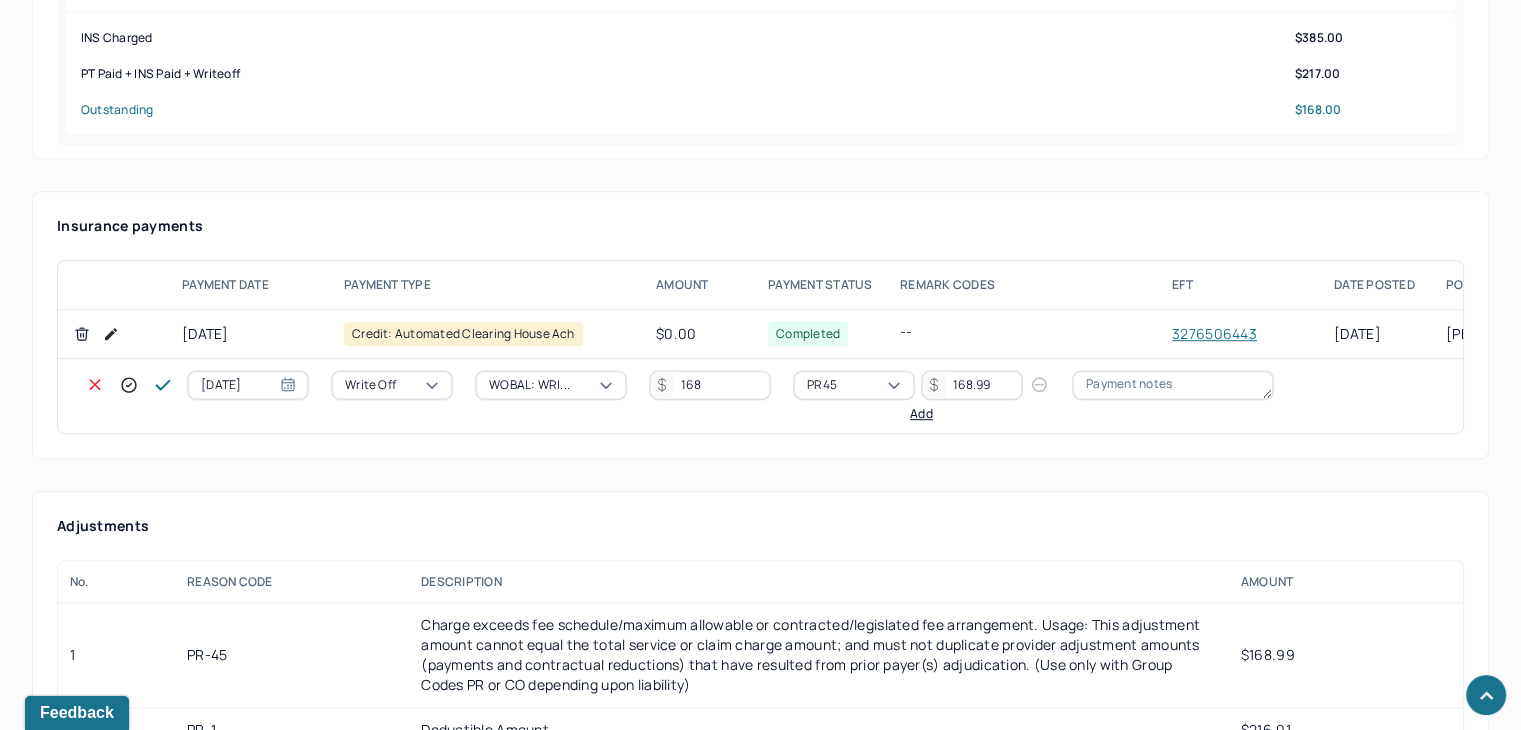 type on "168.99" 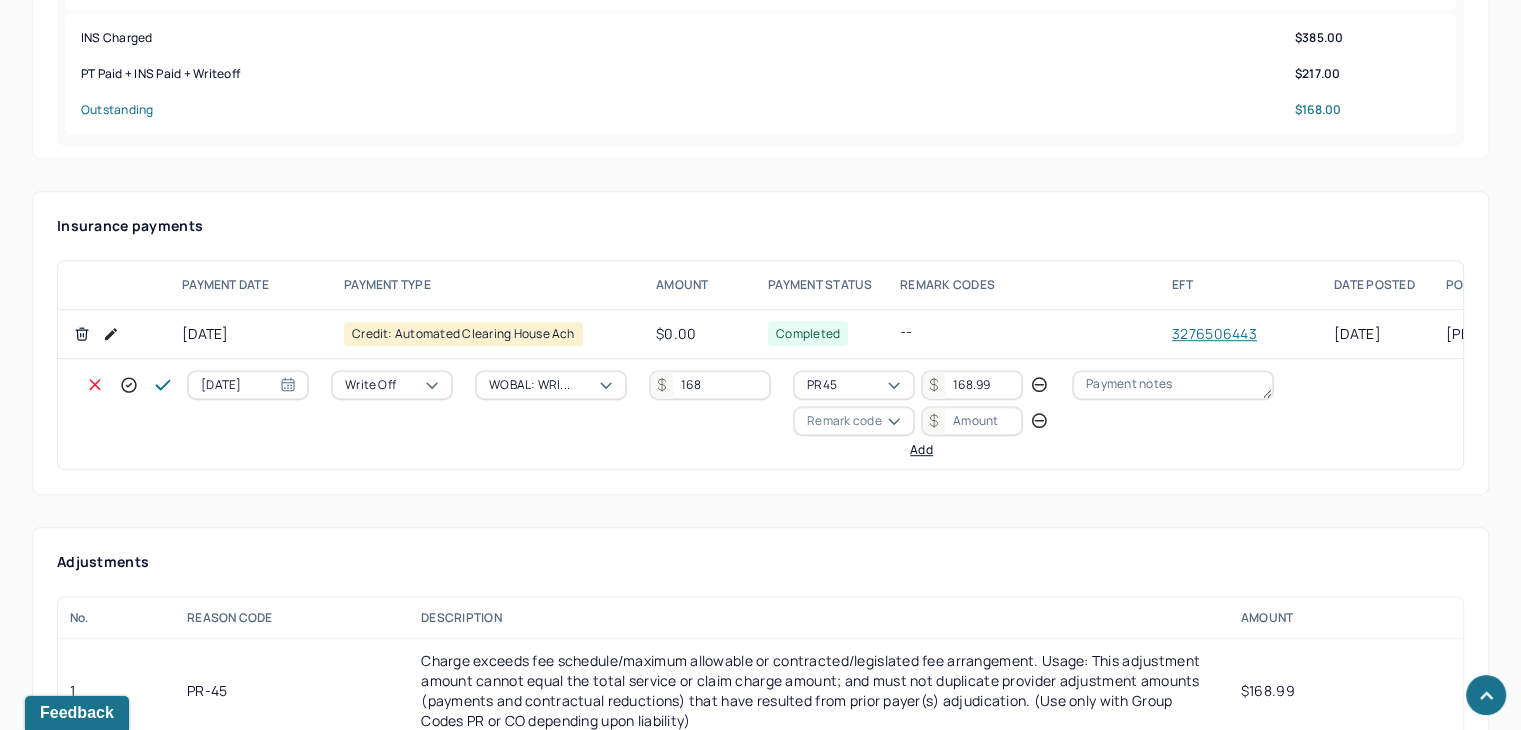 click 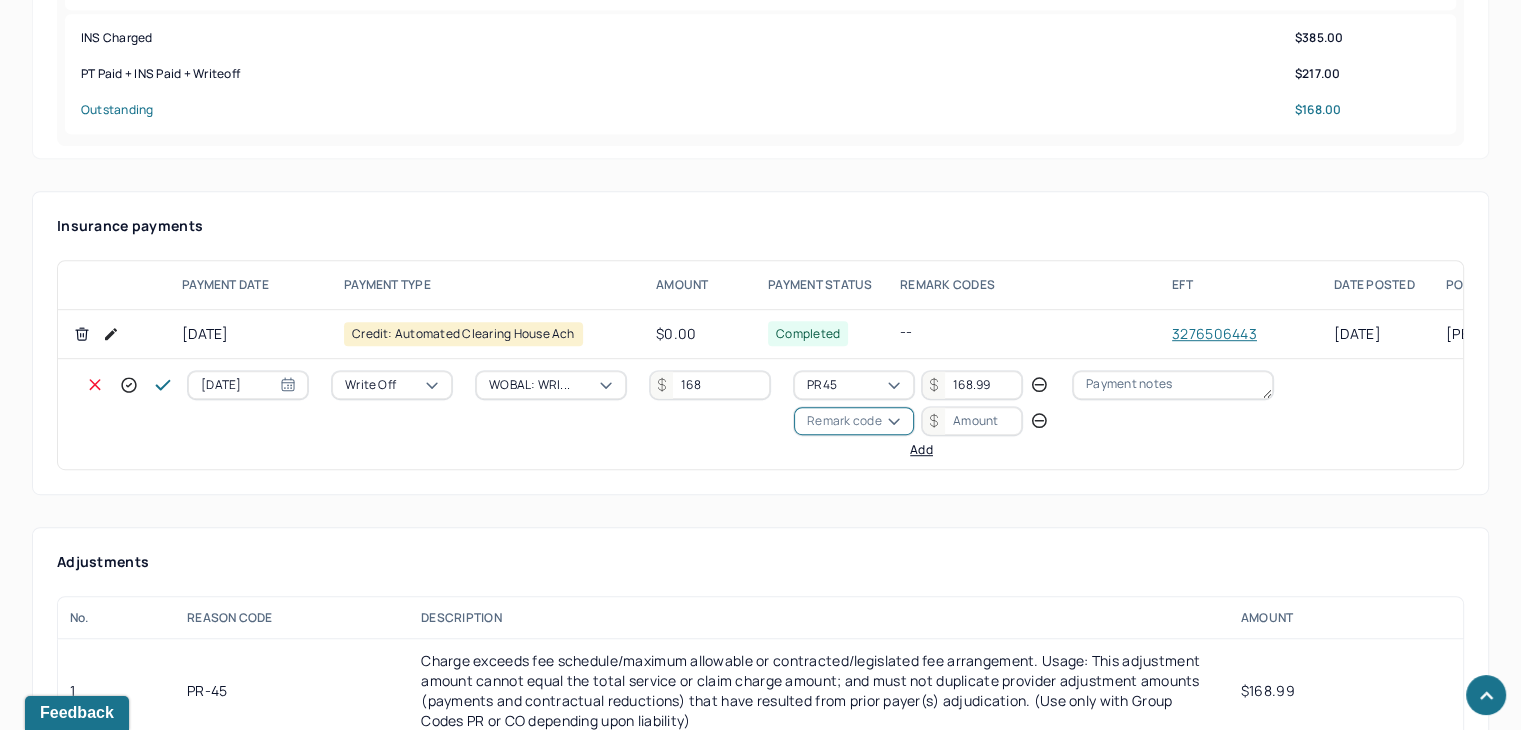 click on "Remark code" at bounding box center (844, 421) 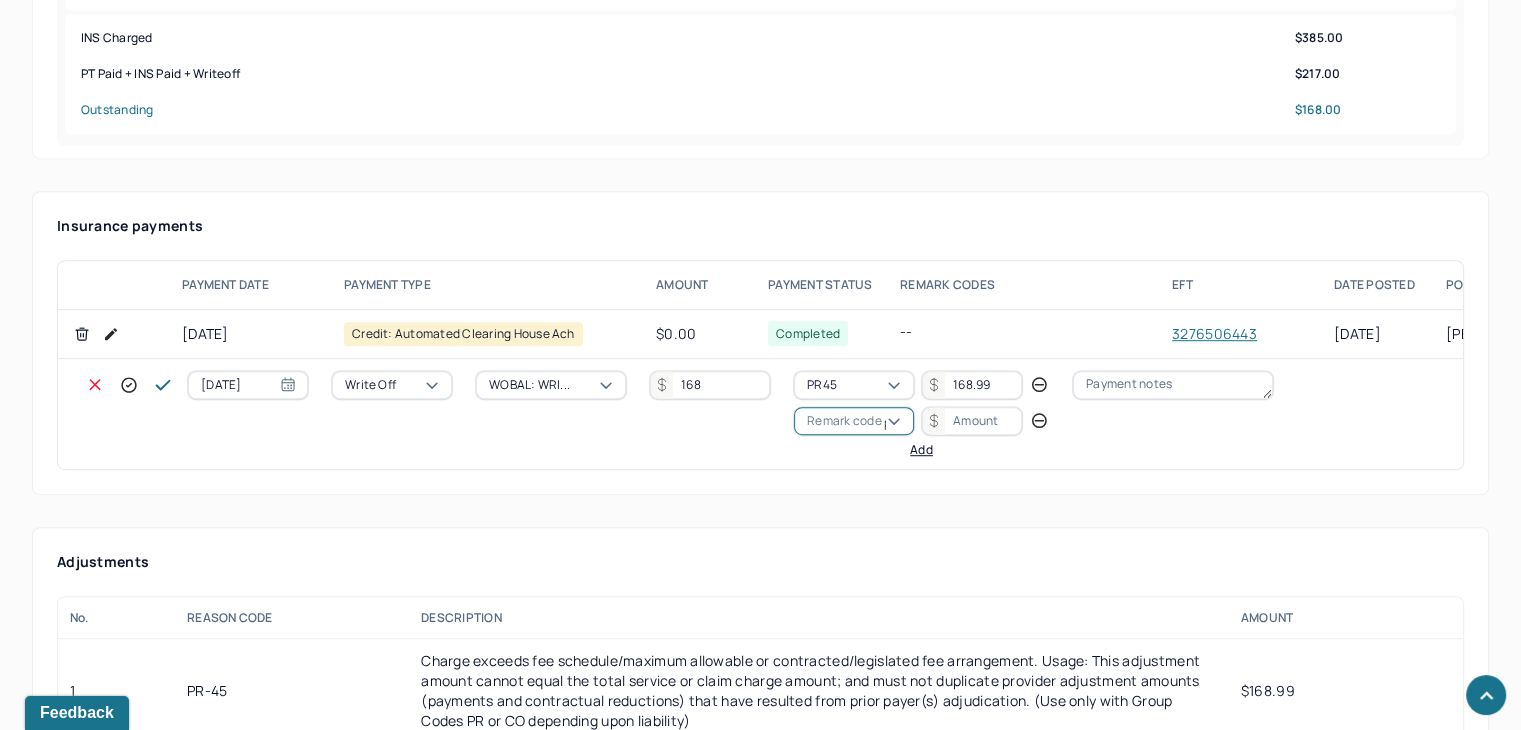 scroll, scrollTop: 124, scrollLeft: 0, axis: vertical 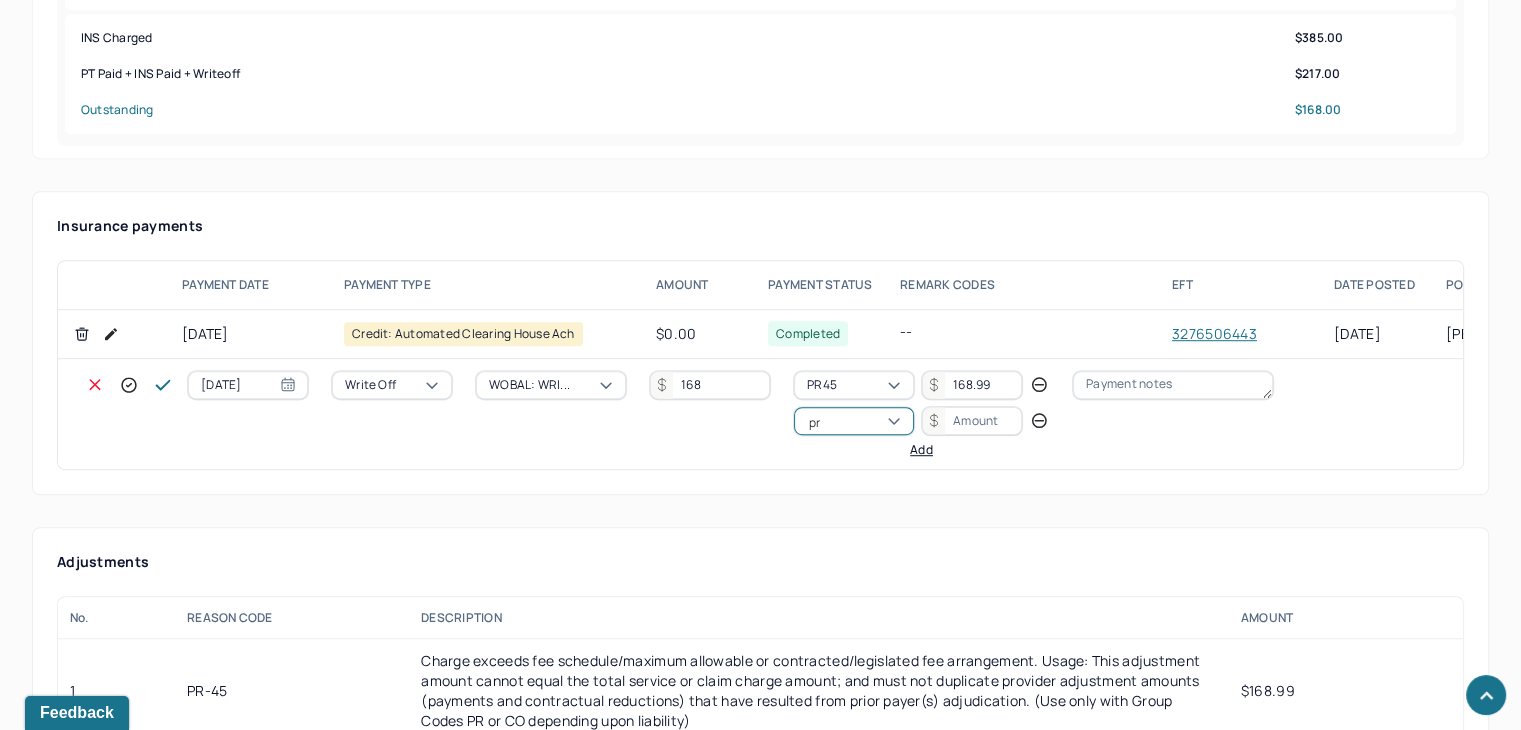 type on "pr1" 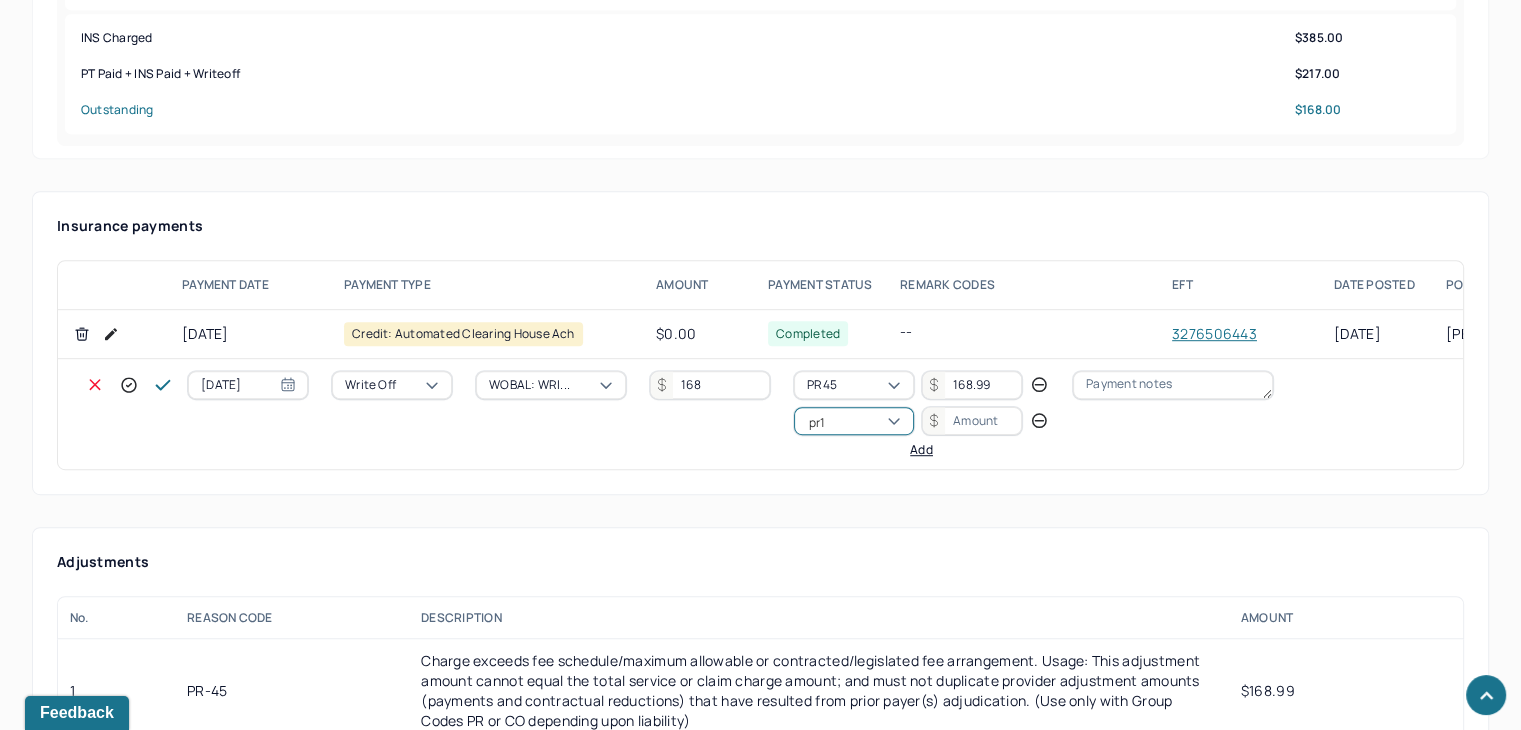 type 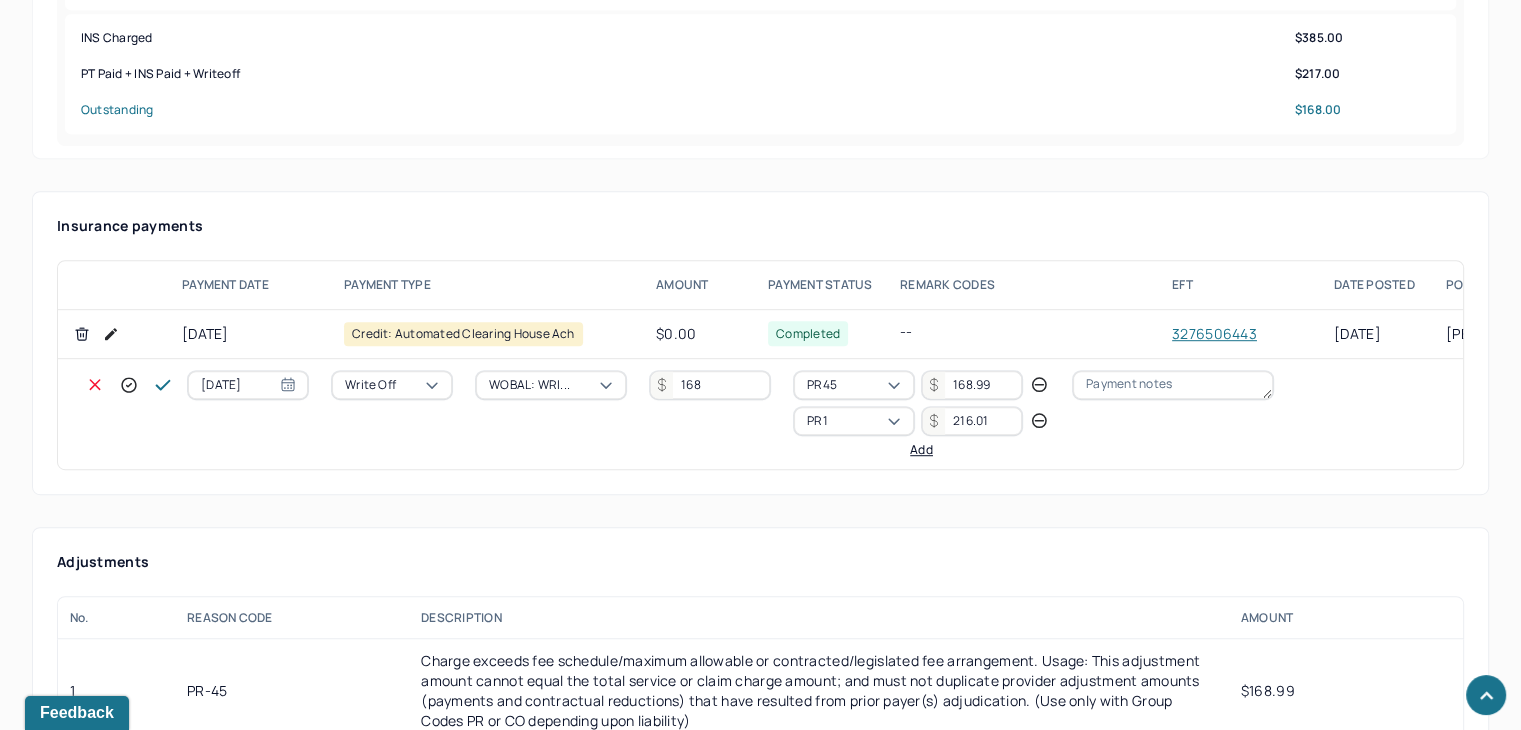 type on "216.01" 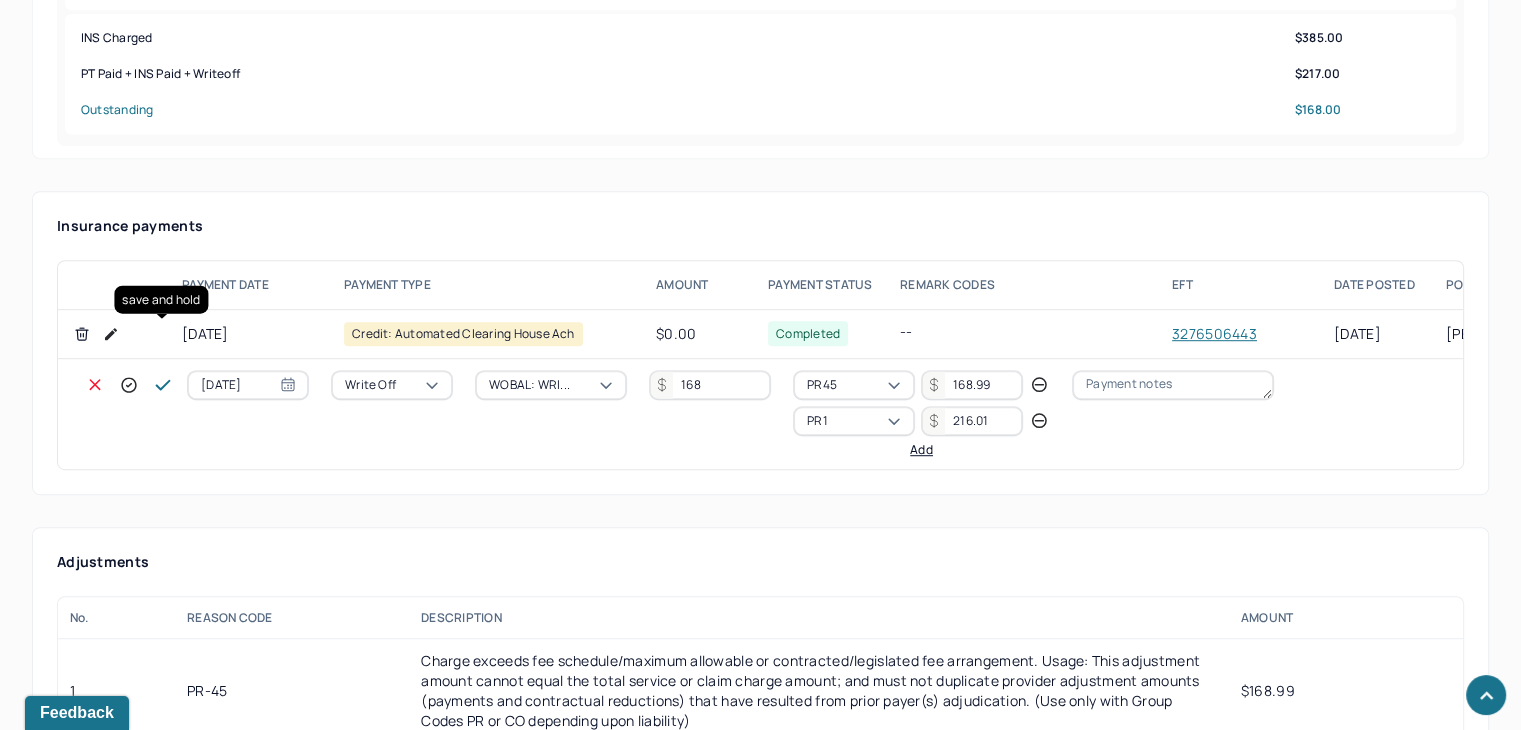 click 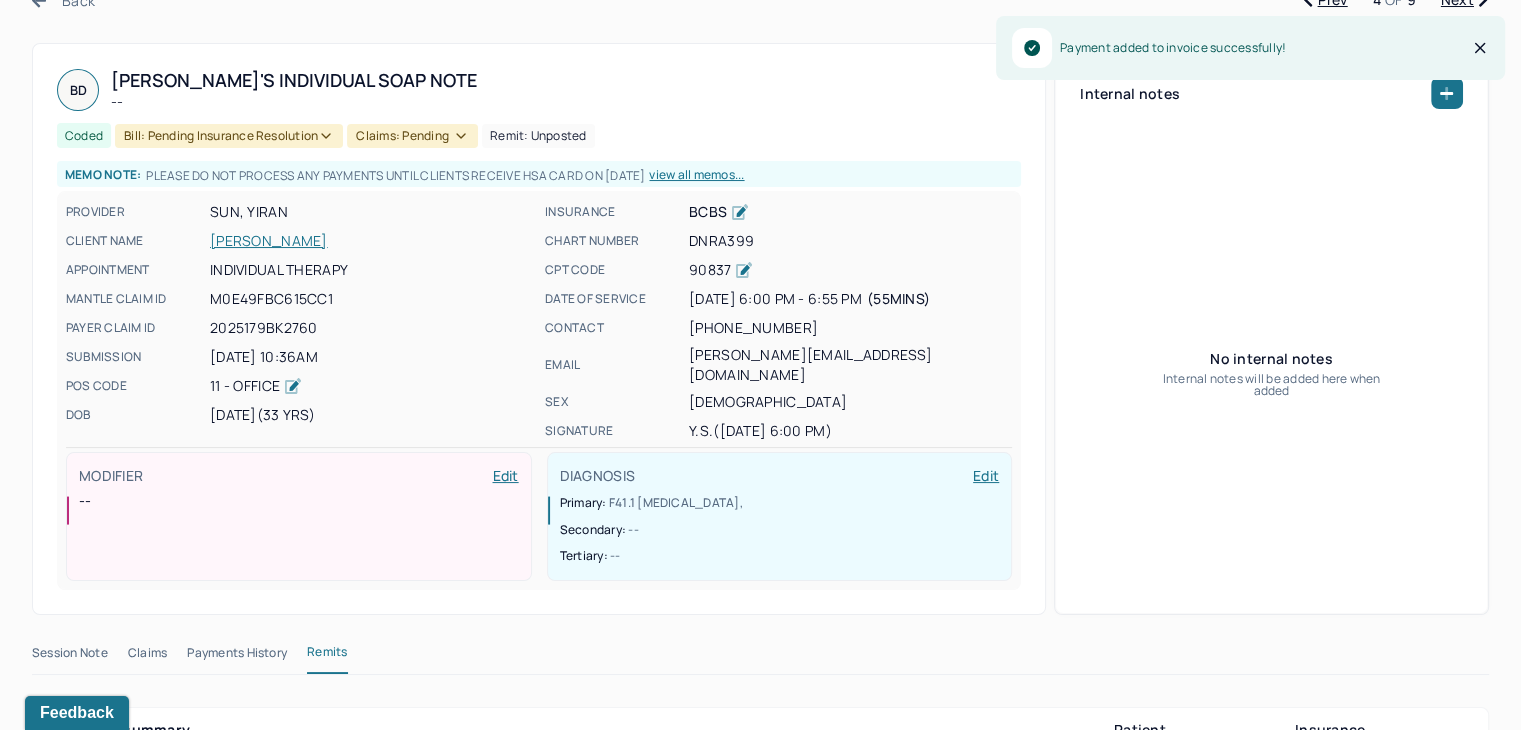 scroll, scrollTop: 0, scrollLeft: 0, axis: both 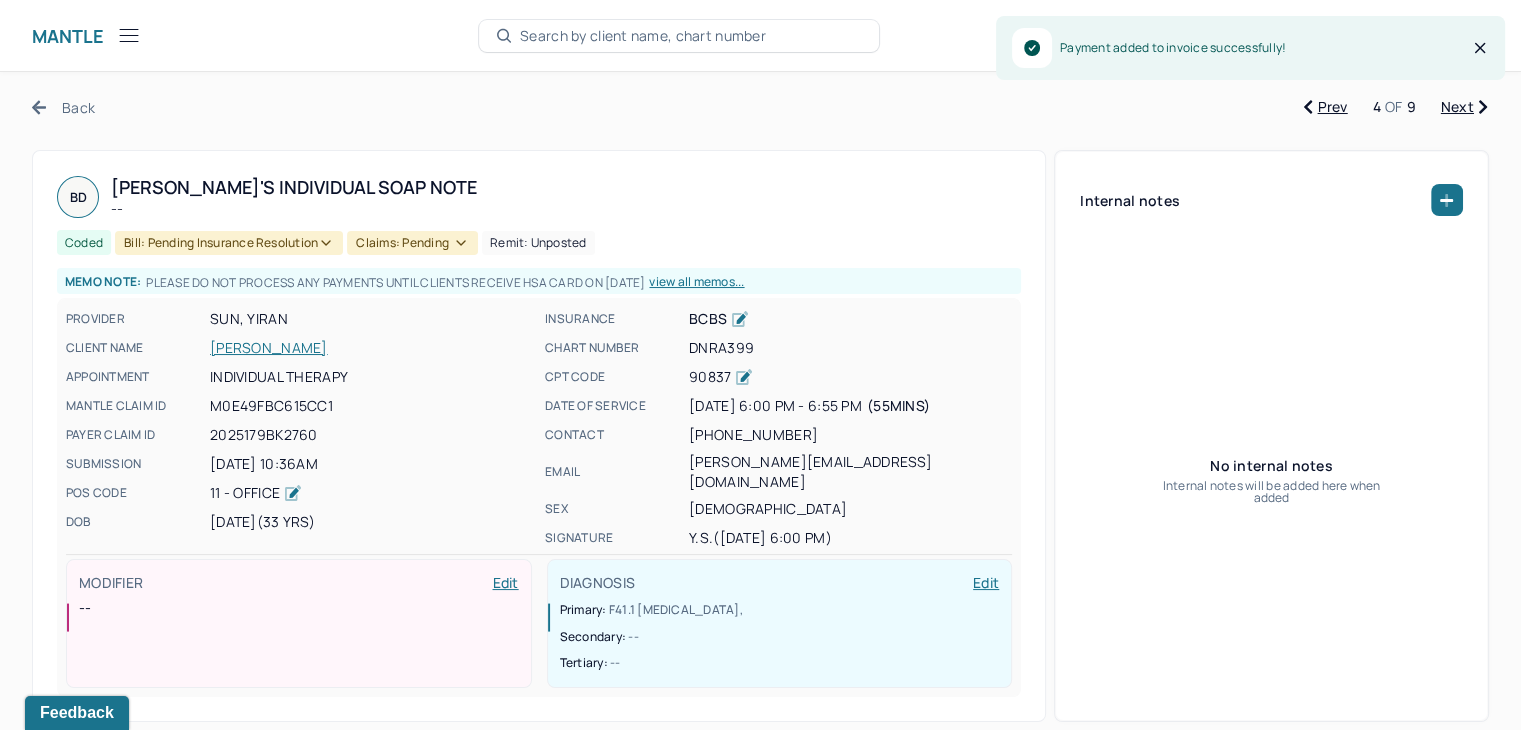 click on "Claims: pending" at bounding box center (412, 243) 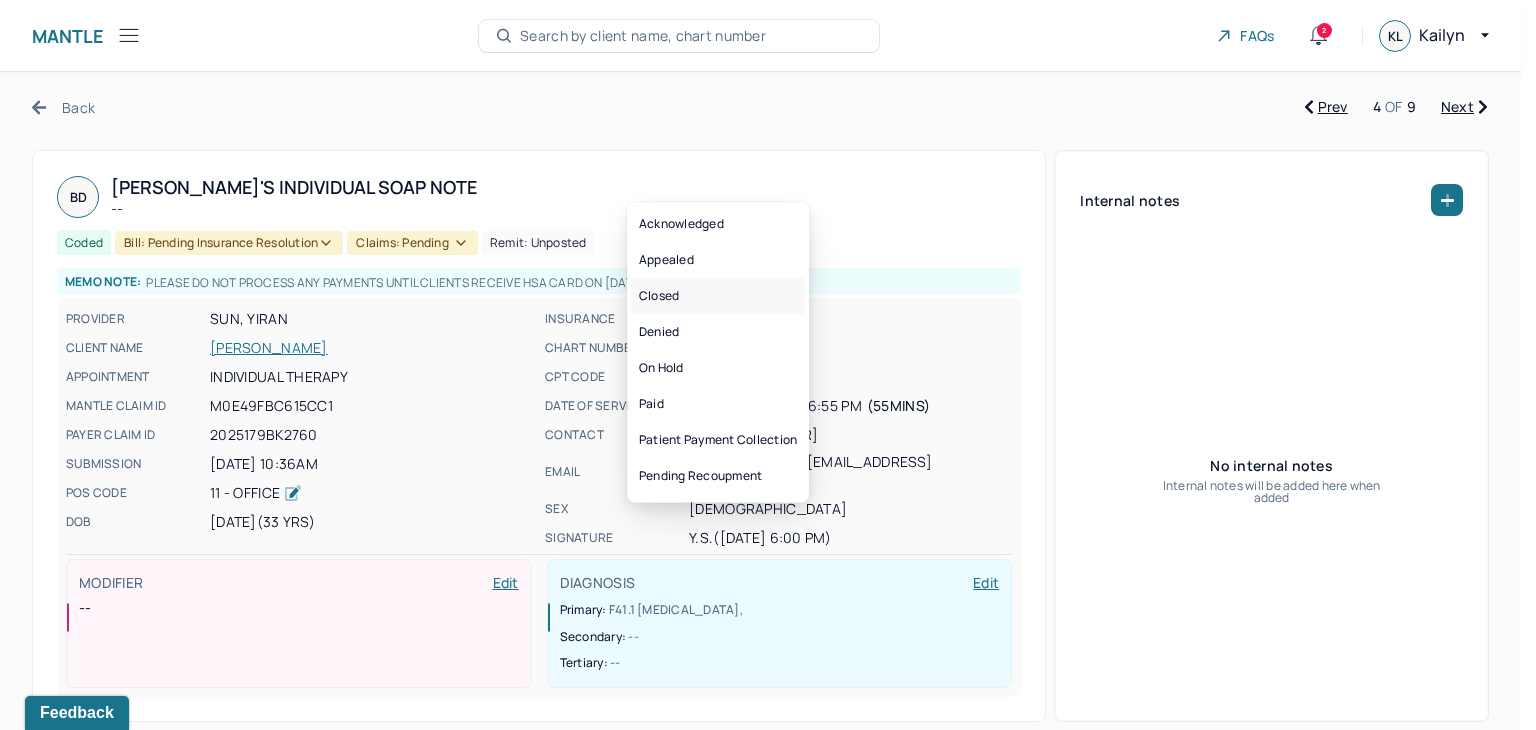 click on "Closed" at bounding box center [718, 296] 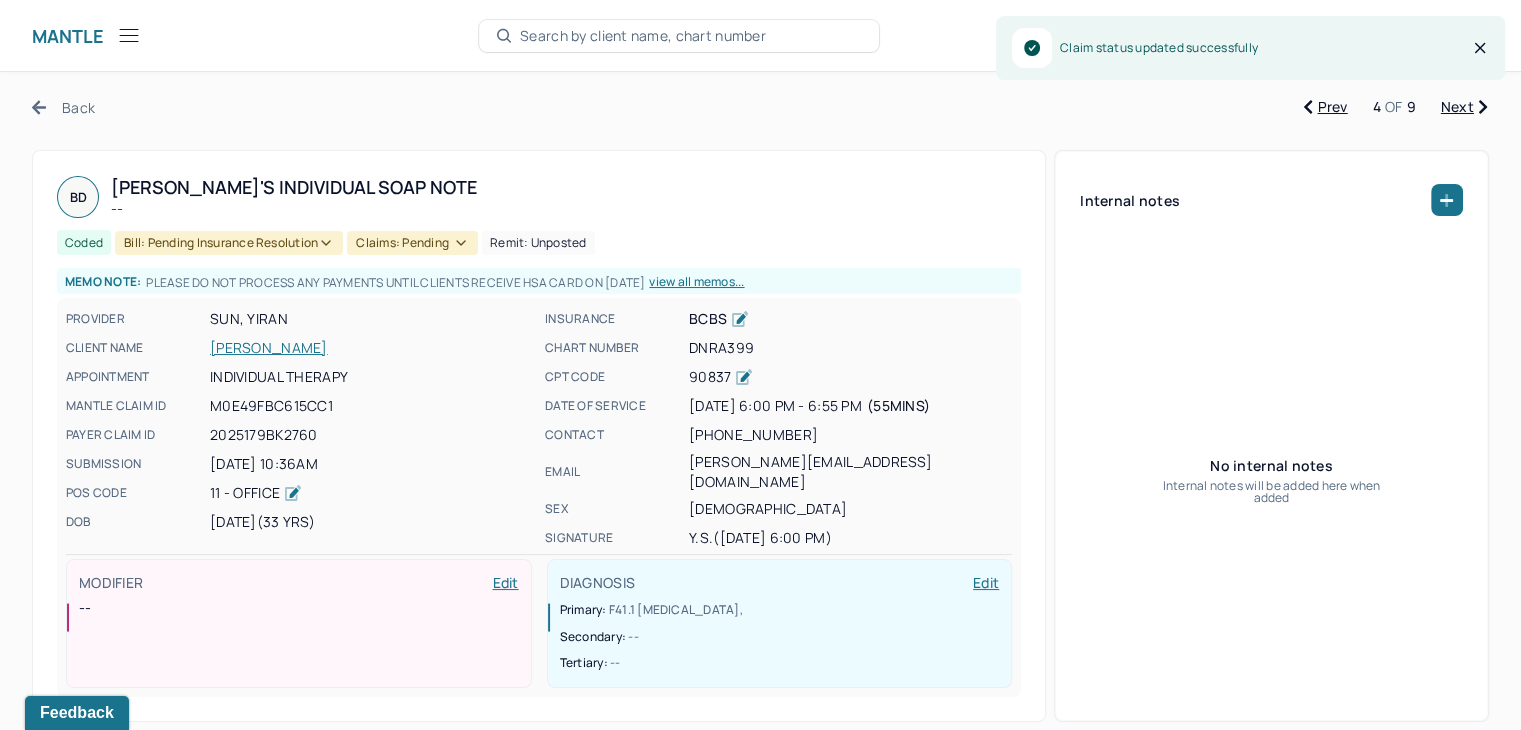 click on "Bill: Pending Insurance Resolution" at bounding box center (229, 243) 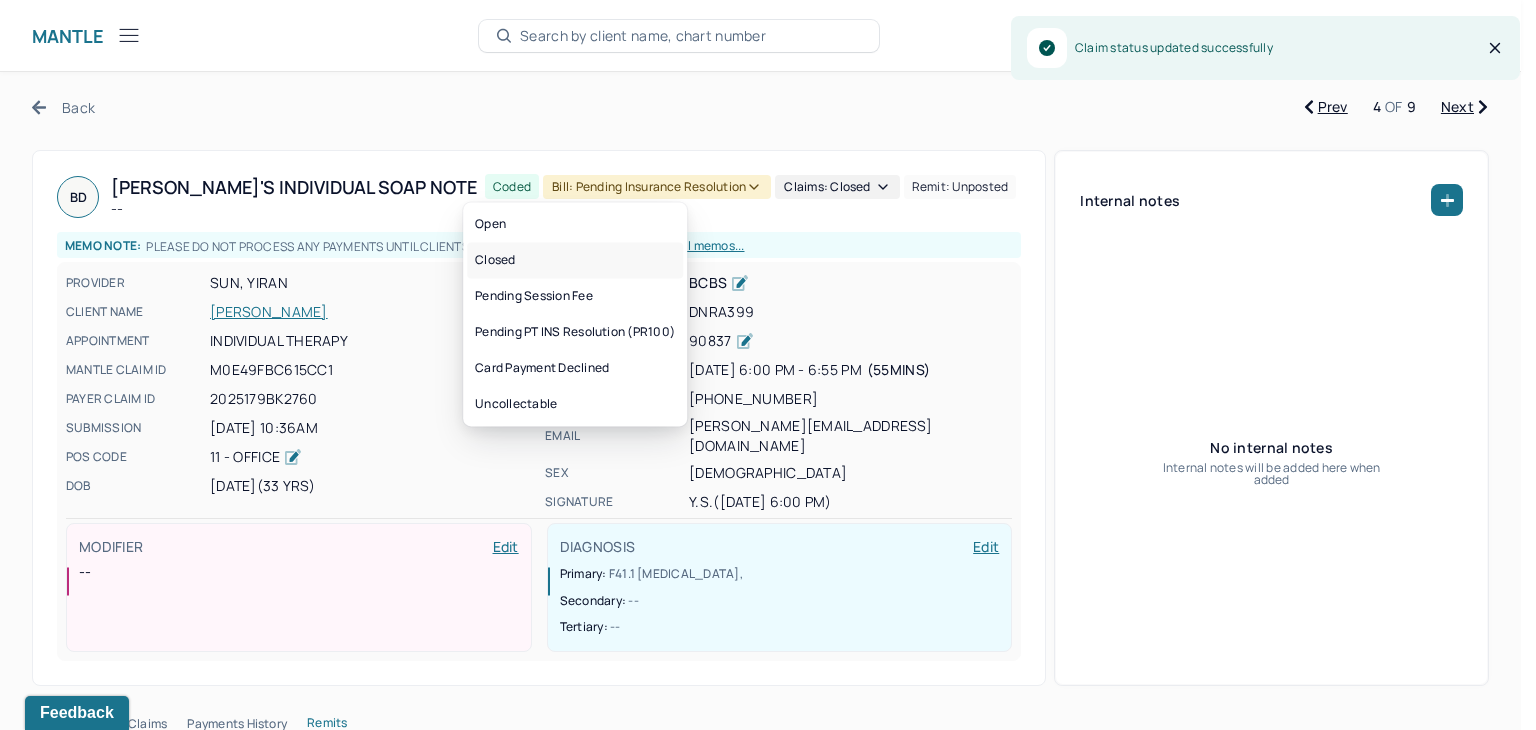 drag, startPoint x: 596, startPoint y: 266, endPoint x: 364, endPoint y: 161, distance: 254.65466 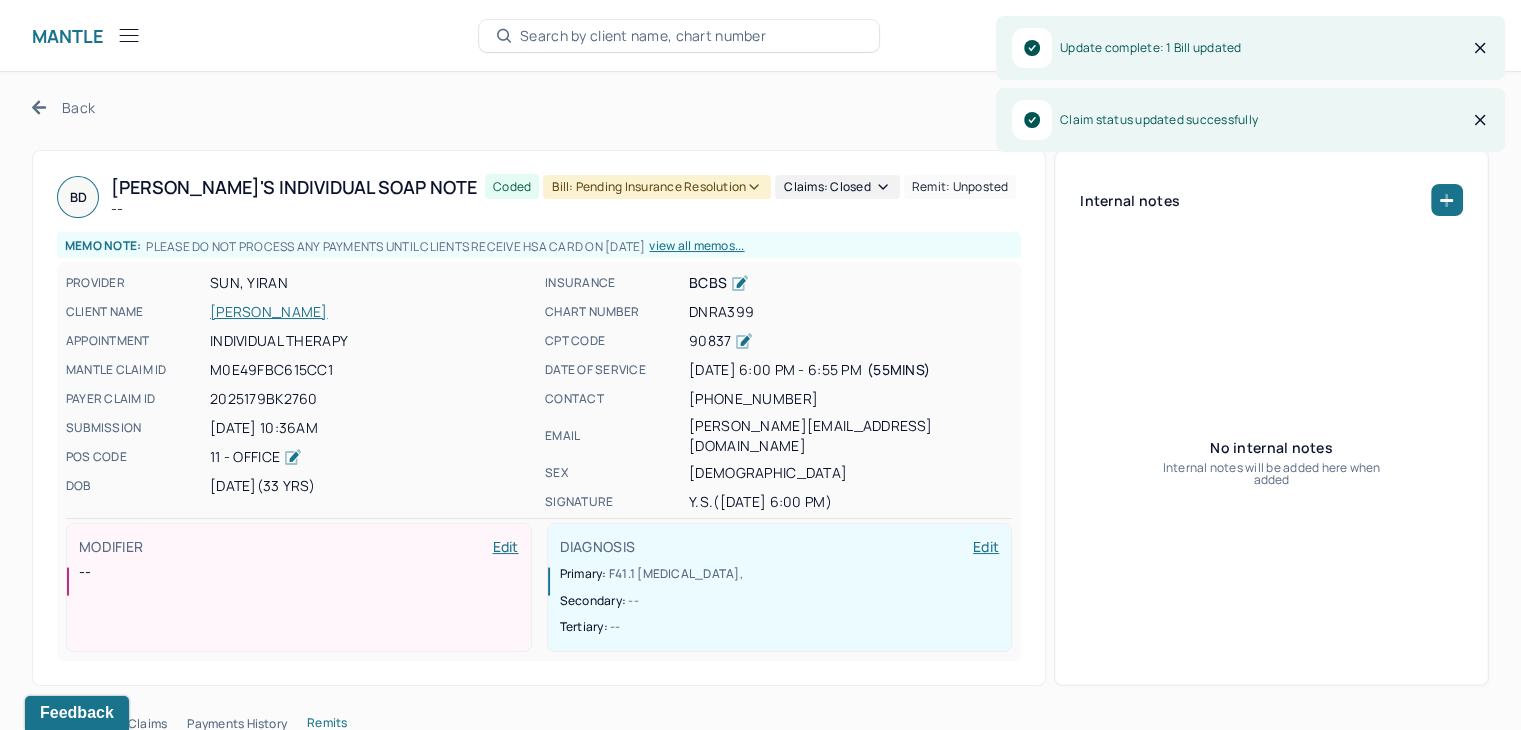 click on "Back    Prev   4 OF 9   Next" at bounding box center [760, 107] 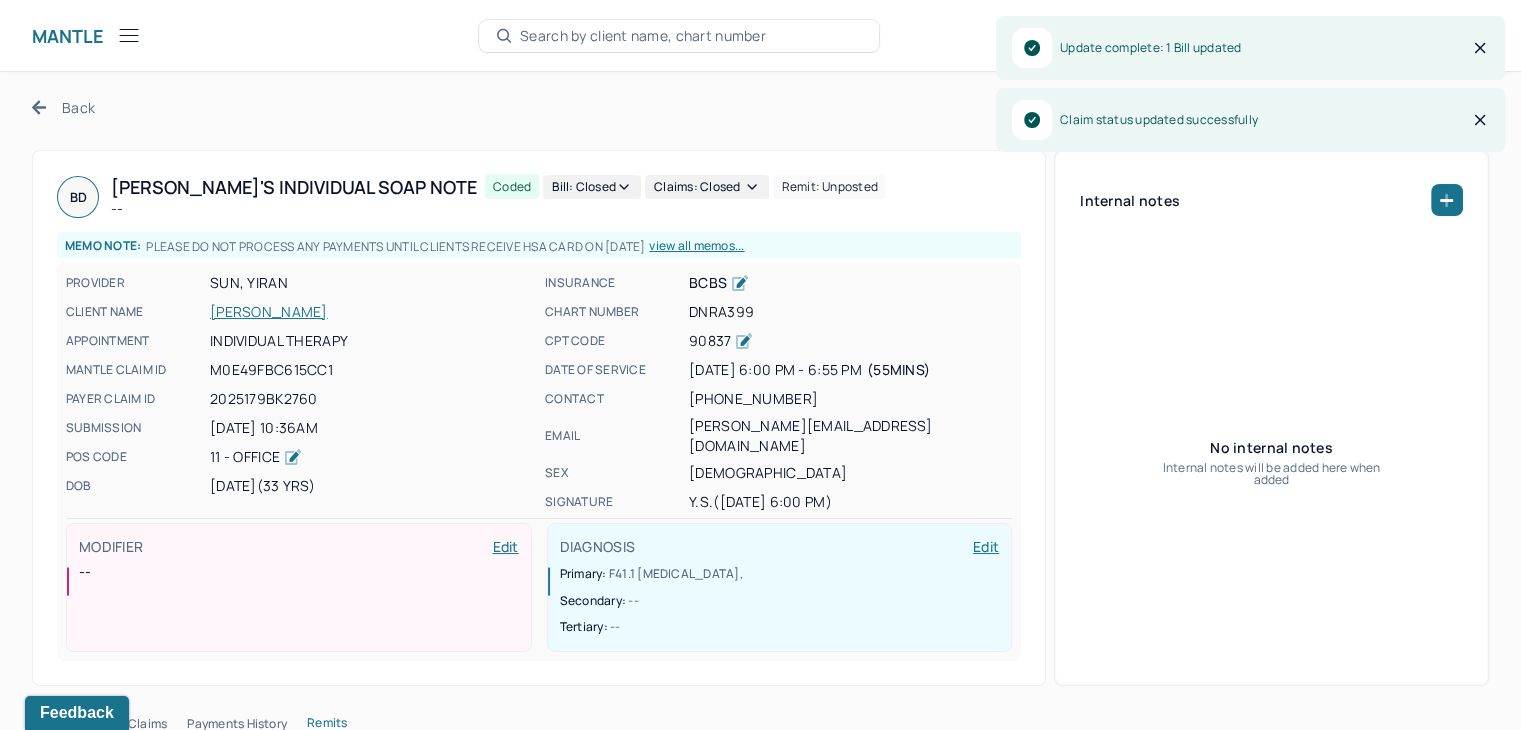 click on "Back" at bounding box center [63, 107] 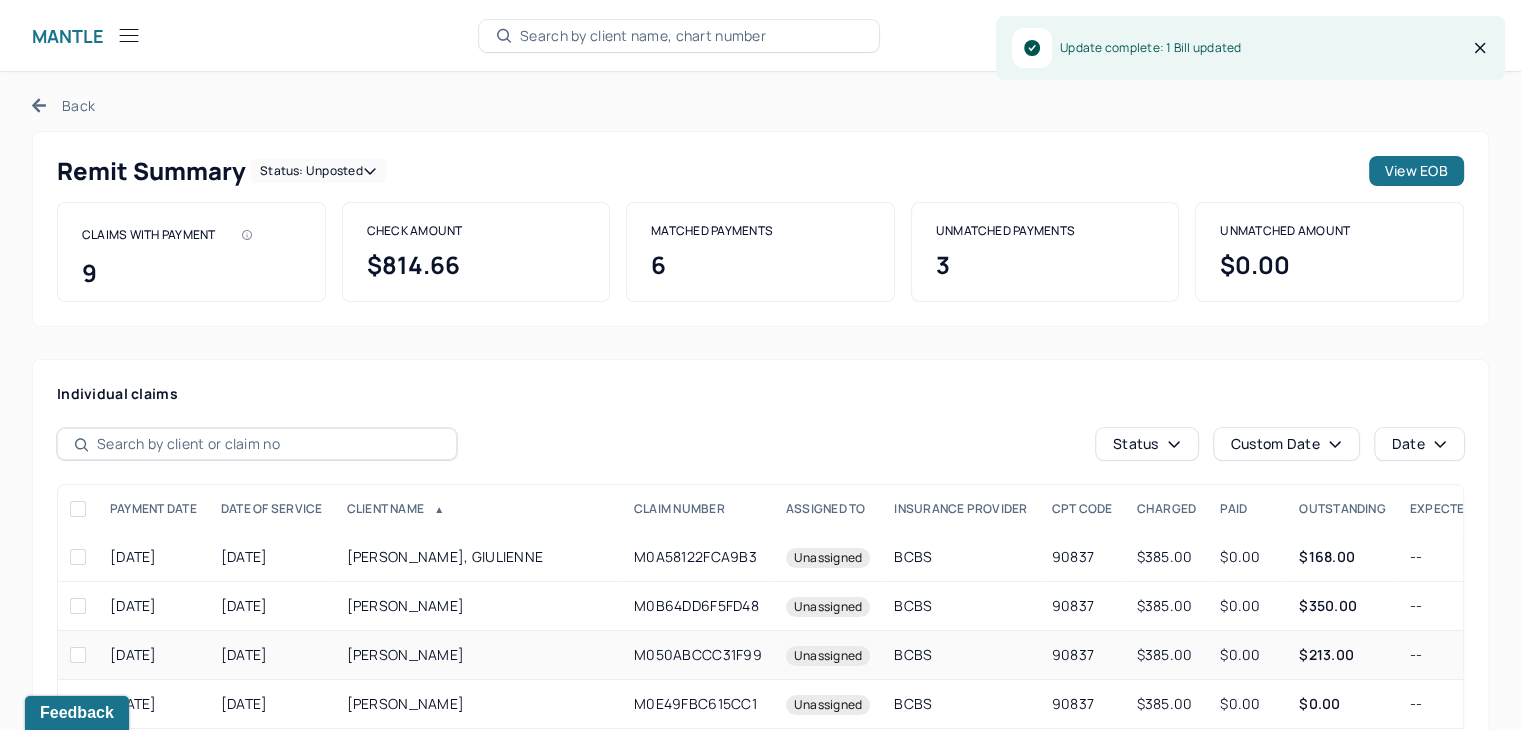 click on "--" at bounding box center [1441, 655] 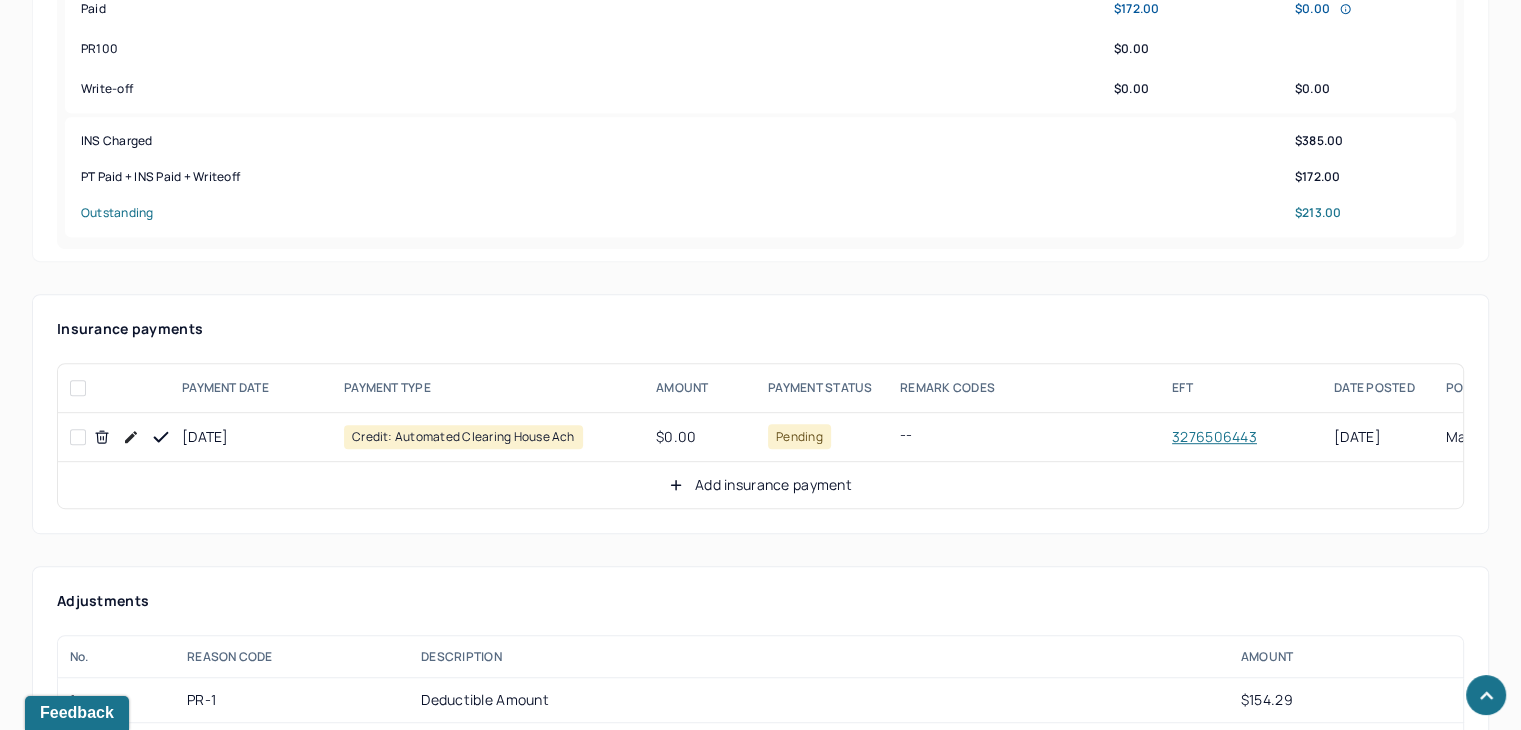 scroll, scrollTop: 1100, scrollLeft: 0, axis: vertical 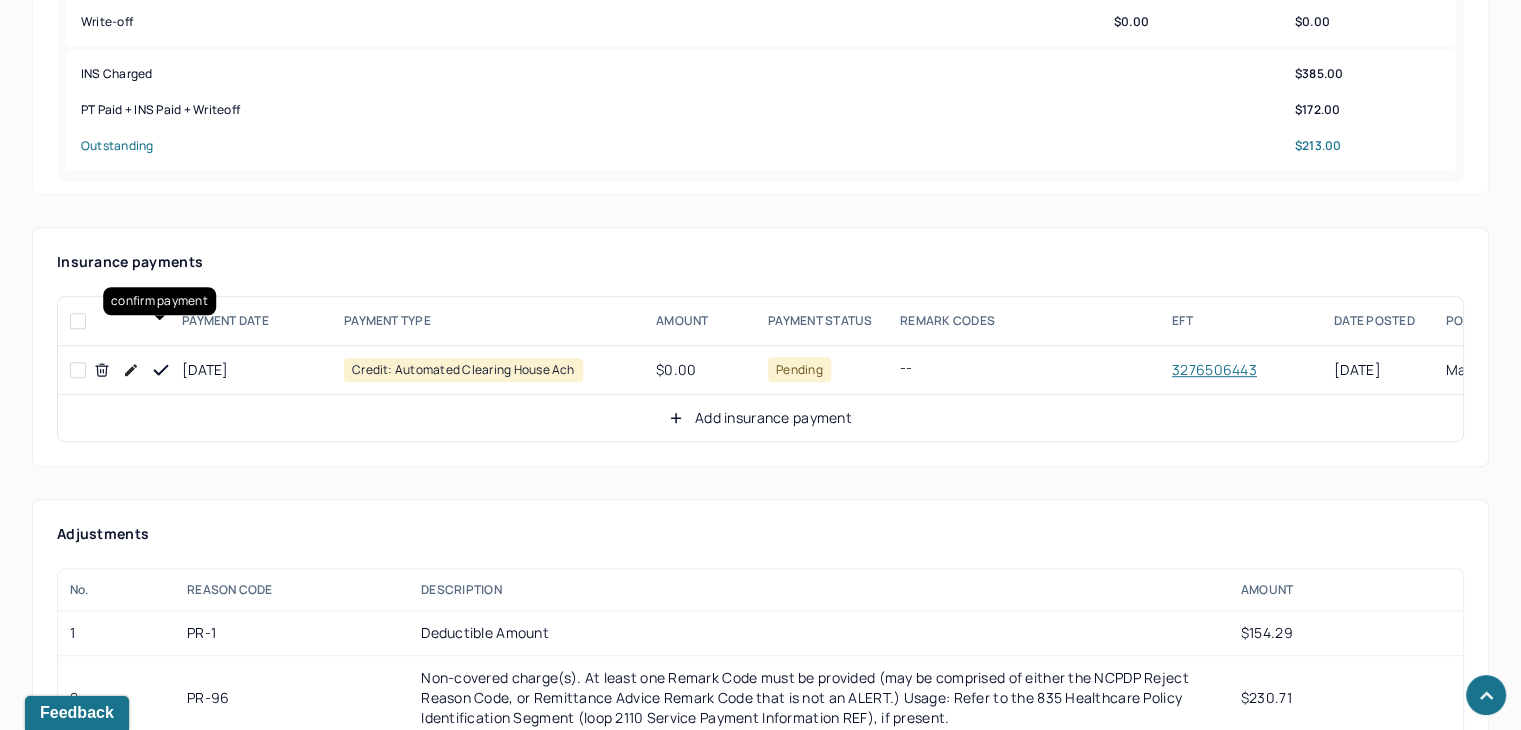 click 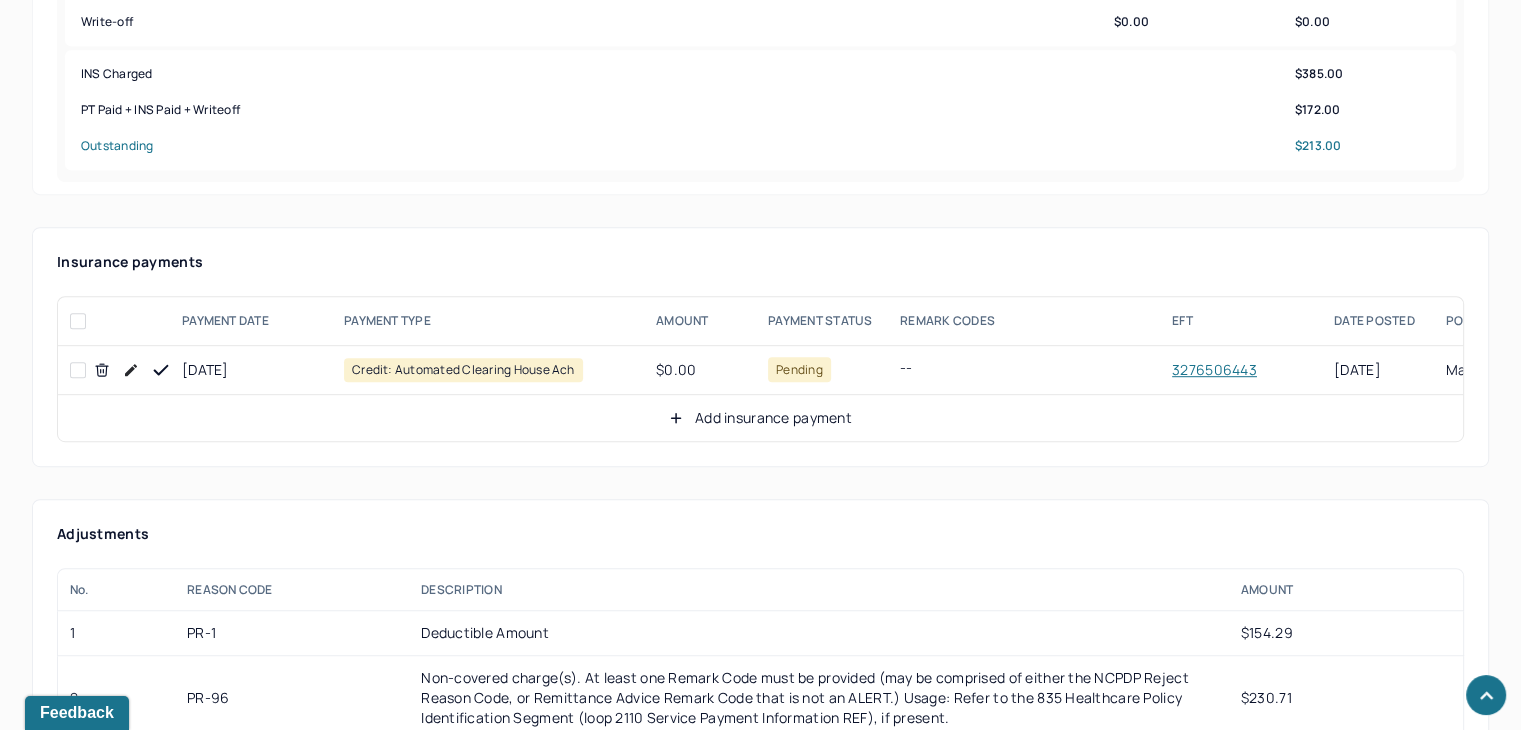 click on "Add insurance payment" at bounding box center (760, 418) 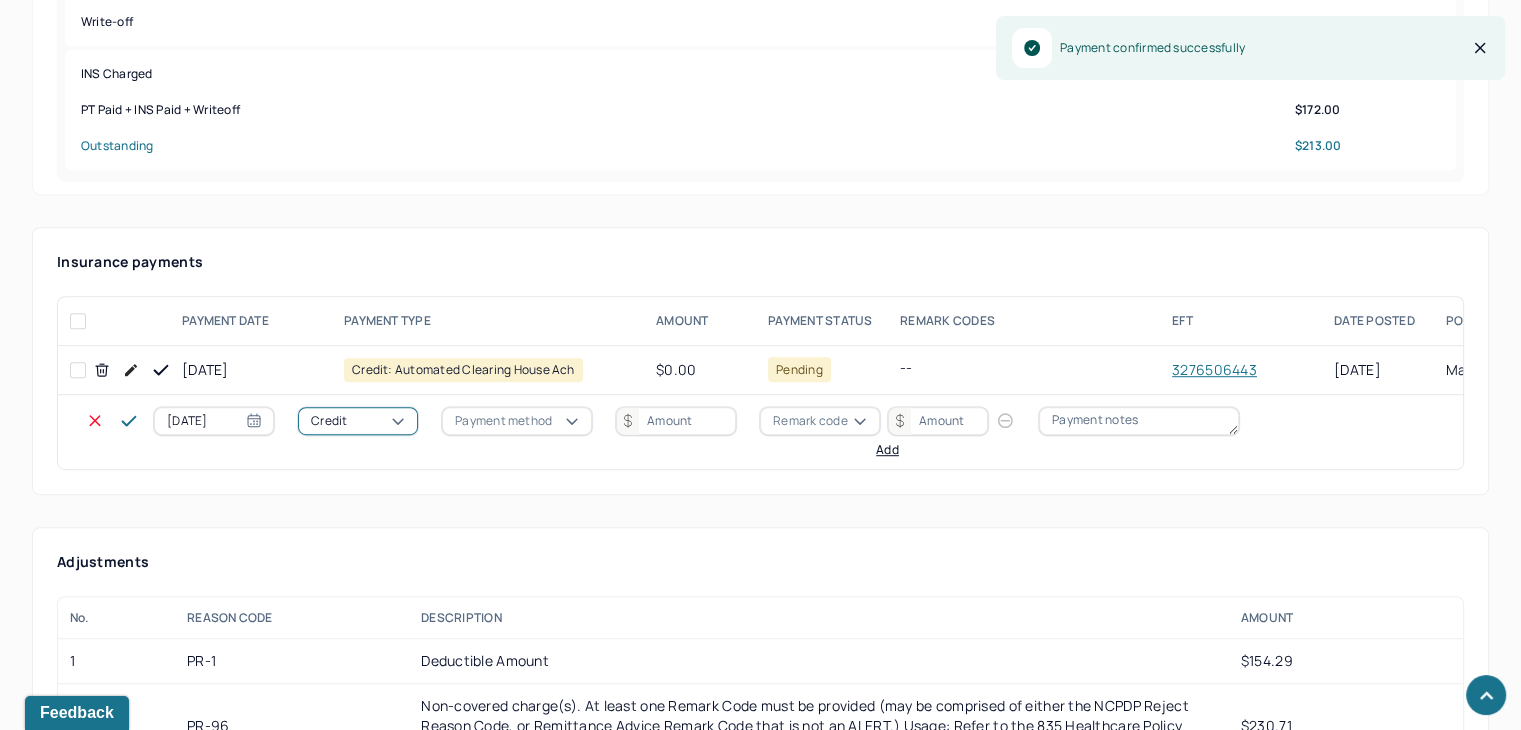 click on "Credit" at bounding box center [329, 421] 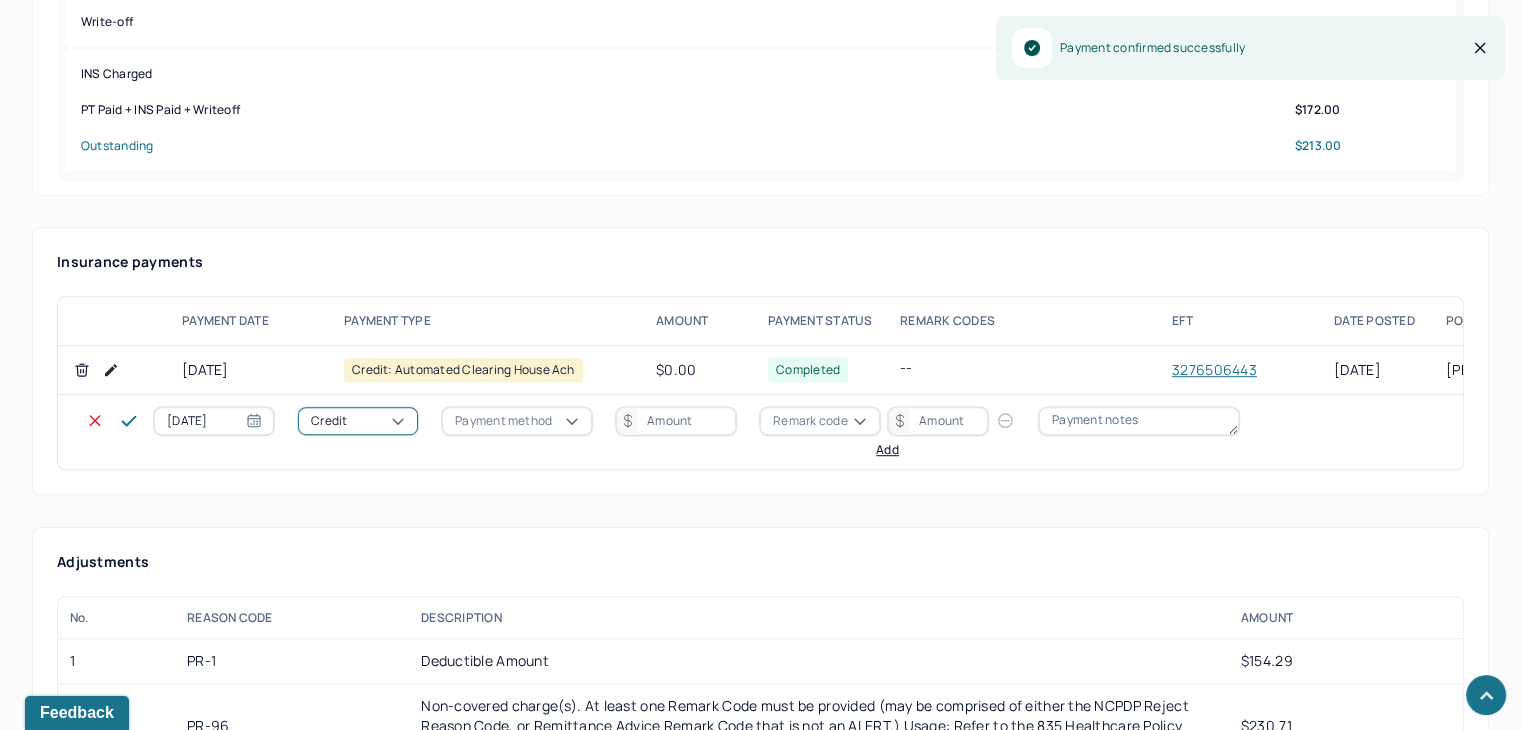 drag, startPoint x: 357, startPoint y: 457, endPoint x: 375, endPoint y: 452, distance: 18.681541 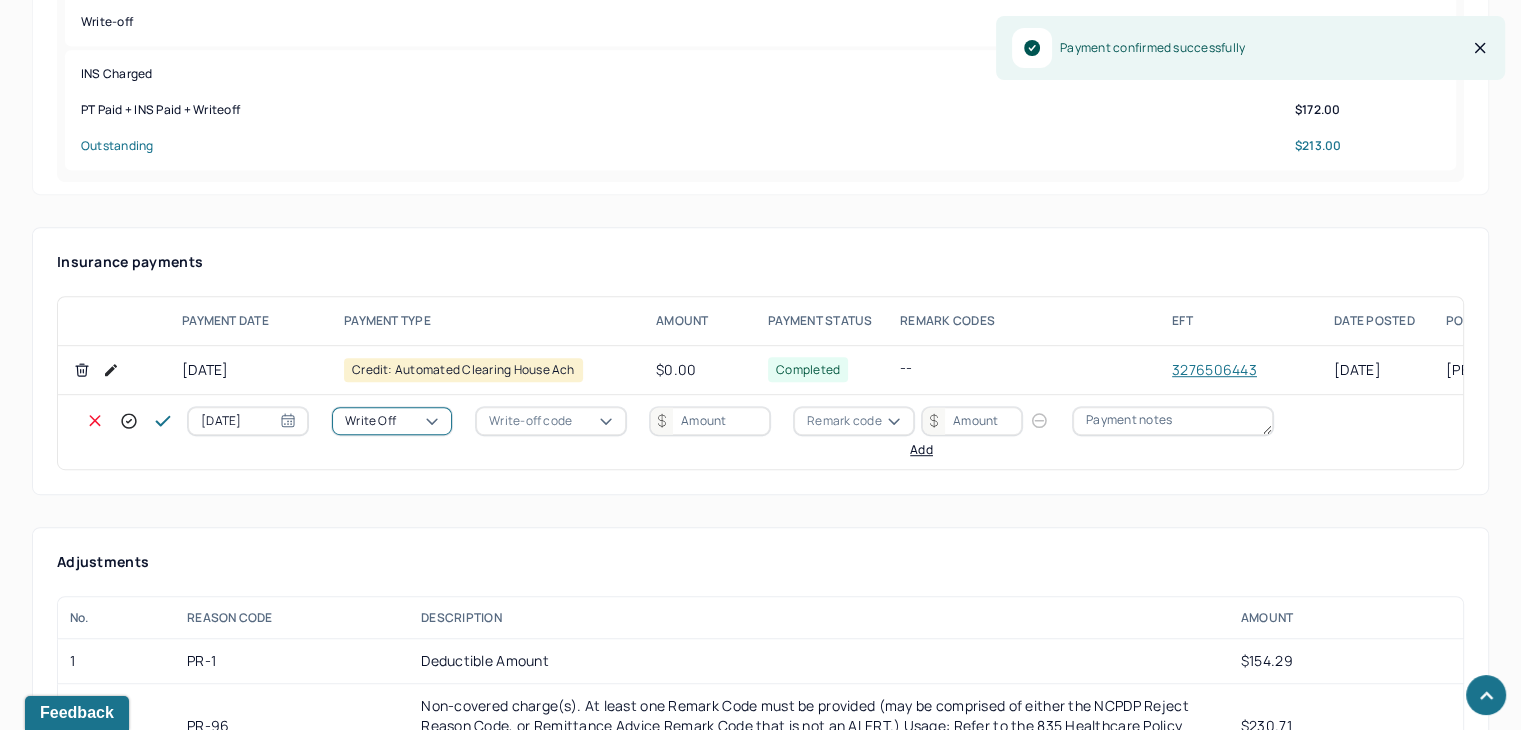 click on "Write-off code" at bounding box center (530, 421) 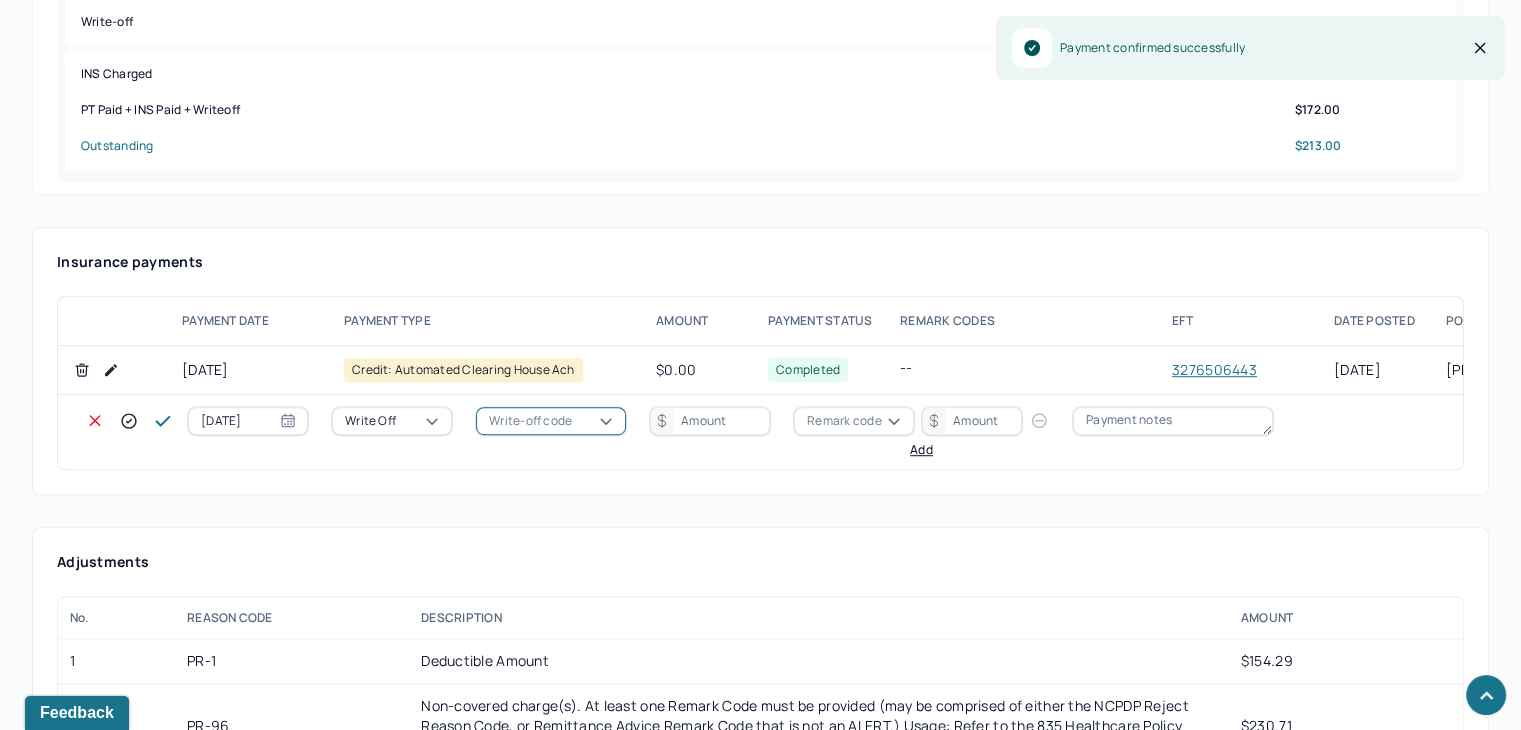 drag, startPoint x: 580, startPoint y: 519, endPoint x: 652, endPoint y: 434, distance: 111.39569 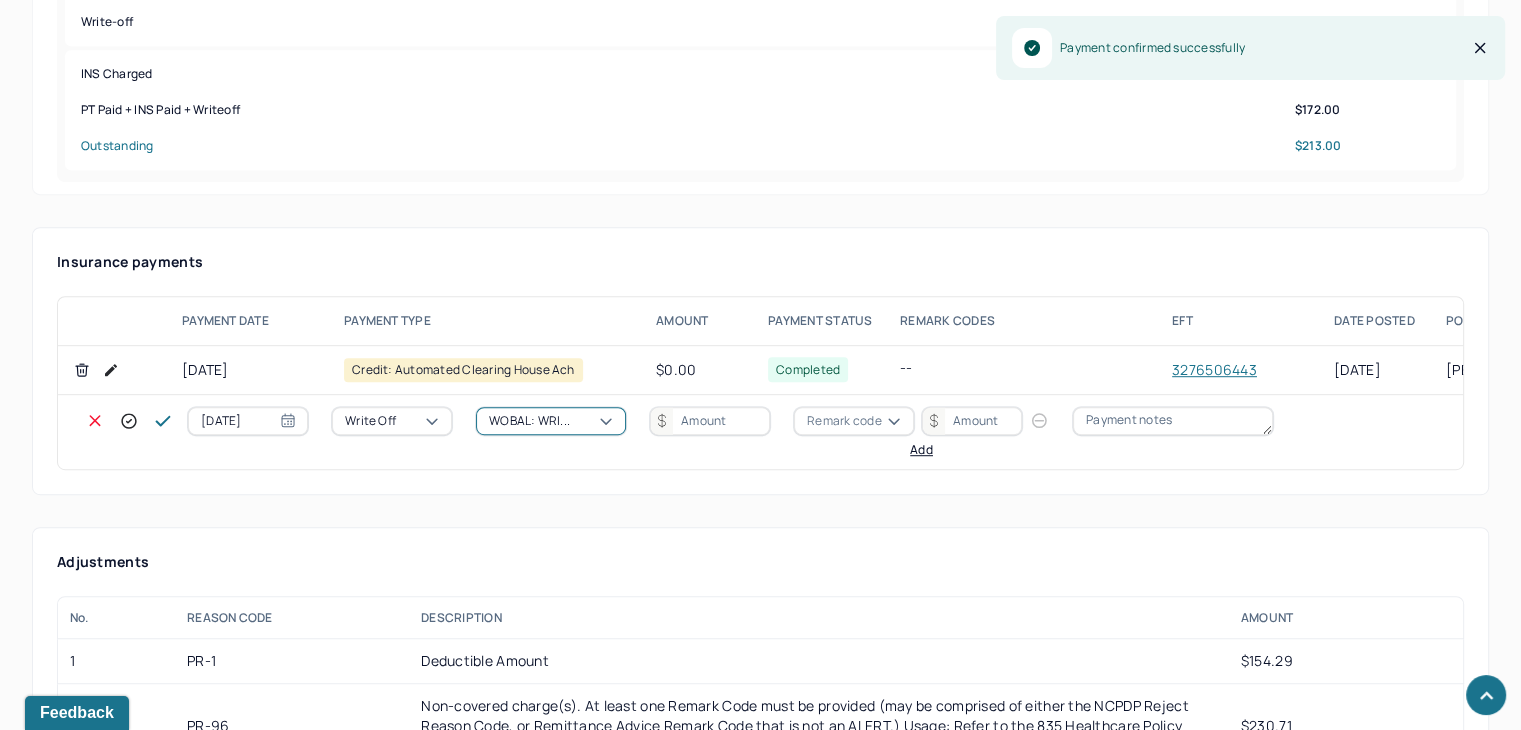 click at bounding box center (710, 421) 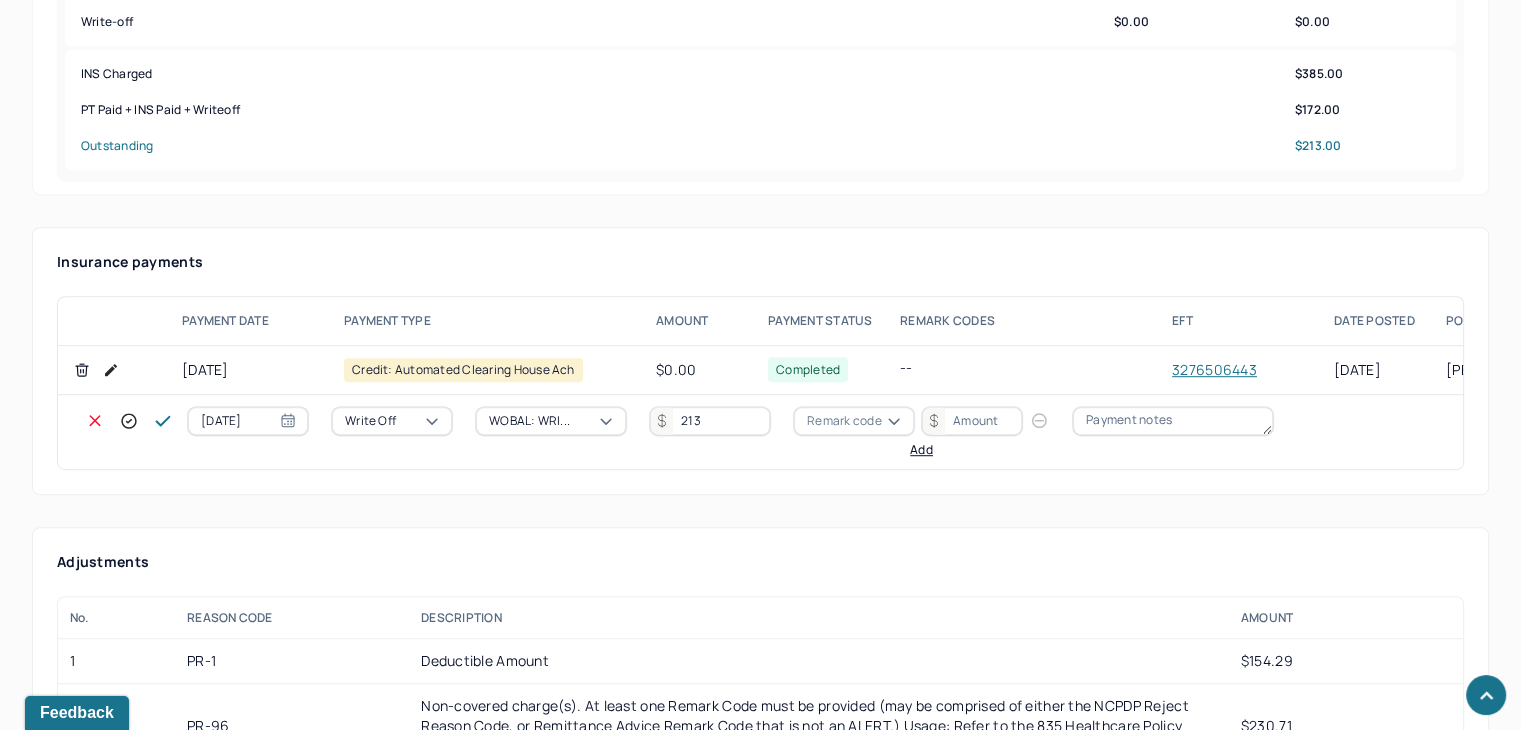 type on "213" 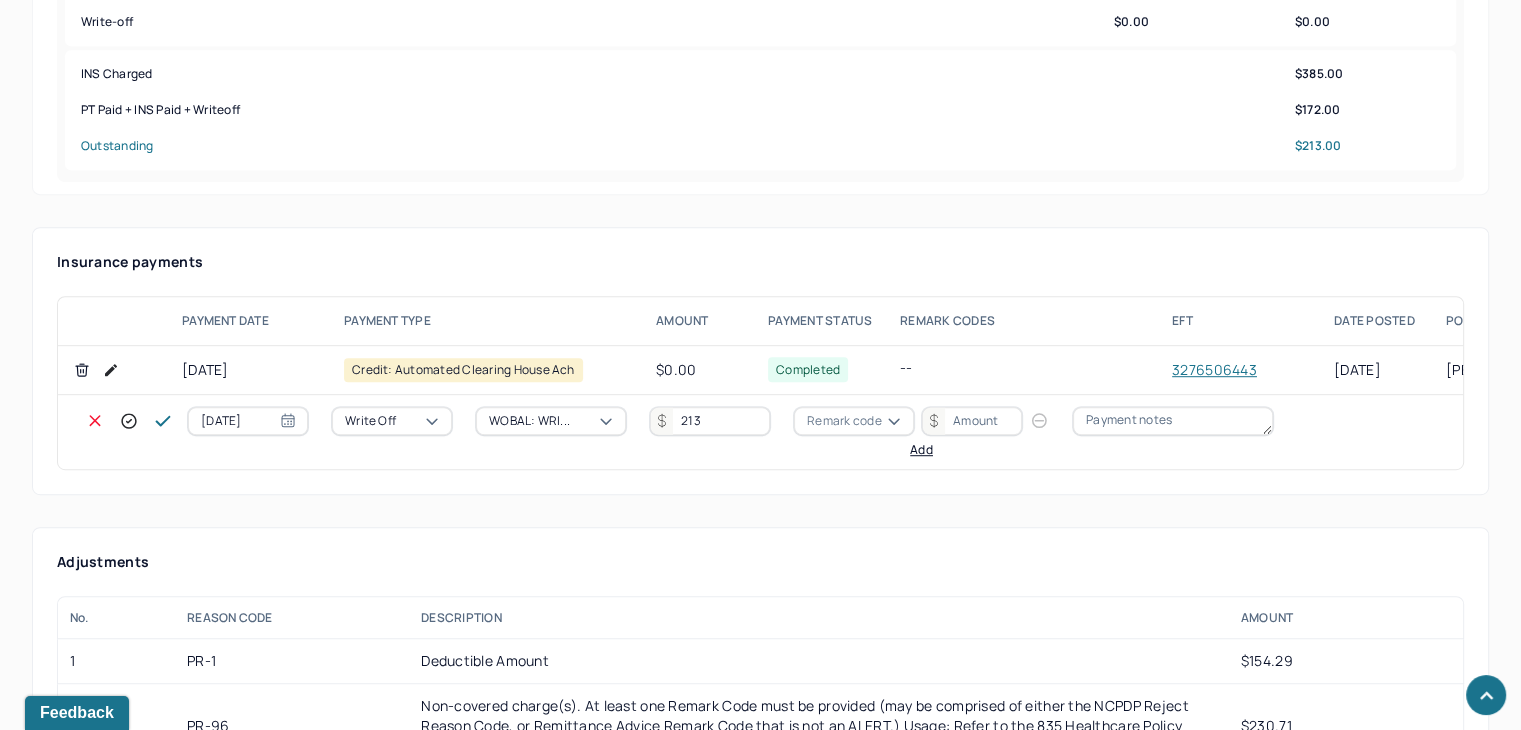 click on "Remark code" at bounding box center (844, 421) 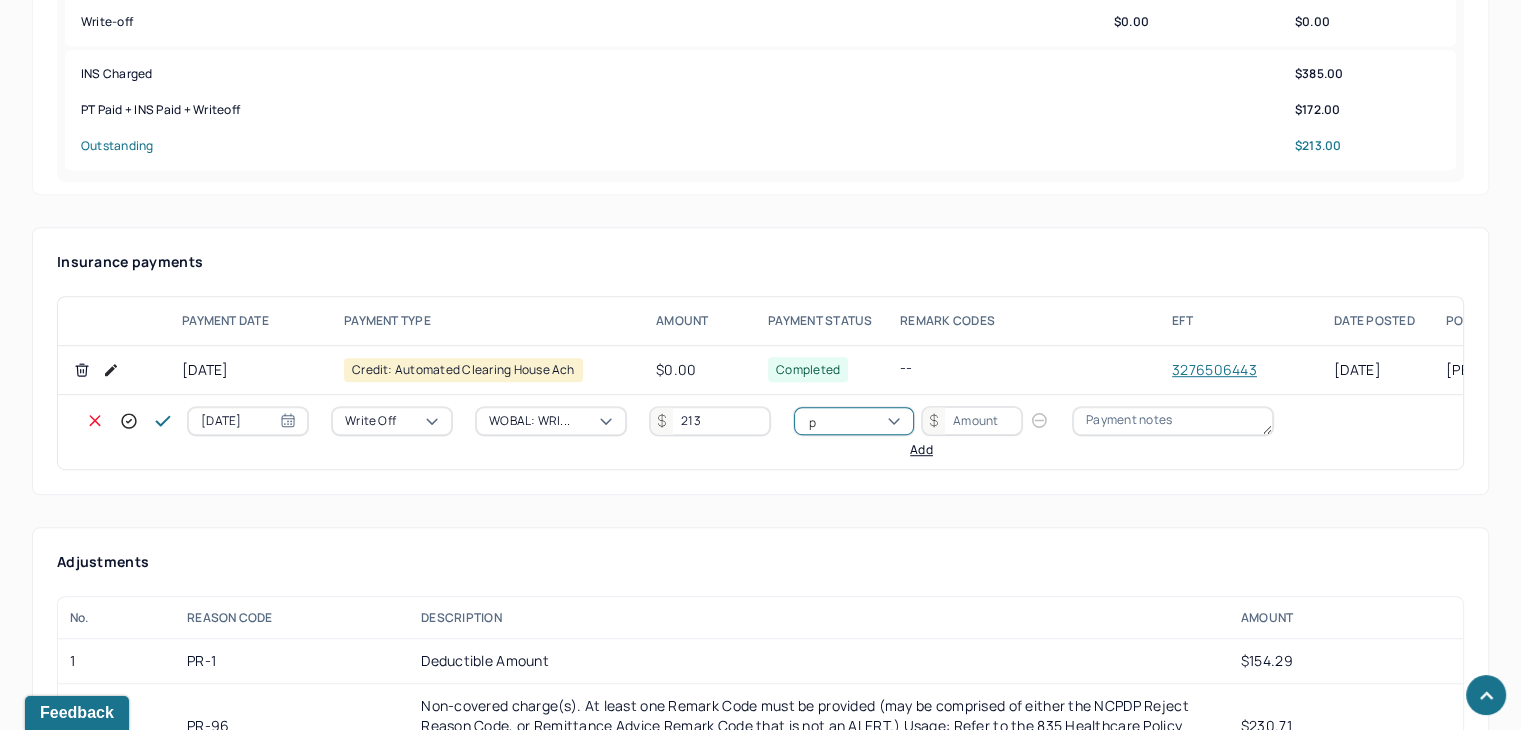 scroll, scrollTop: 124, scrollLeft: 0, axis: vertical 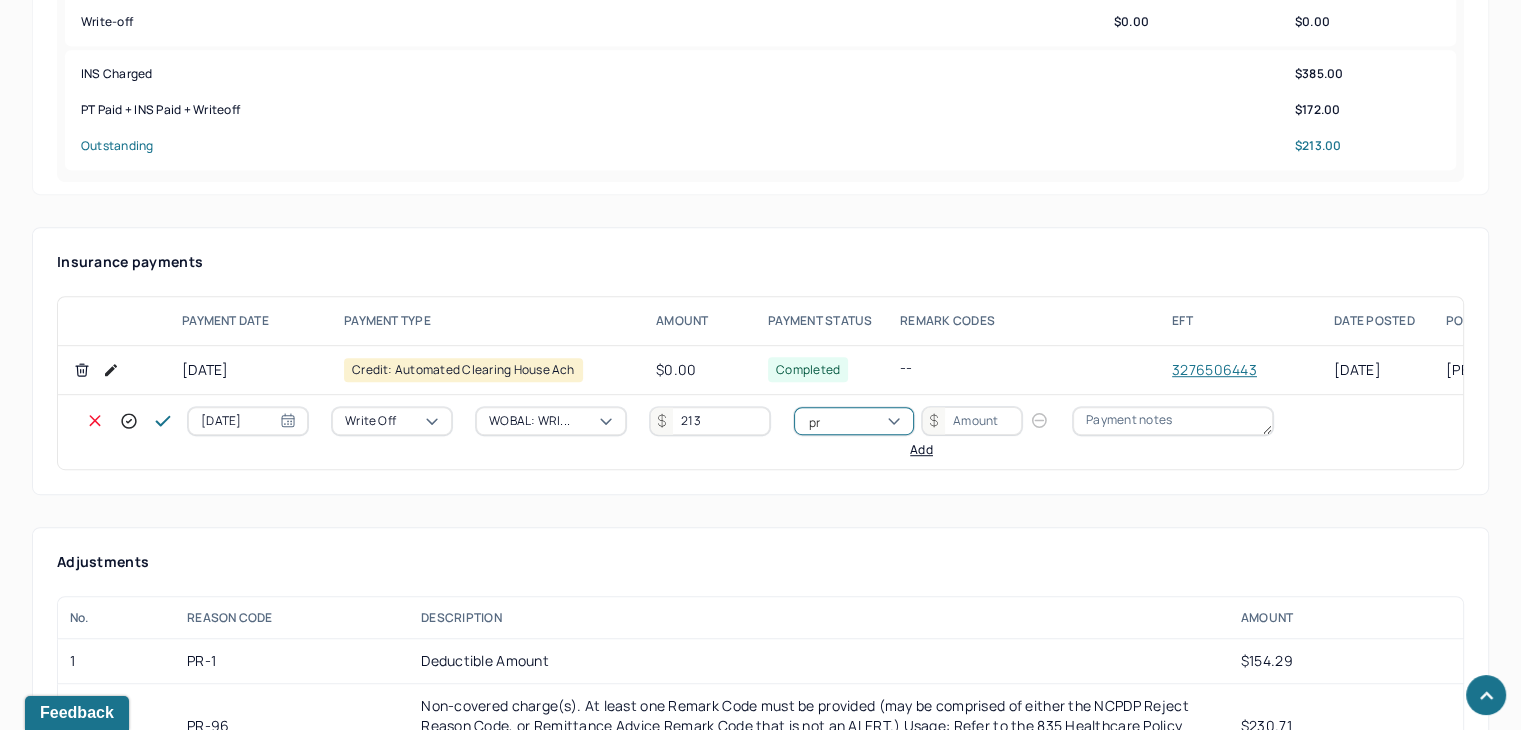 type on "pr1" 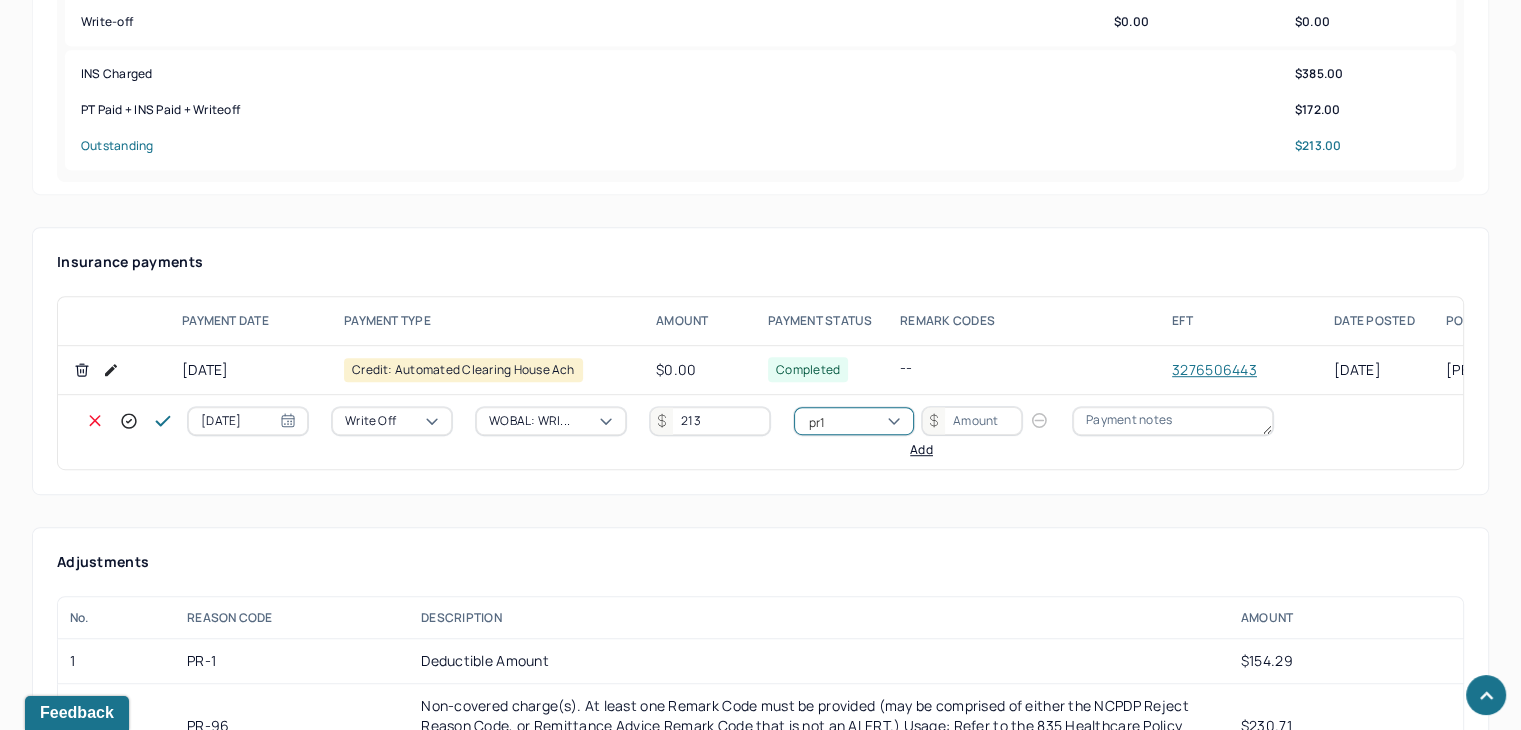 type 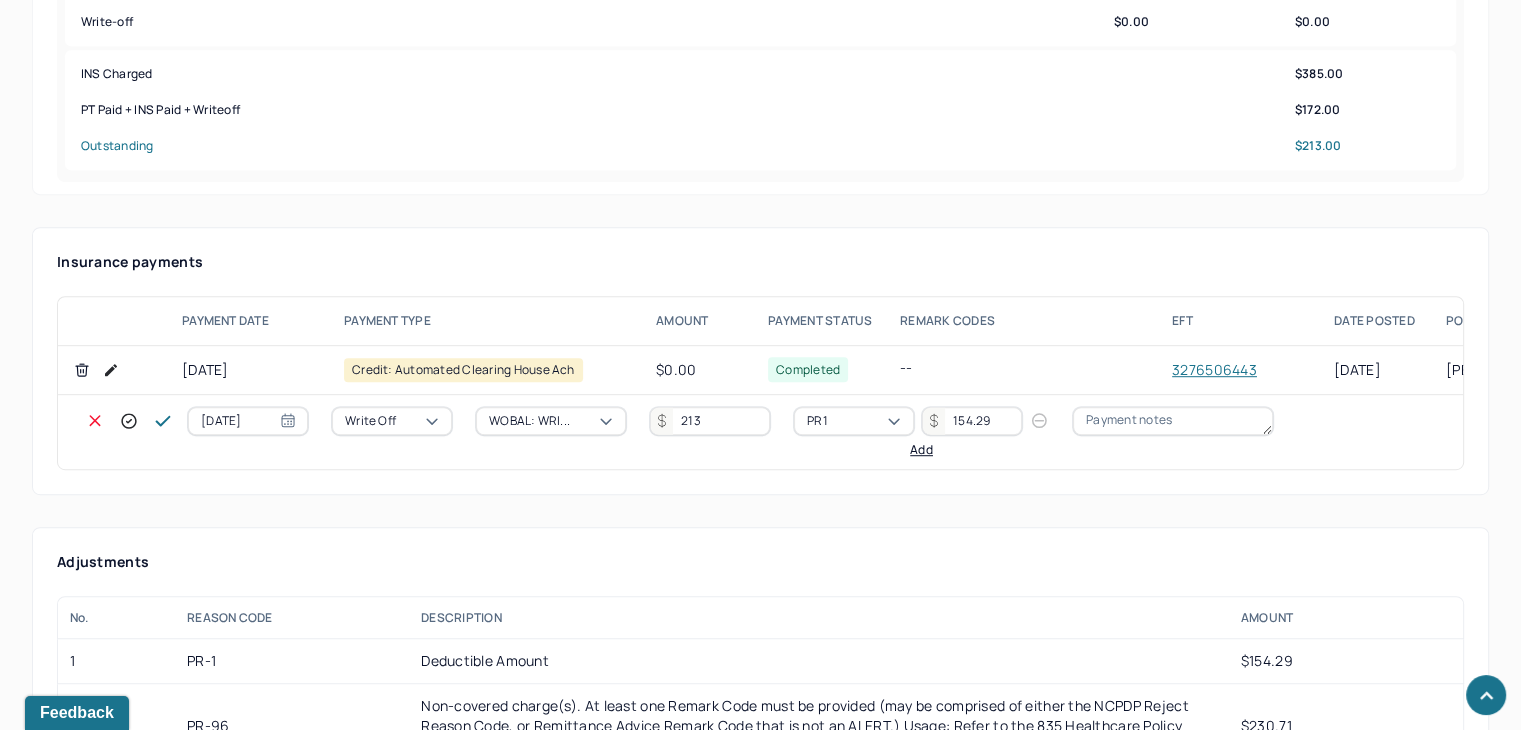 type on "154.29" 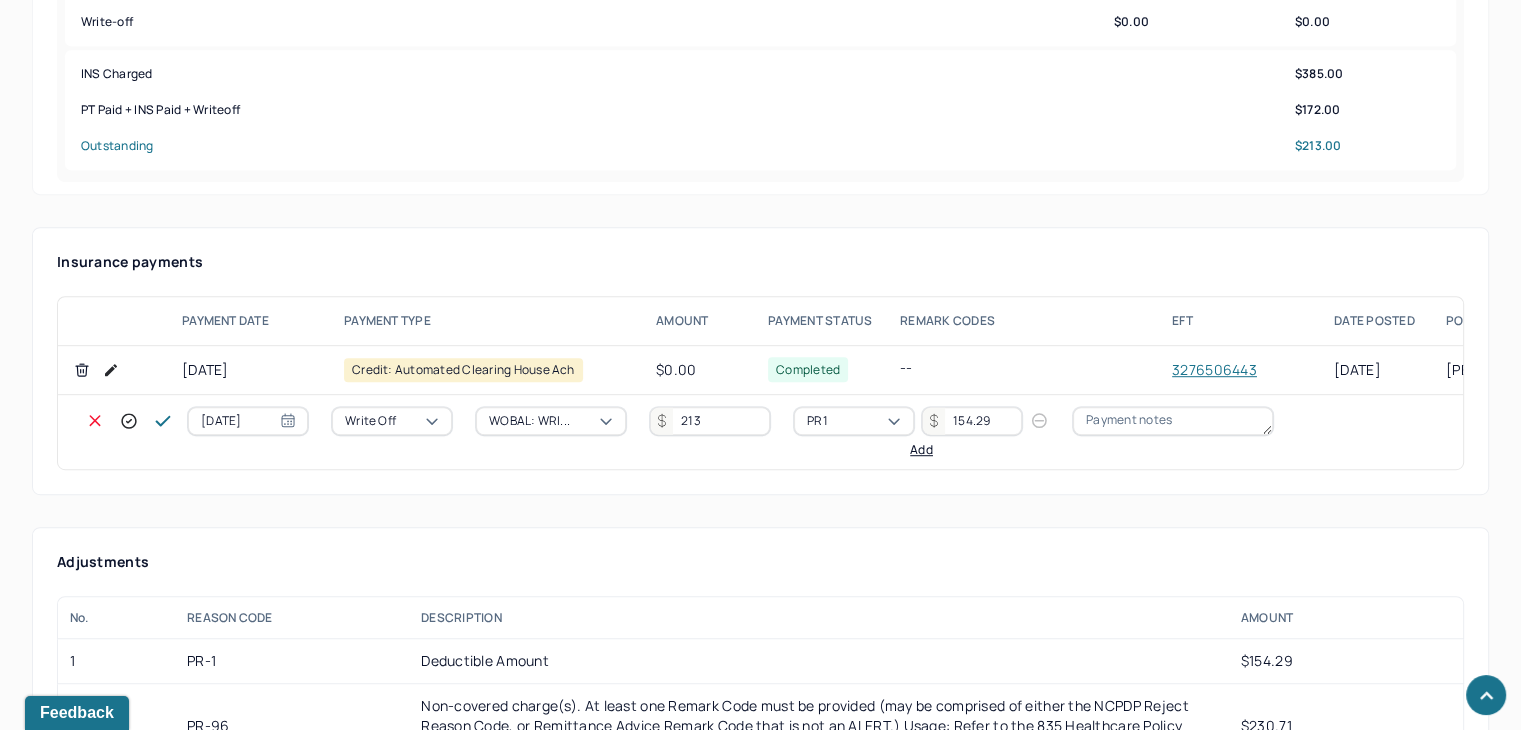 type 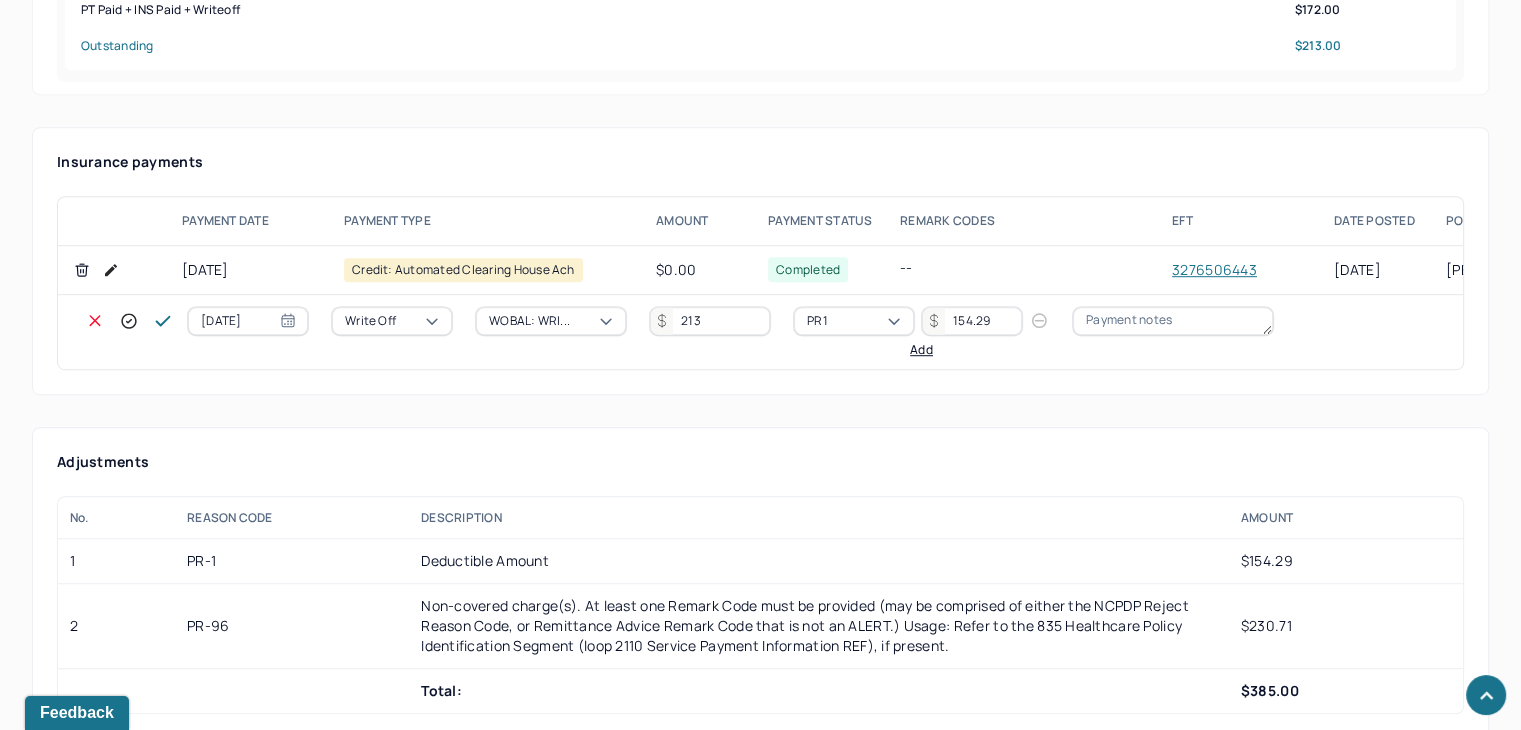 click on "Add" at bounding box center [921, 350] 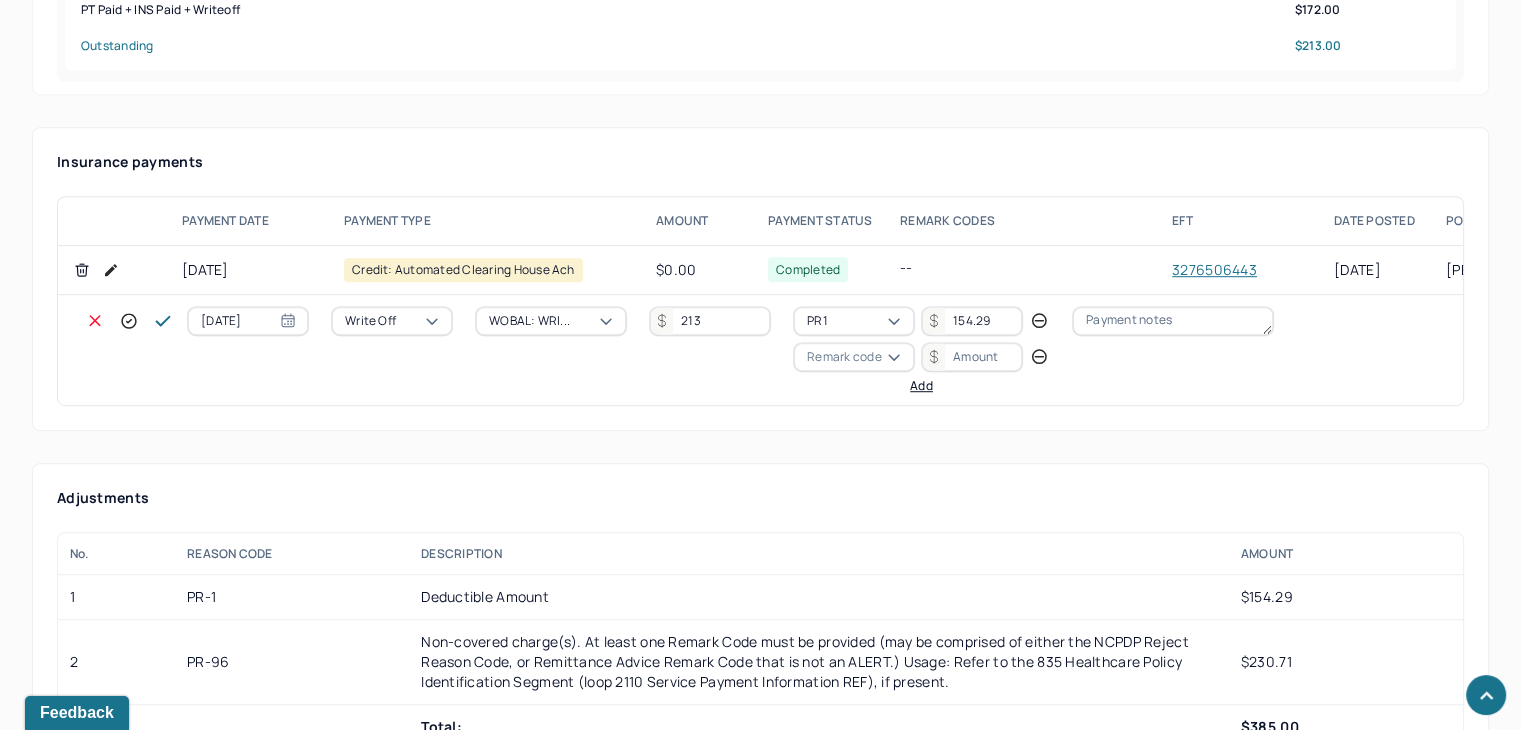 scroll, scrollTop: 3664, scrollLeft: 0, axis: vertical 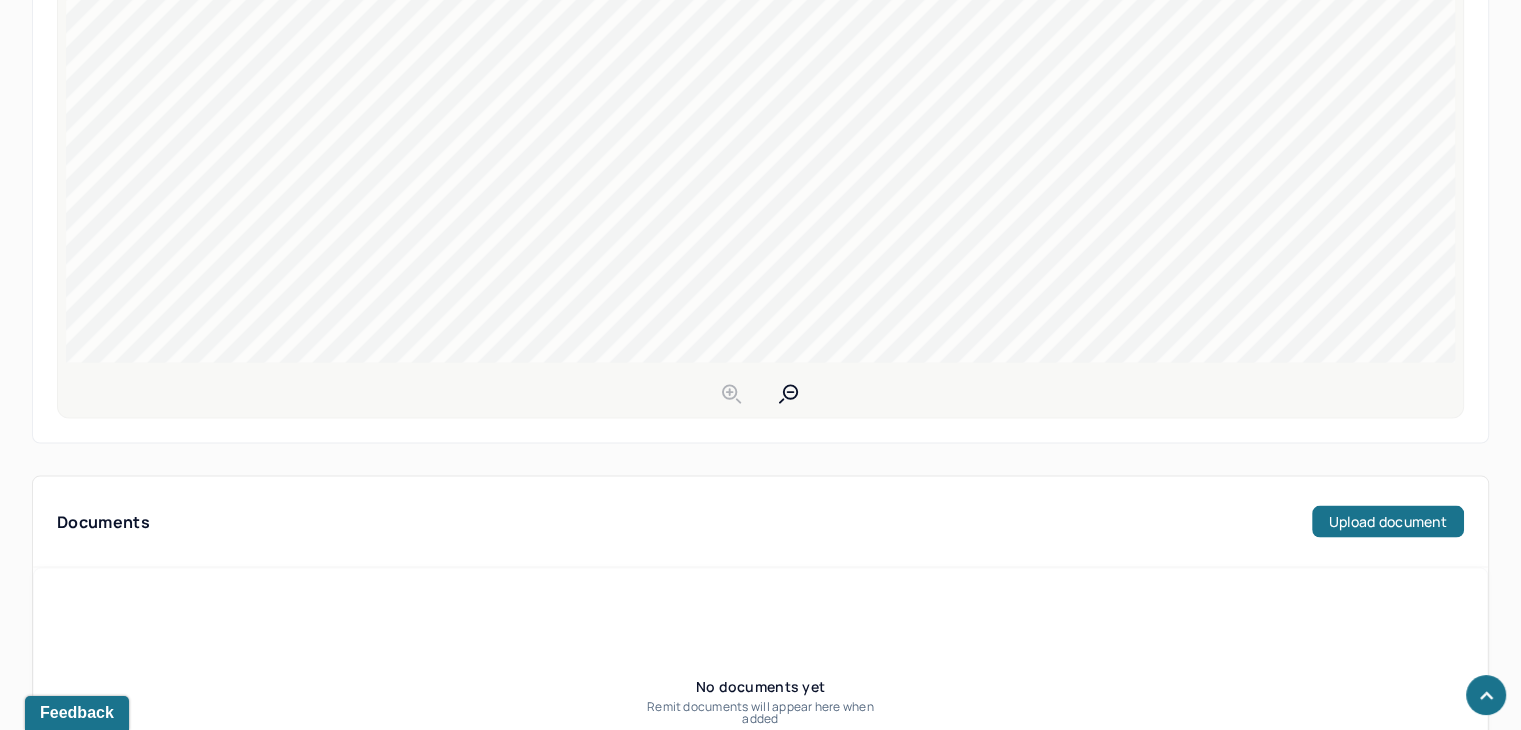 type 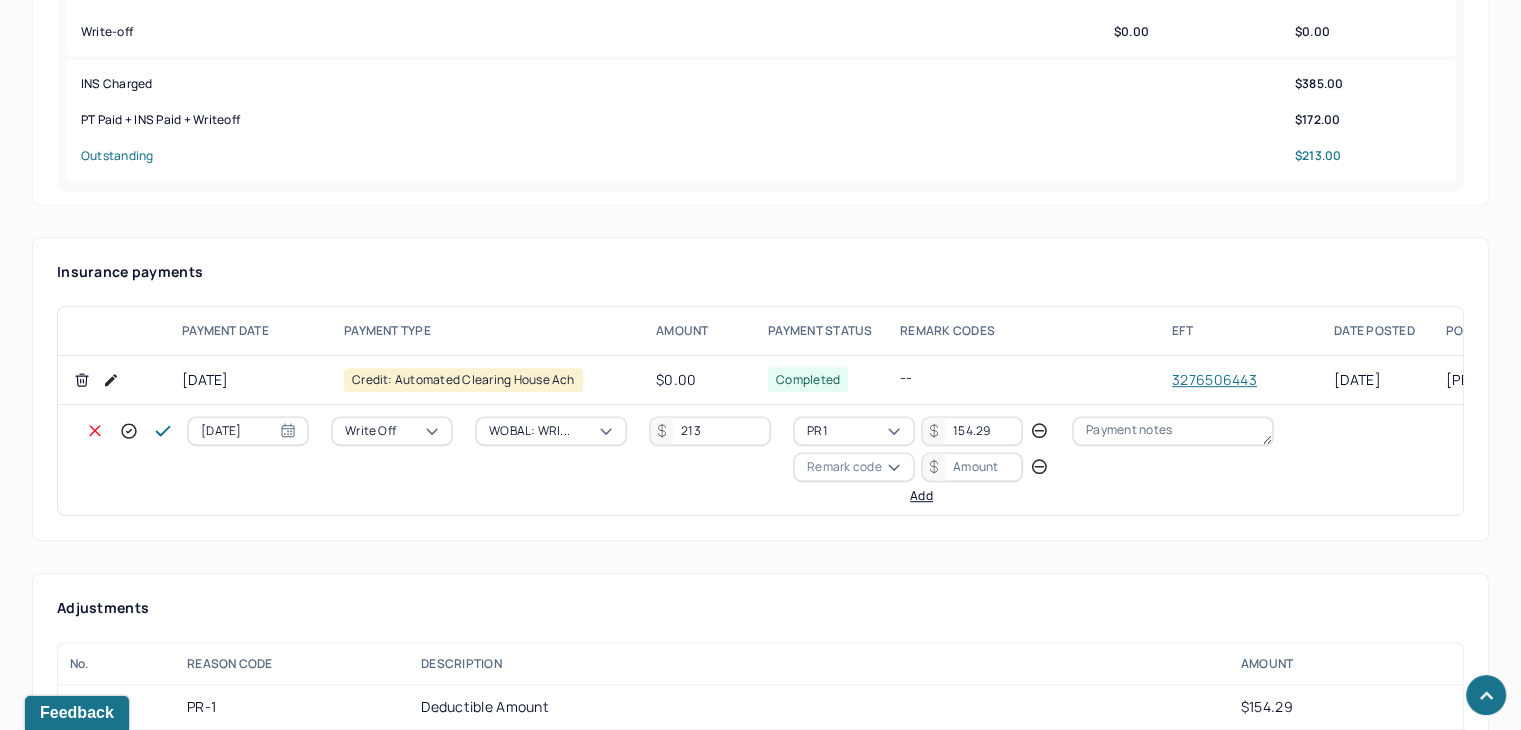 scroll, scrollTop: 1164, scrollLeft: 0, axis: vertical 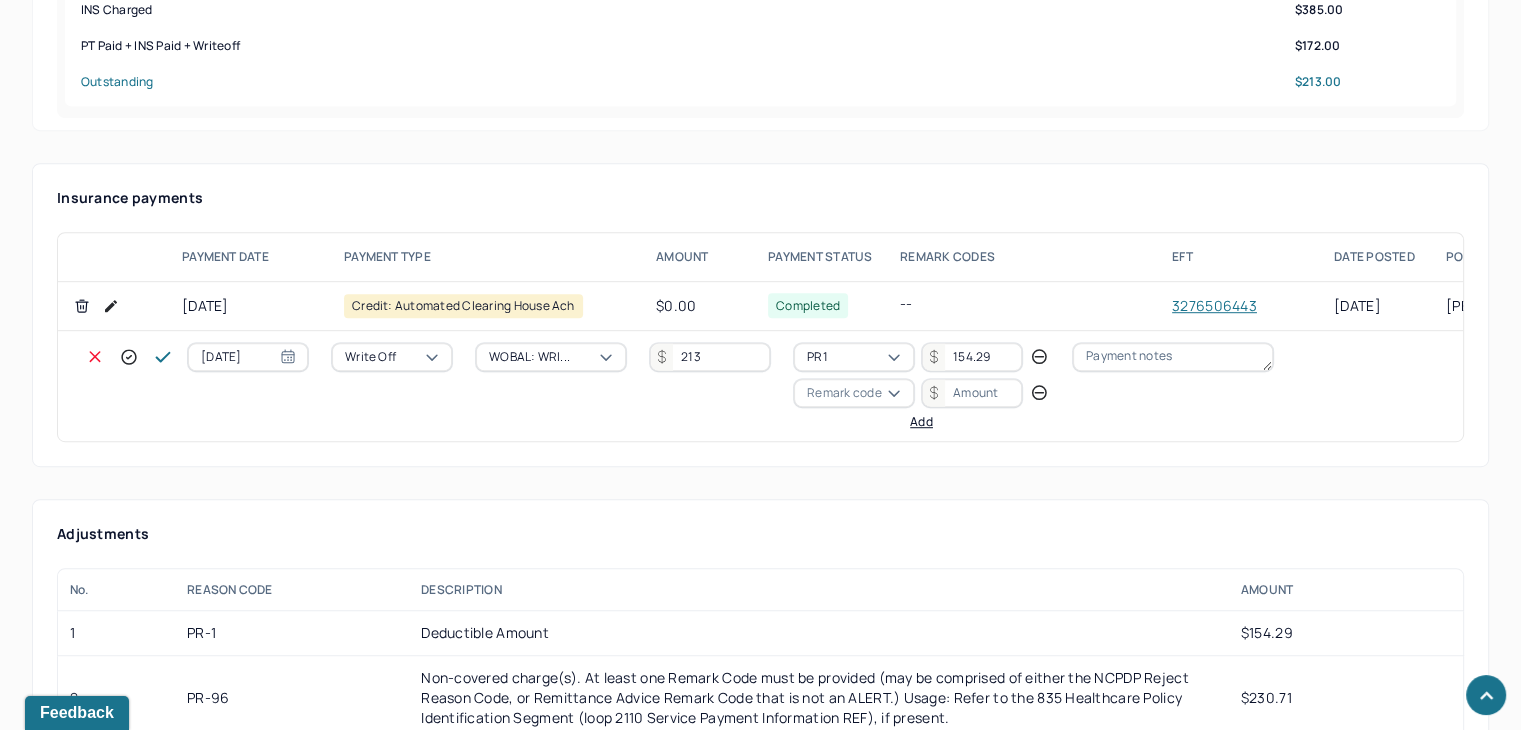 click on "PR1 154.29     Remark code       Add" at bounding box center [921, 386] 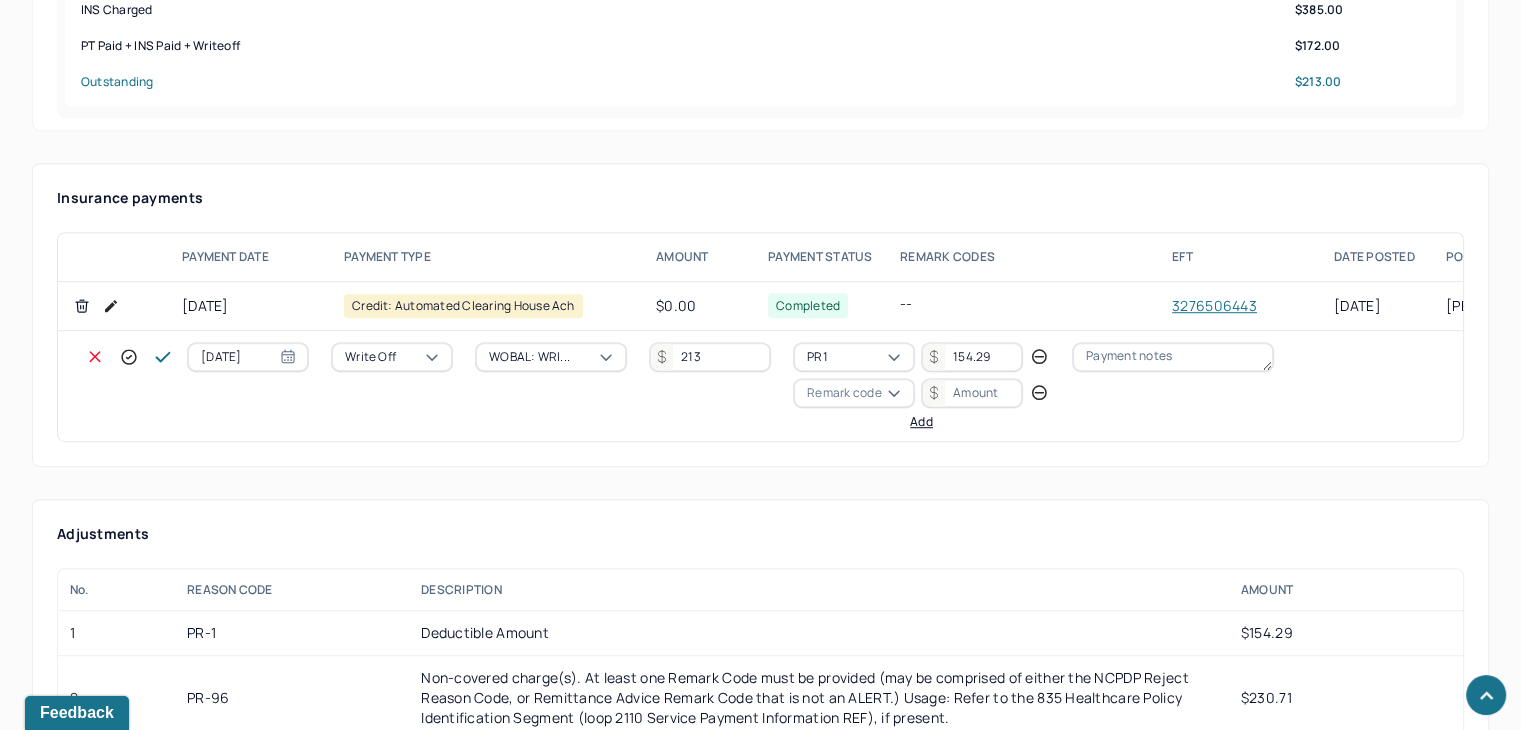 click on "Remark code" at bounding box center (844, 393) 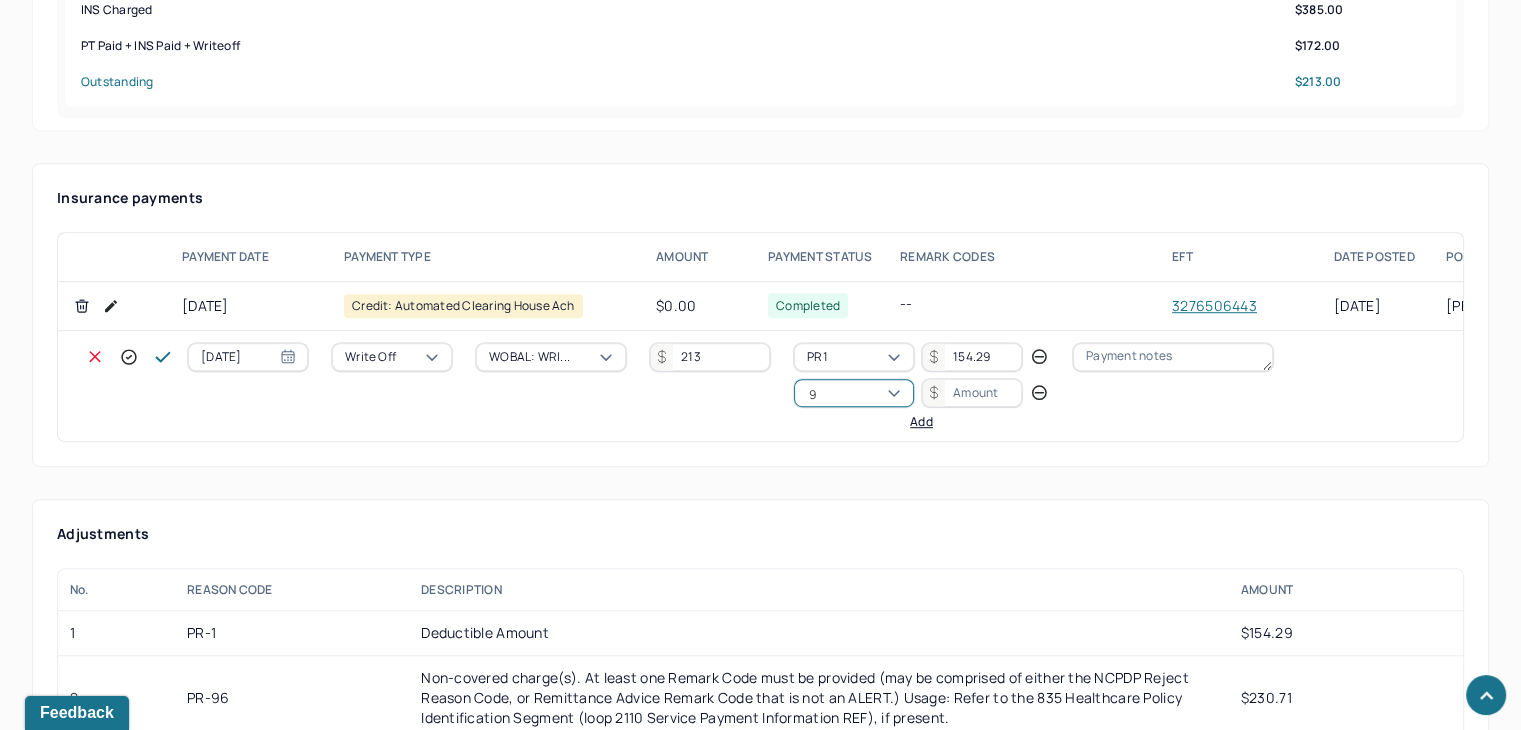 scroll, scrollTop: 124, scrollLeft: 0, axis: vertical 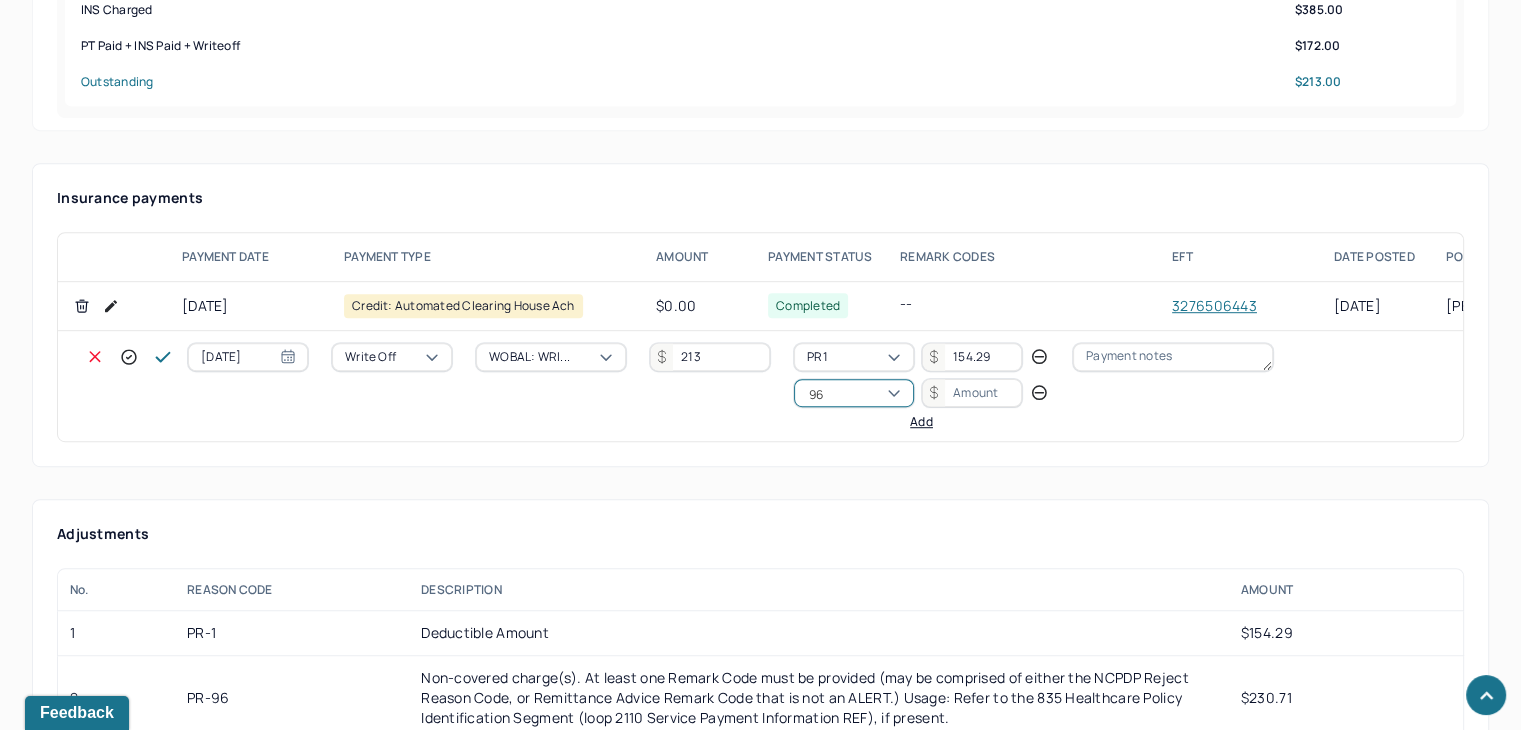 type 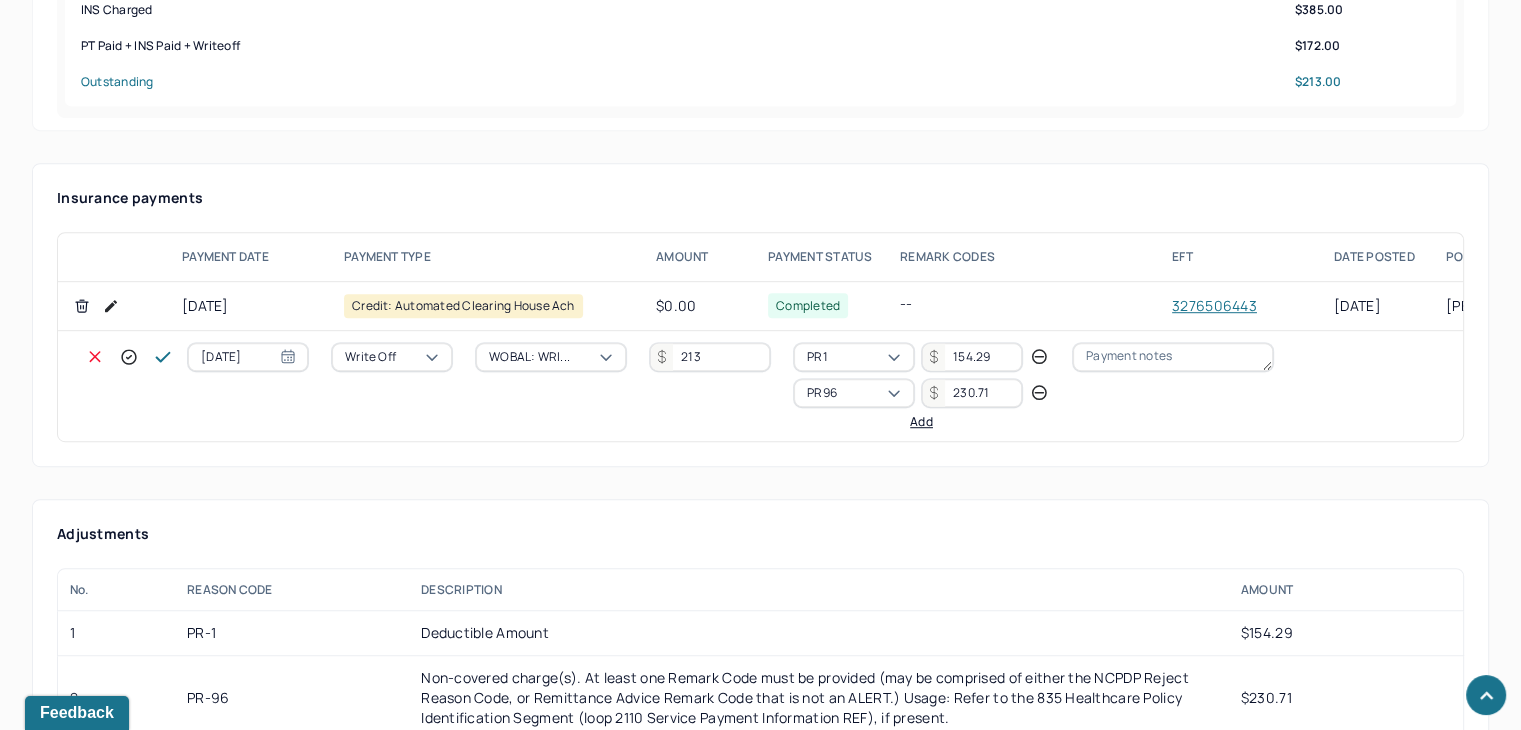 type on "230.71" 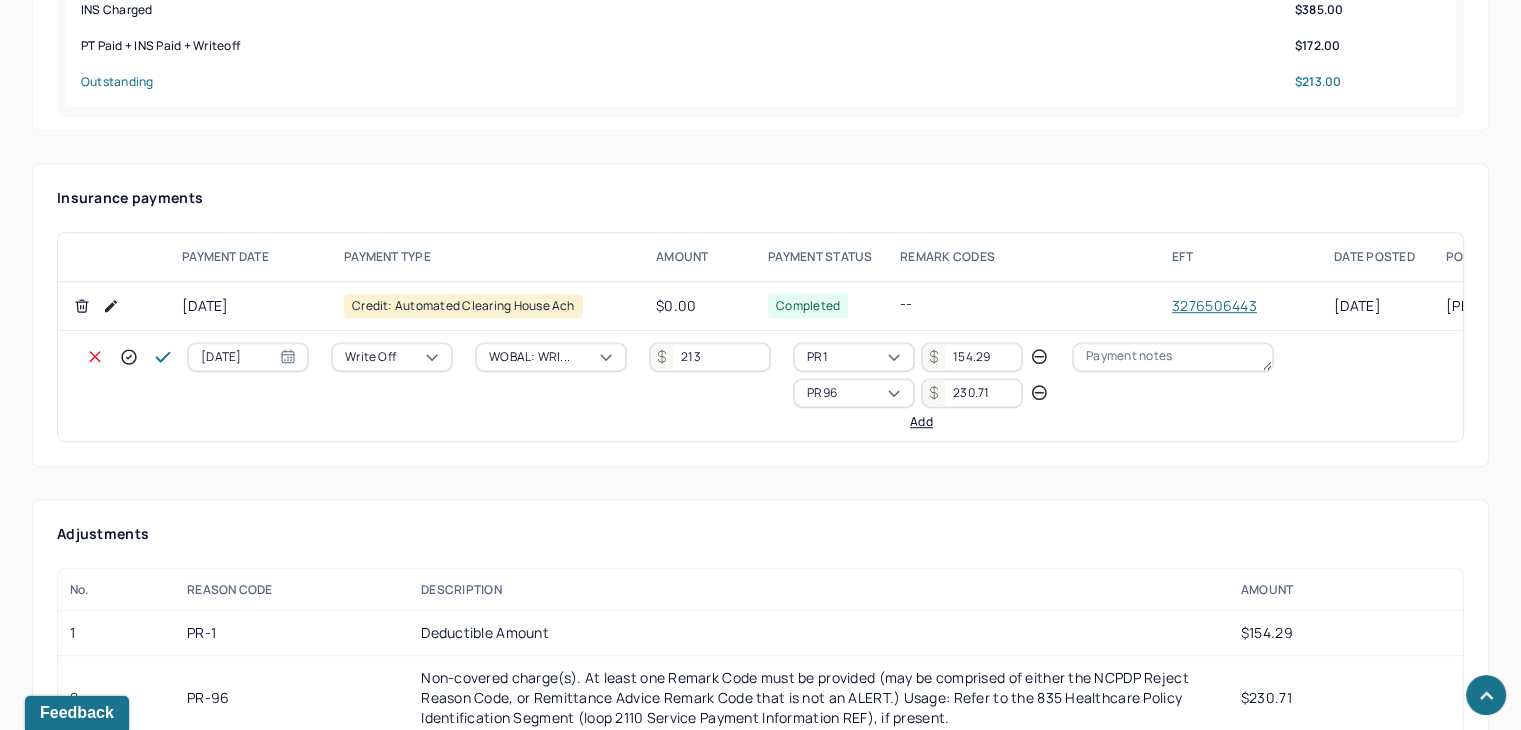 click 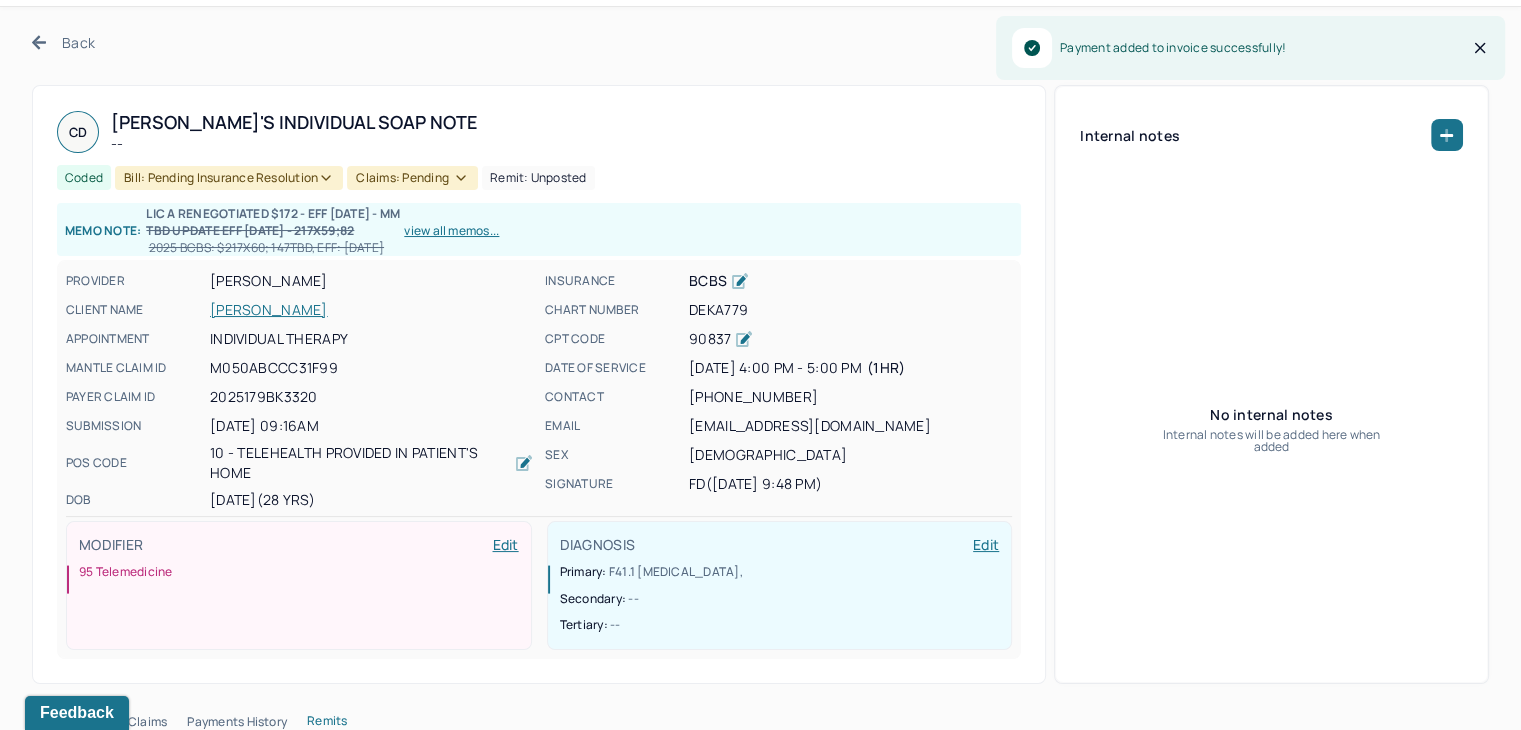 scroll, scrollTop: 0, scrollLeft: 0, axis: both 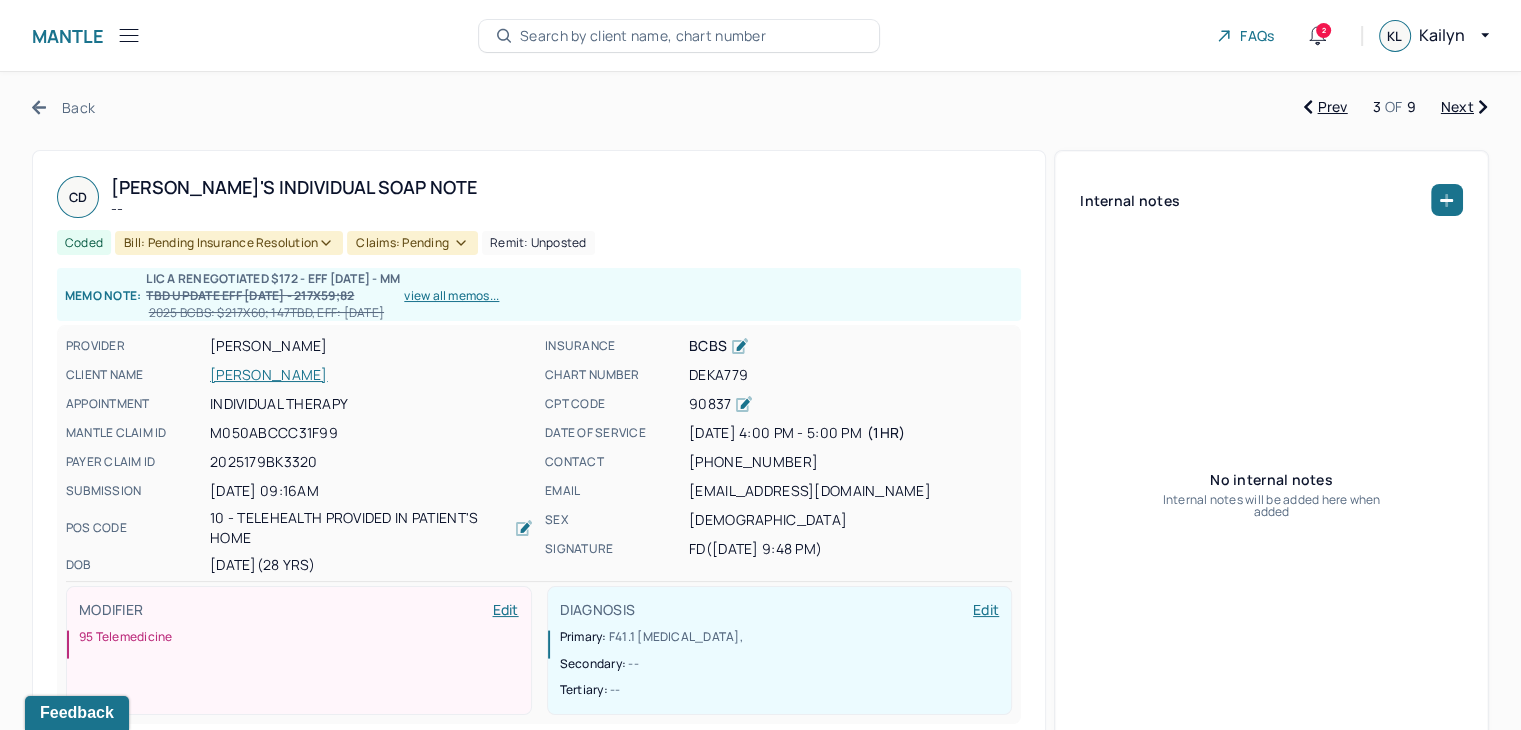 click on "Claims: pending" at bounding box center [412, 243] 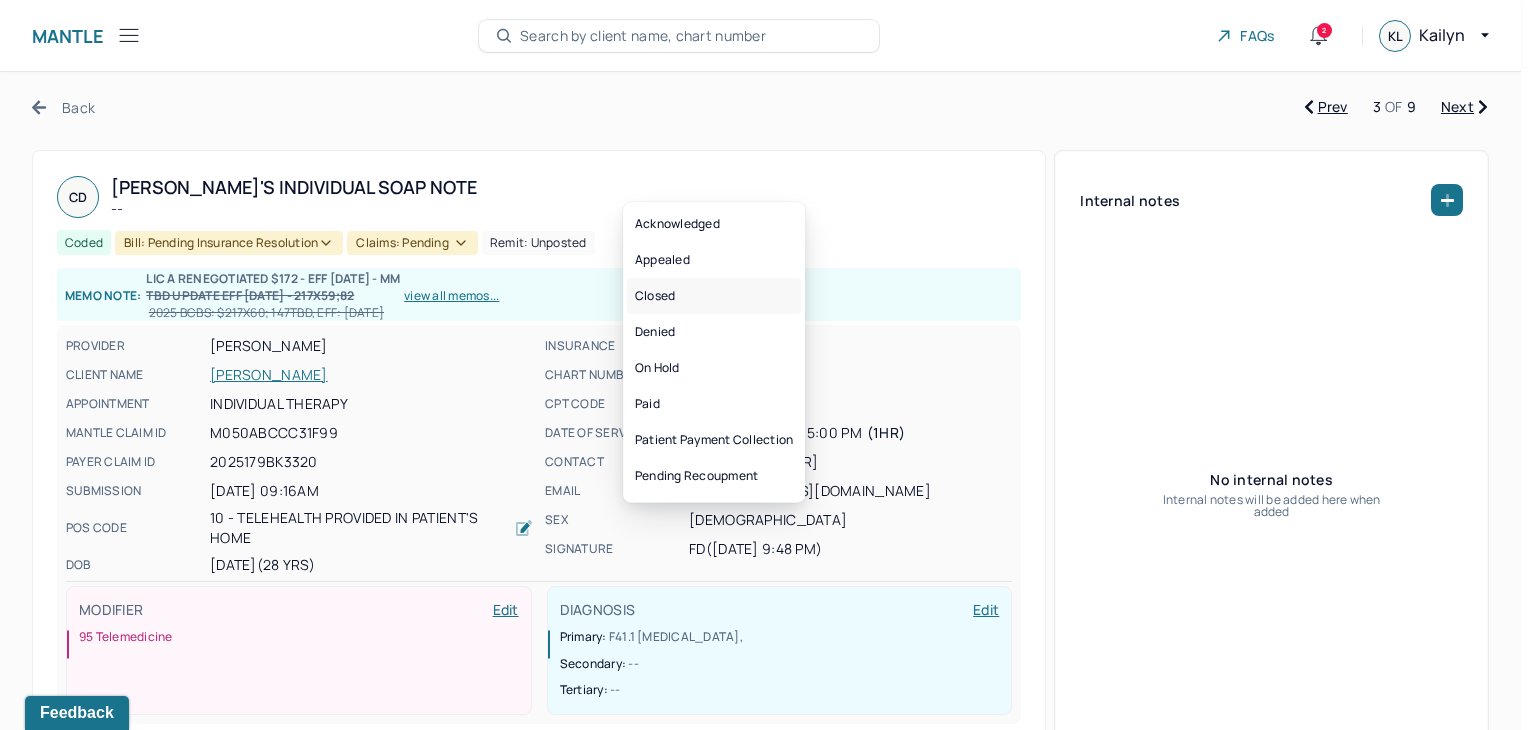 click on "Closed" at bounding box center [714, 296] 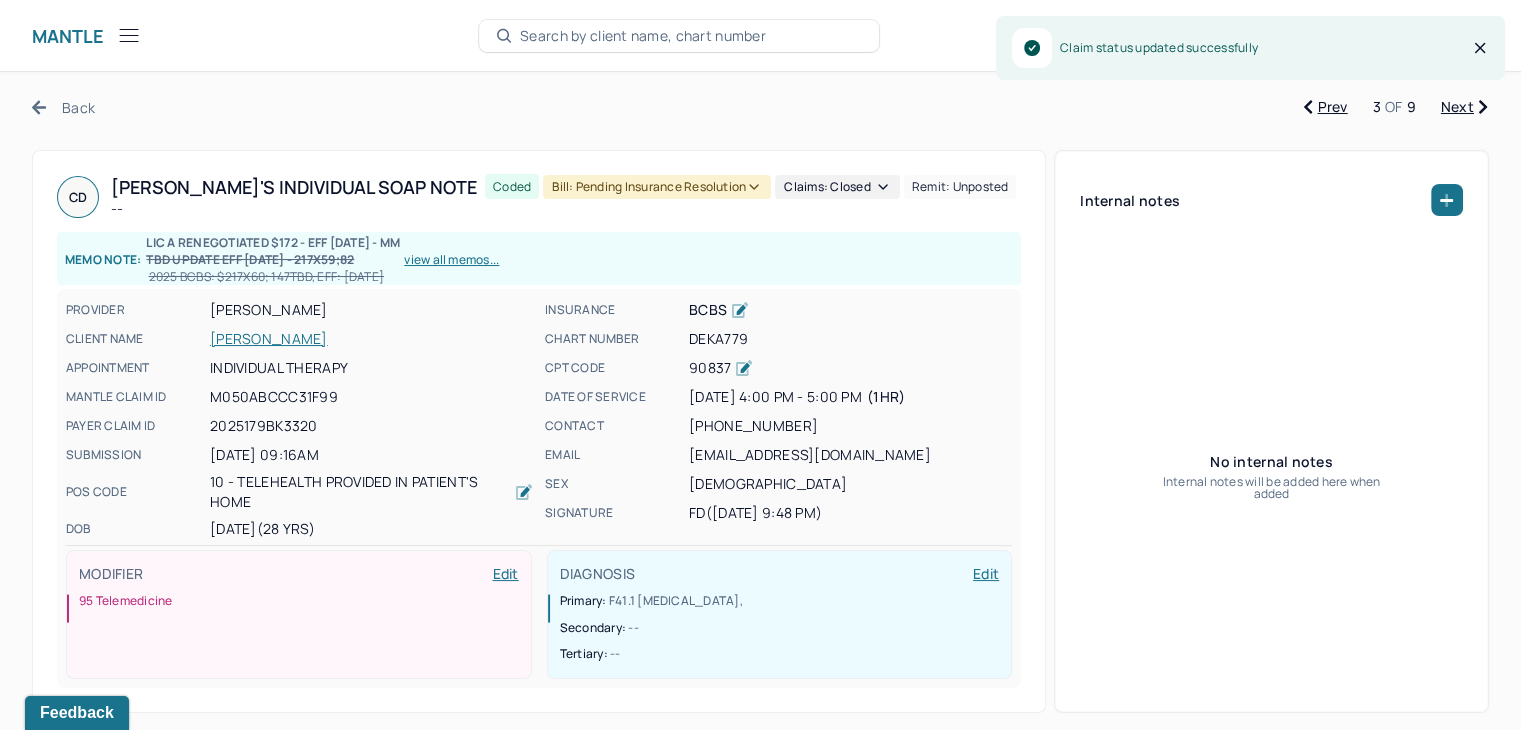 click on "Bill: Pending Insurance Resolution" at bounding box center (657, 187) 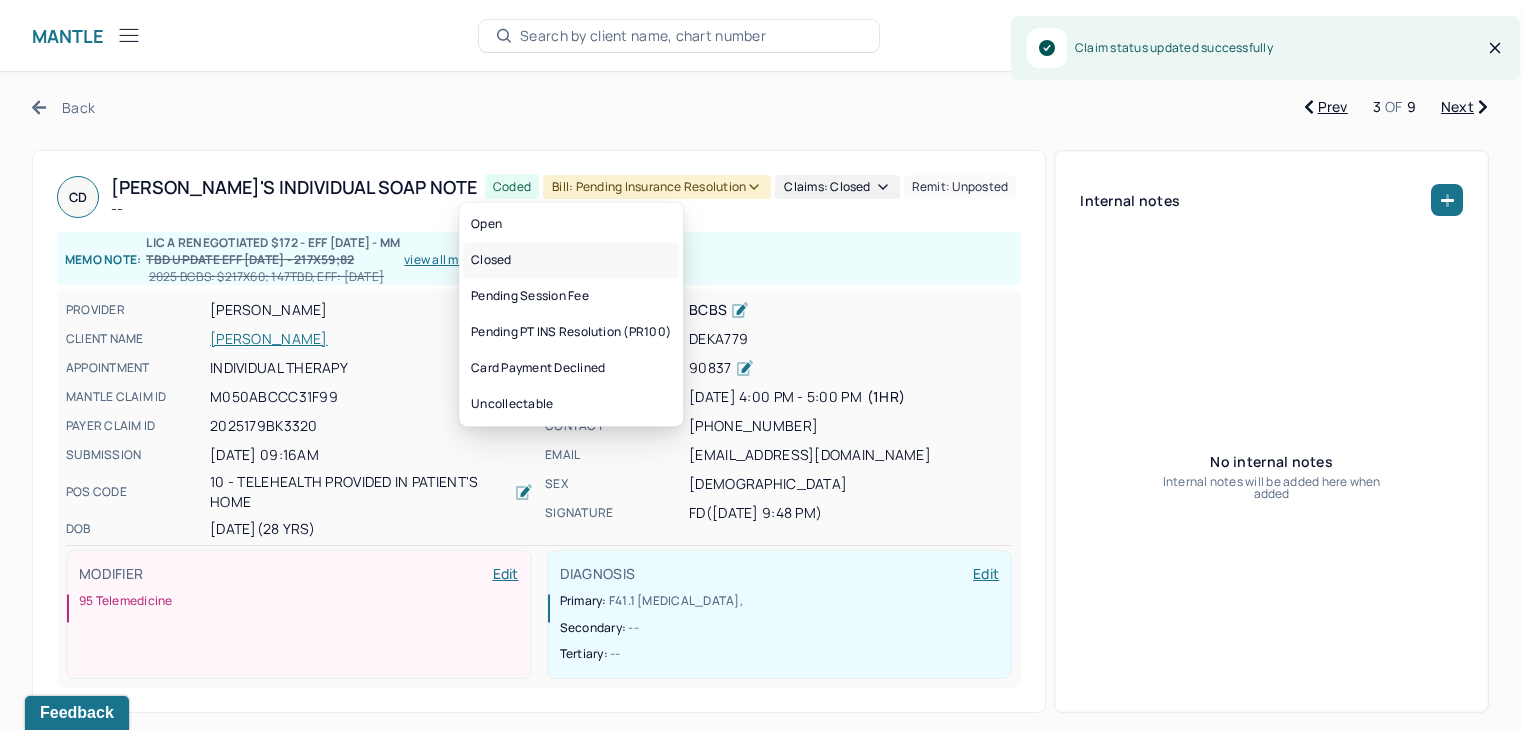click on "Closed" at bounding box center [571, 260] 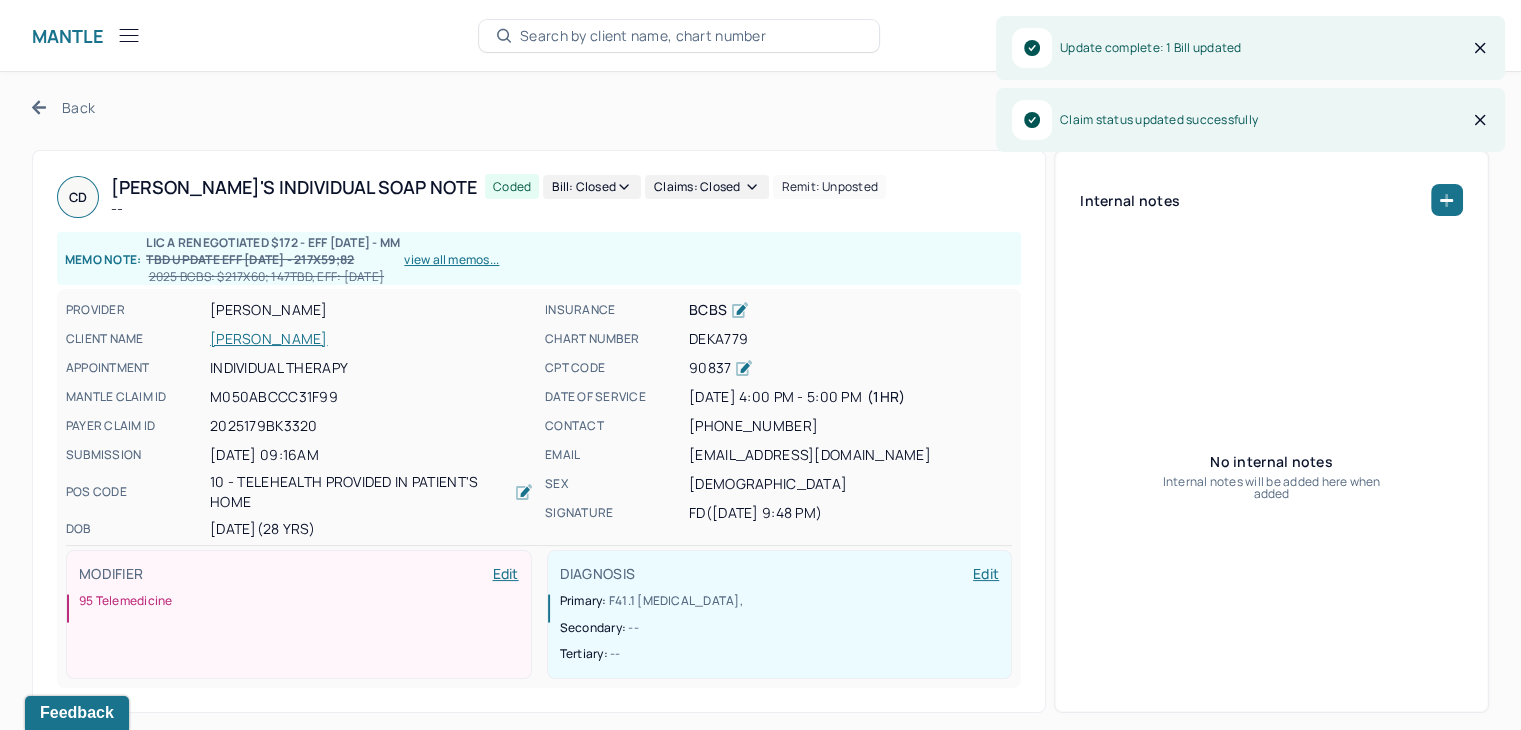 click on "Back" at bounding box center [63, 107] 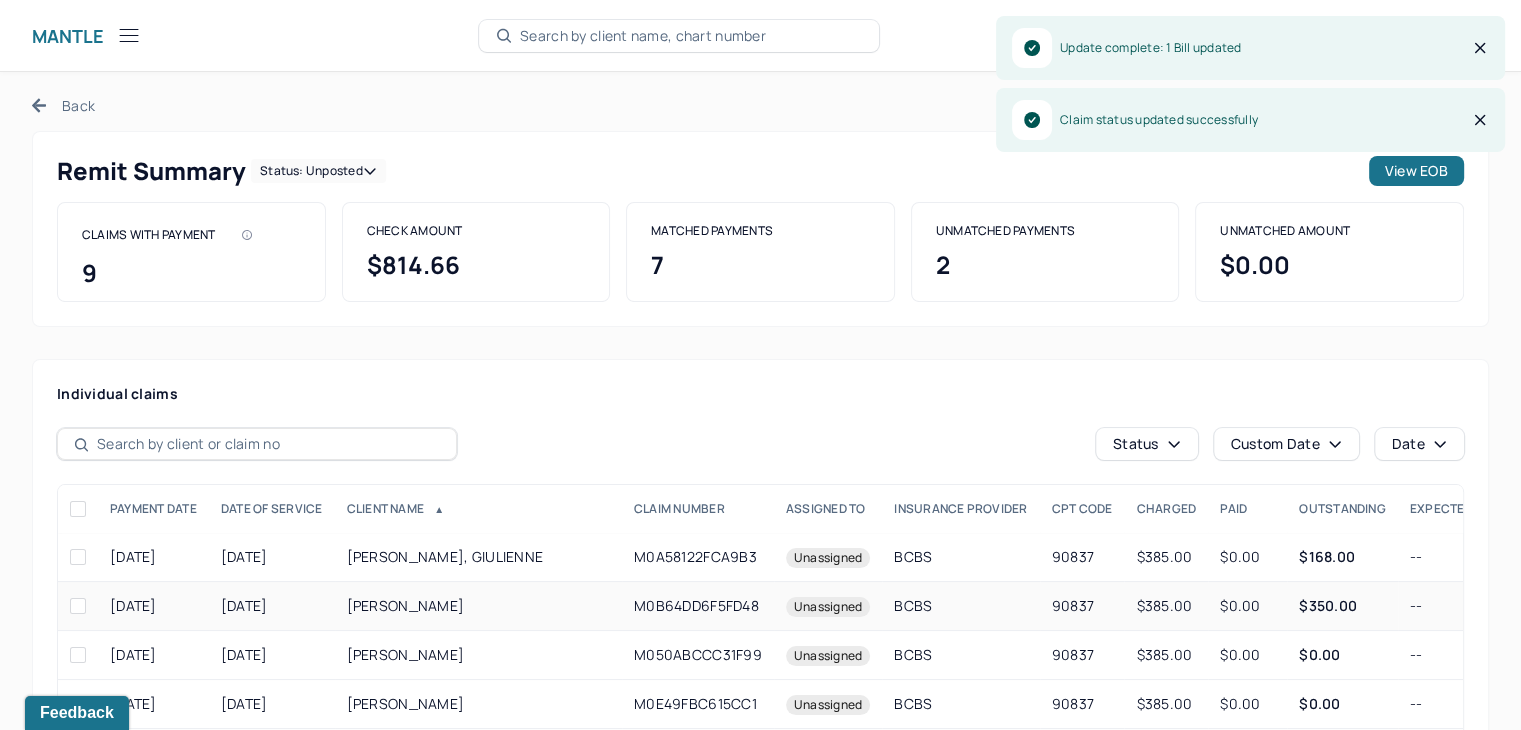 click on "--" at bounding box center [1441, 606] 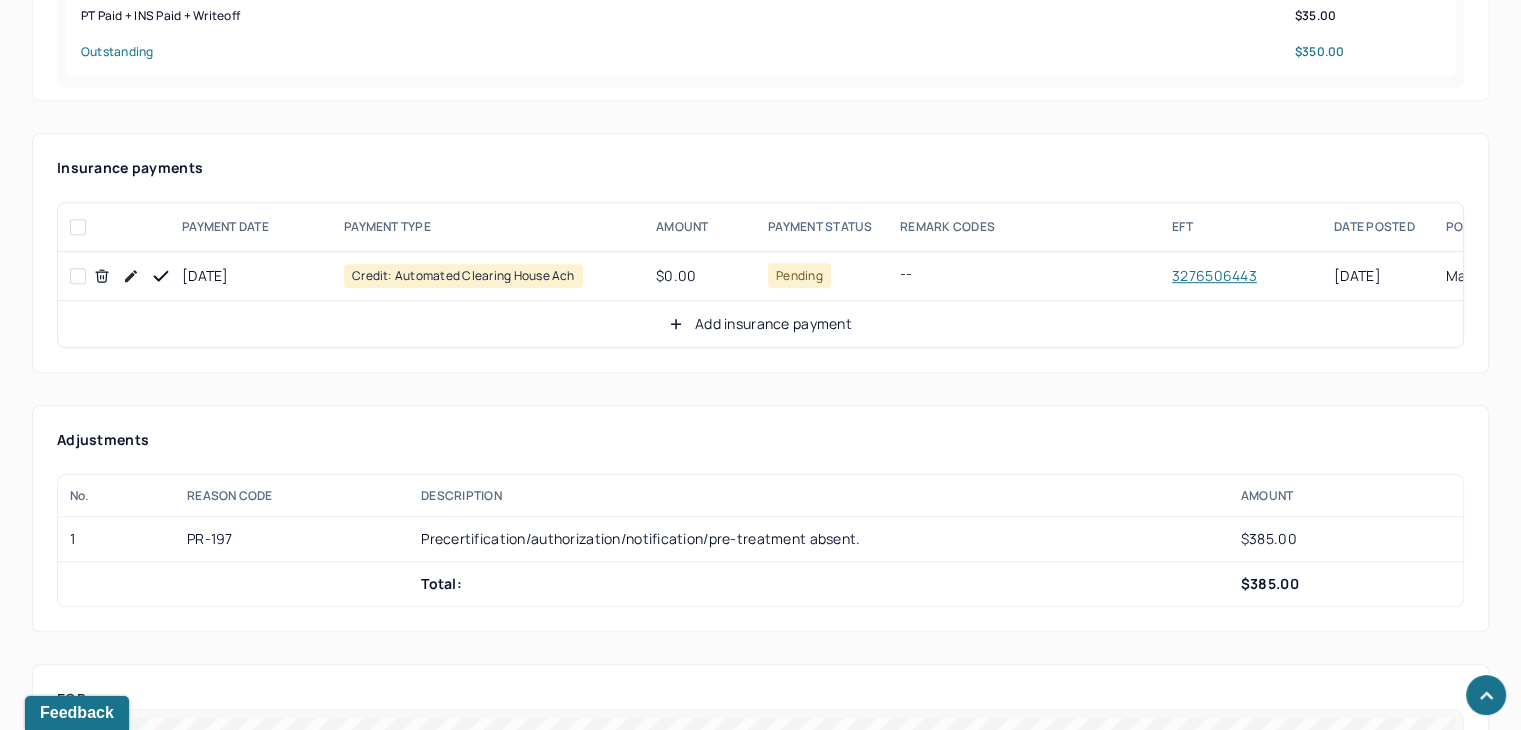 scroll, scrollTop: 1400, scrollLeft: 0, axis: vertical 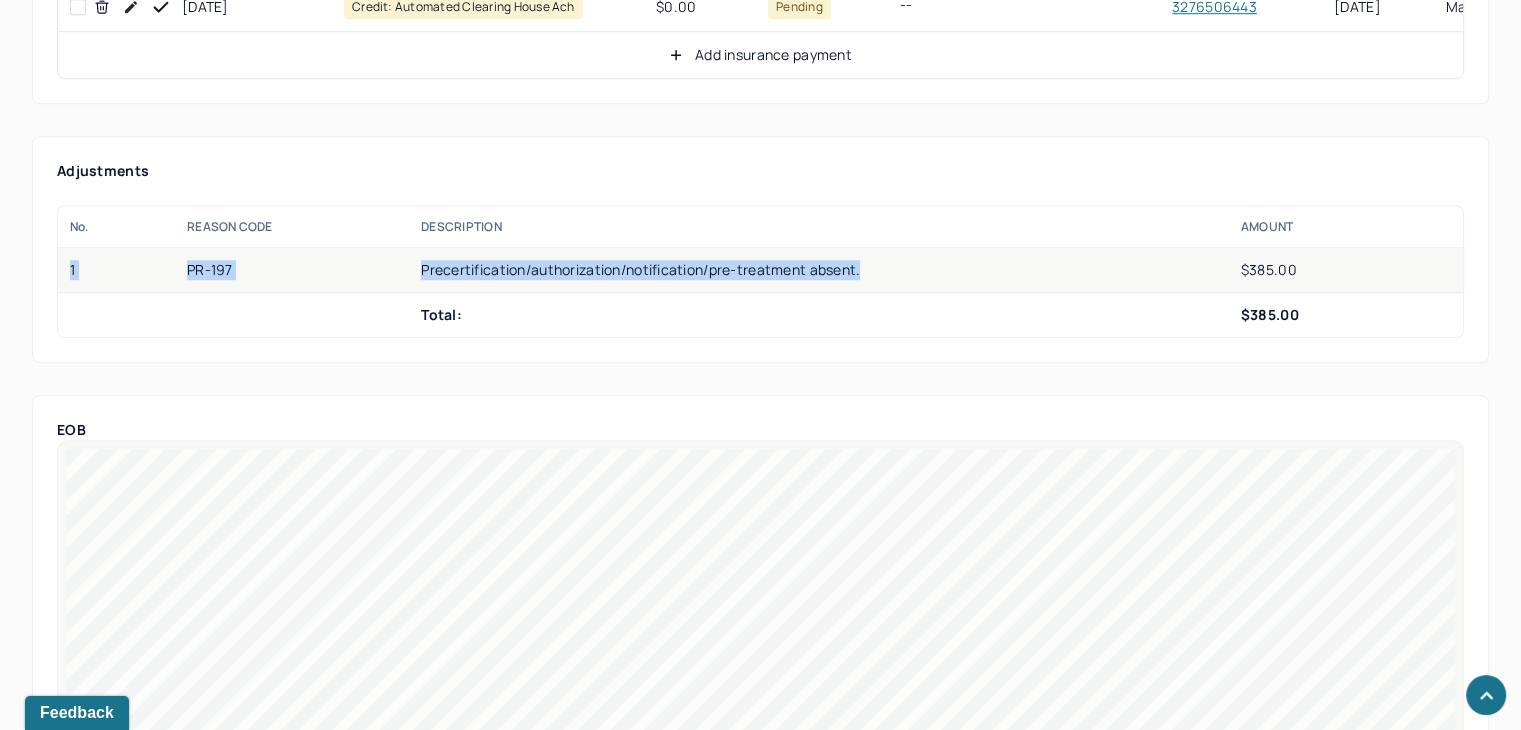 drag, startPoint x: 958, startPoint y: 274, endPoint x: 65, endPoint y: 285, distance: 893.06775 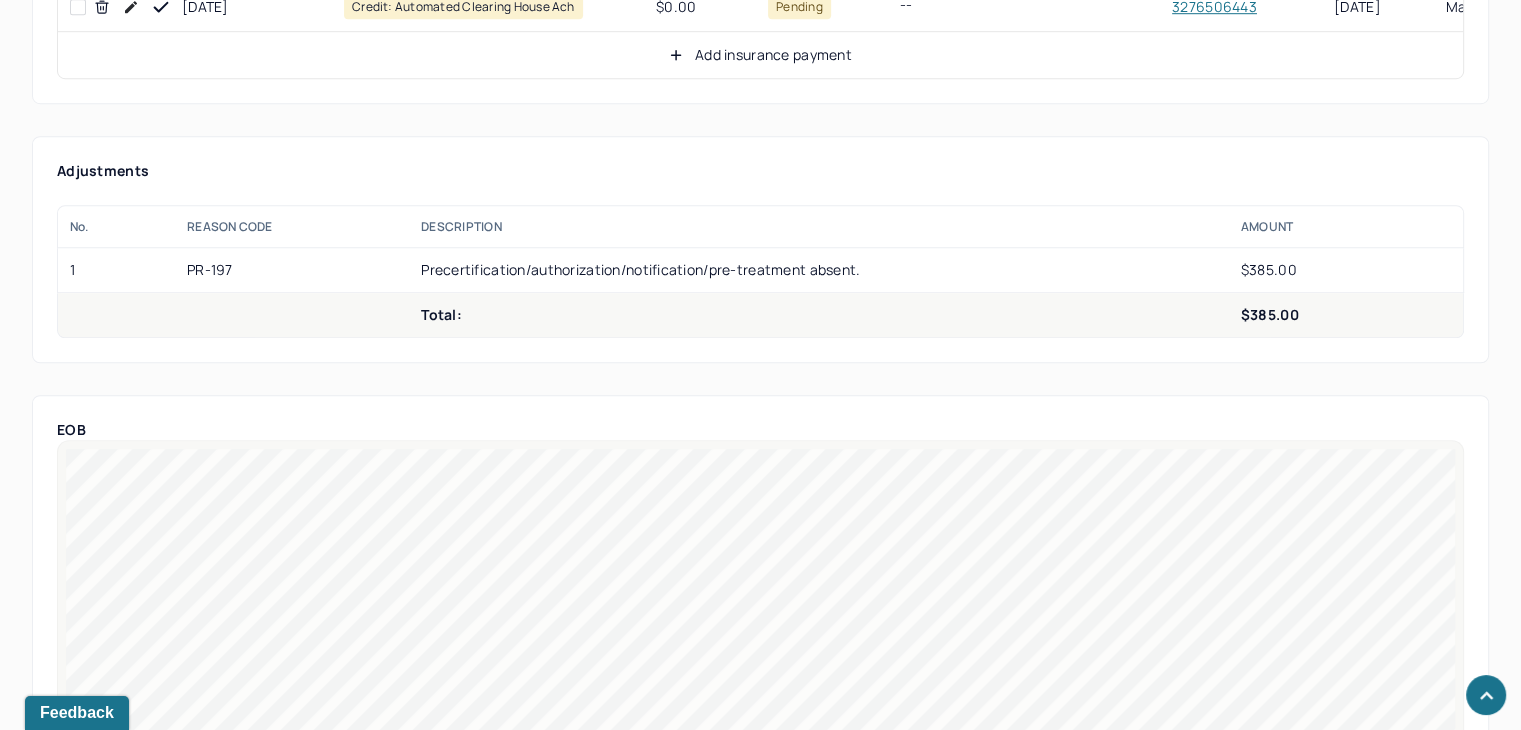 drag, startPoint x: 960, startPoint y: 314, endPoint x: 931, endPoint y: 305, distance: 30.364452 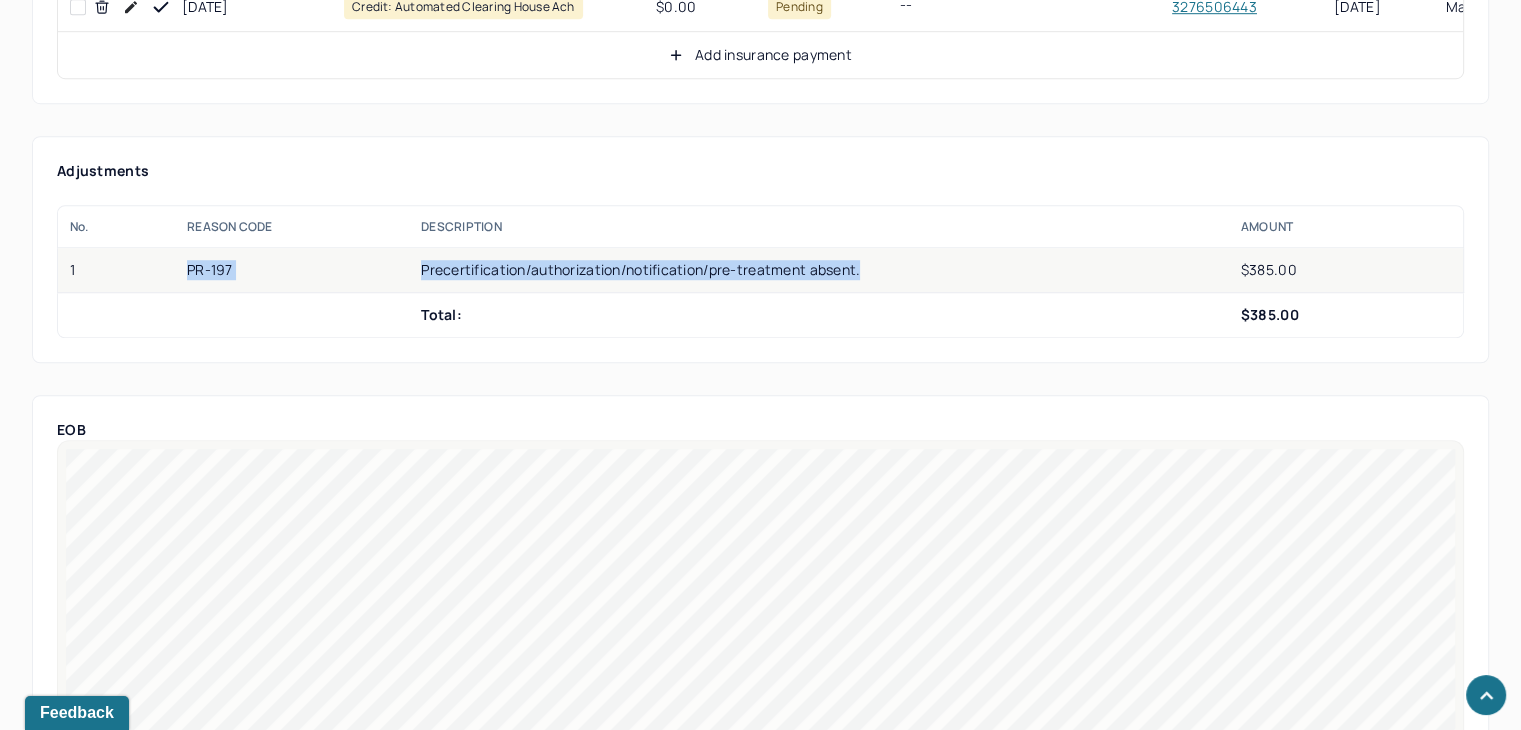drag, startPoint x: 908, startPoint y: 291, endPoint x: 181, endPoint y: 288, distance: 727.00616 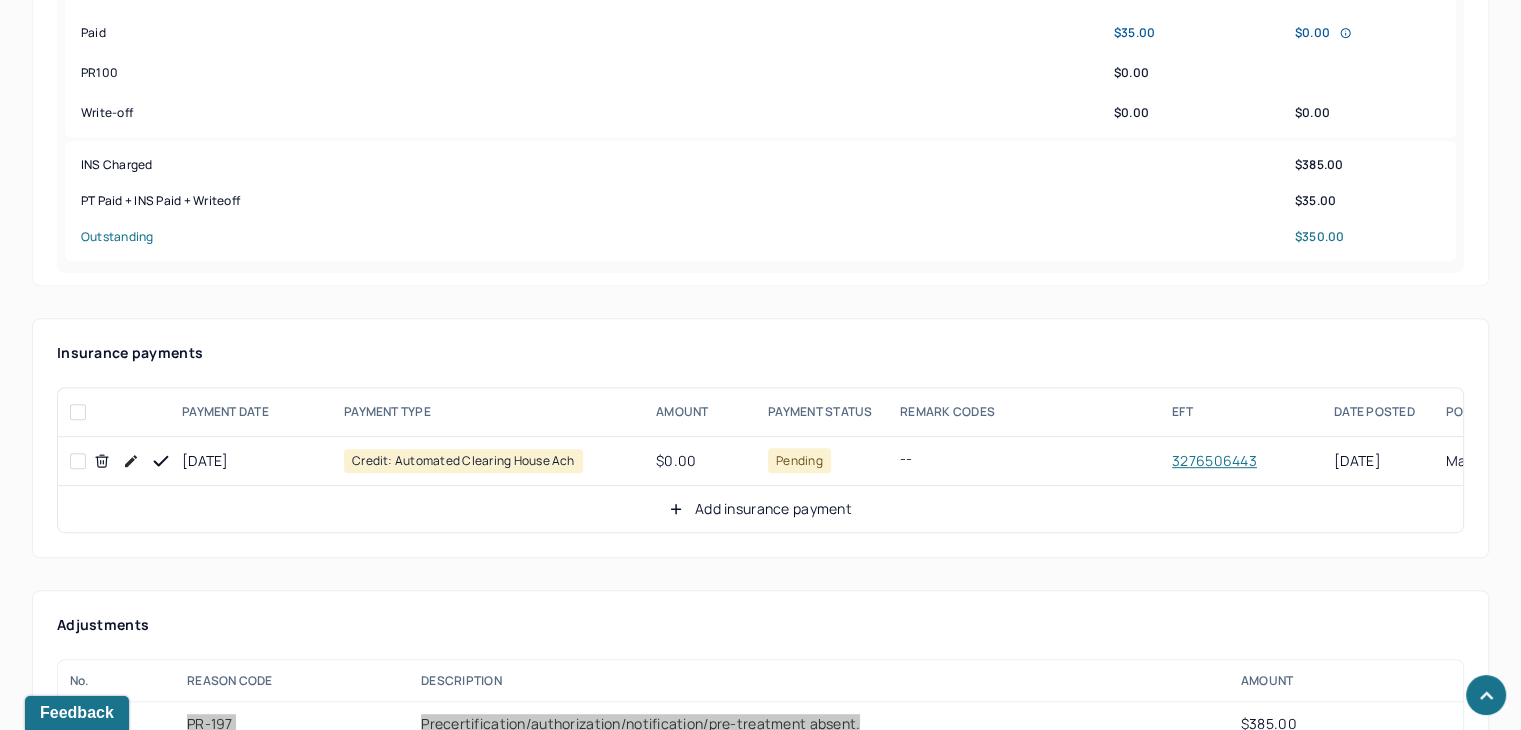 scroll, scrollTop: 1000, scrollLeft: 0, axis: vertical 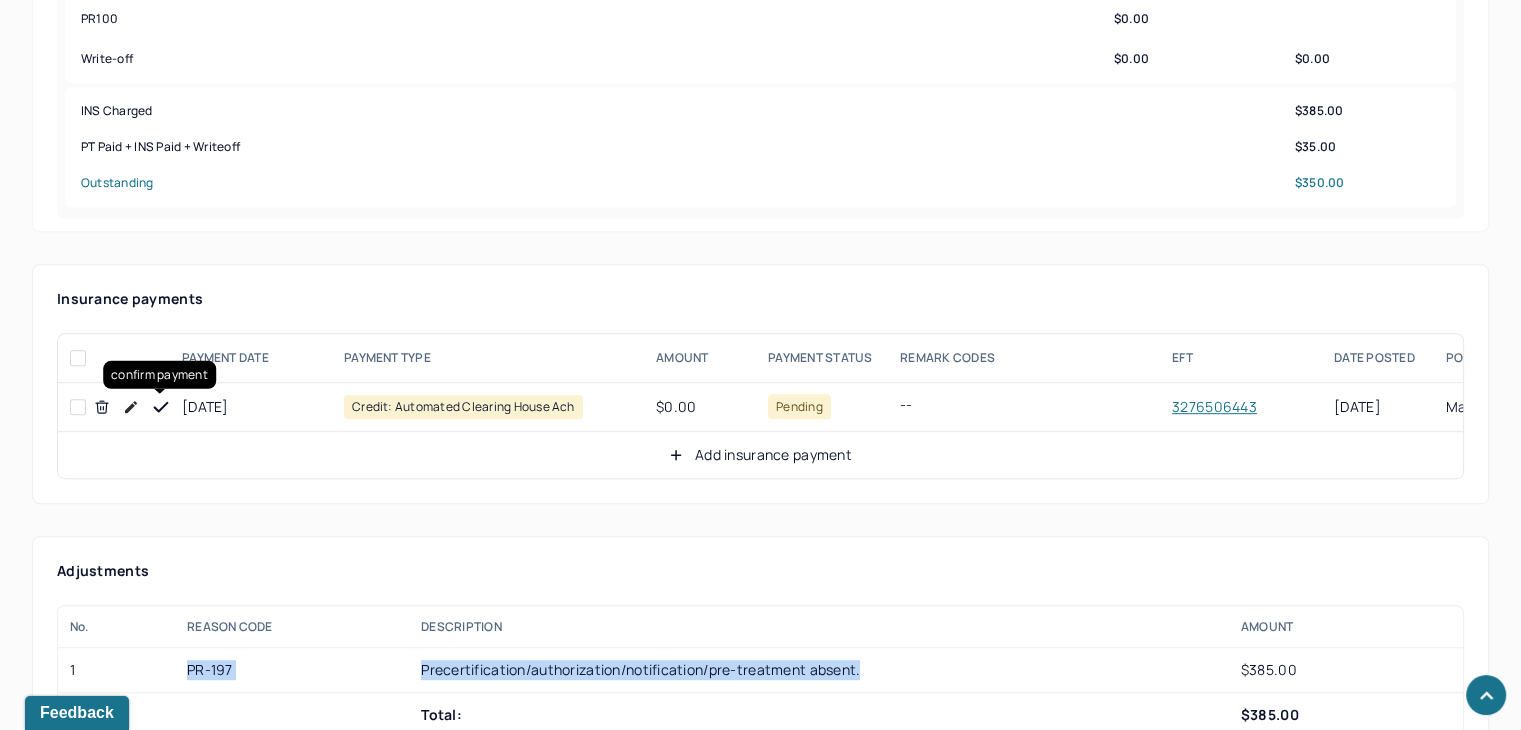 click 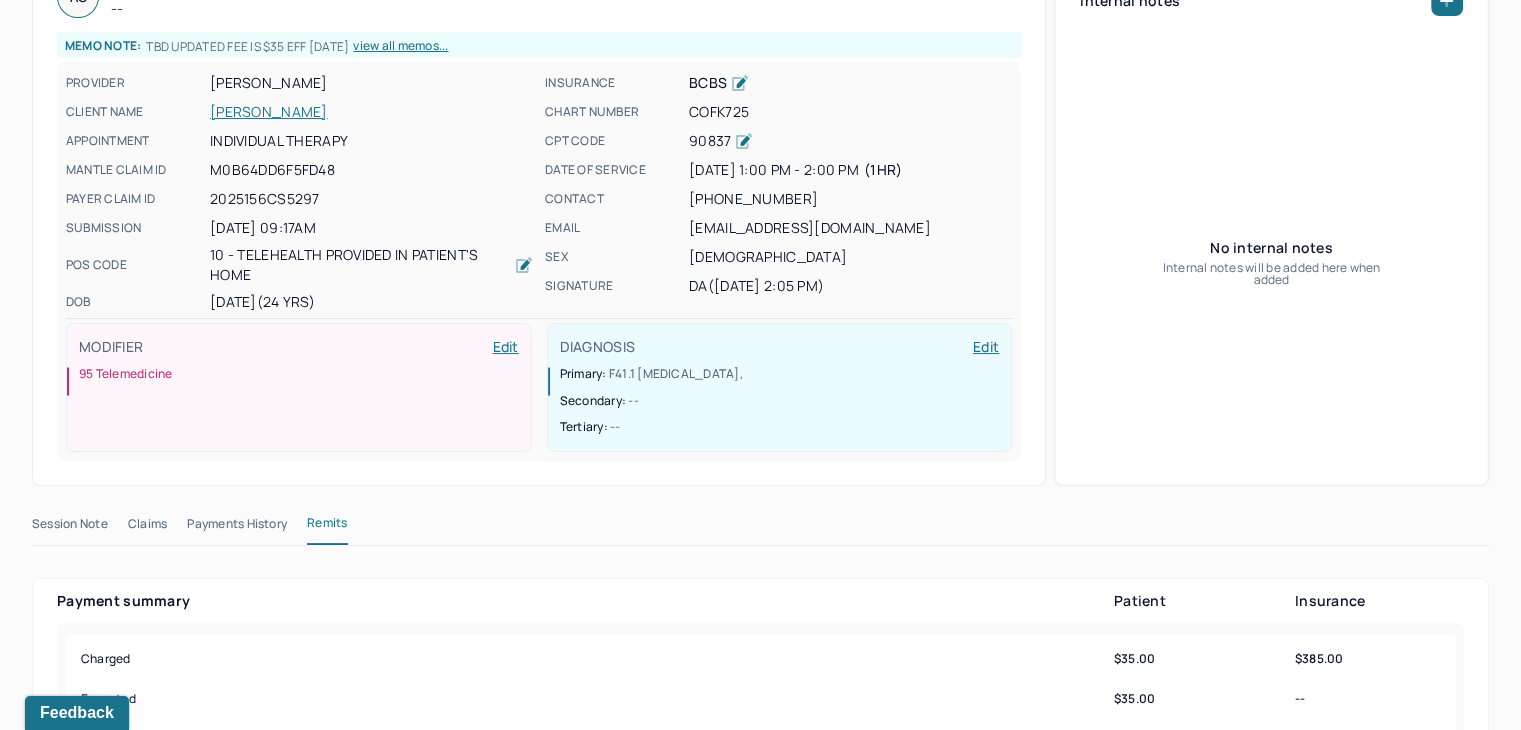scroll, scrollTop: 0, scrollLeft: 0, axis: both 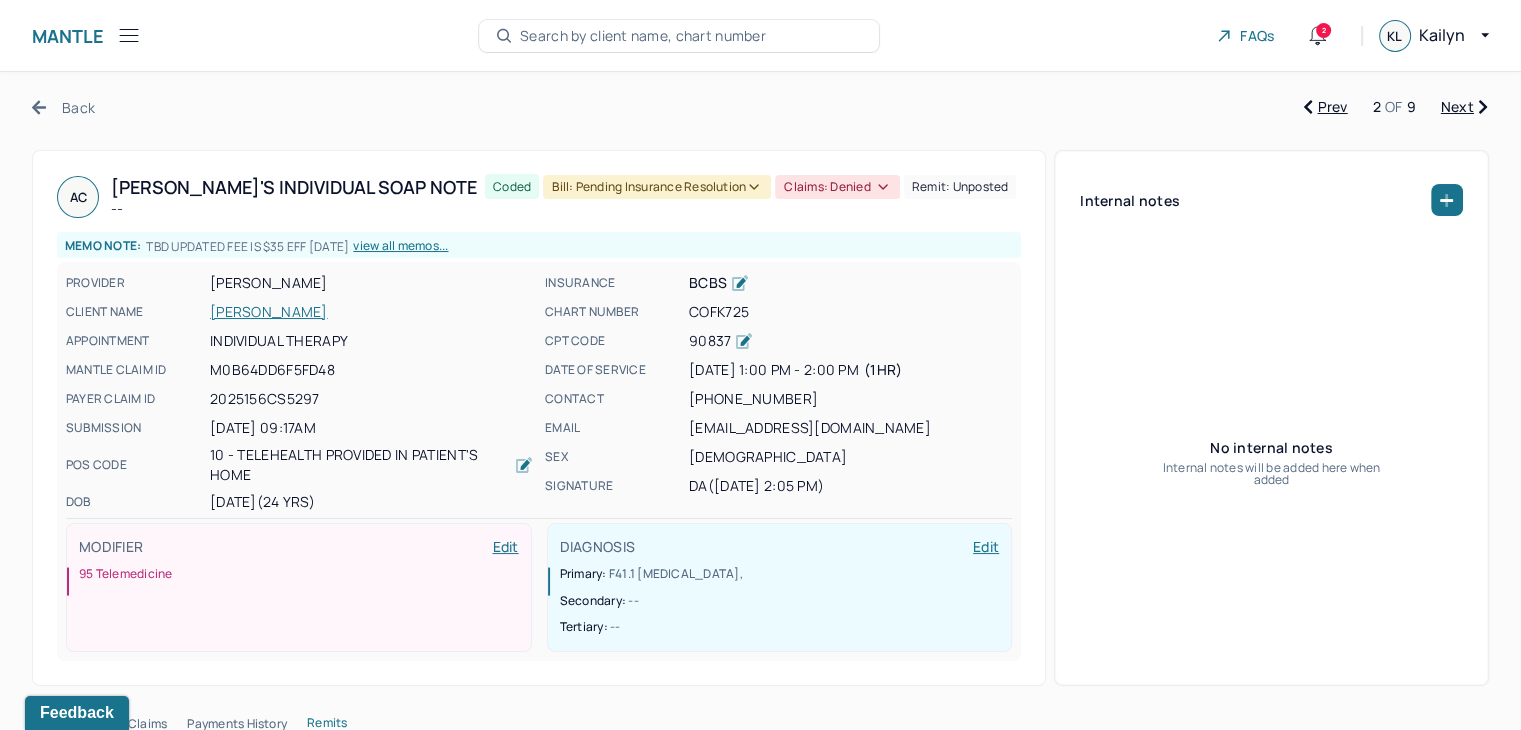 click on "Back" at bounding box center (63, 107) 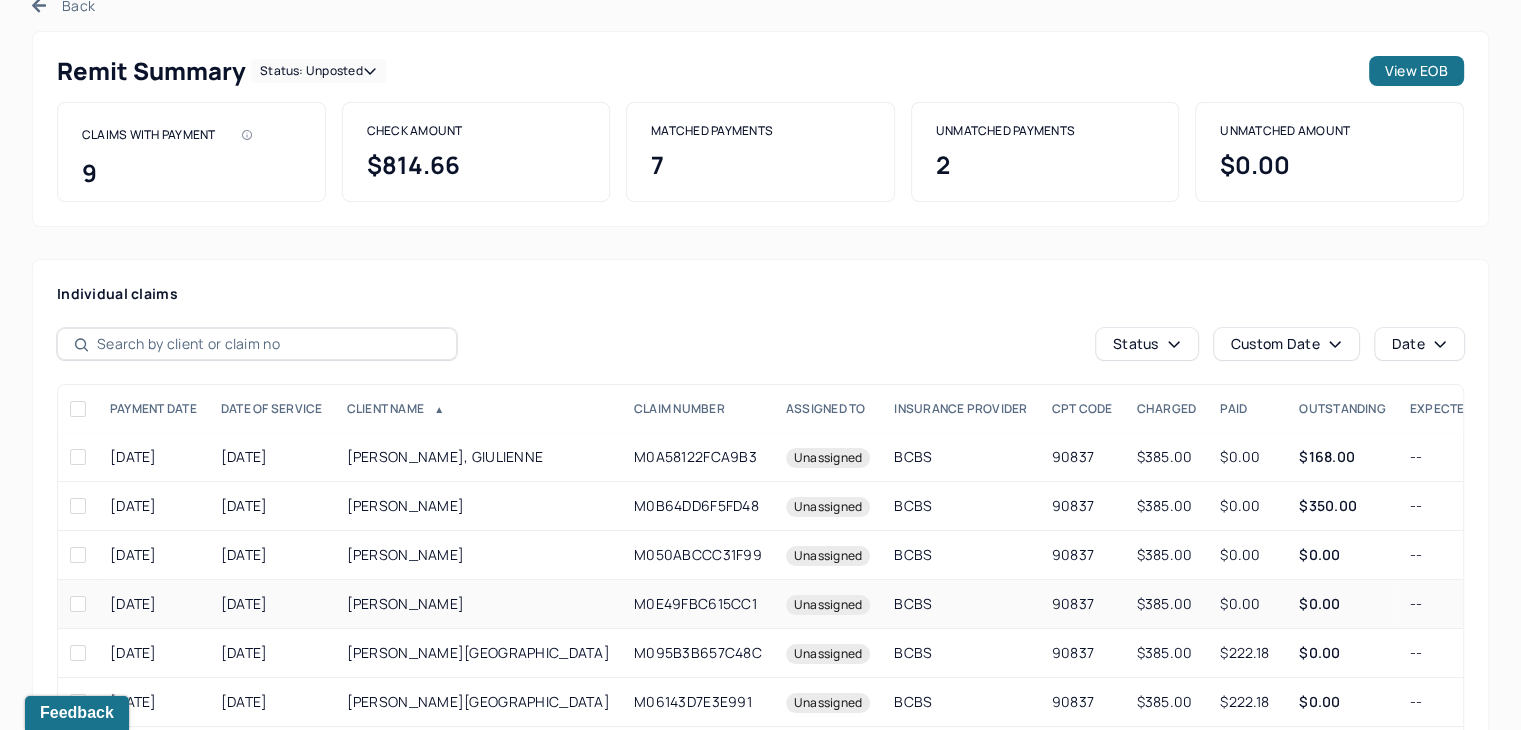 scroll, scrollTop: 200, scrollLeft: 0, axis: vertical 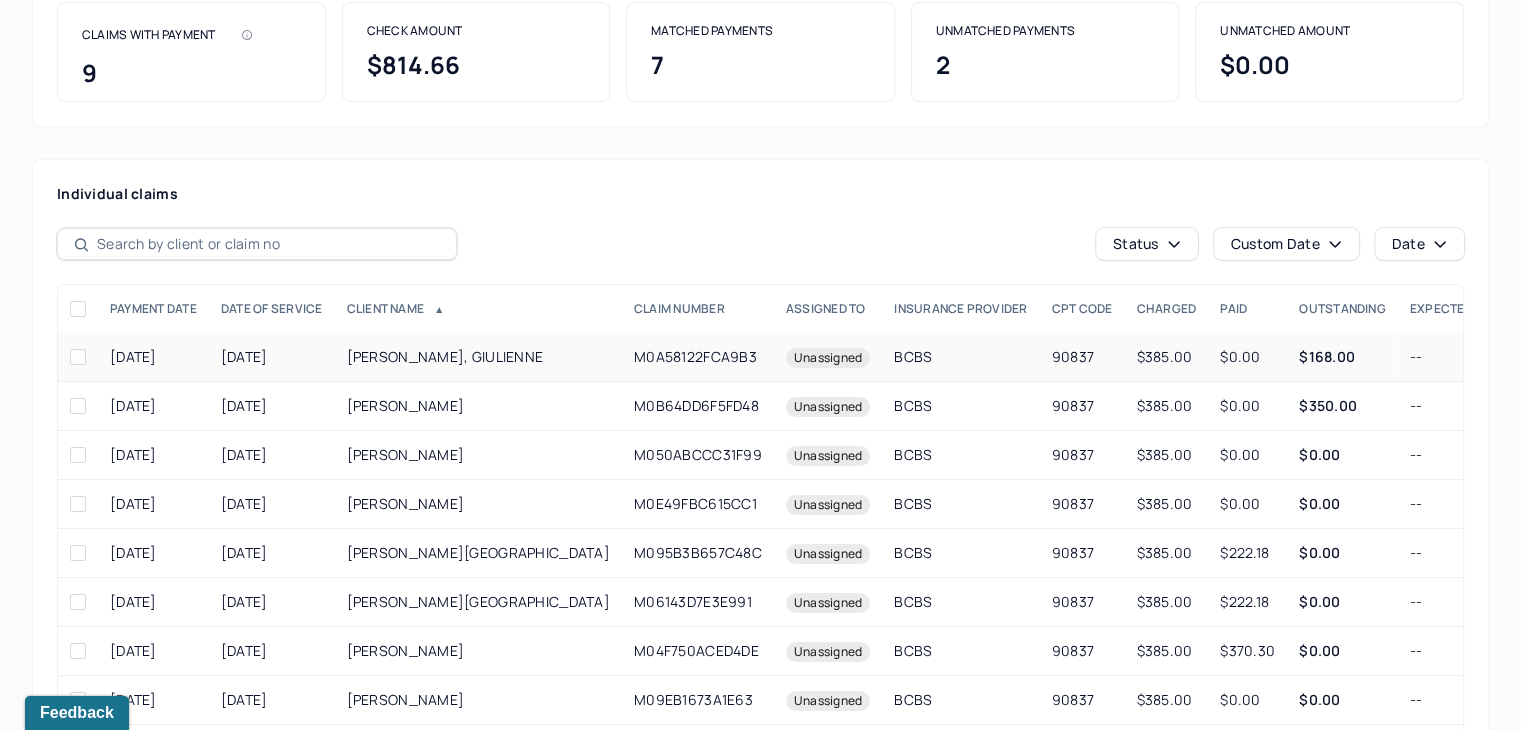 click on "--" at bounding box center [1441, 357] 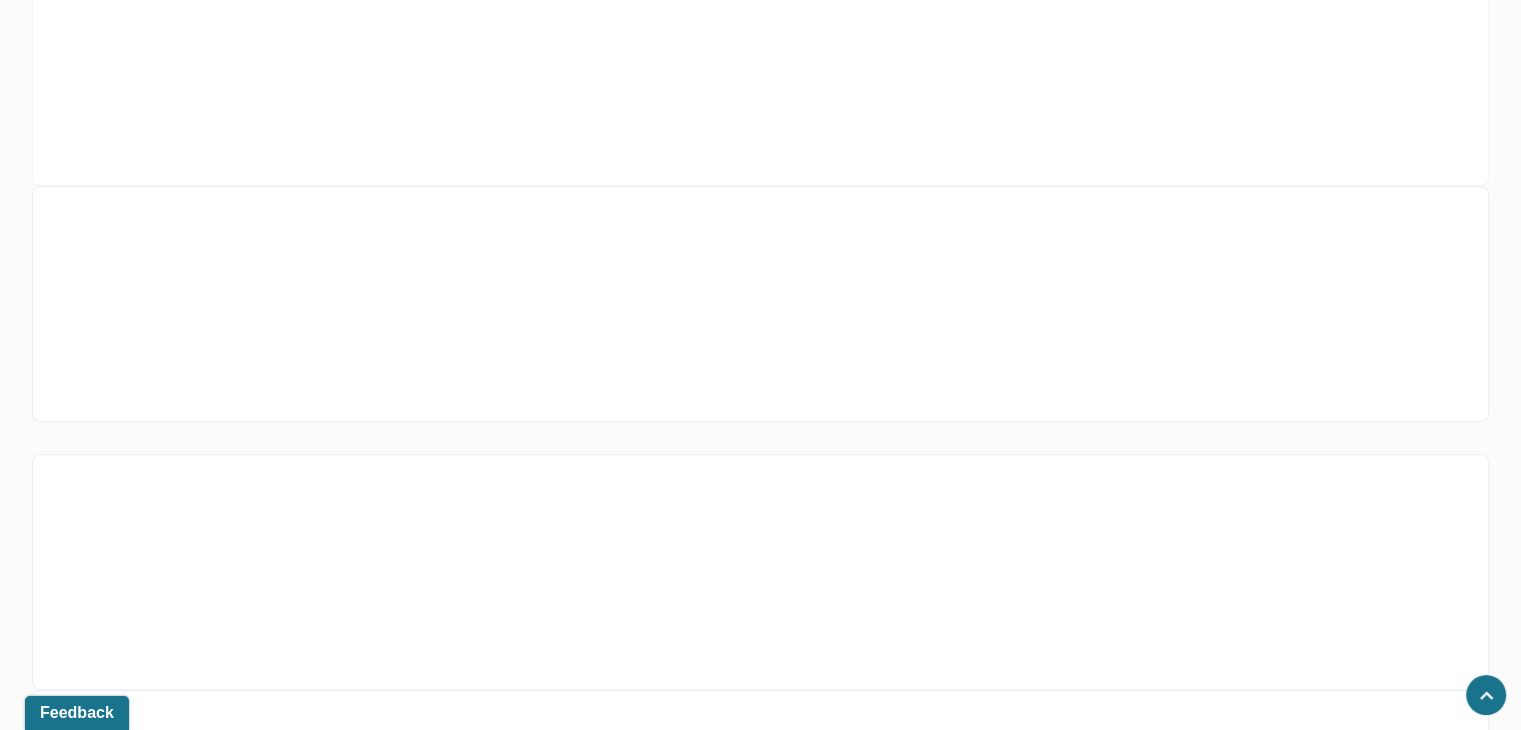 scroll, scrollTop: 1160, scrollLeft: 0, axis: vertical 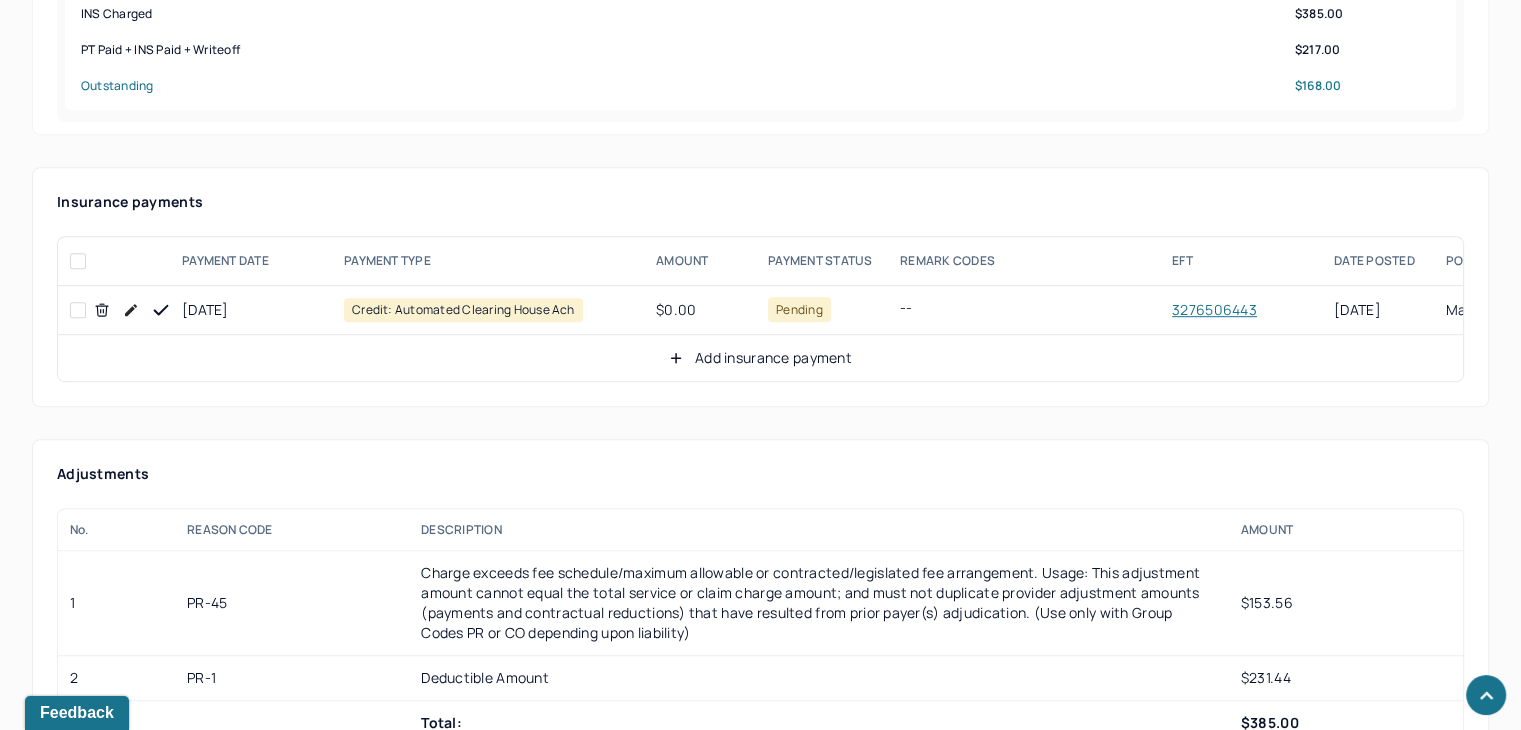 click on "Add insurance payment" at bounding box center (760, 358) 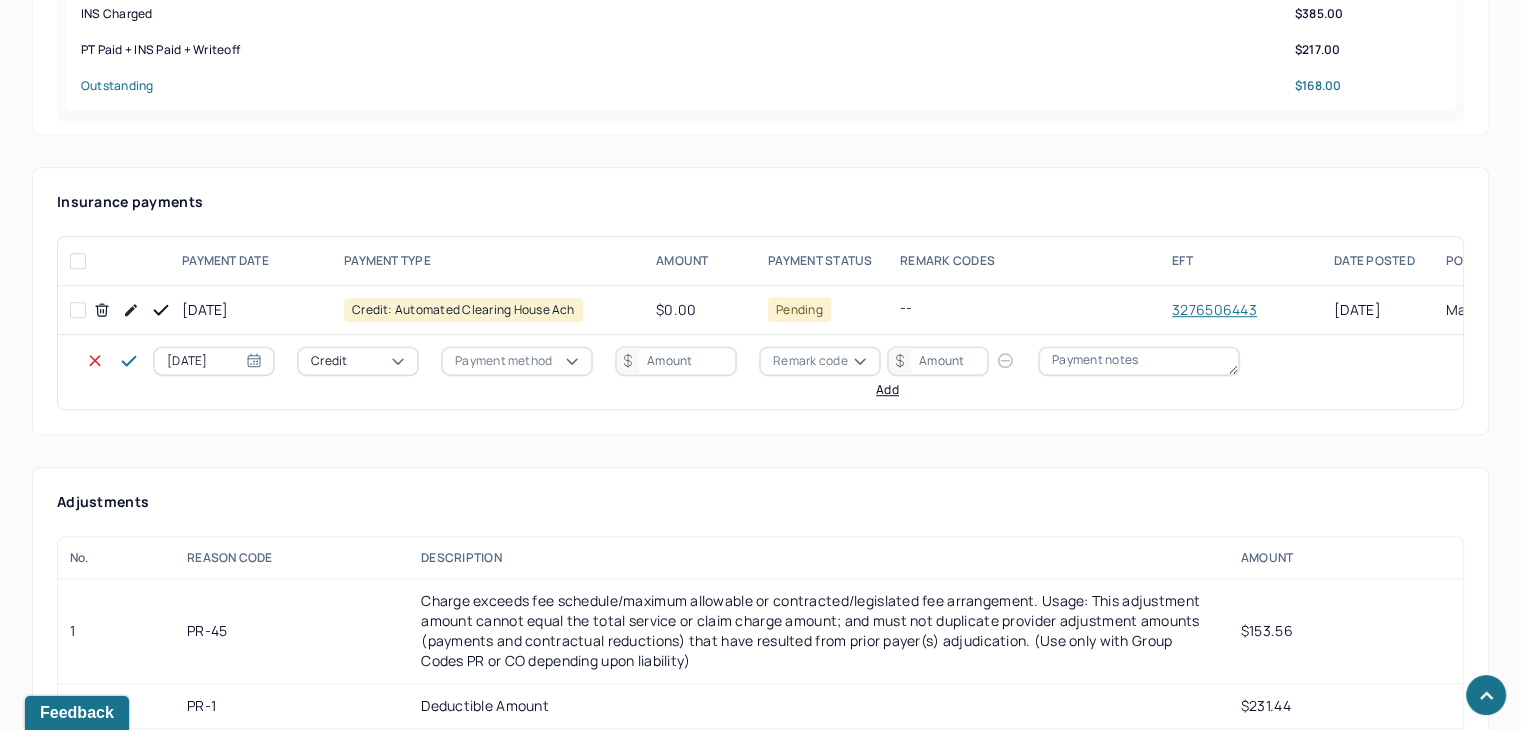 click on "Credit" at bounding box center (358, 361) 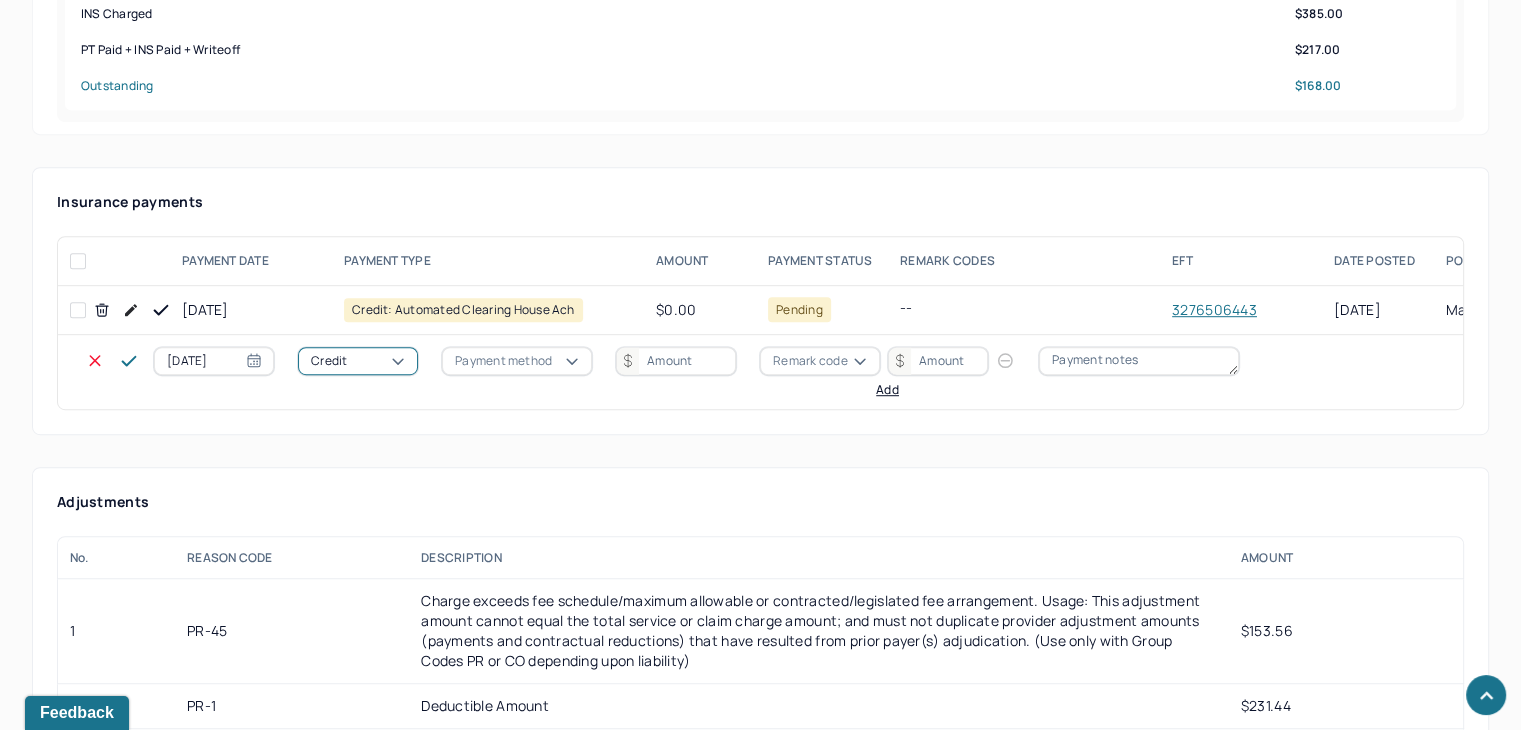 drag, startPoint x: 370, startPoint y: 393, endPoint x: 550, endPoint y: 335, distance: 189.11372 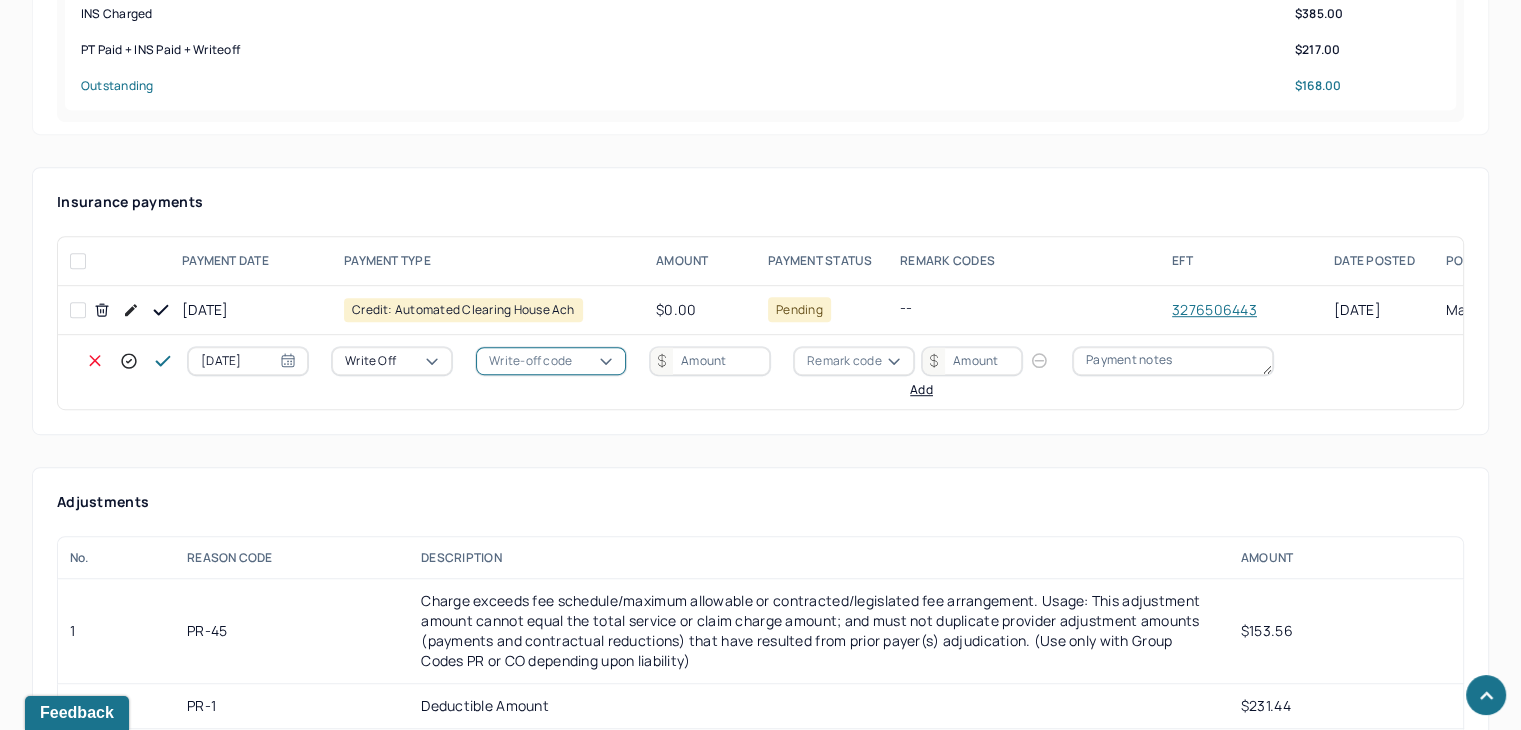 click at bounding box center [592, 361] 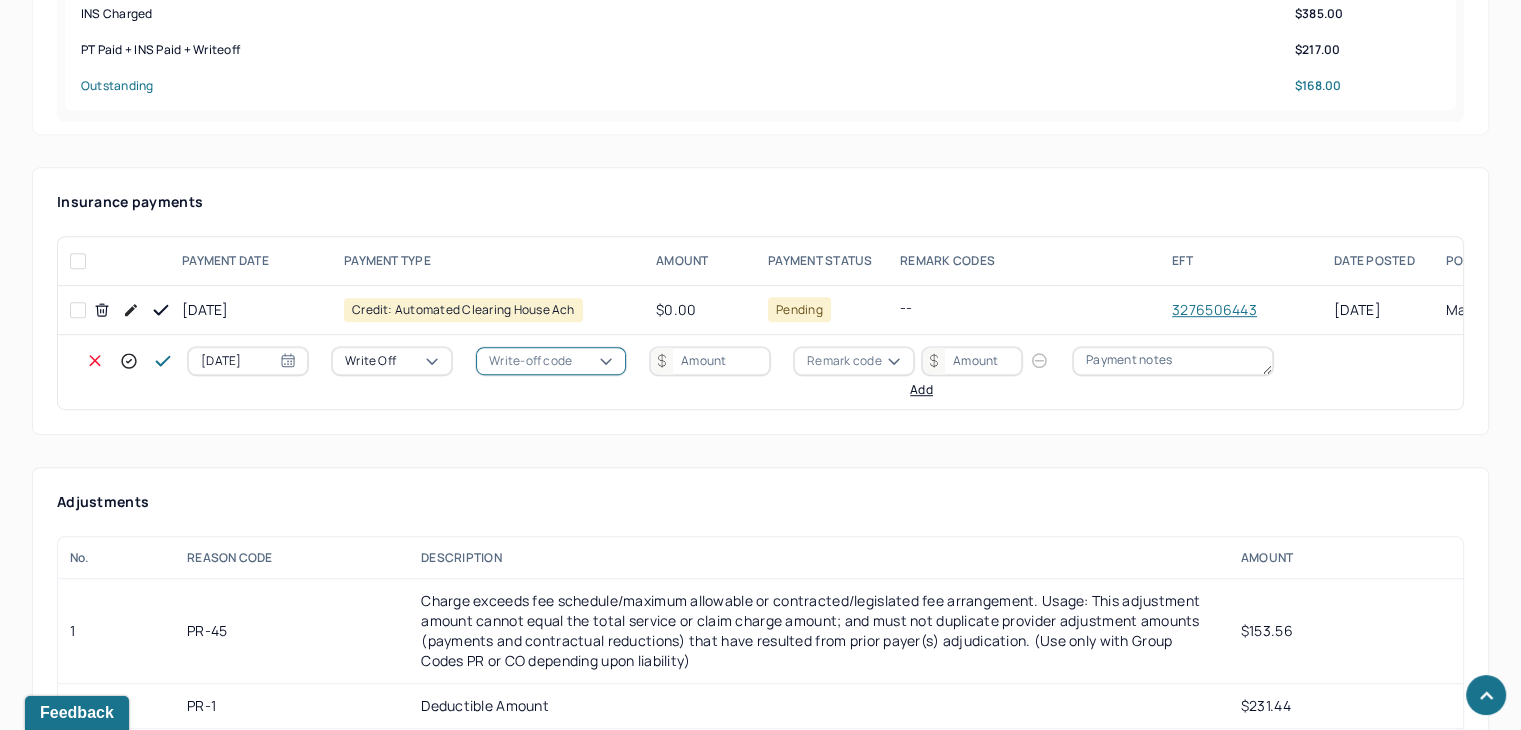 click on "WOBAL: WRITE OFF - BALANCE (INSADJ)" at bounding box center [100, -300] 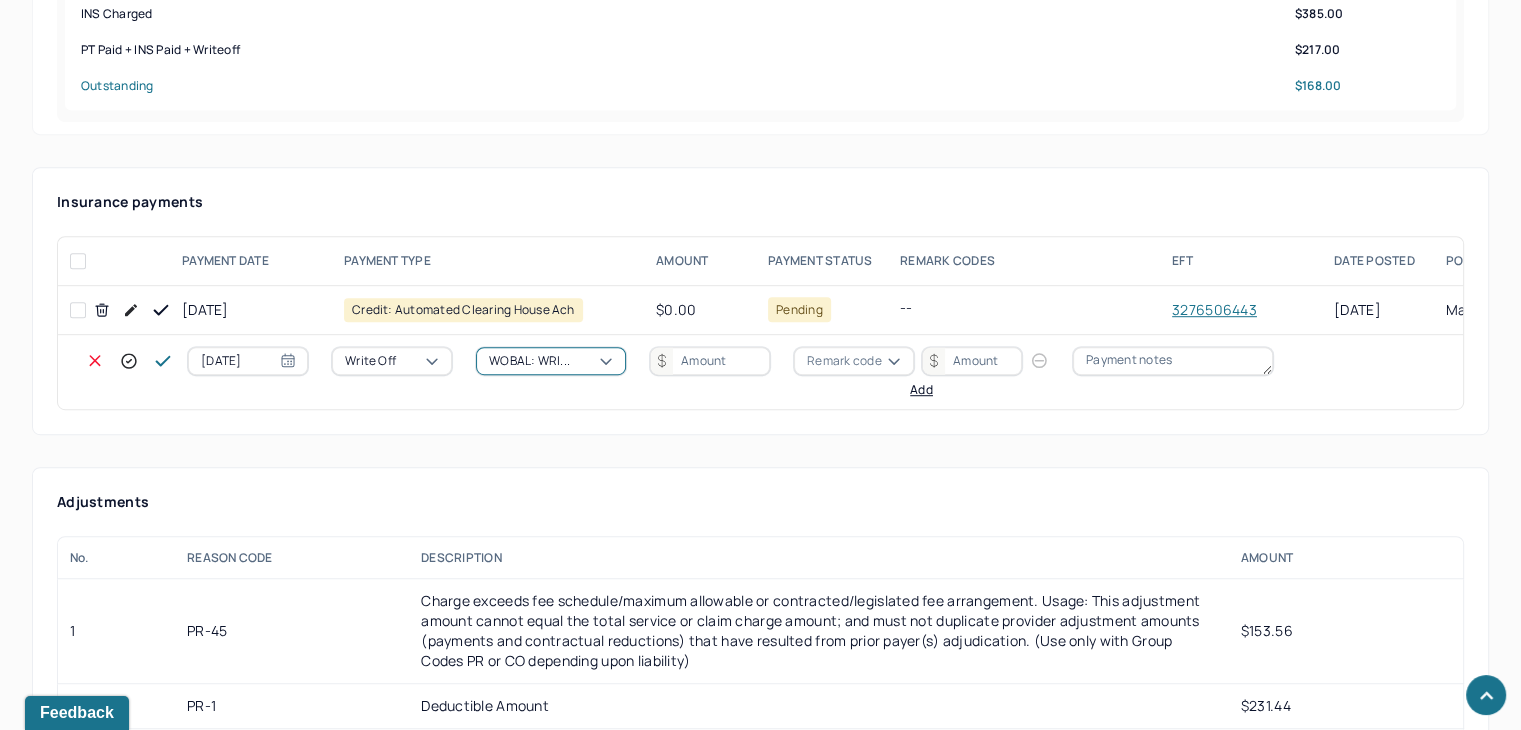 click at bounding box center [710, 361] 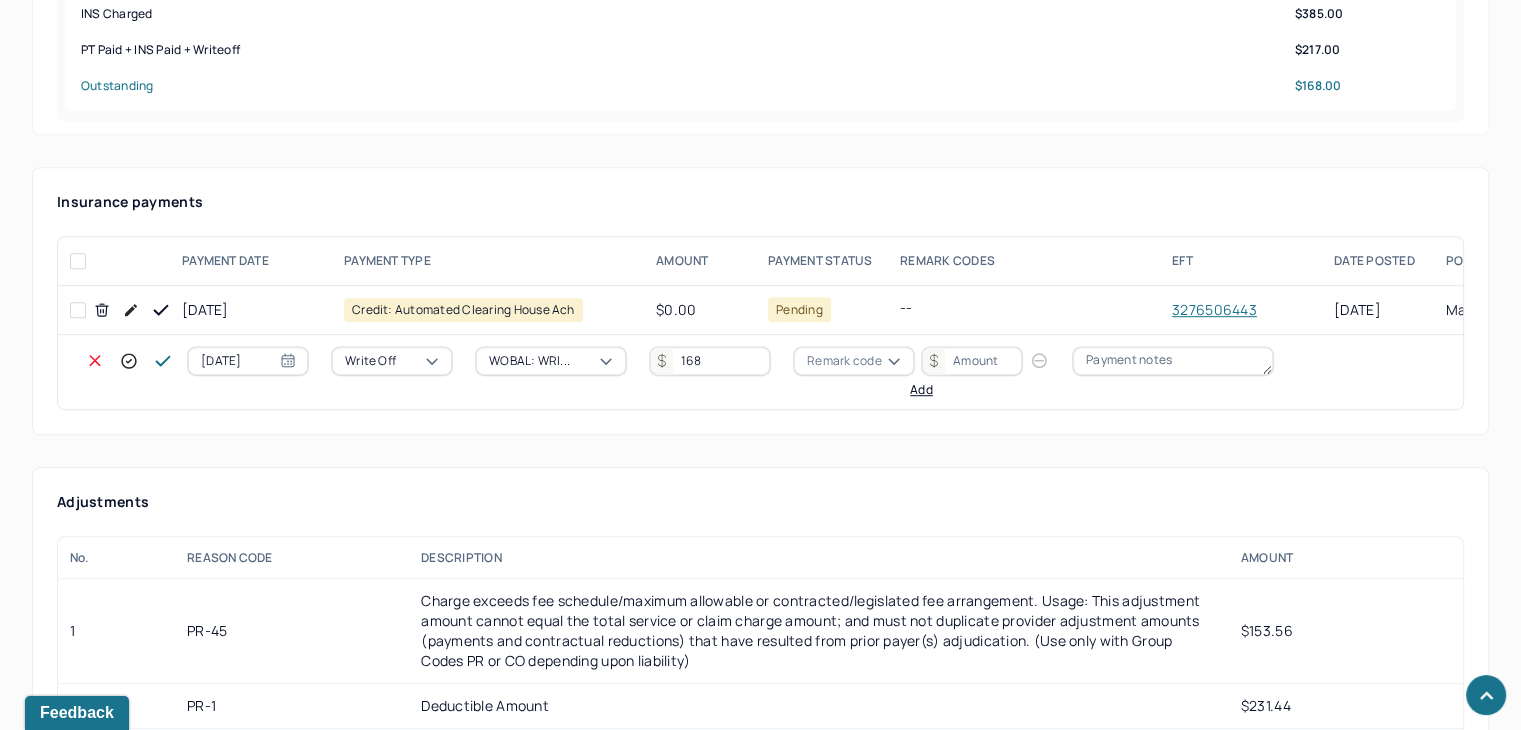 type on "168" 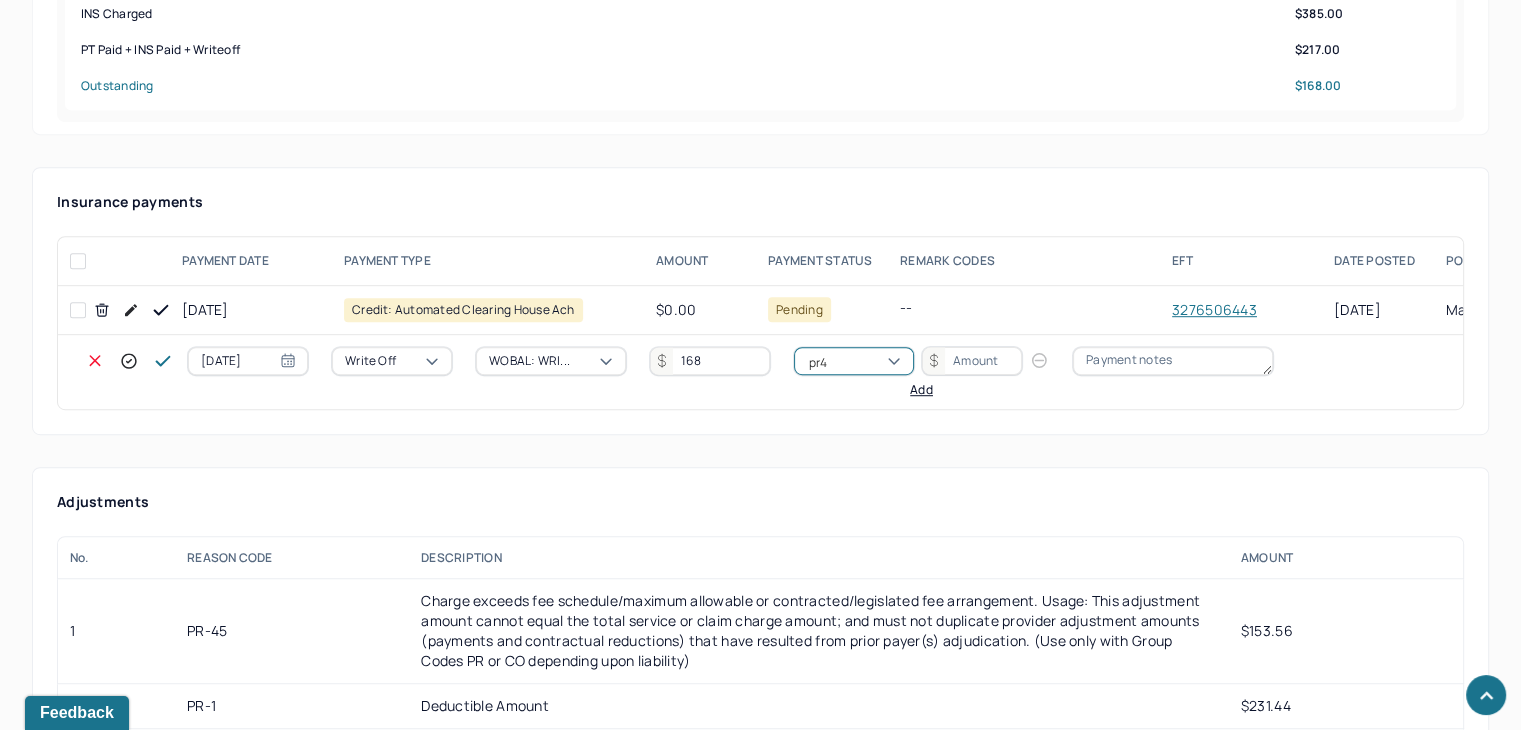 scroll, scrollTop: 0, scrollLeft: 0, axis: both 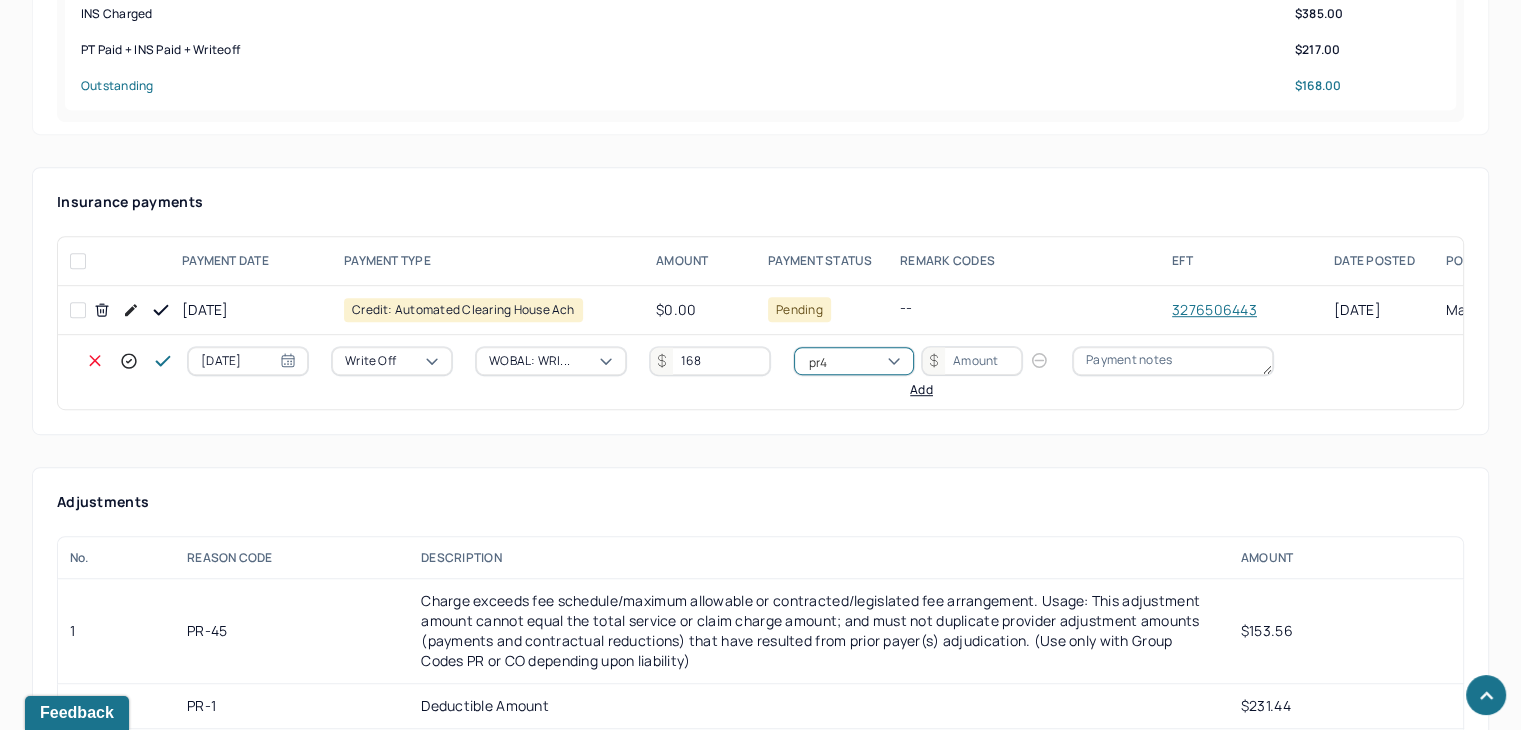 type on "pr45" 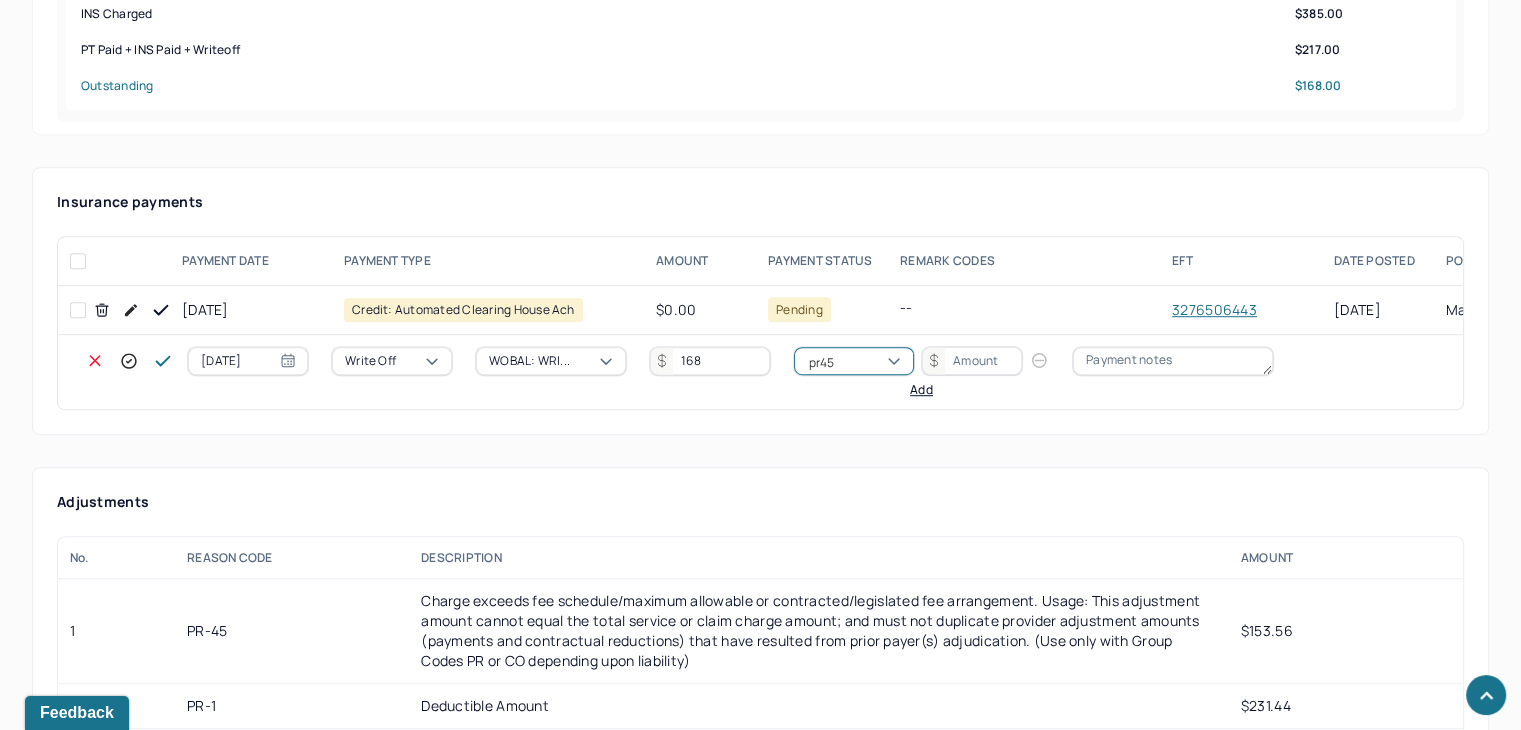 type 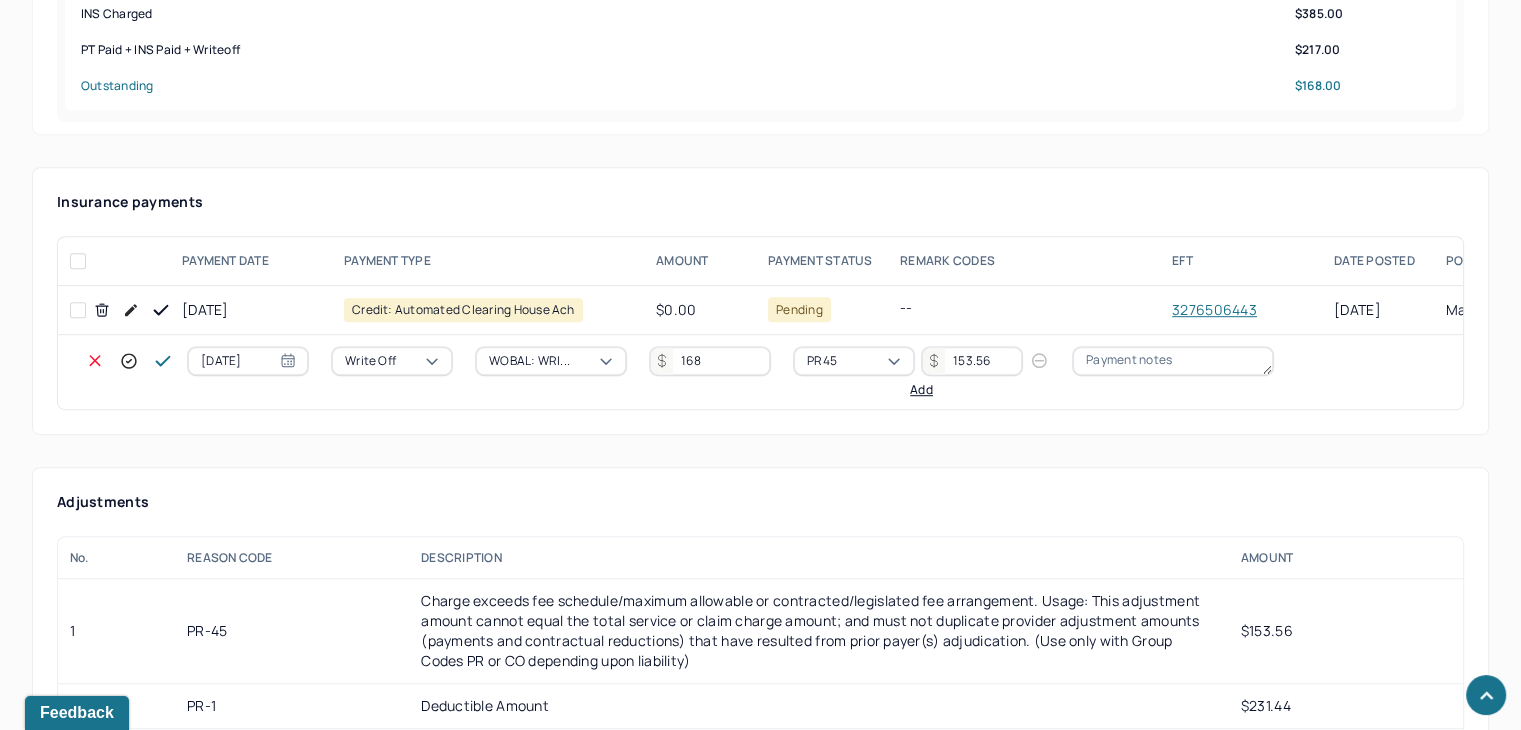 type on "153.56" 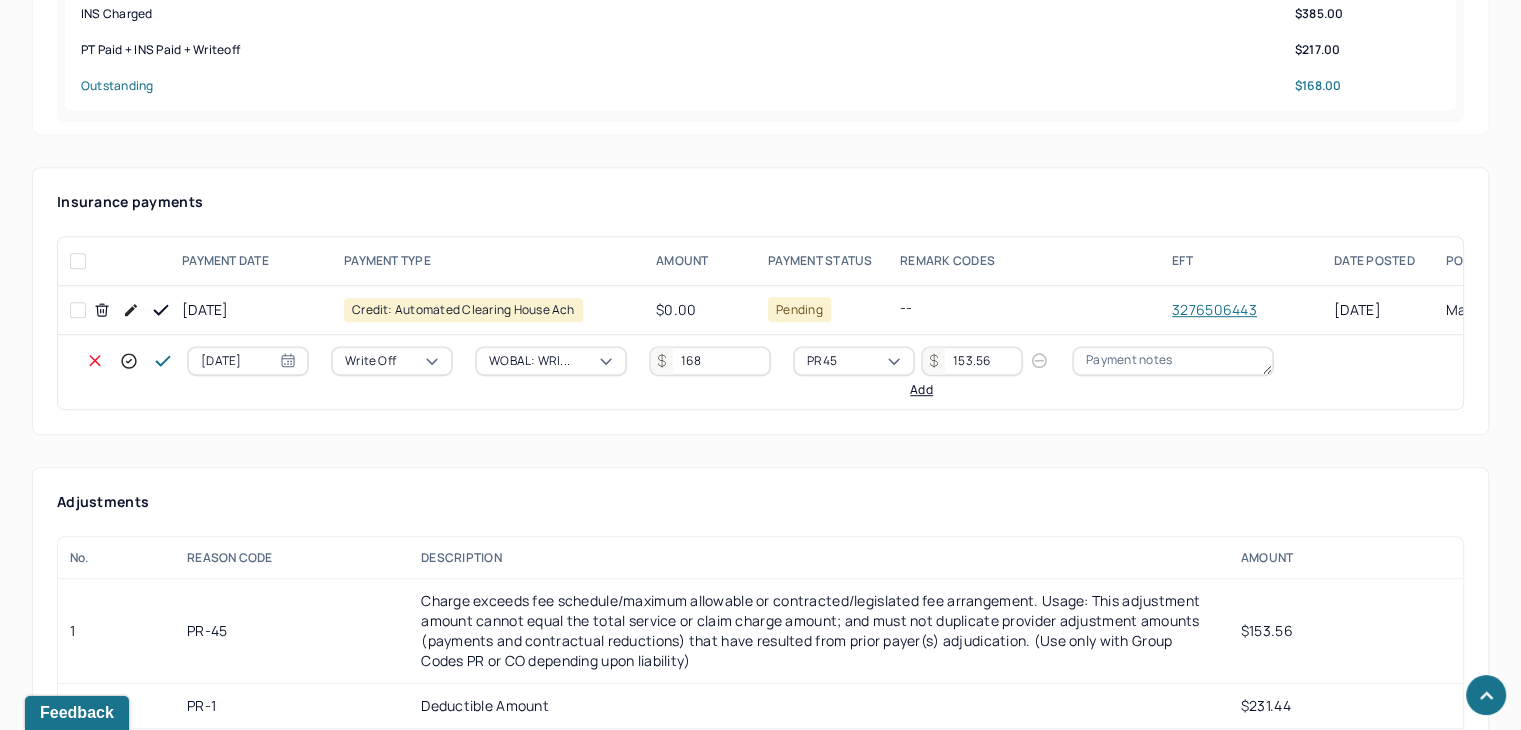 type 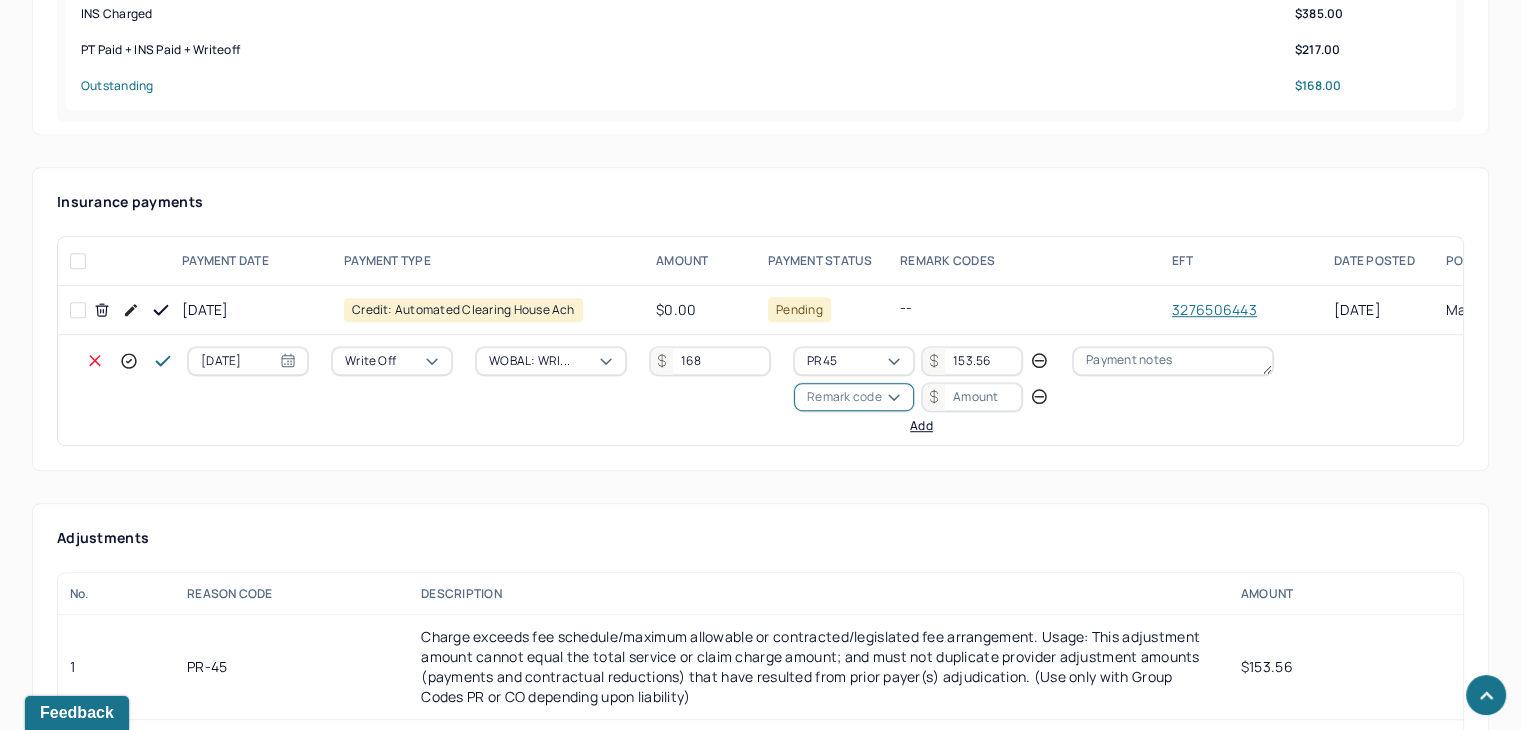 click on "Remark code" at bounding box center (844, 397) 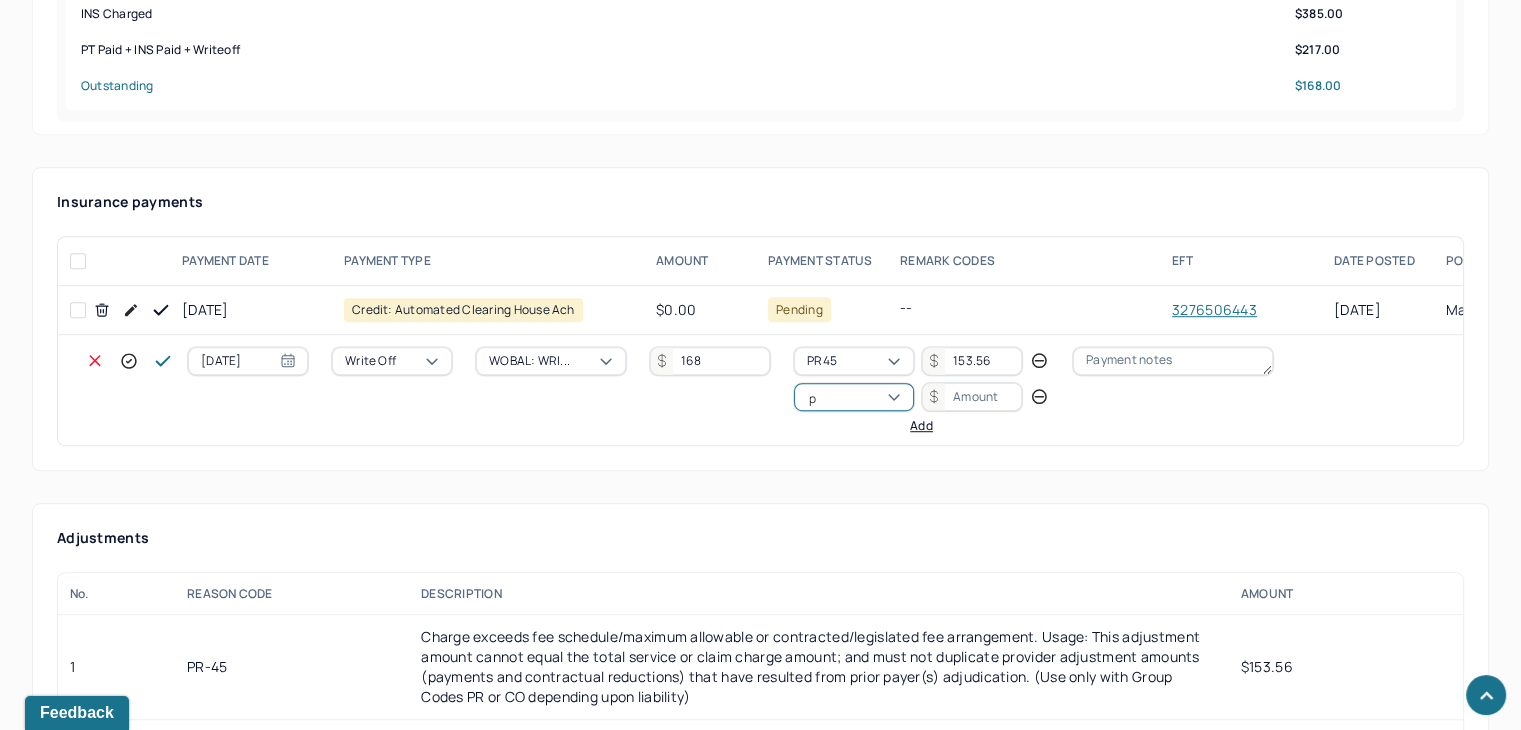 scroll, scrollTop: 124, scrollLeft: 0, axis: vertical 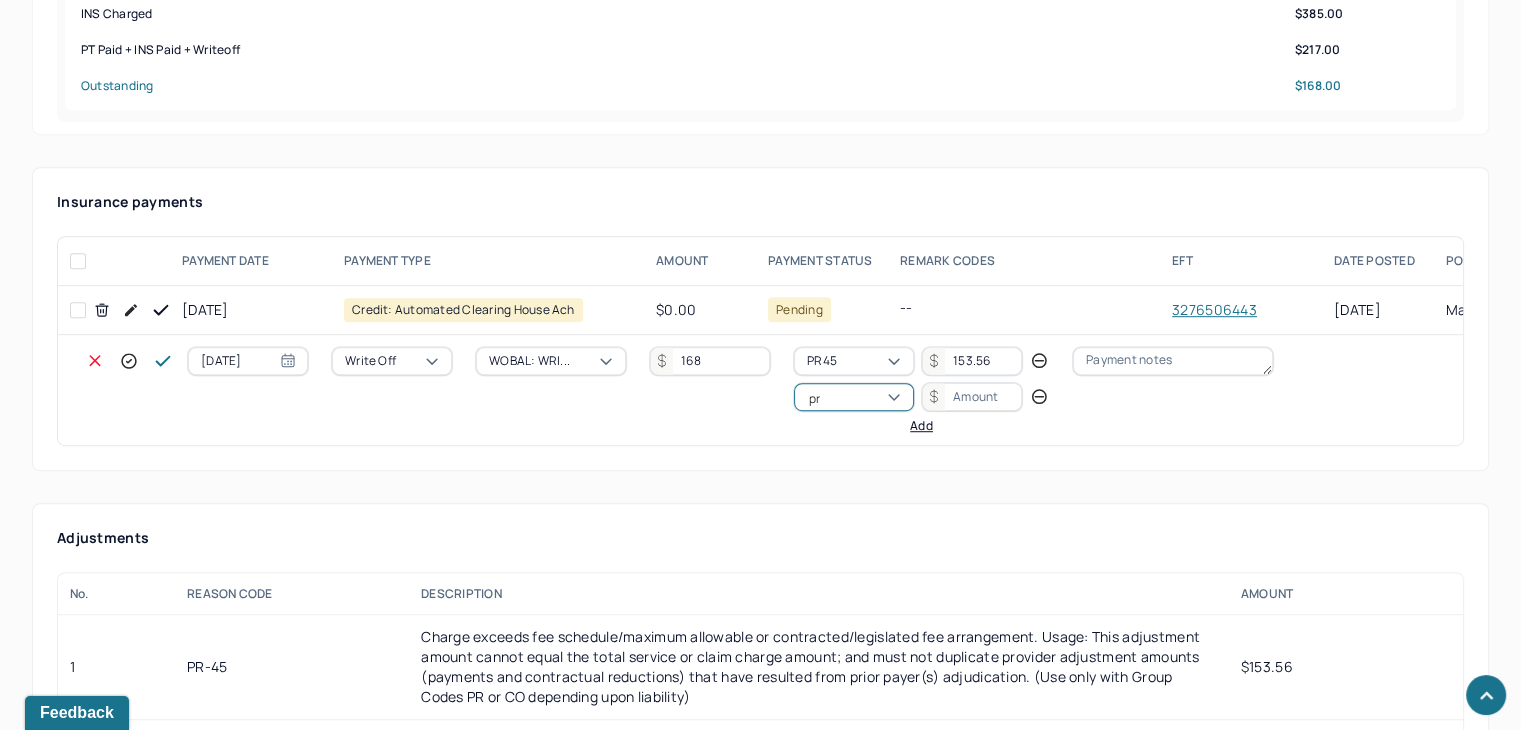 type on "pr1" 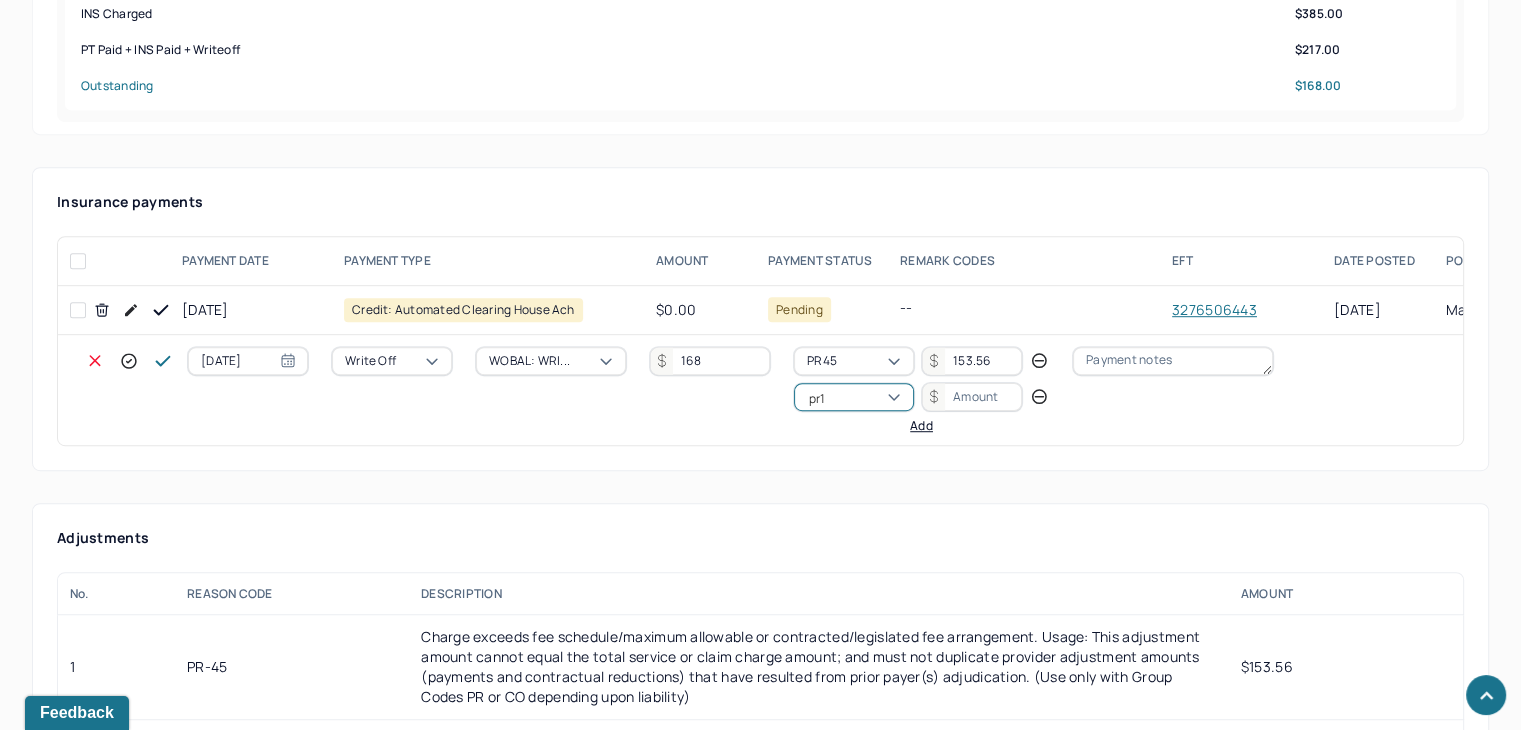 type 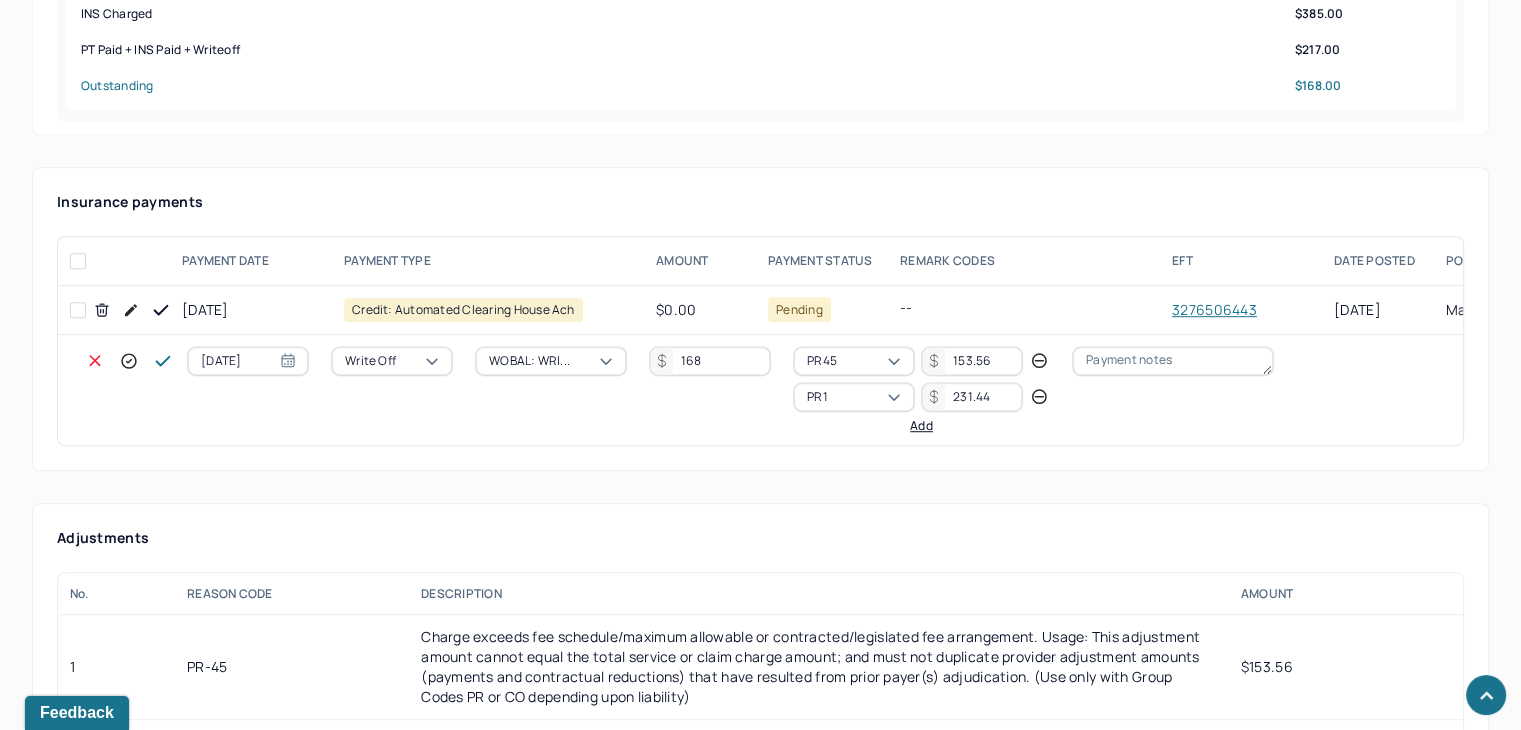 type on "231.44" 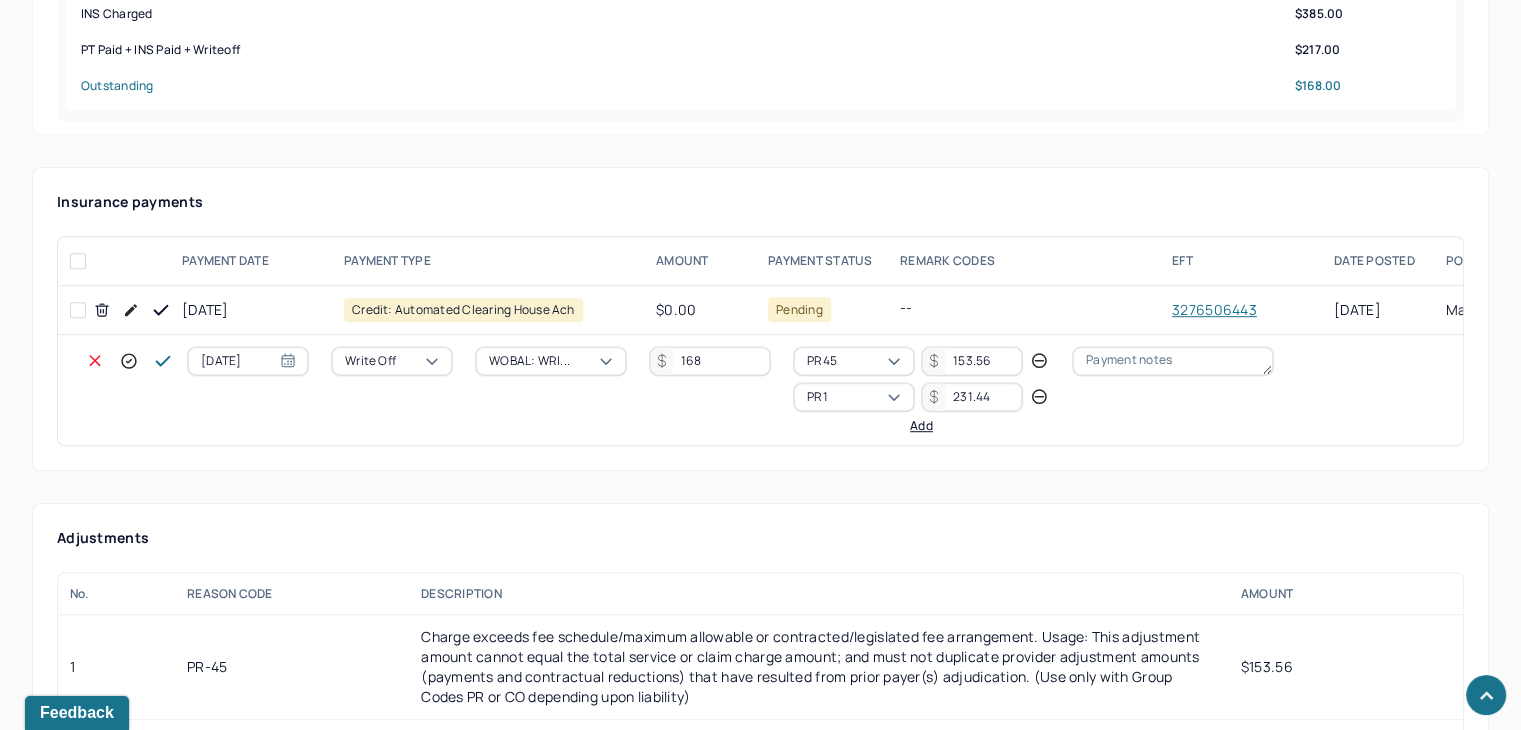 type 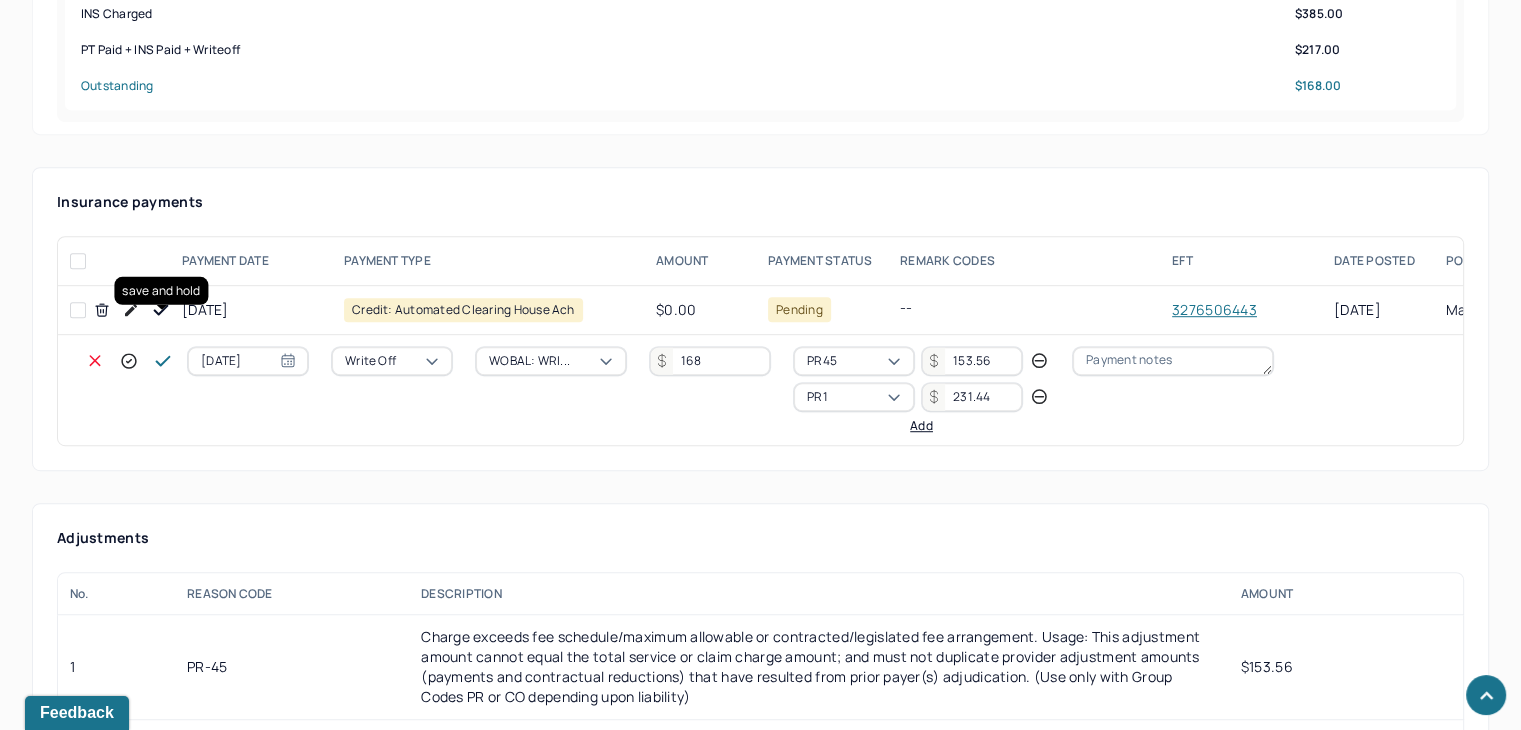 click 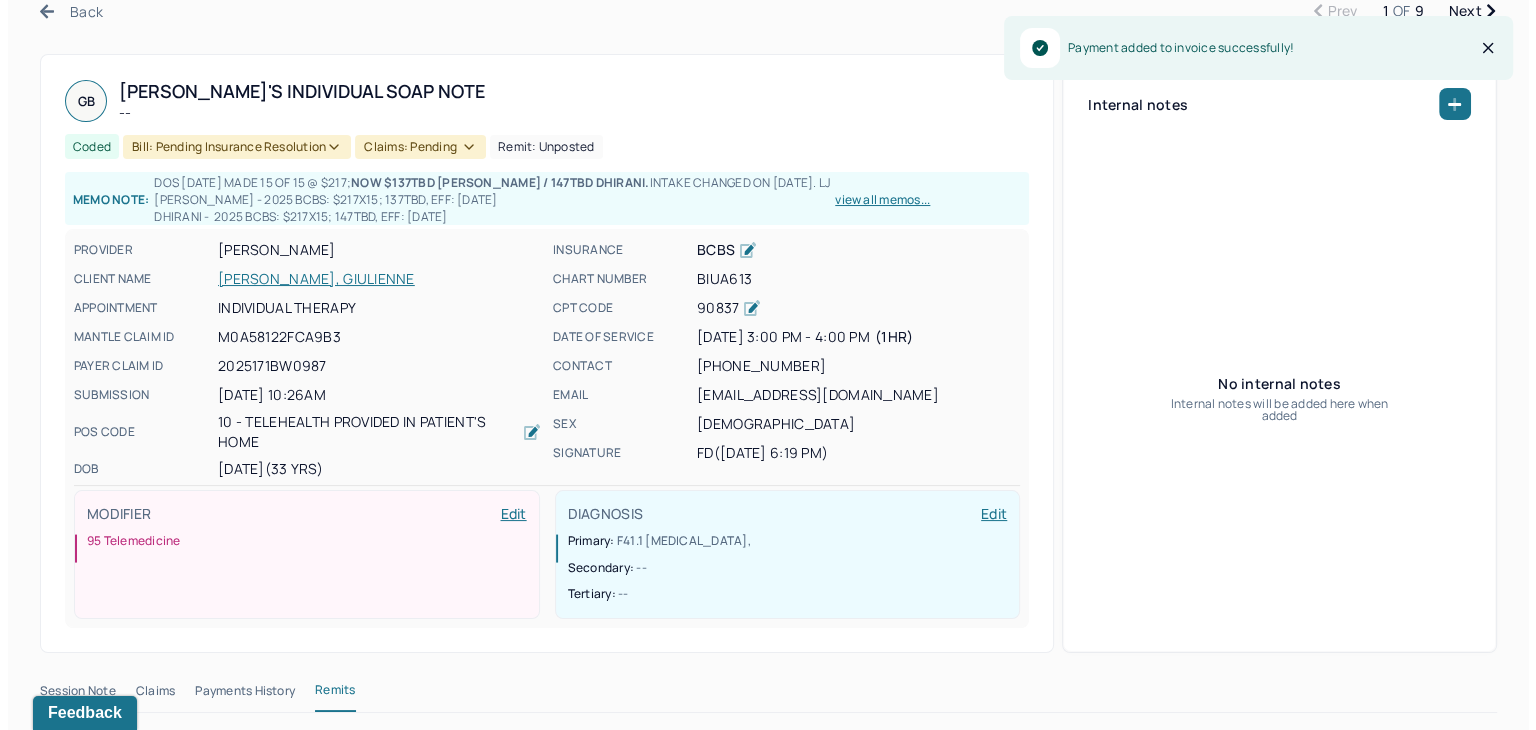 scroll, scrollTop: 0, scrollLeft: 0, axis: both 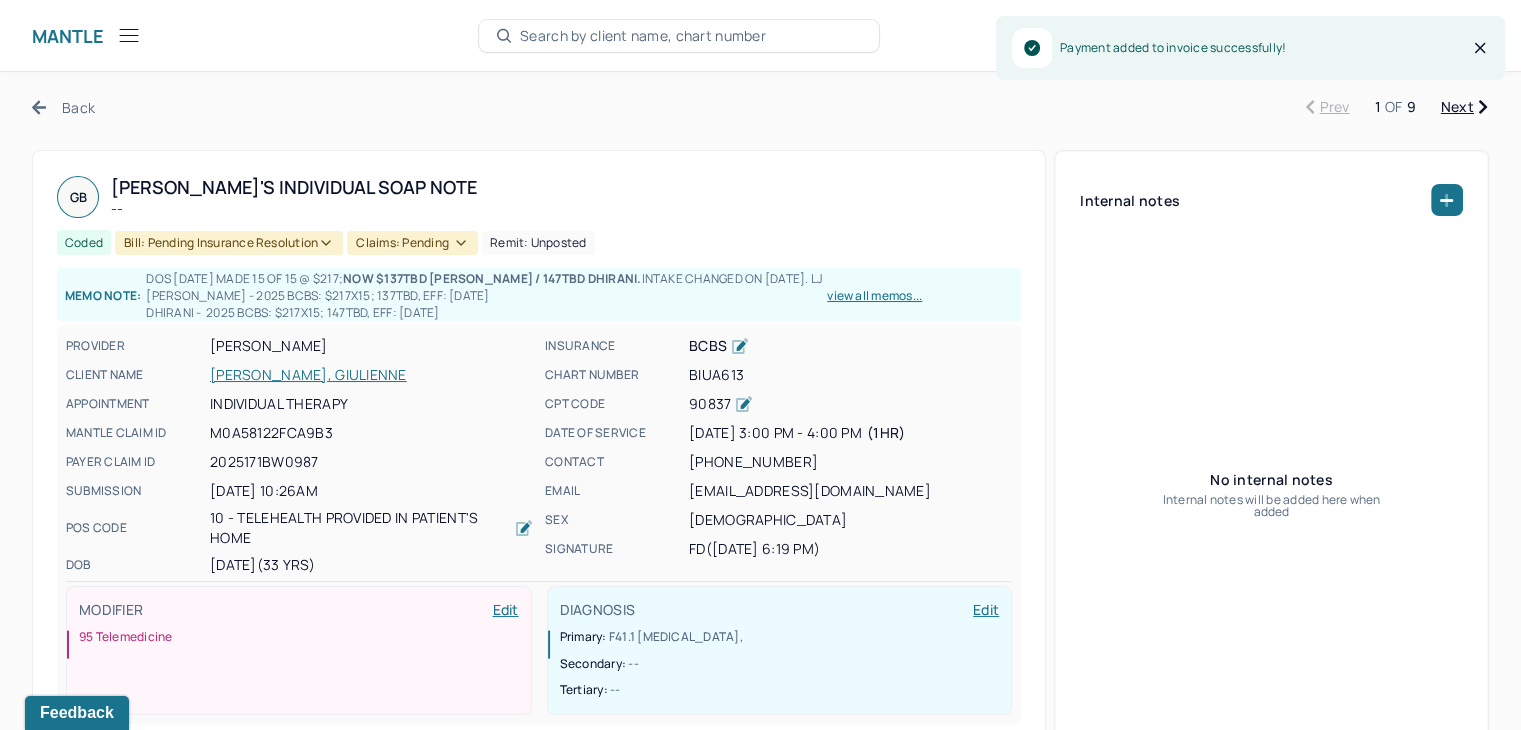 click on "Claims: pending" at bounding box center [412, 243] 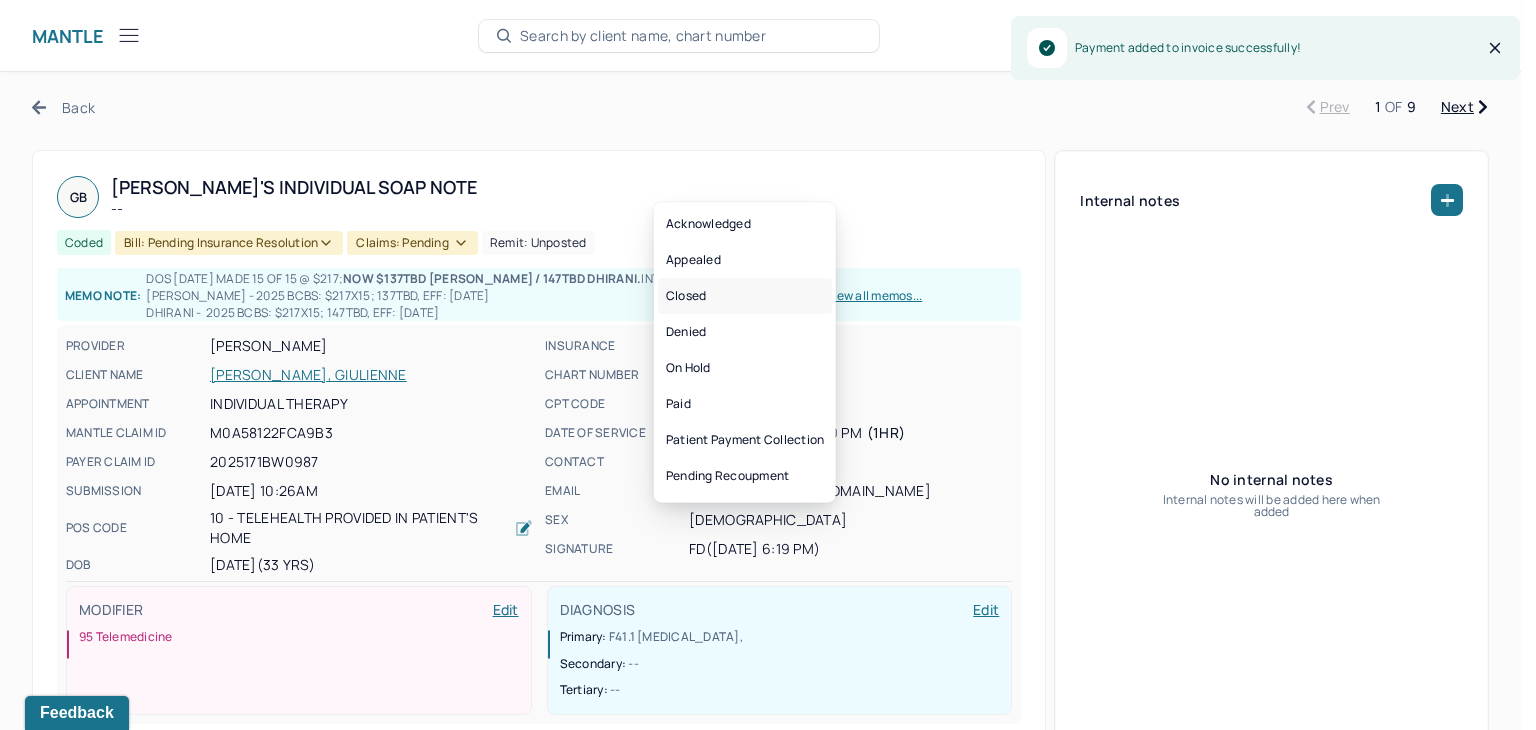 click on "Closed" at bounding box center [745, 296] 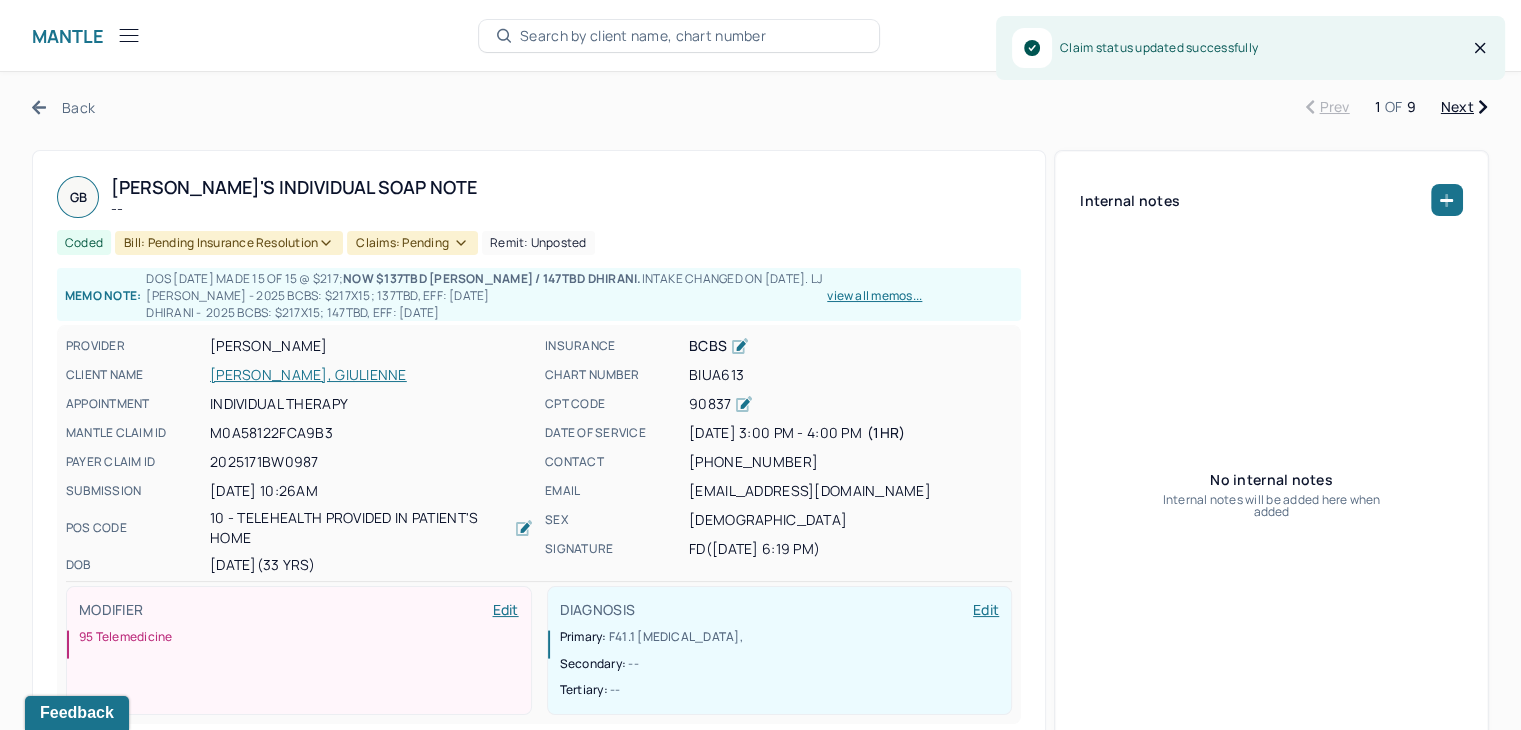 click on "GB Giulienne's   Individual soap note -- Coded   Bill: Pending Insurance Resolution     Claims: pending   Remit: unposted Memo note: DOS [DATE] made 15 of 15 @ $217;  now $137TBD [PERSON_NAME] / 147TBD Dhirani.  Intake changed on [DATE]. [PERSON_NAME] - 2025 BCBS: $217x15; 137TBD, EFF: [DATE] Dhirani -  2025 BCBS: $217x15; 147TBD, EFF: [DATE] view all memos... PROVIDER [PERSON_NAME] CLIENT NAME [PERSON_NAME], GIULIENNE APPOINTMENT Individual therapy   MANTLE CLAIM ID M0A58122FCA9B3 PAYER CLAIM ID 2025171BW0987 SUBMISSION [DATE] 10:26AM POS CODE 10 - Telehealth Provided in Patient's Home     DOB [DEMOGRAPHIC_DATA]  (33 Yrs) INSURANCE BCBS     CHART NUMBER BIUA613 CPT CODE 90837     DATE OF SERVICE [DATE]   3:00 PM   -   4:00 PM ( 1hr ) CONTACT [PHONE_NUMBER] EMAIL [EMAIL_ADDRESS][DOMAIN_NAME] SEX [DEMOGRAPHIC_DATA] SIGNATURE fd  ([DATE] 6:19 PM) MODIFIER   Edit   95 Telemedicine DIAGNOSIS   Edit   Primary:   F41.1 [MEDICAL_DATA] ,  Secondary:   -- Tertiary:   --" at bounding box center [539, 449] 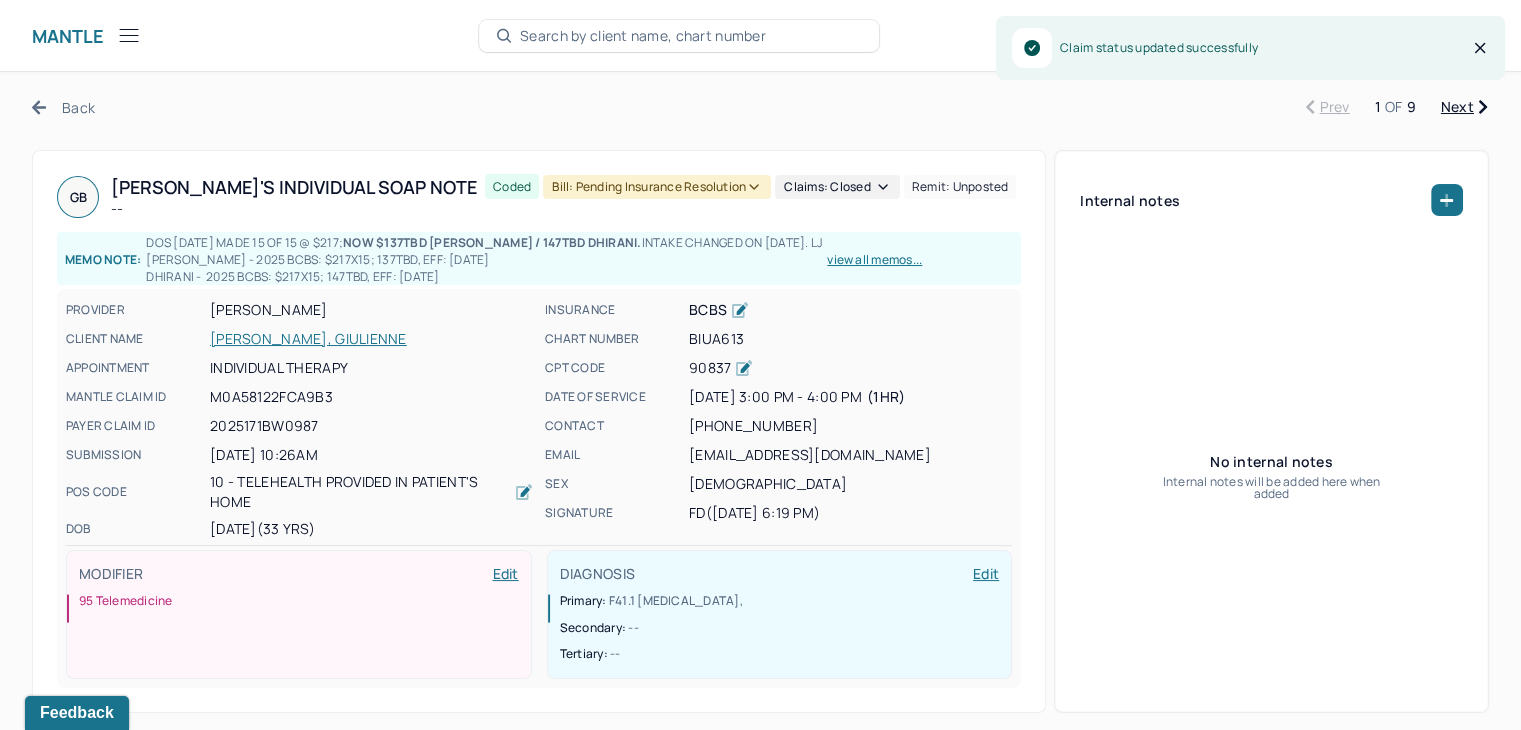 click on "Bill: Pending Insurance Resolution" at bounding box center [657, 187] 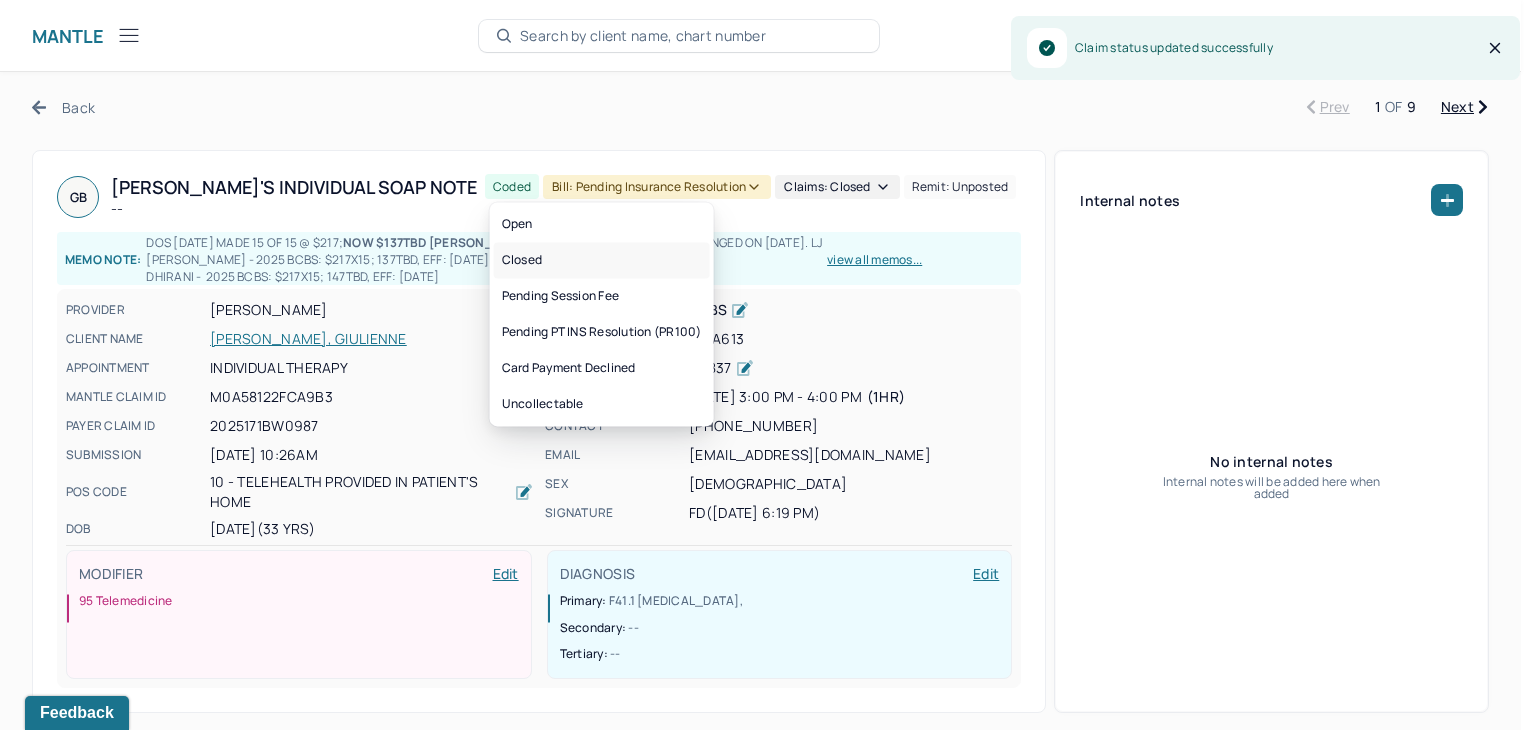 drag, startPoint x: 622, startPoint y: 265, endPoint x: 517, endPoint y: 214, distance: 116.73046 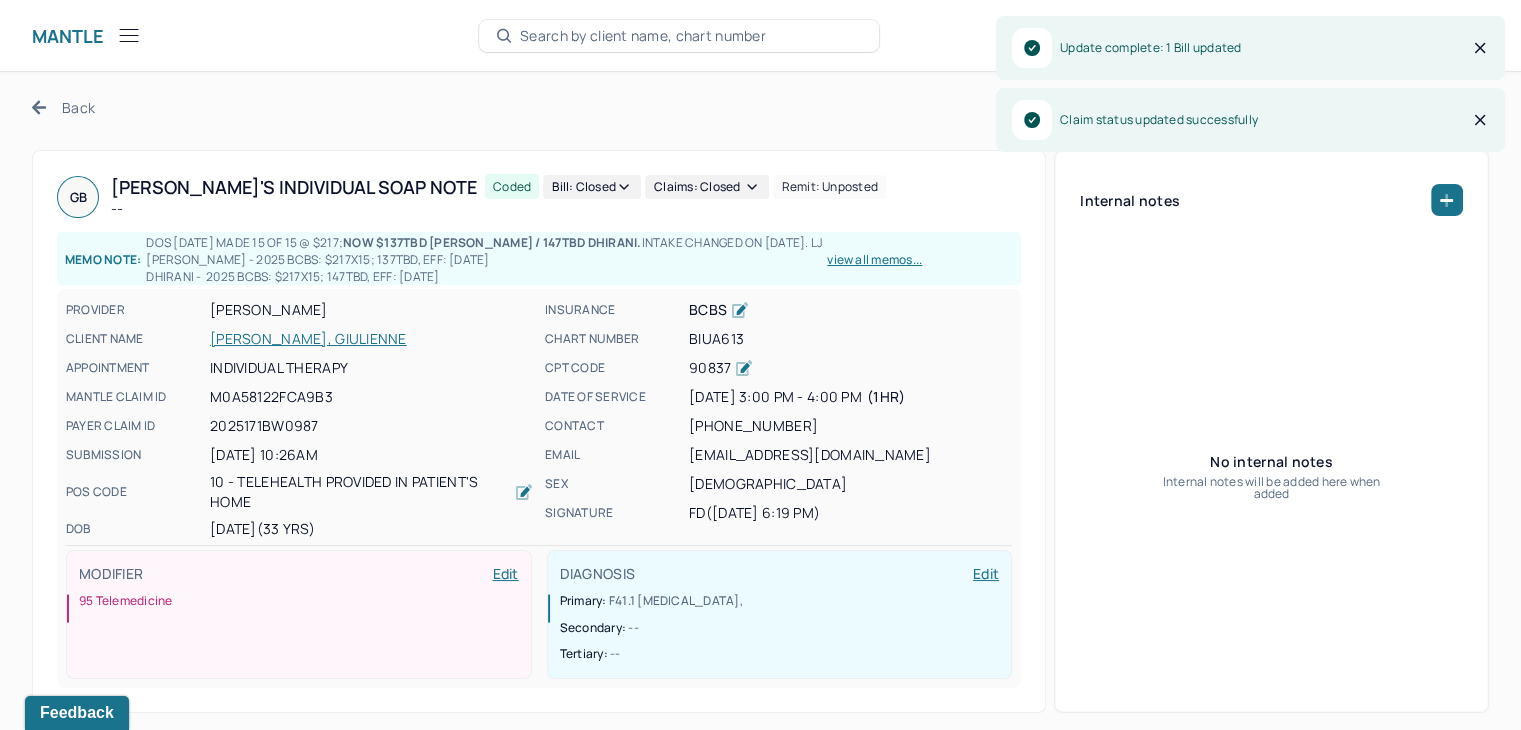 click on "Back" at bounding box center (63, 107) 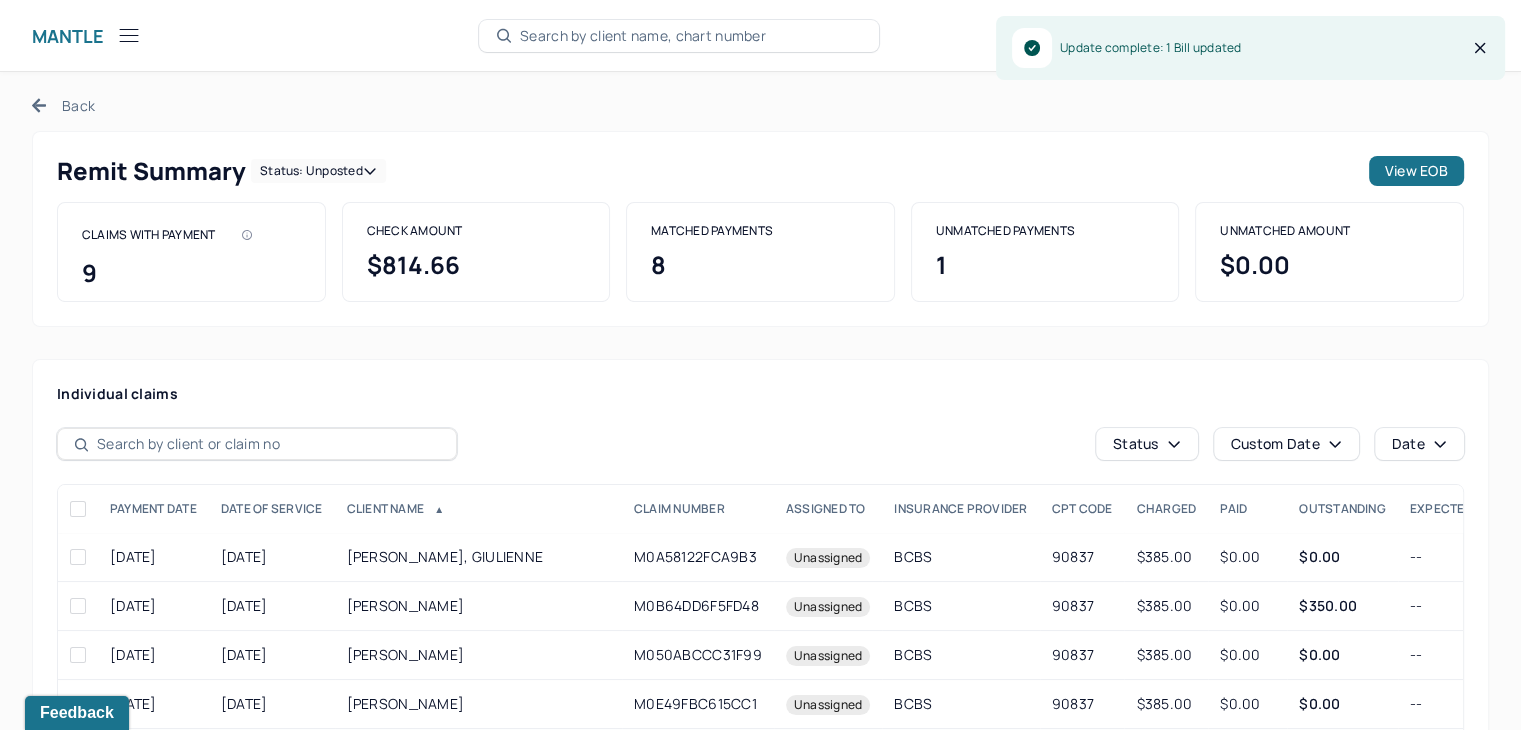 click on "Status: unposted" at bounding box center (318, 171) 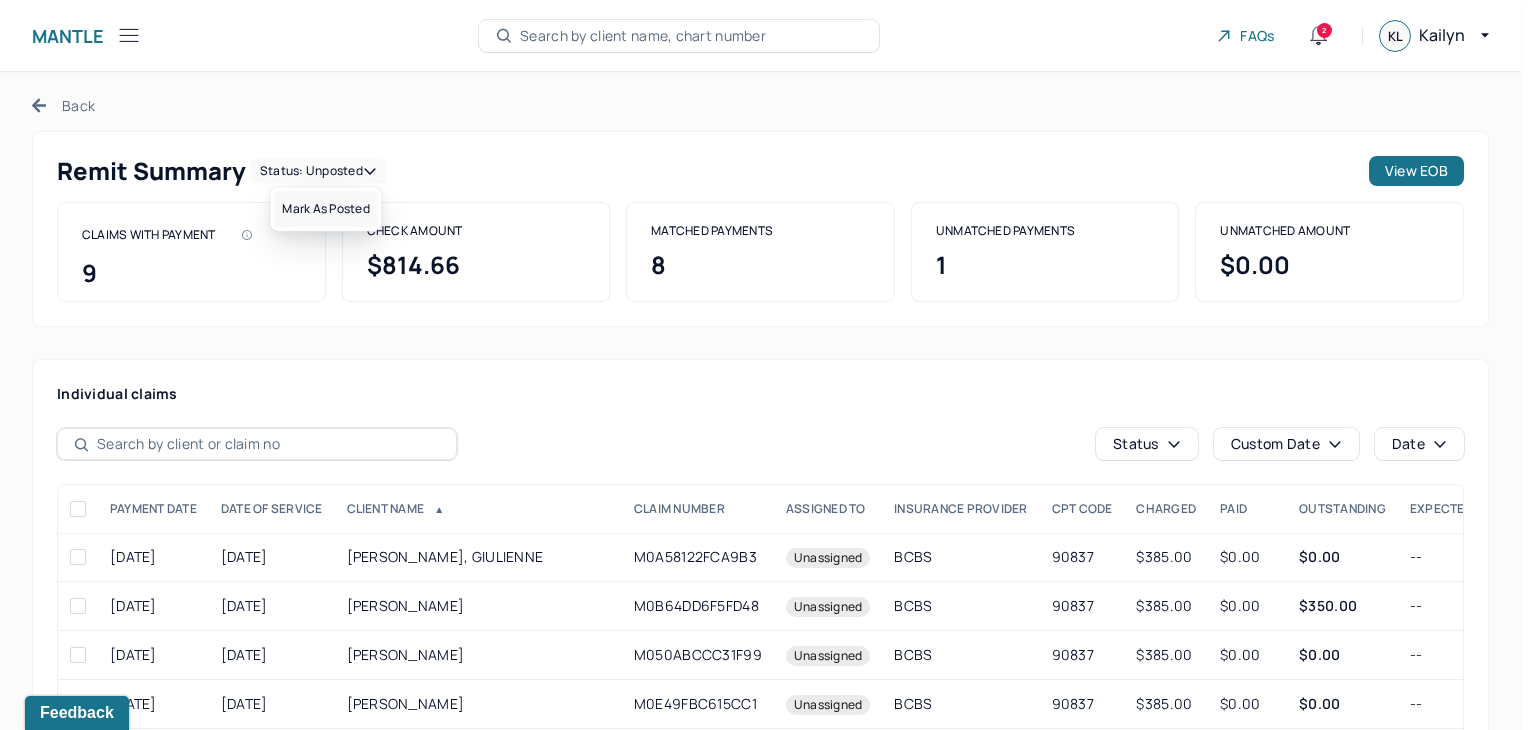 click on "Mark as Posted" at bounding box center (325, 209) 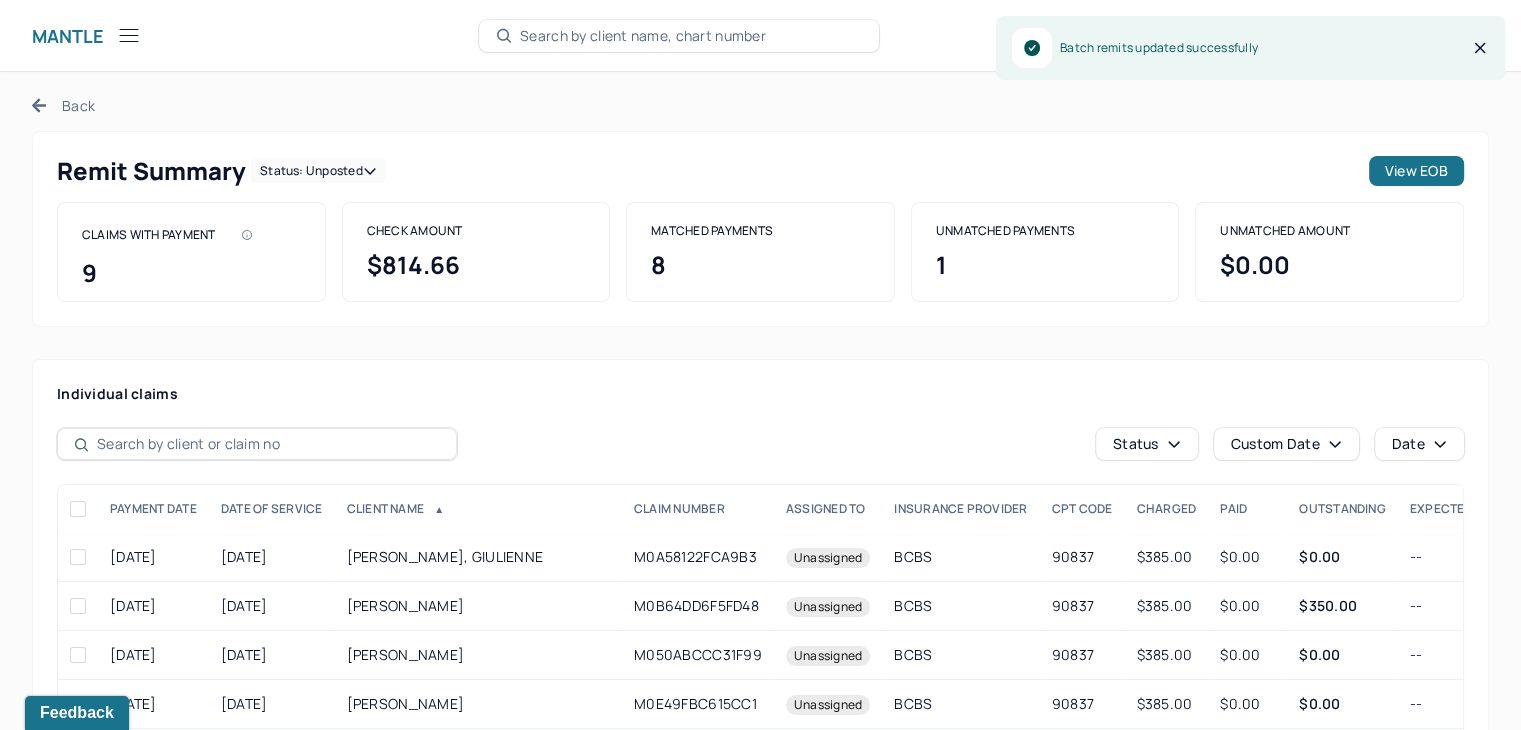 click on "Back" at bounding box center (63, 105) 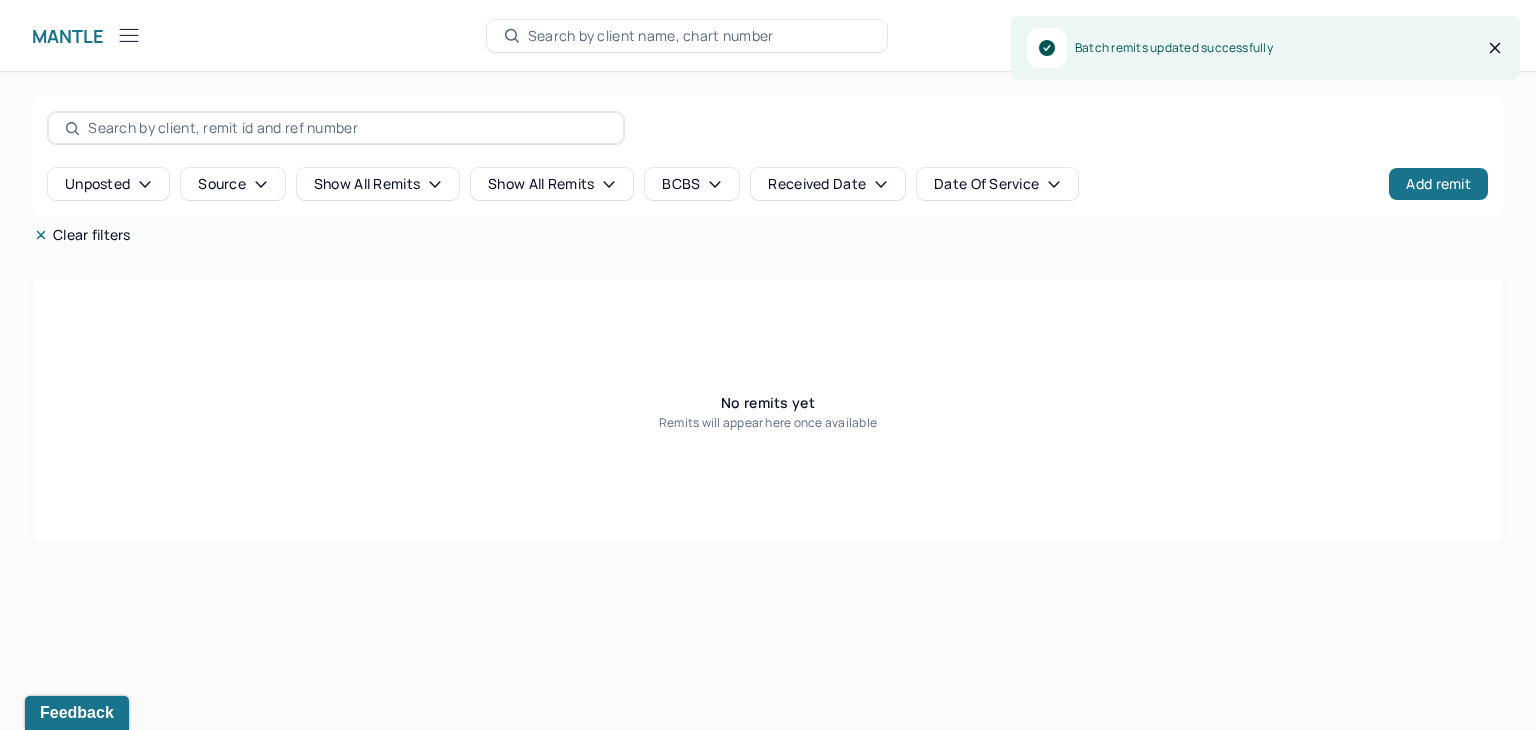 click 